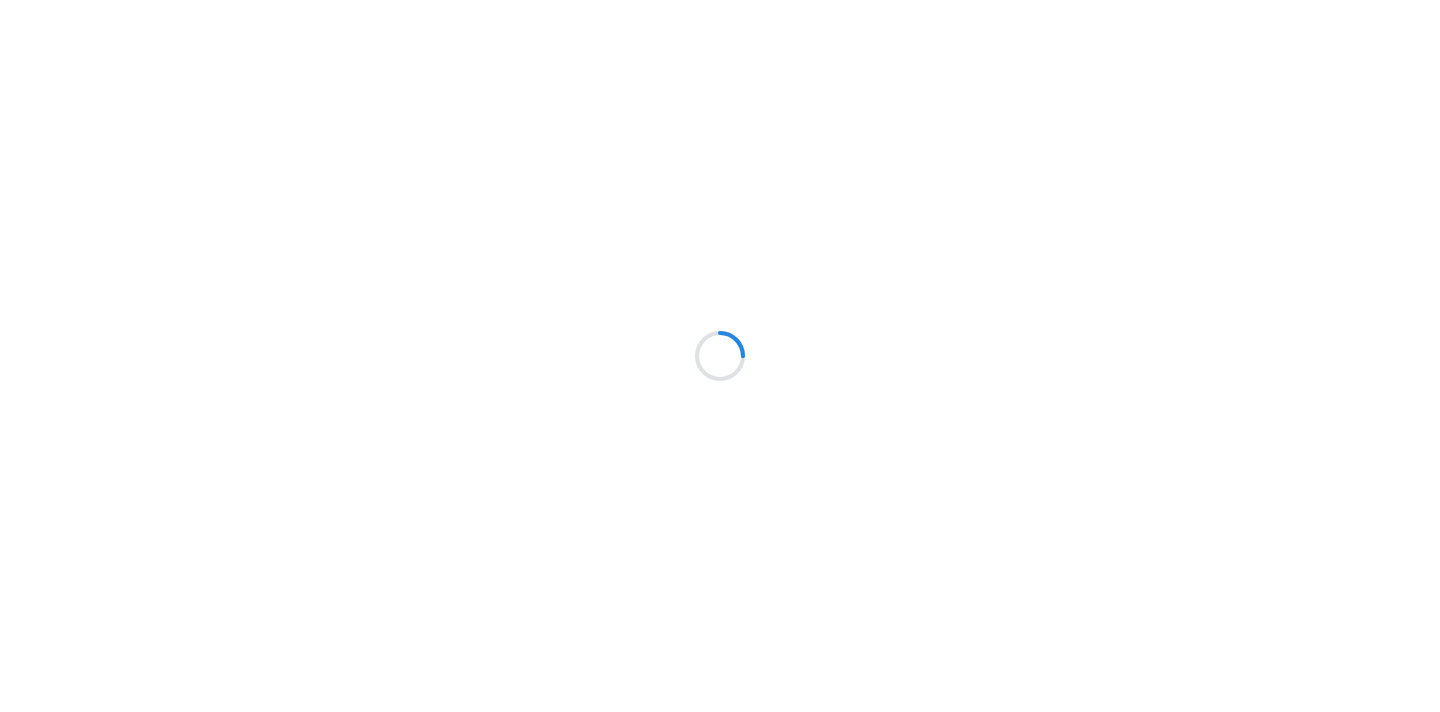 scroll, scrollTop: 0, scrollLeft: 0, axis: both 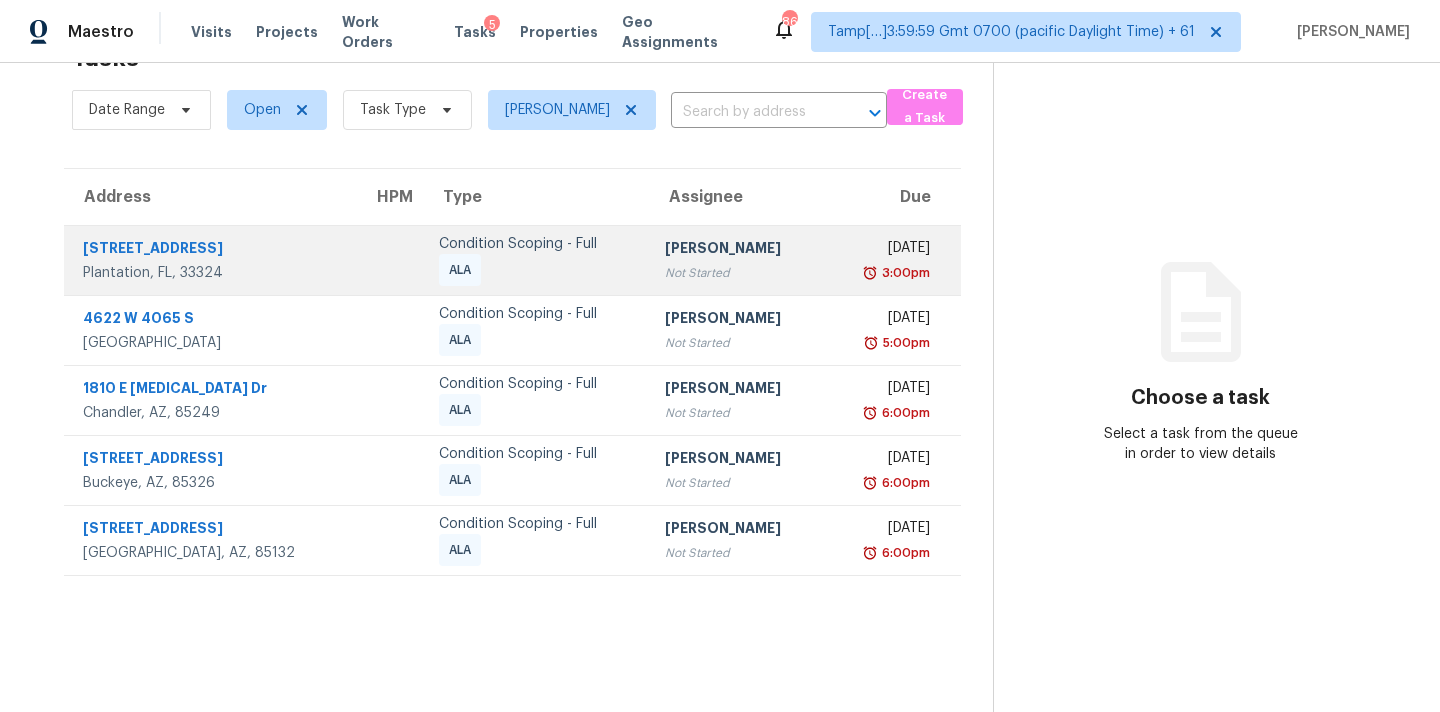 click on "[PERSON_NAME] Not Started" at bounding box center (737, 260) 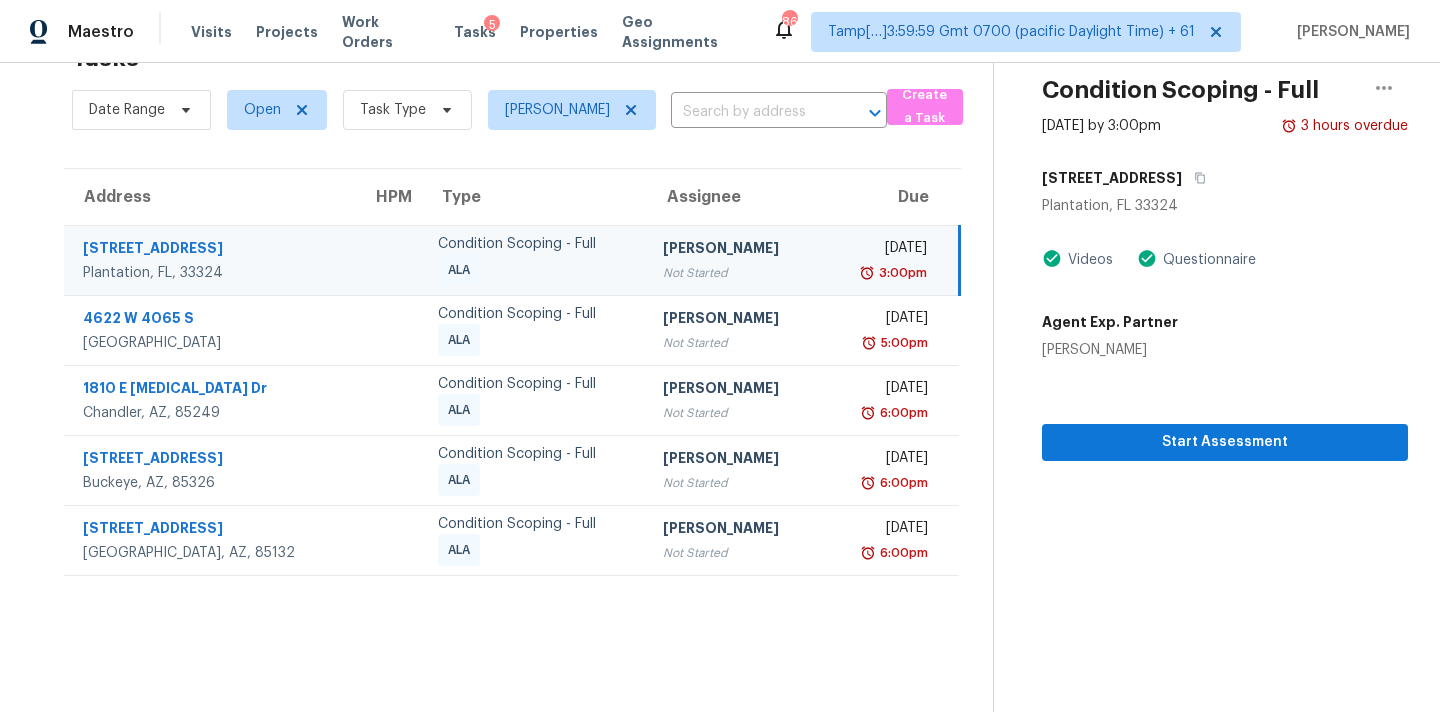 click on "[PERSON_NAME]" at bounding box center [734, 250] 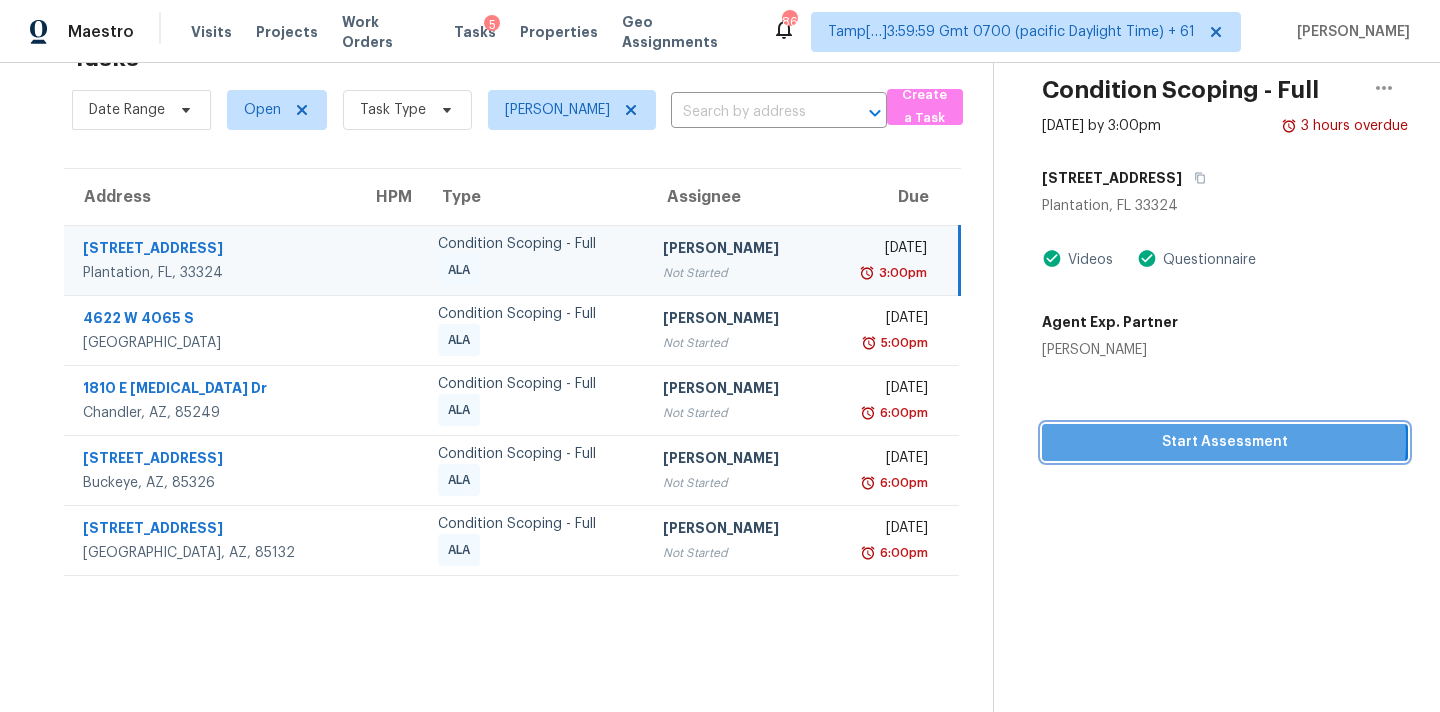 click on "Start Assessment" at bounding box center (1225, 442) 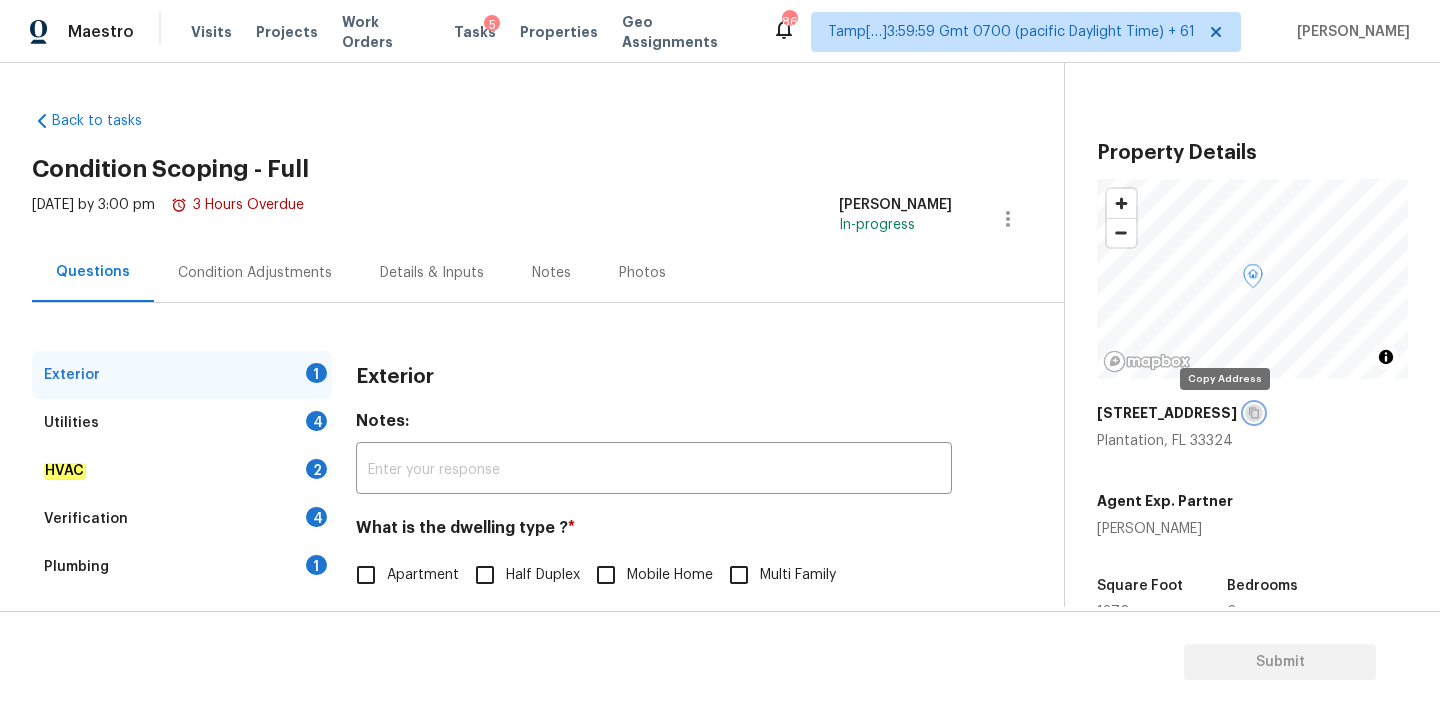 click 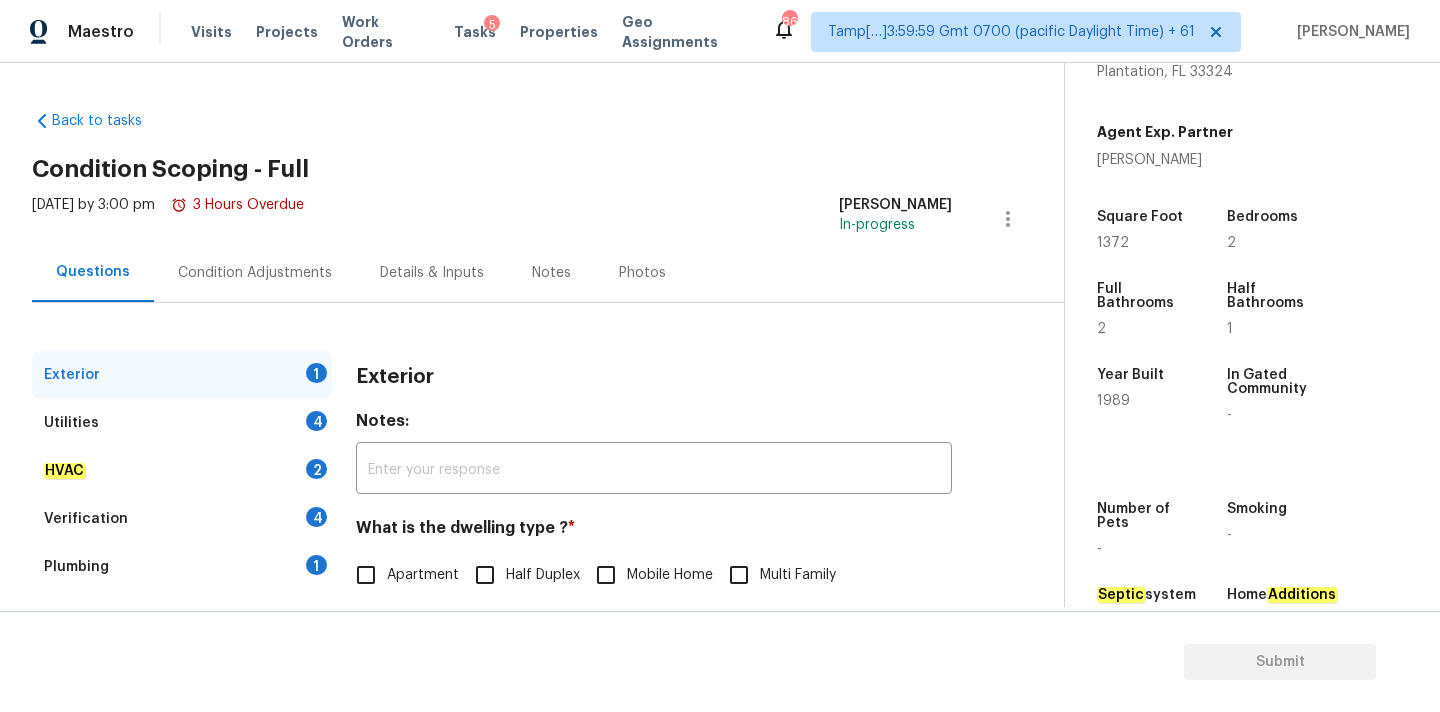 scroll, scrollTop: 444, scrollLeft: 0, axis: vertical 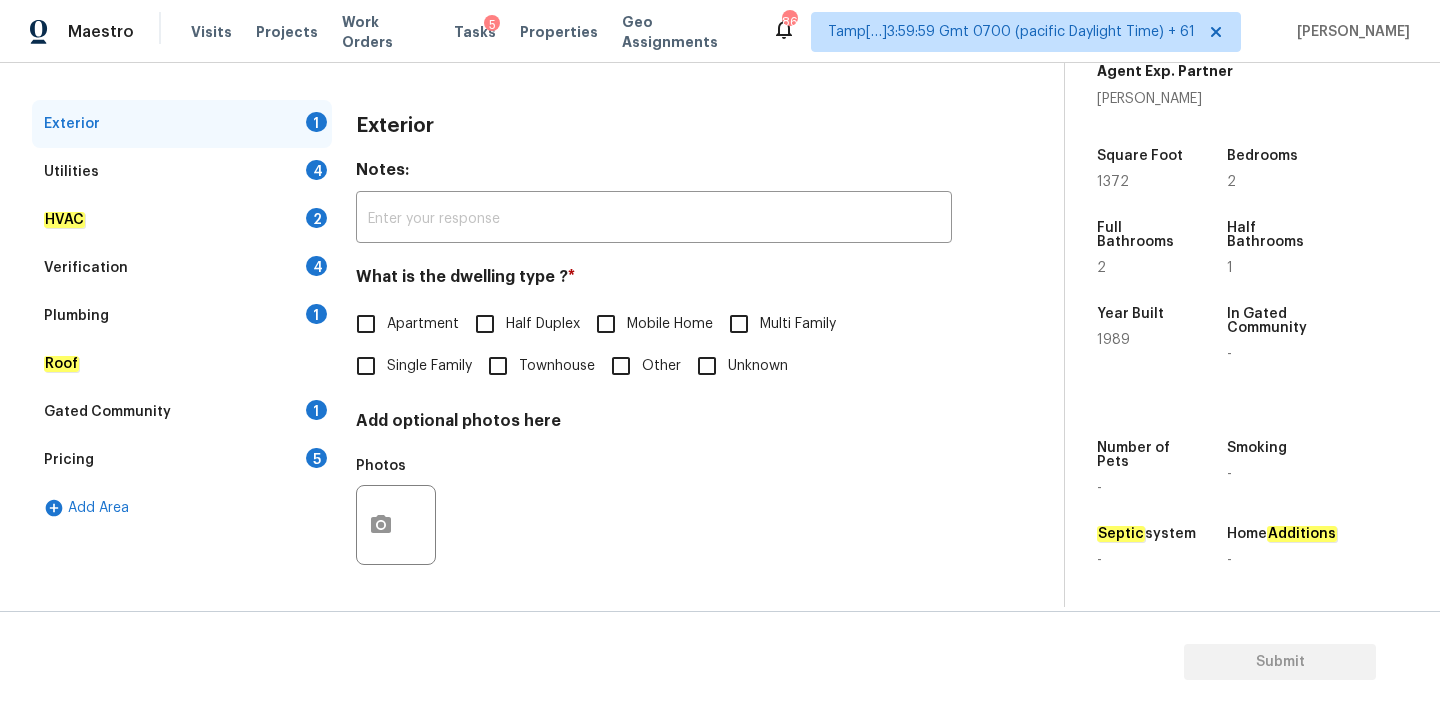 click on "Townhouse" at bounding box center (557, 366) 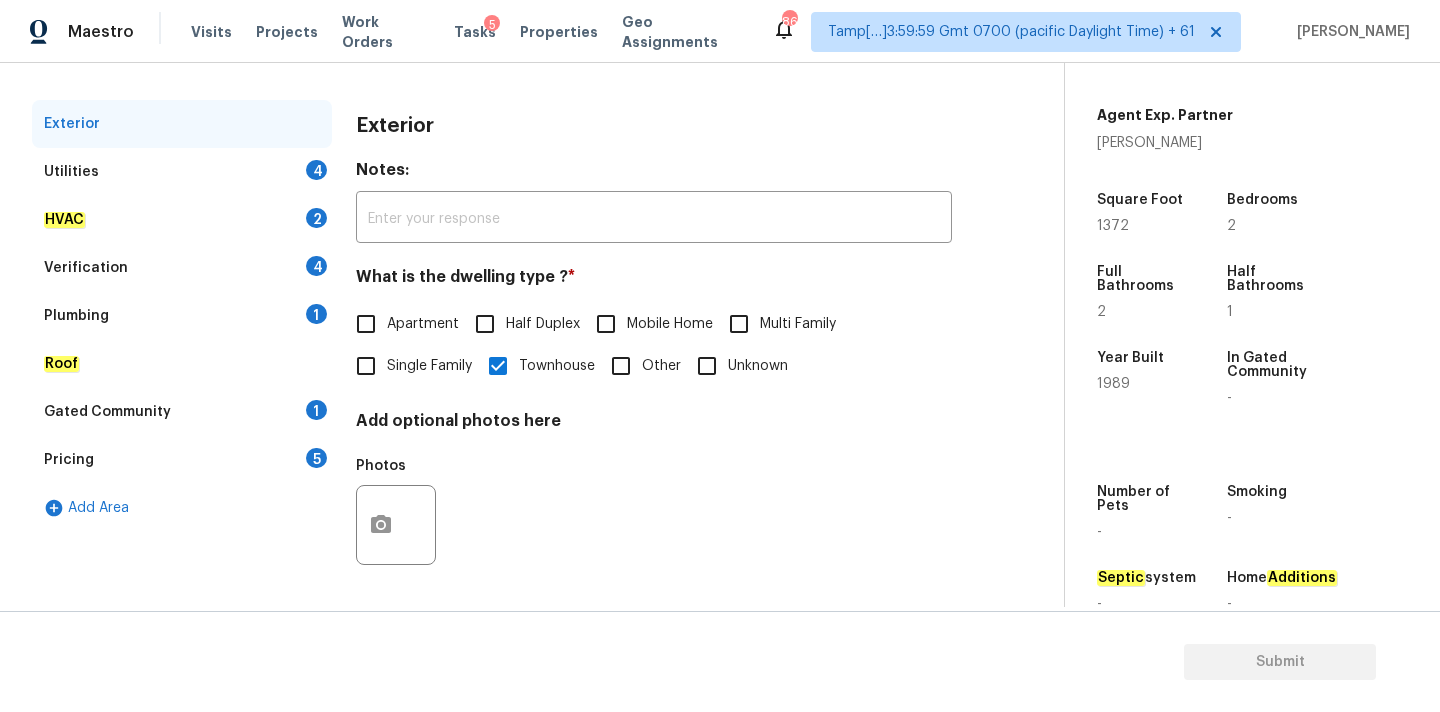 scroll, scrollTop: 384, scrollLeft: 0, axis: vertical 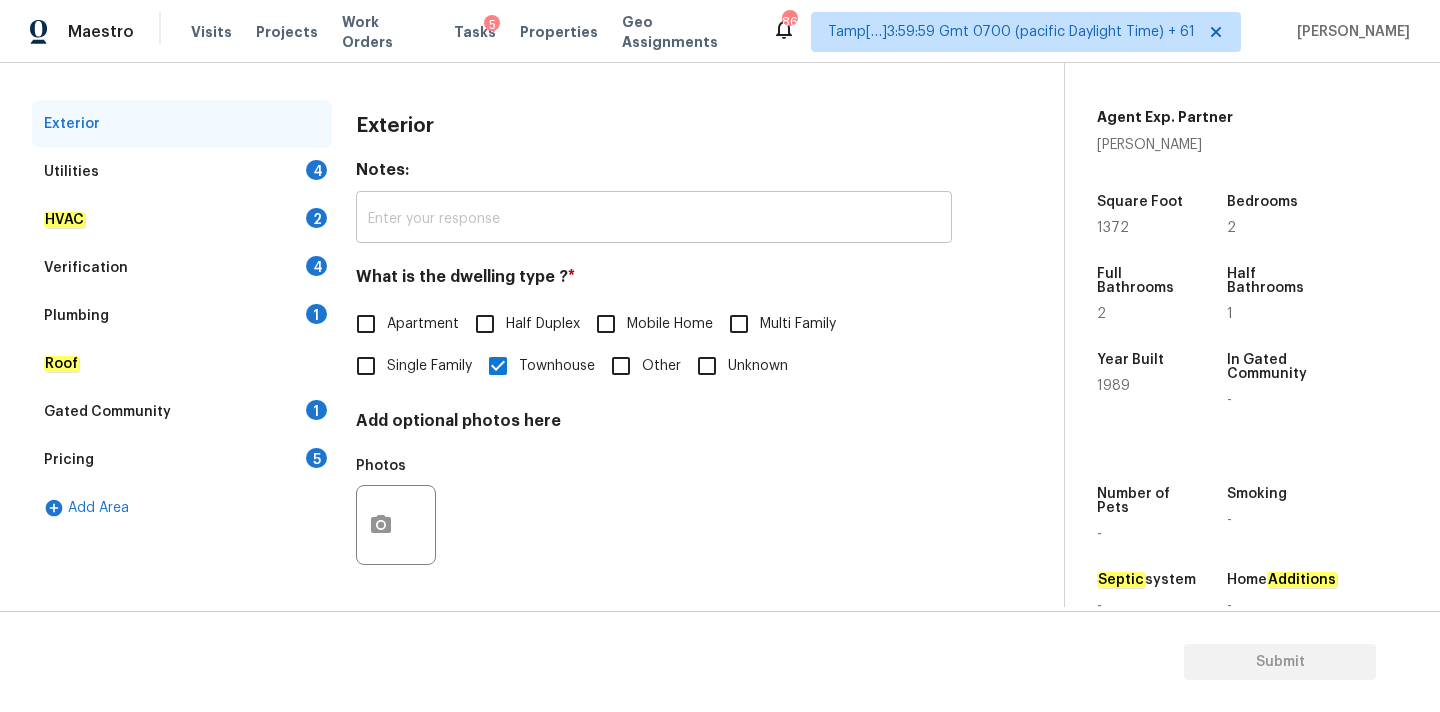 click at bounding box center [654, 219] 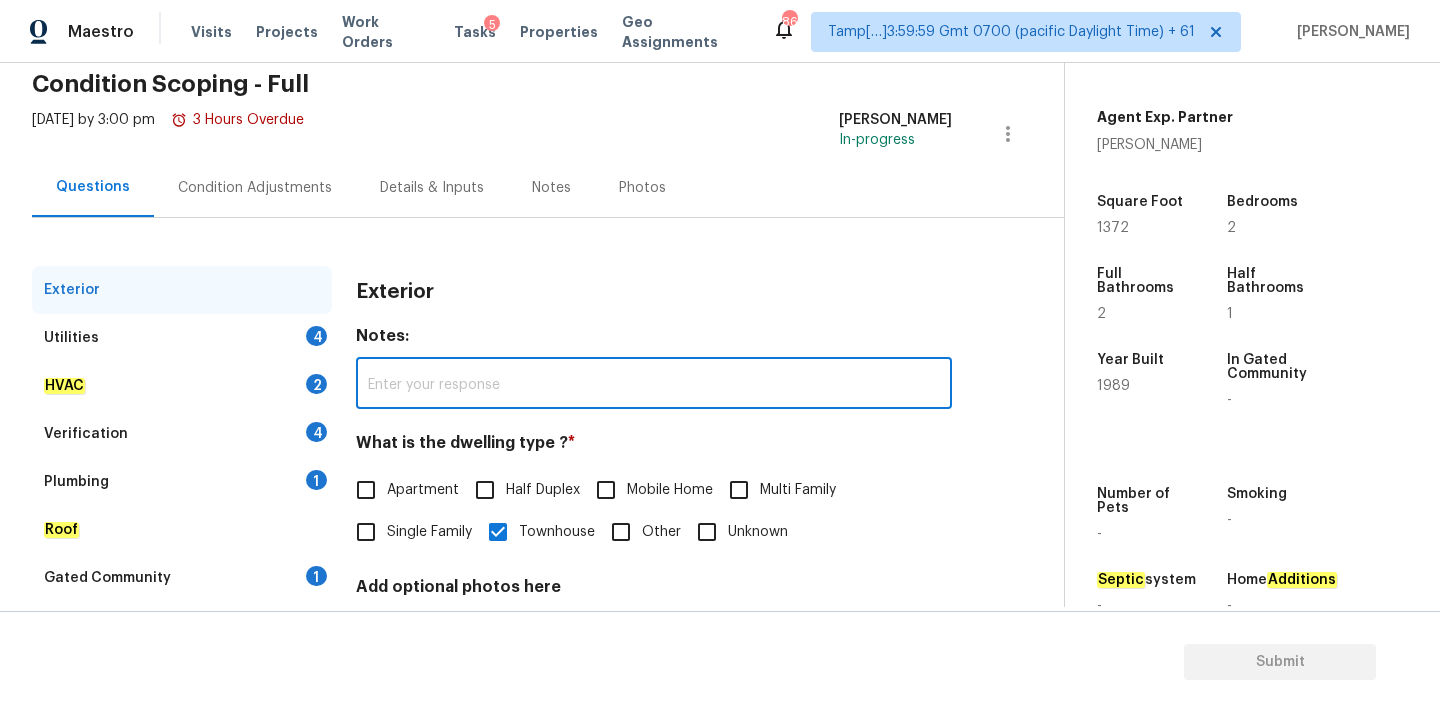 scroll, scrollTop: 71, scrollLeft: 0, axis: vertical 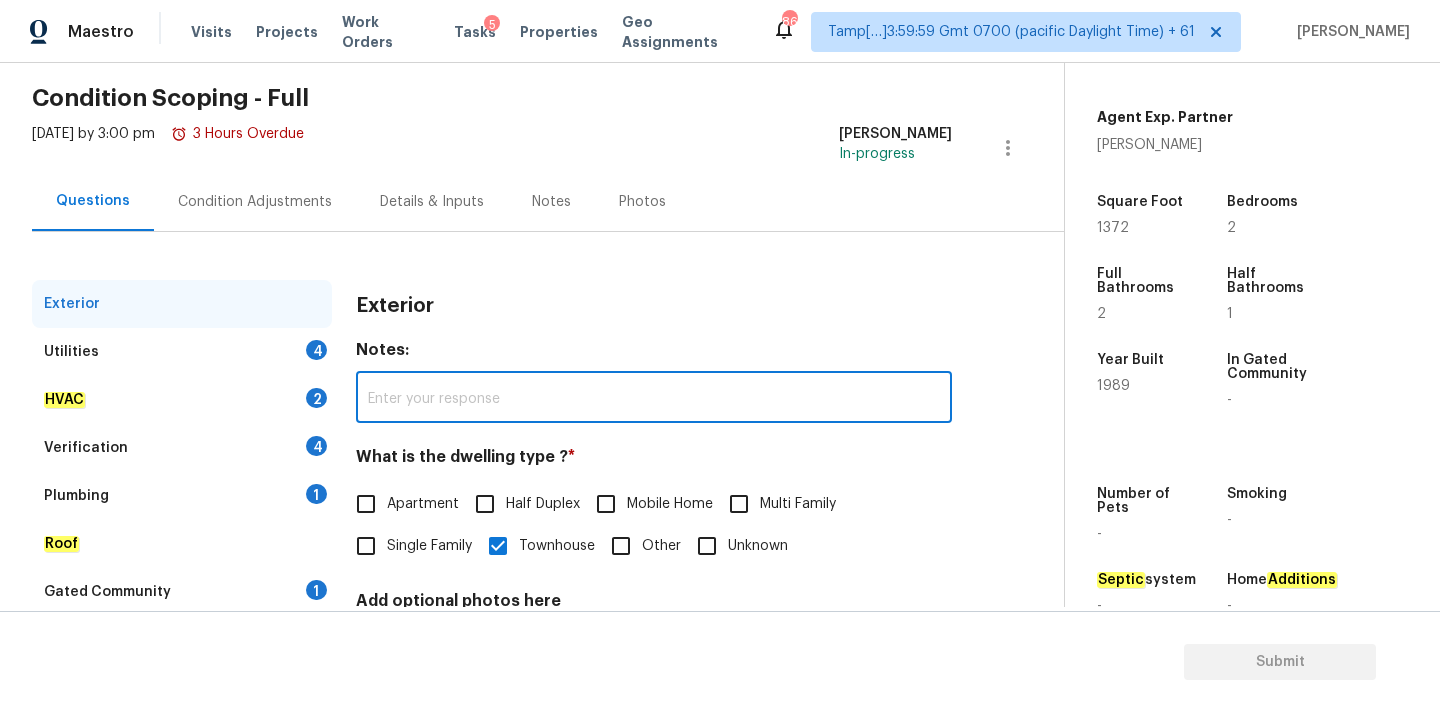 click on "Condition Adjustments" at bounding box center [255, 202] 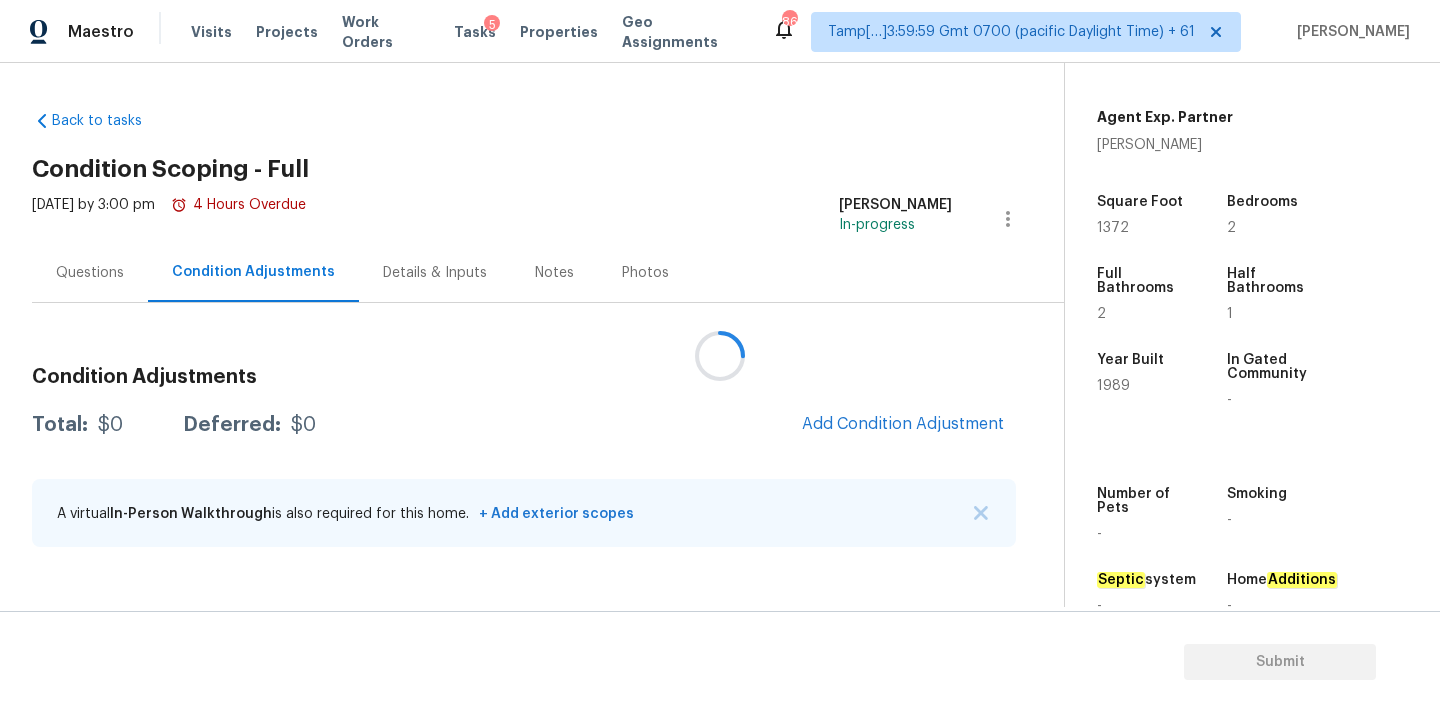 scroll, scrollTop: 0, scrollLeft: 0, axis: both 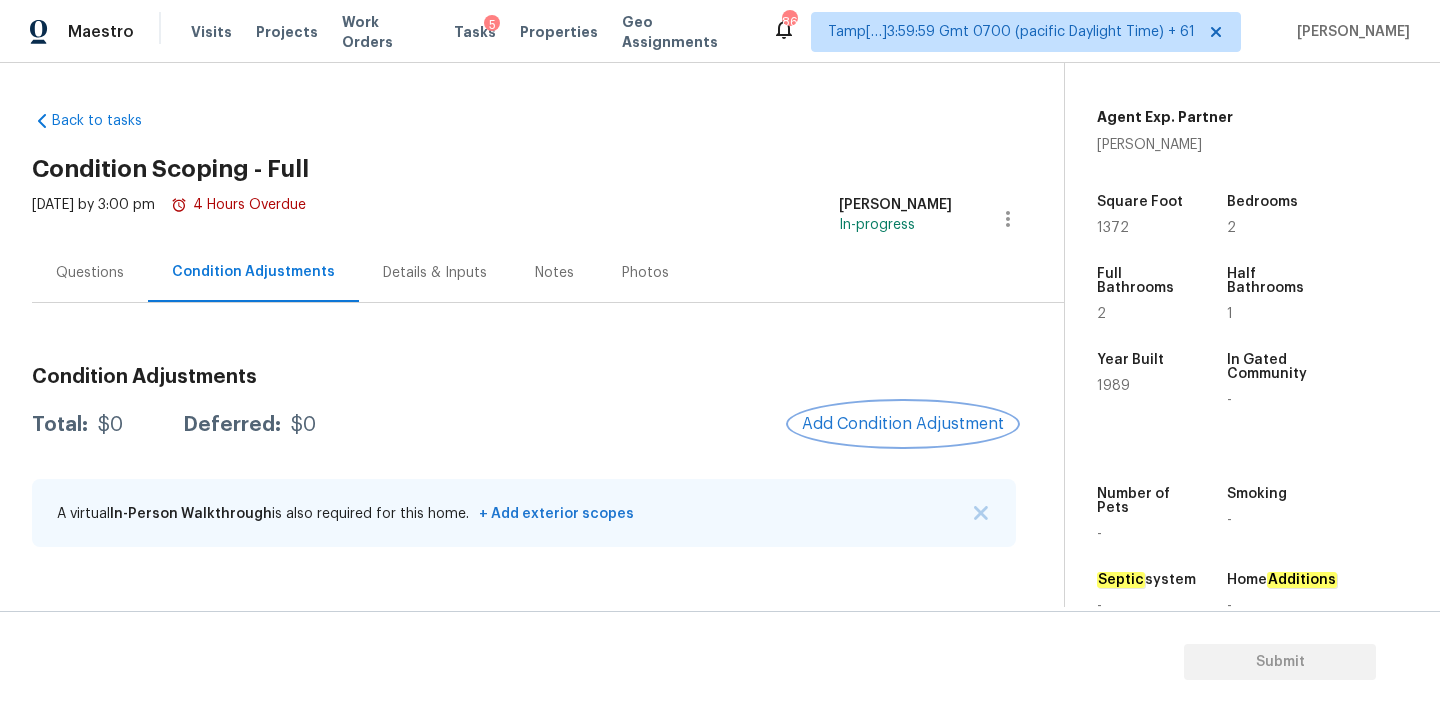 click on "Add Condition Adjustment" at bounding box center (903, 424) 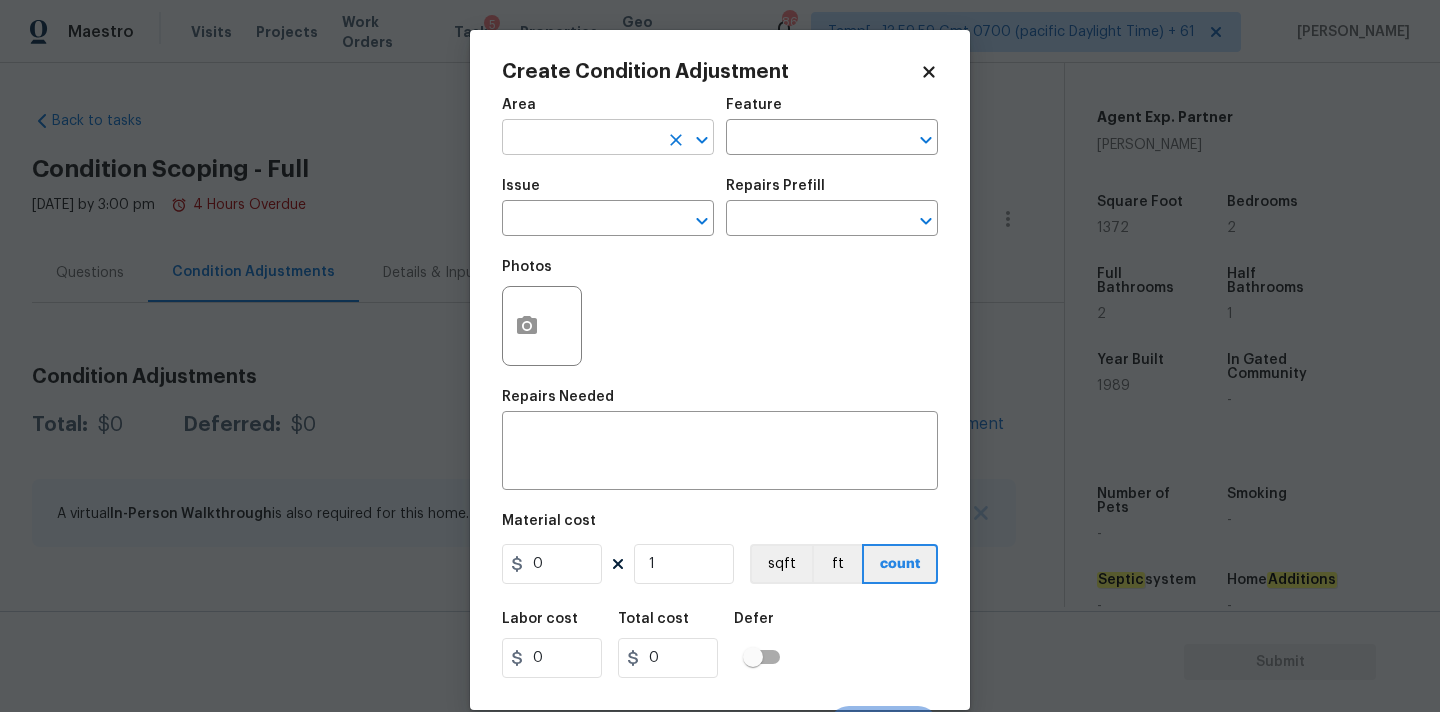 click at bounding box center (580, 139) 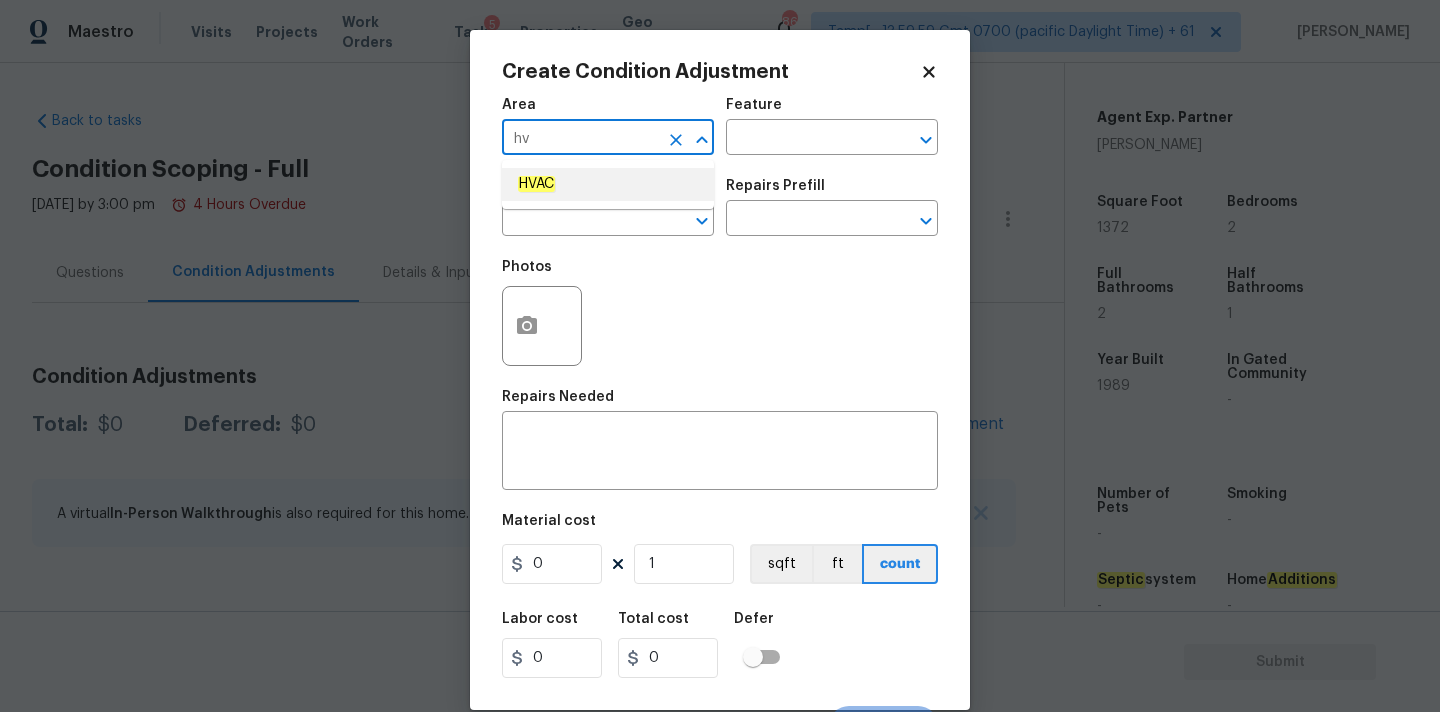 click on "HVAC" at bounding box center (536, 184) 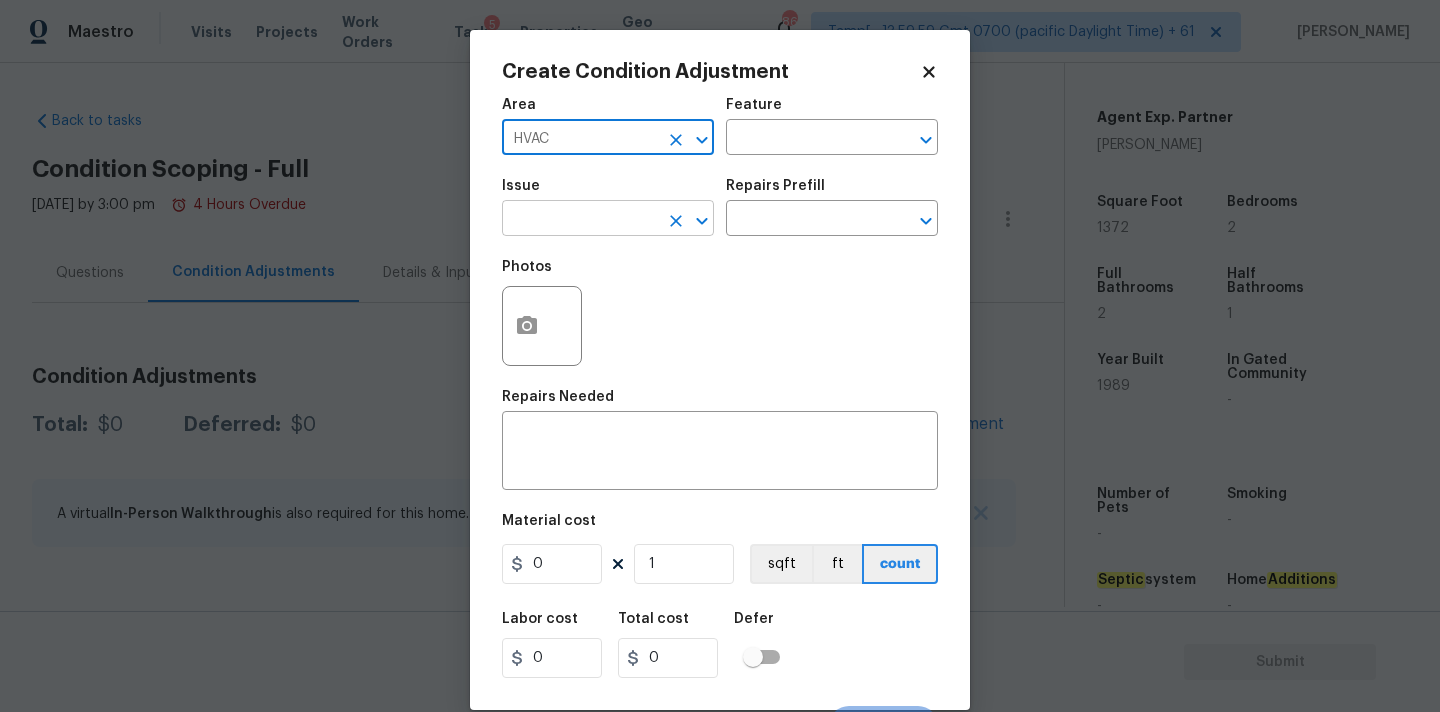 type on "HVAC" 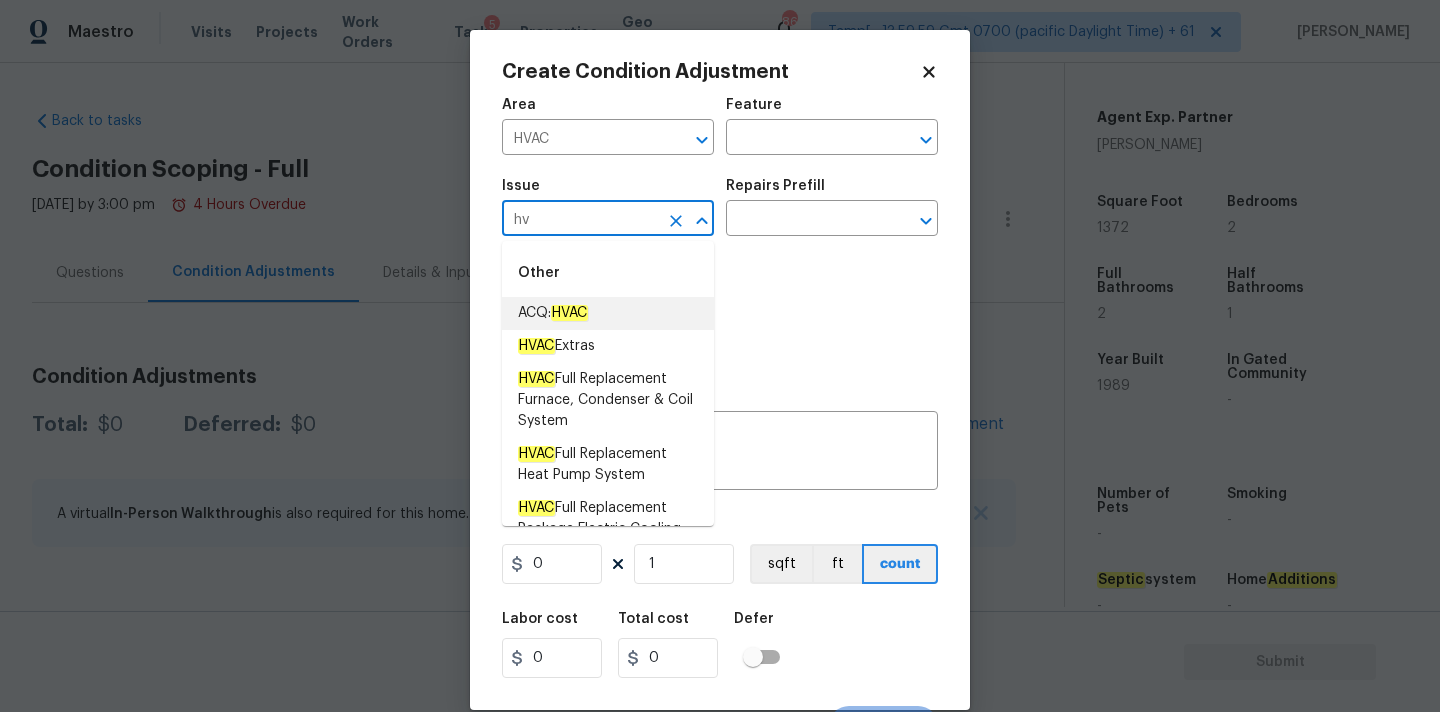 click on "HVAC" at bounding box center [569, 313] 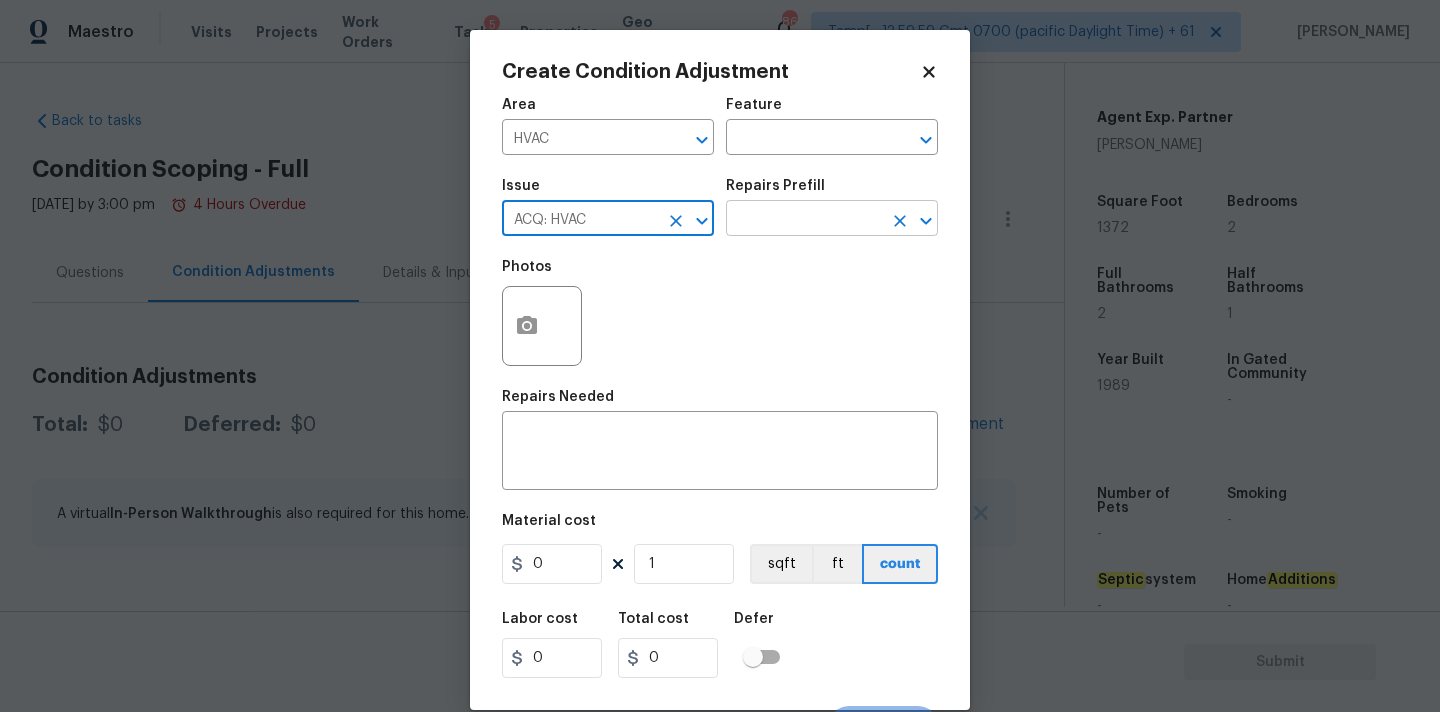 type on "ACQ: HVAC" 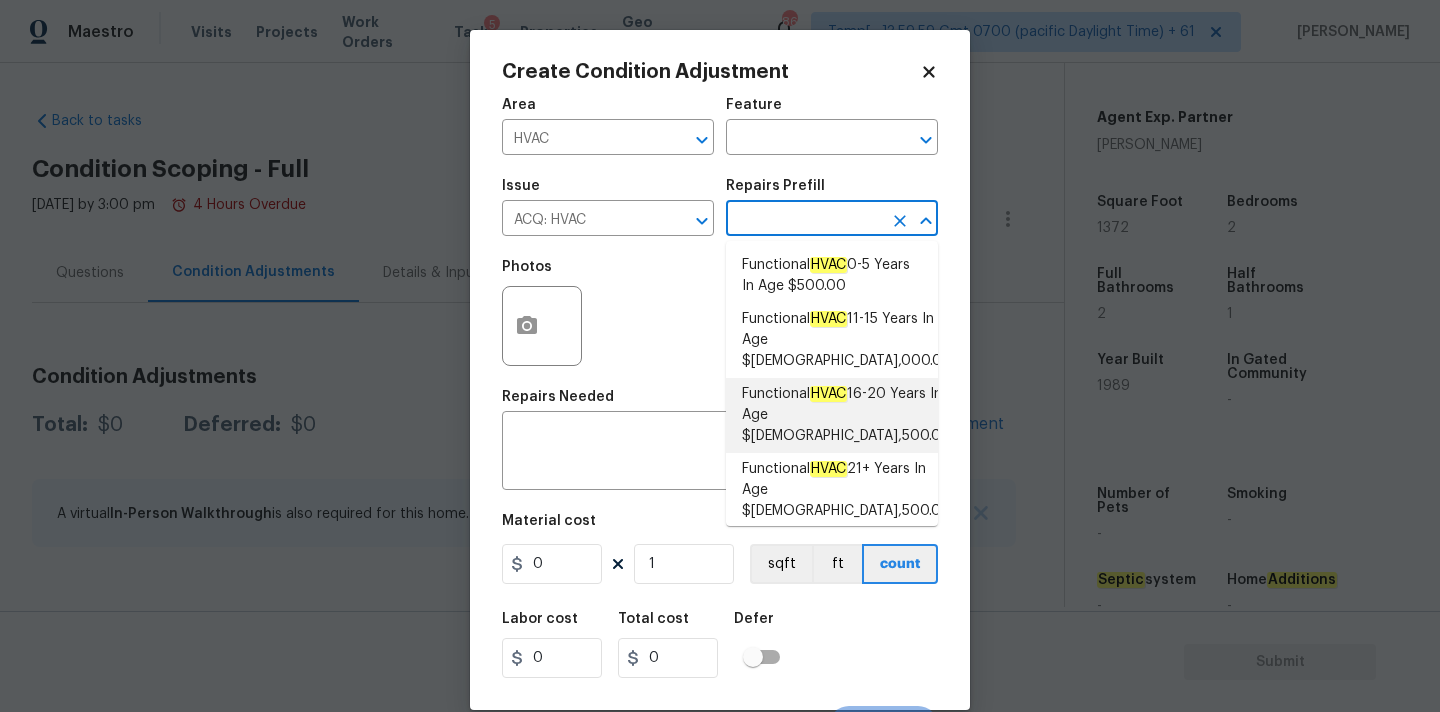 click on "Functional  HVAC  16-20 Years In Age $[DEMOGRAPHIC_DATA],500.00" at bounding box center (846, 415) 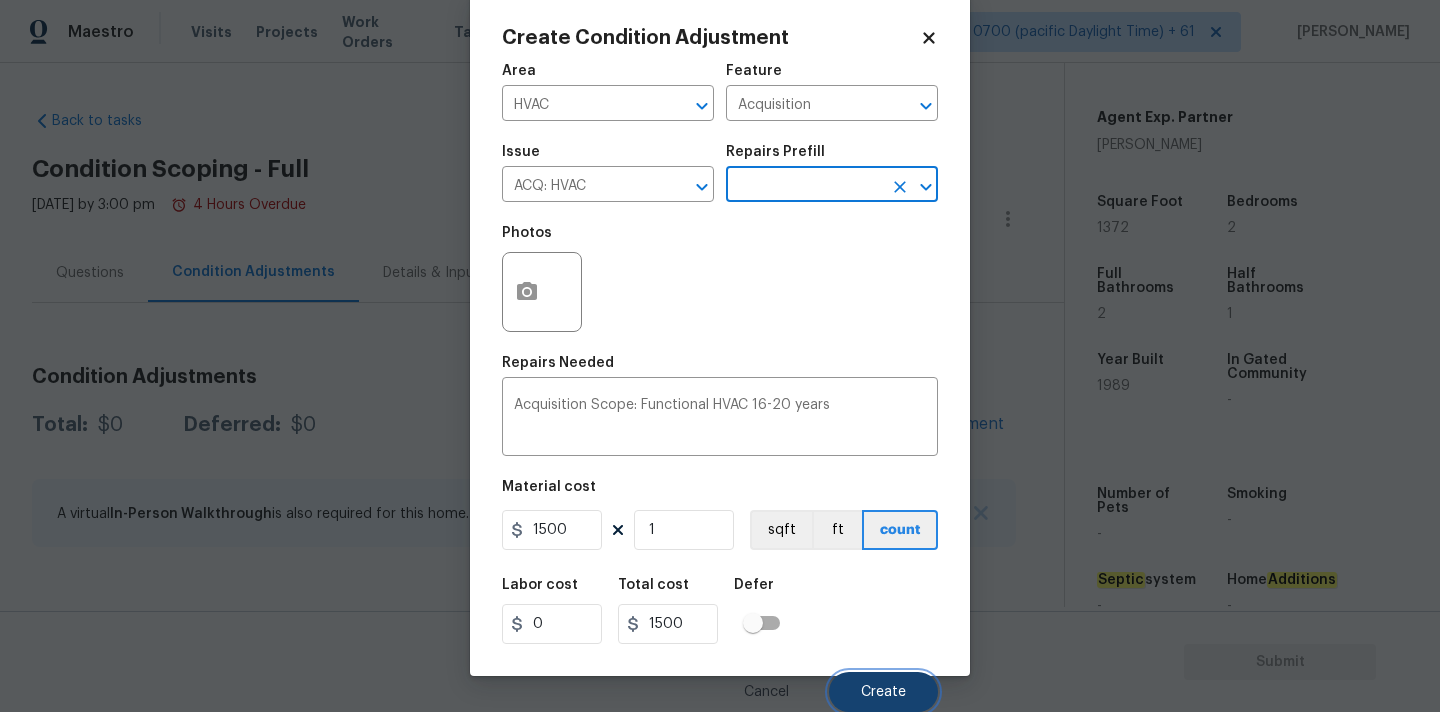 click on "Create" at bounding box center (883, 692) 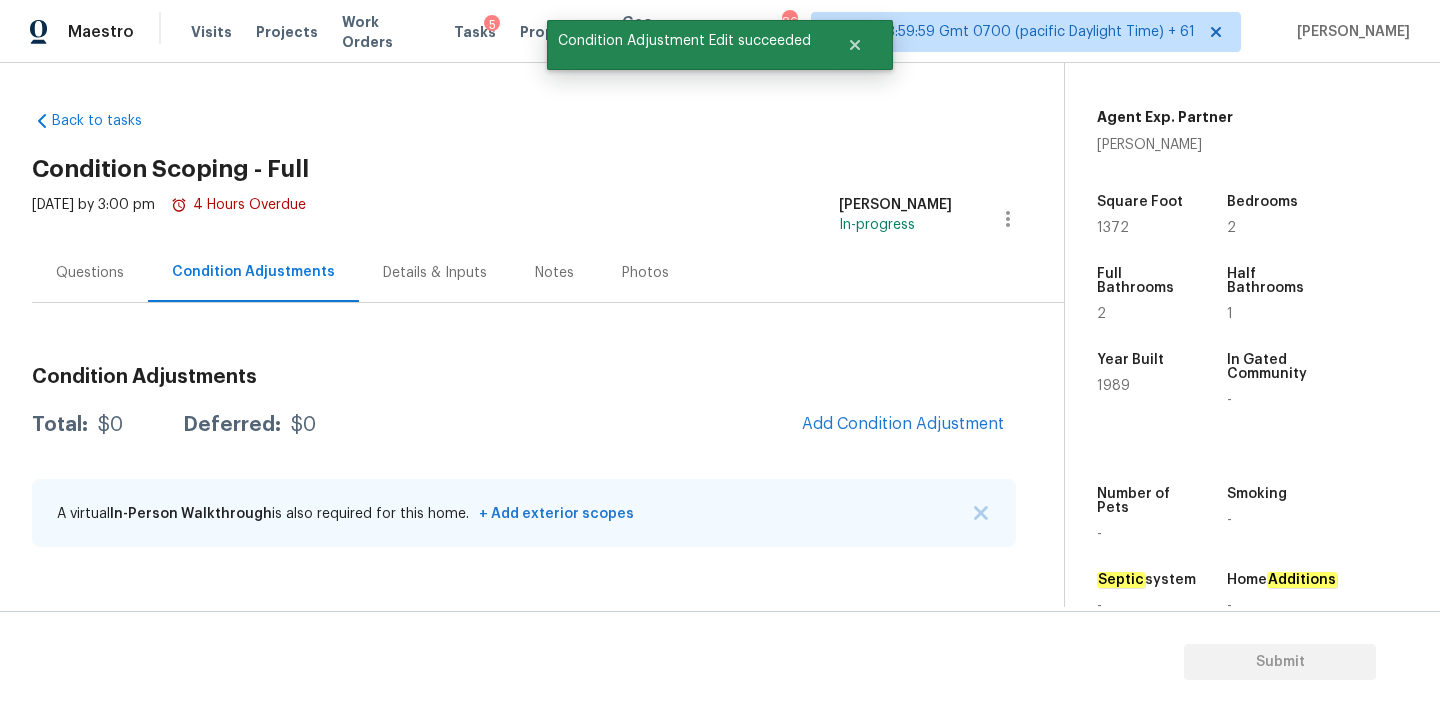 scroll, scrollTop: 28, scrollLeft: 0, axis: vertical 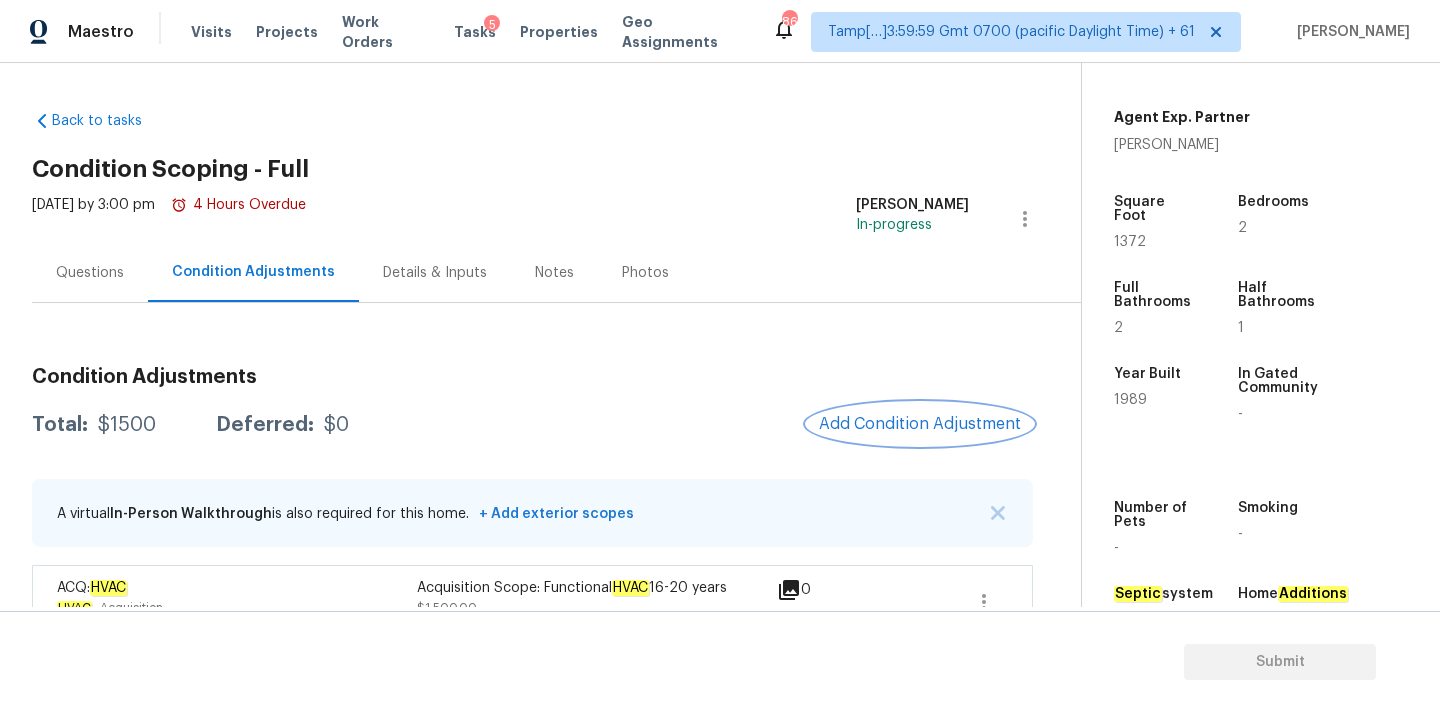 click on "Add Condition Adjustment" at bounding box center (920, 424) 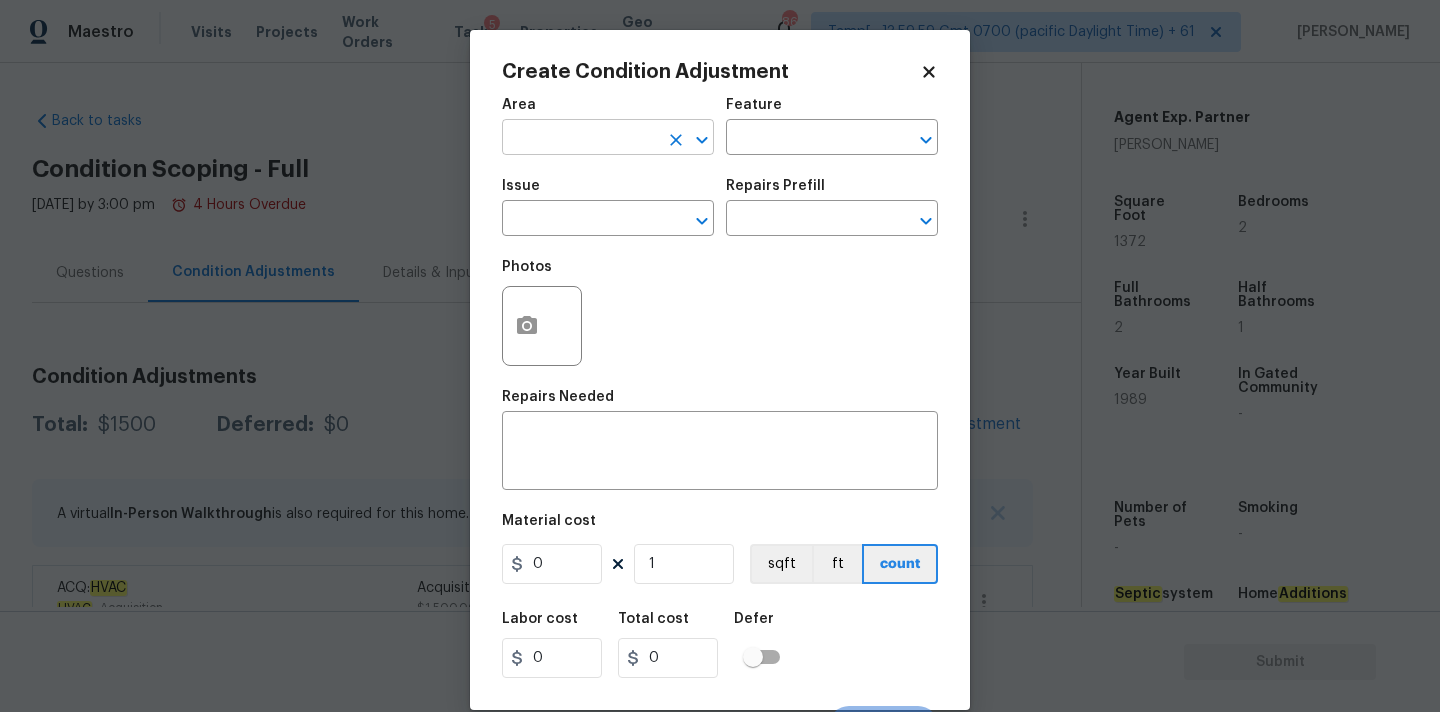 click at bounding box center [580, 139] 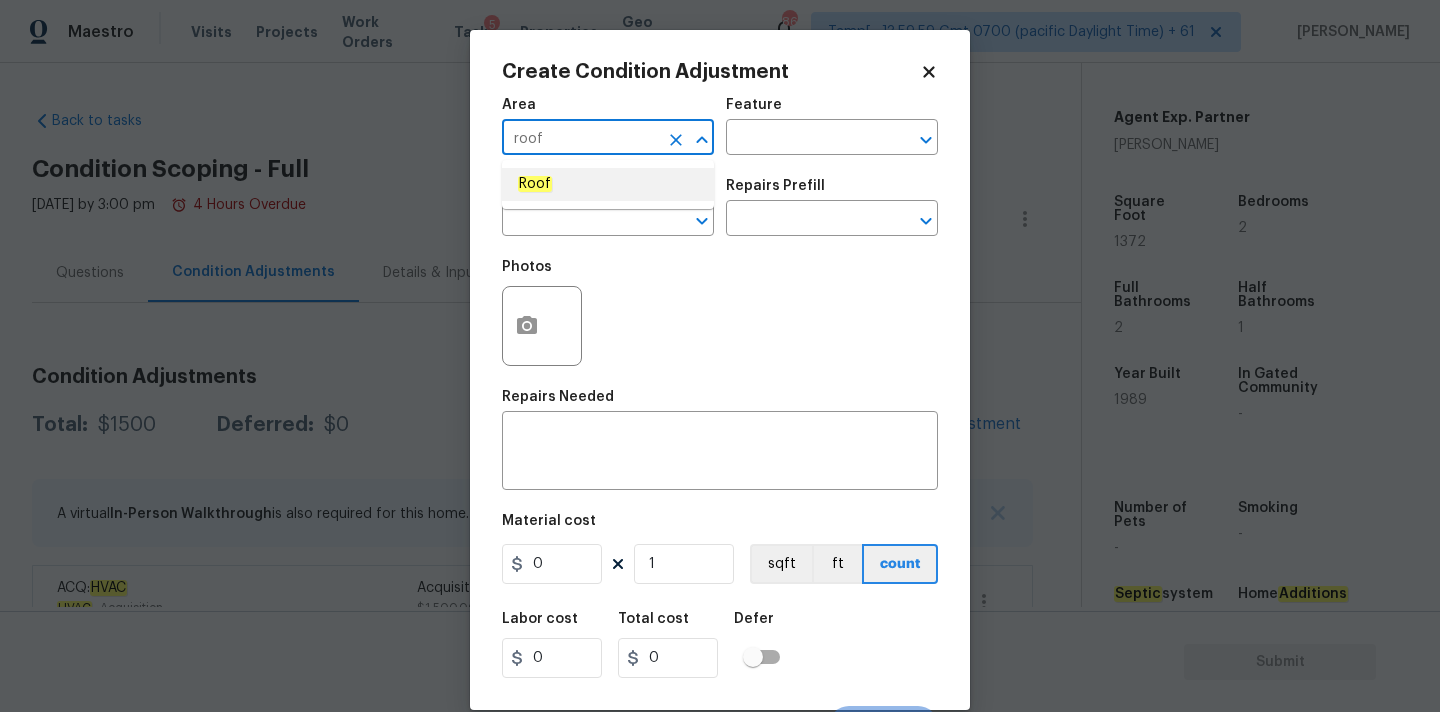 click on "Roof" at bounding box center [608, 184] 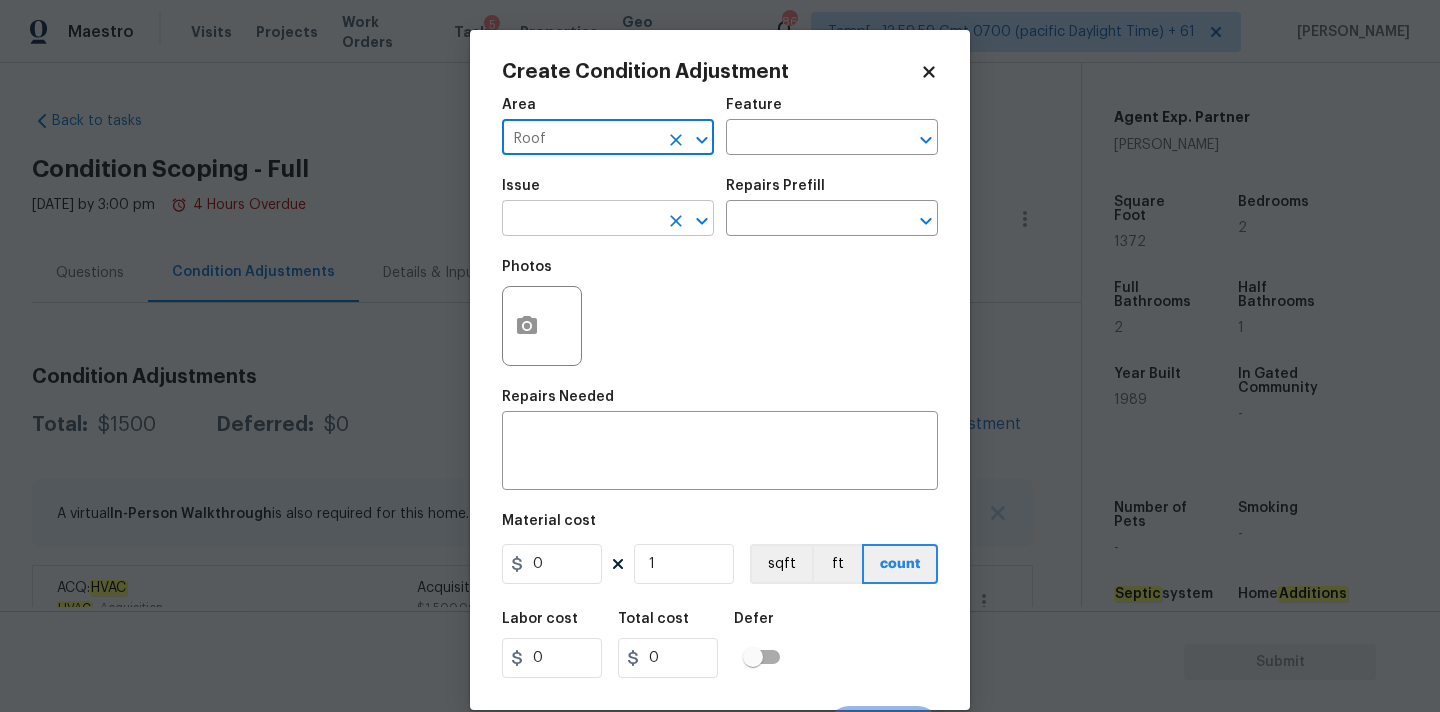 type on "Roof" 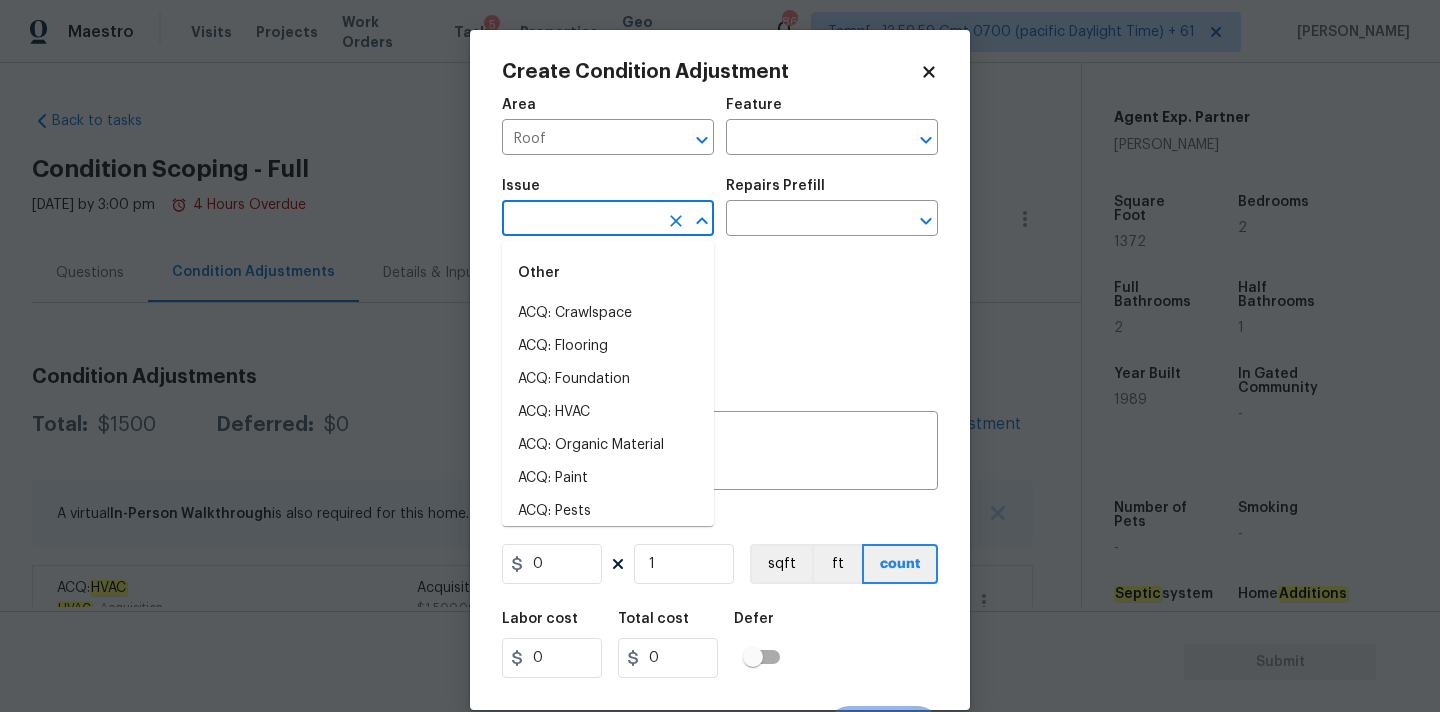 click at bounding box center [580, 220] 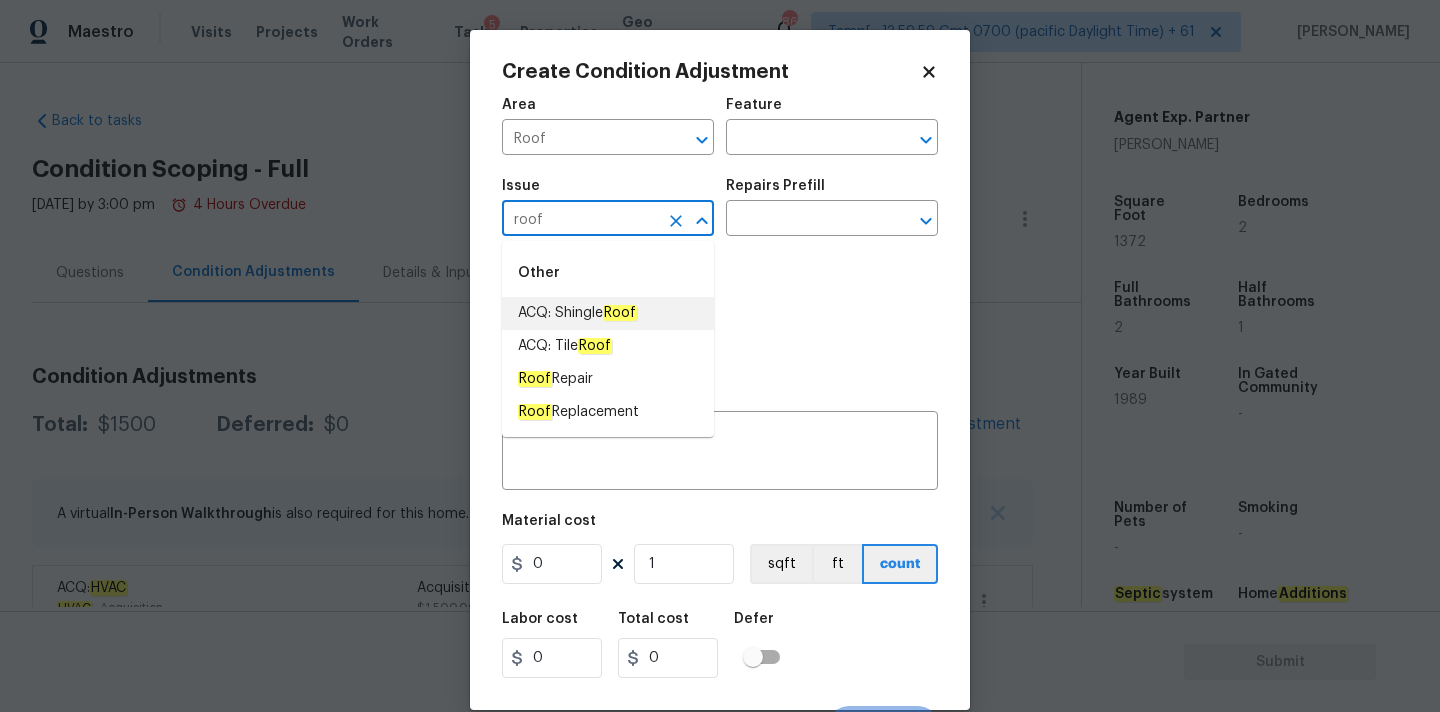 click on "ACQ: Shingle  Roof" at bounding box center (577, 313) 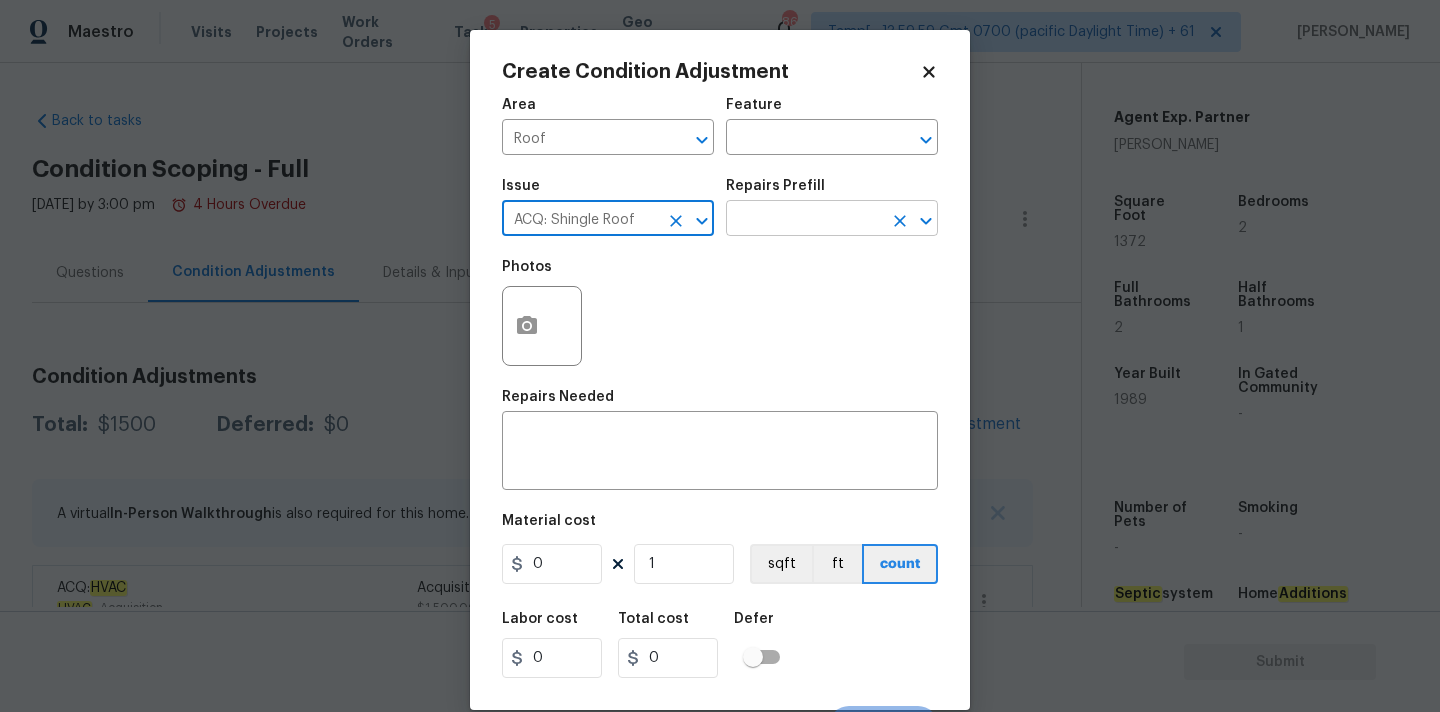 type on "ACQ: Shingle Roof" 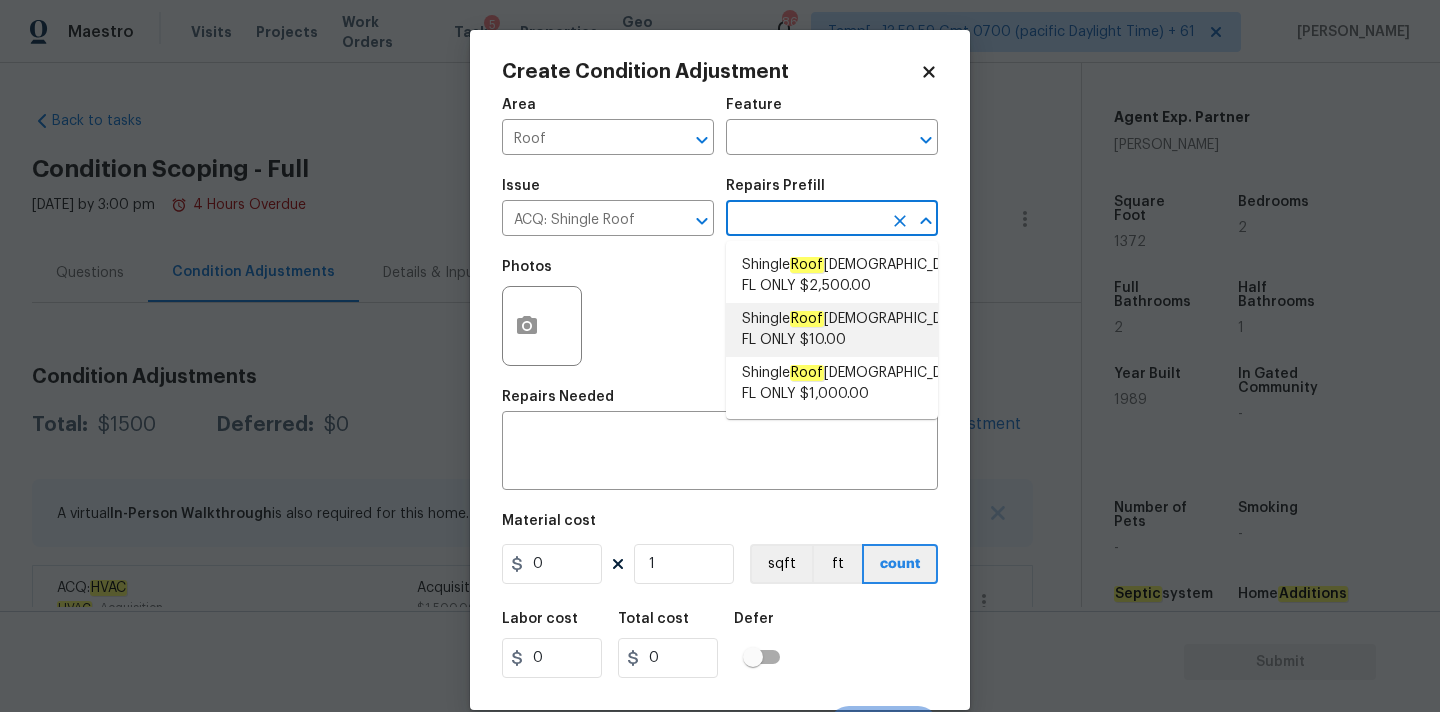 click on "Shingle  Roof  [DEMOGRAPHIC_DATA] FL ONLY $10.00" at bounding box center [856, 330] 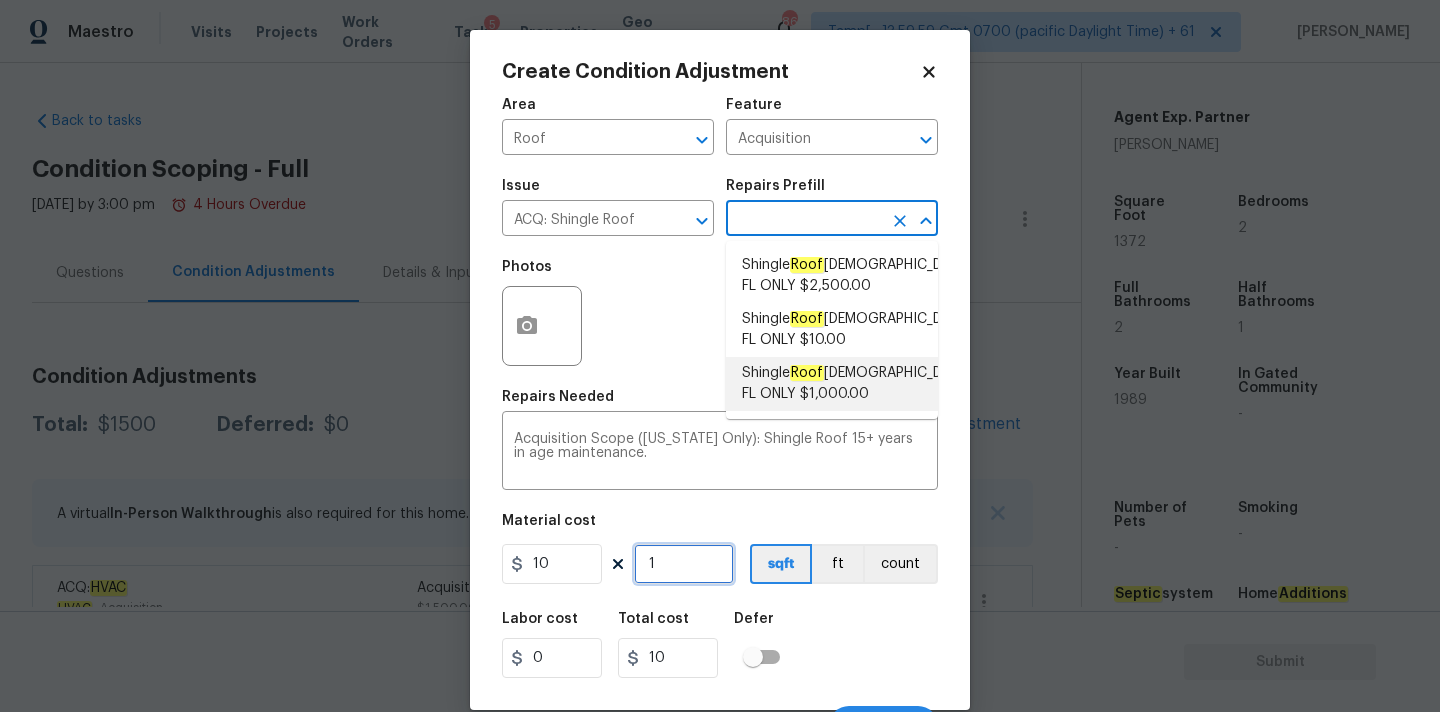 click on "1" at bounding box center (684, 564) 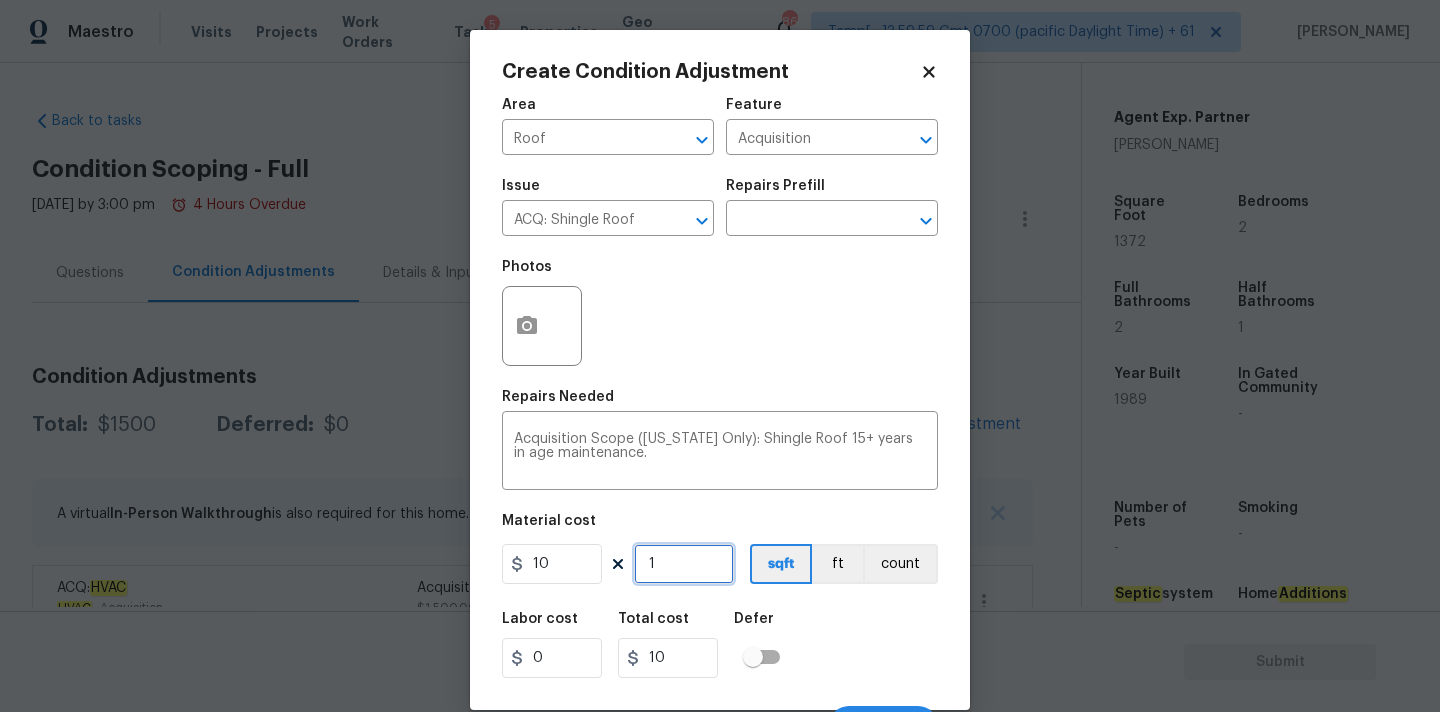 type on "13" 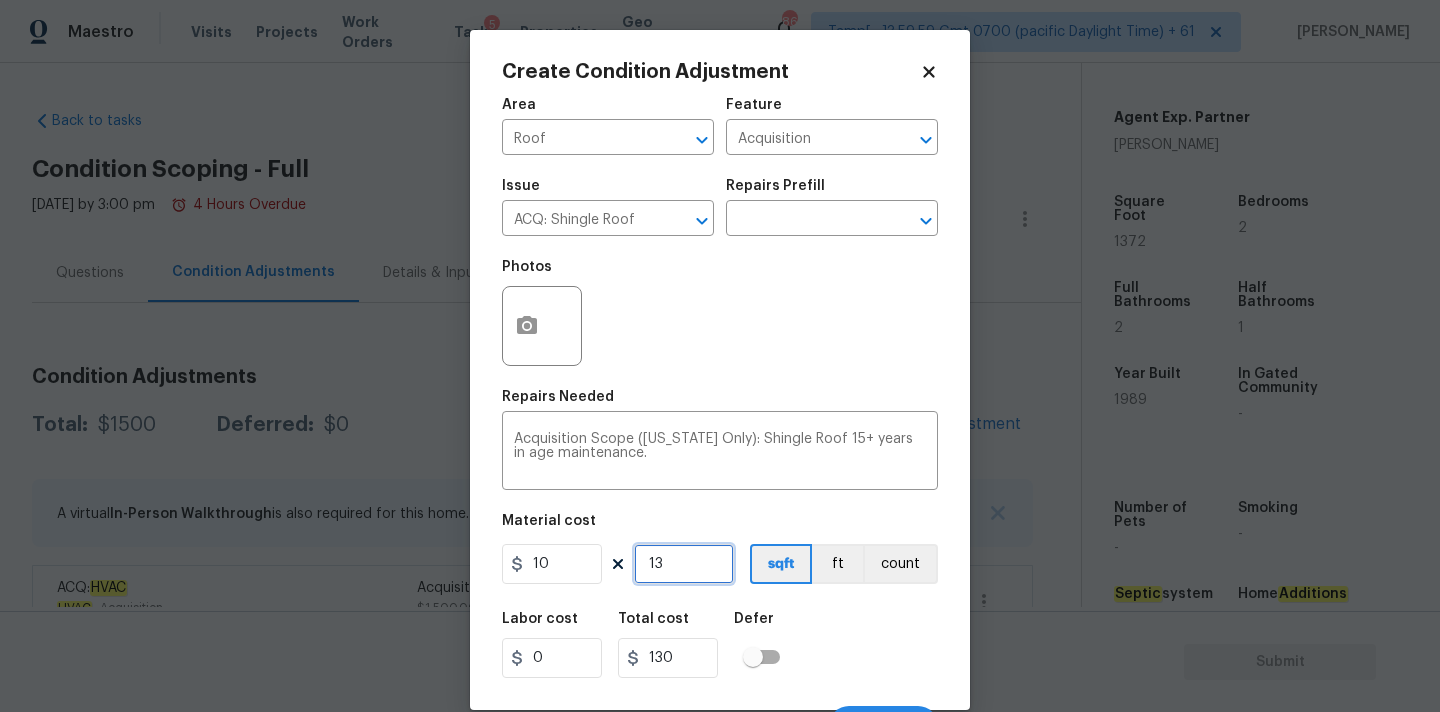 type on "137" 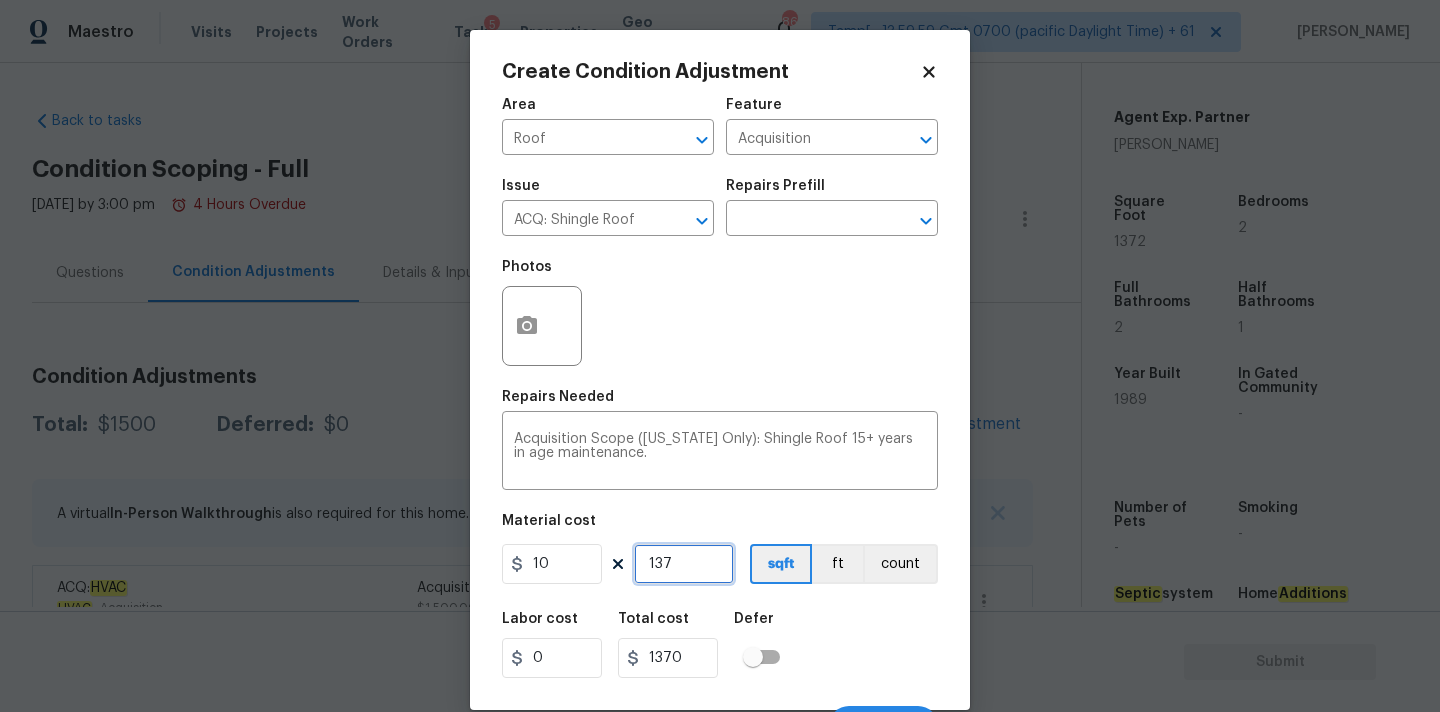type on "1372" 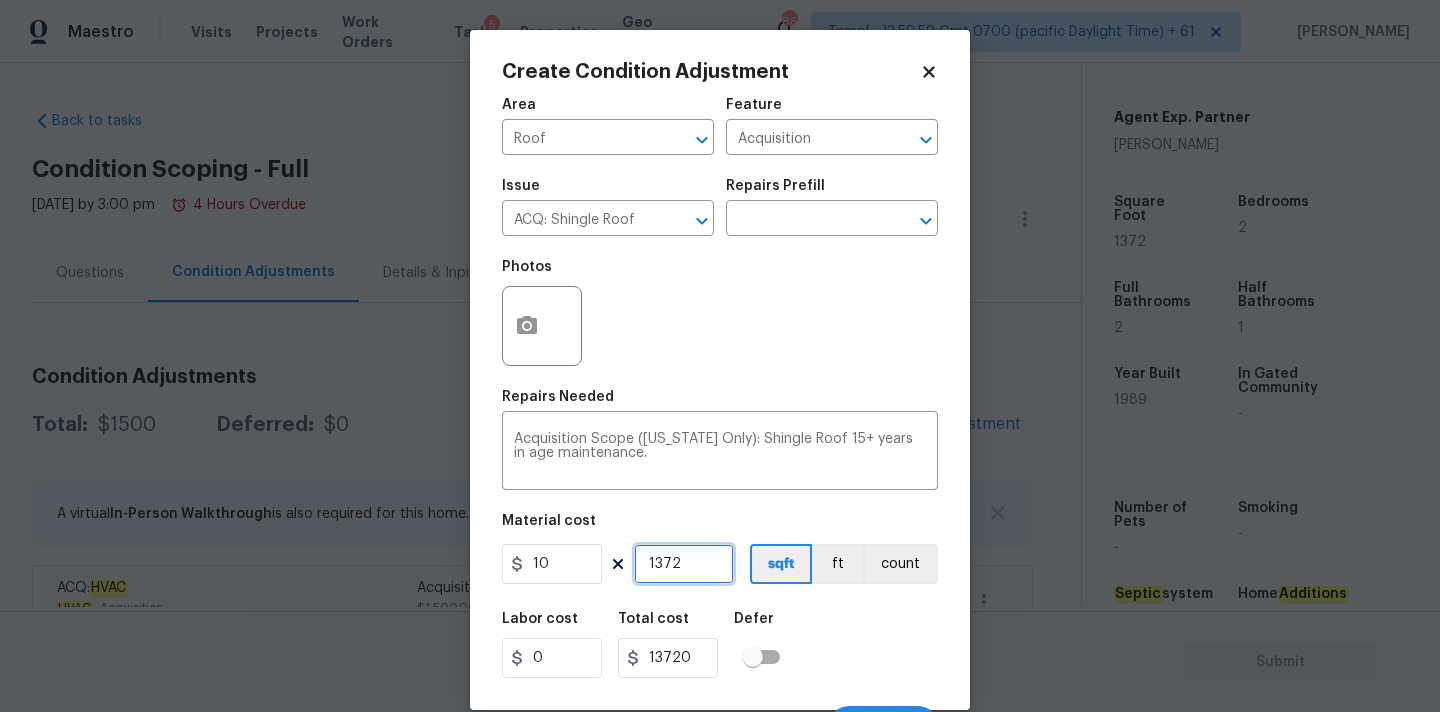 scroll, scrollTop: 35, scrollLeft: 0, axis: vertical 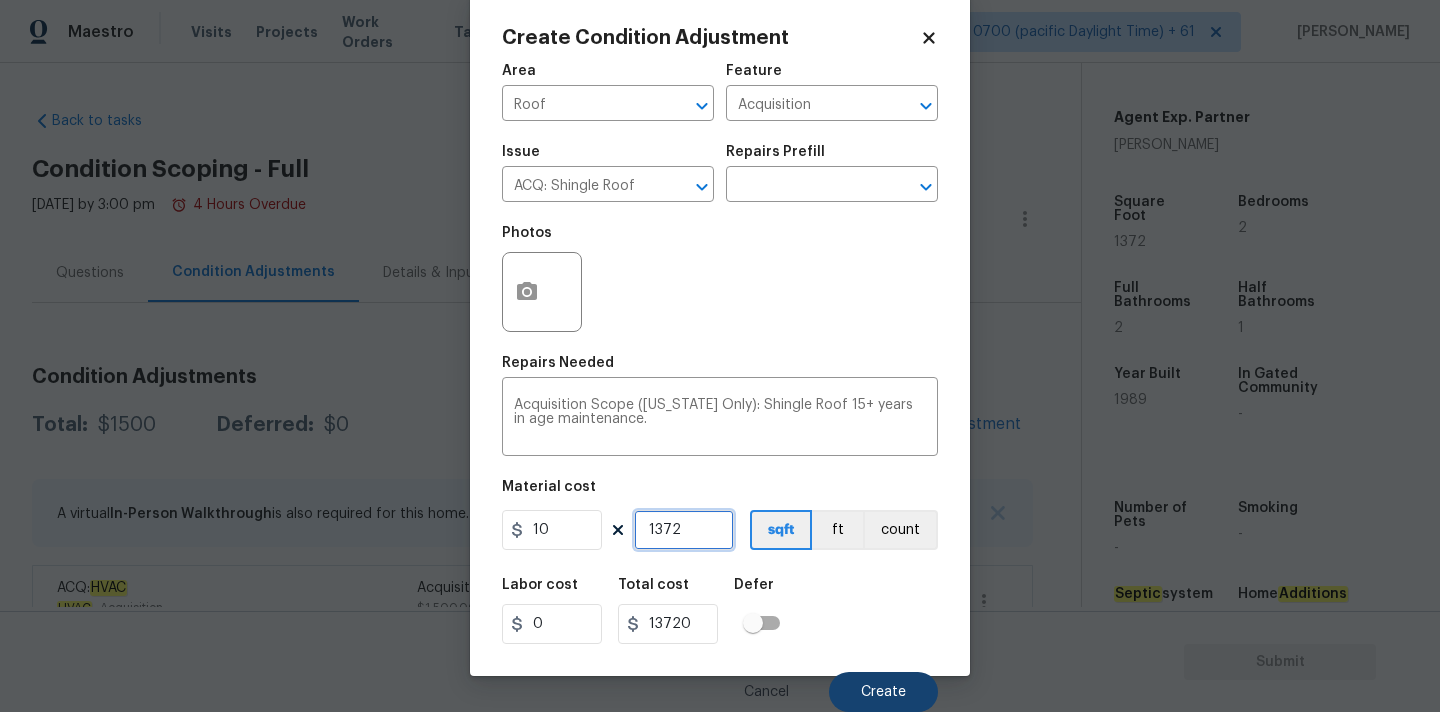 type on "1372" 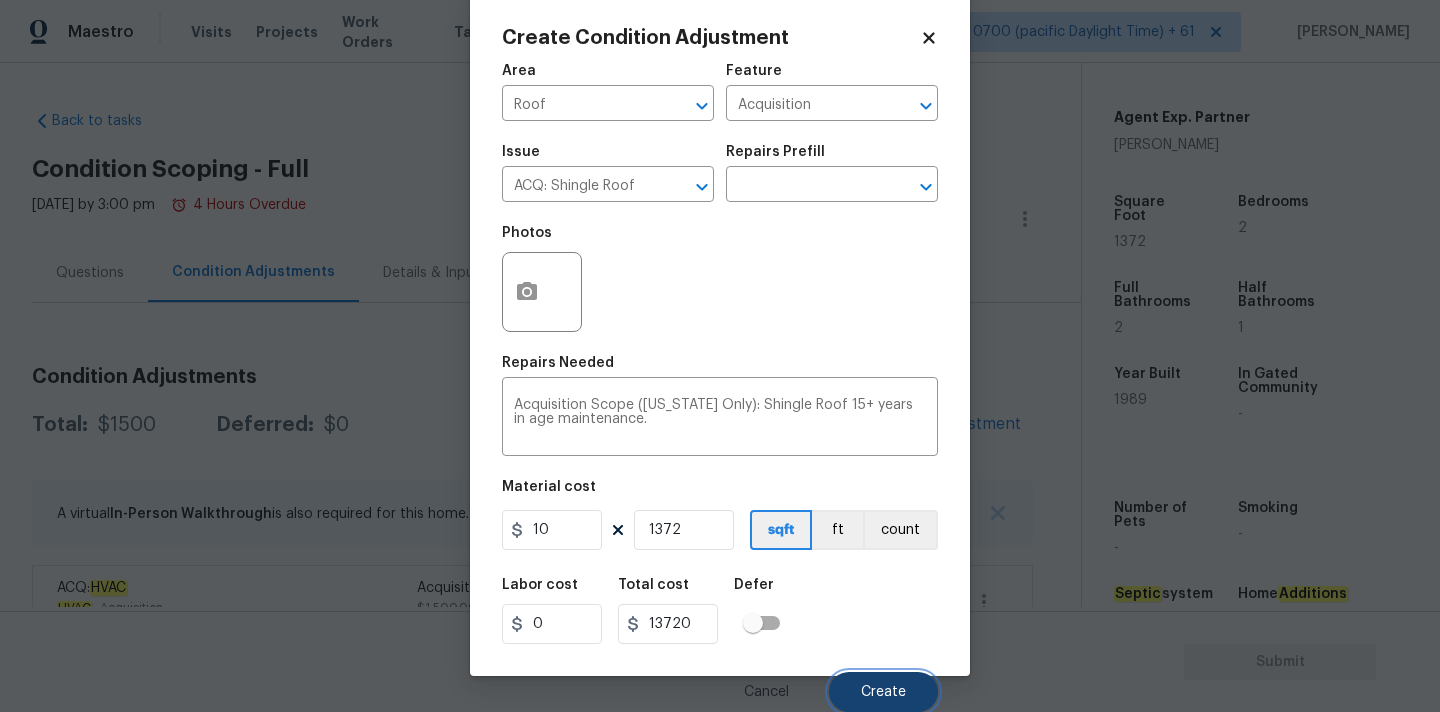 click on "Create" at bounding box center (883, 692) 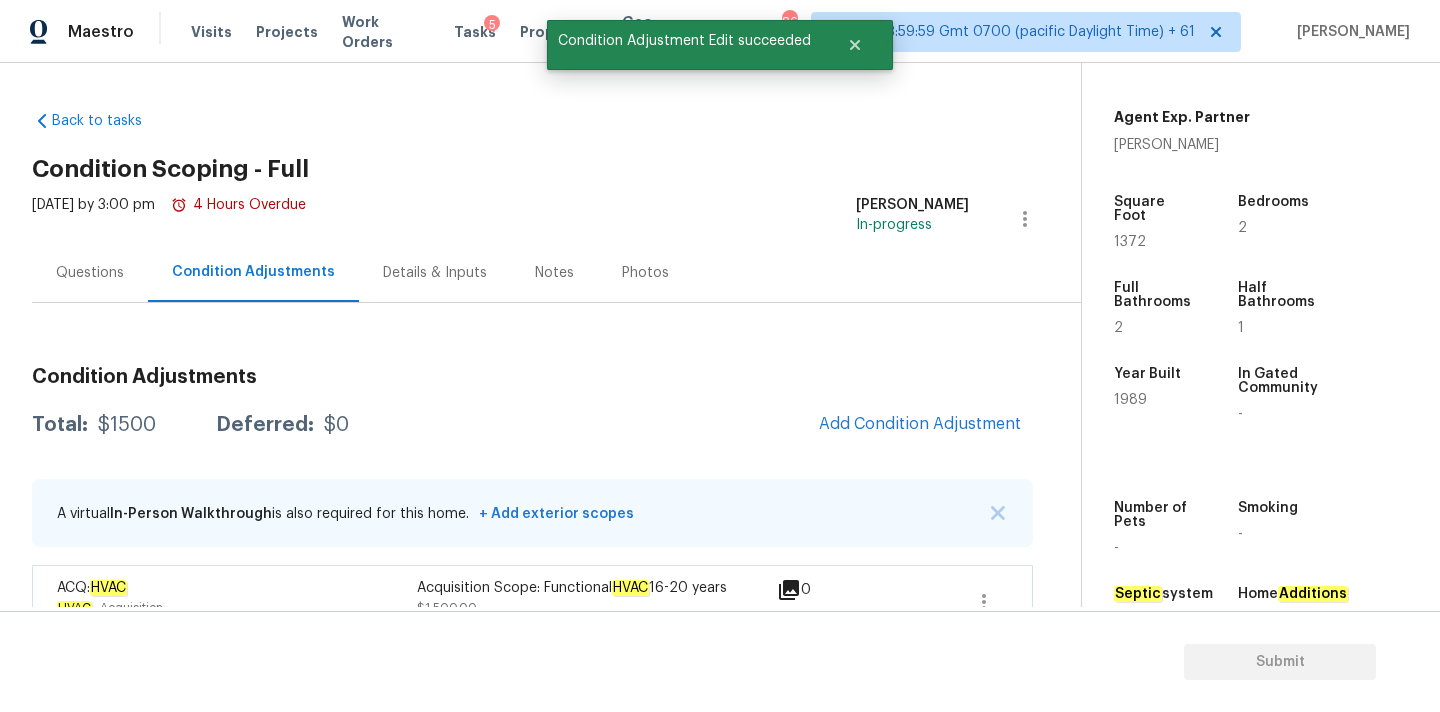 scroll, scrollTop: 28, scrollLeft: 0, axis: vertical 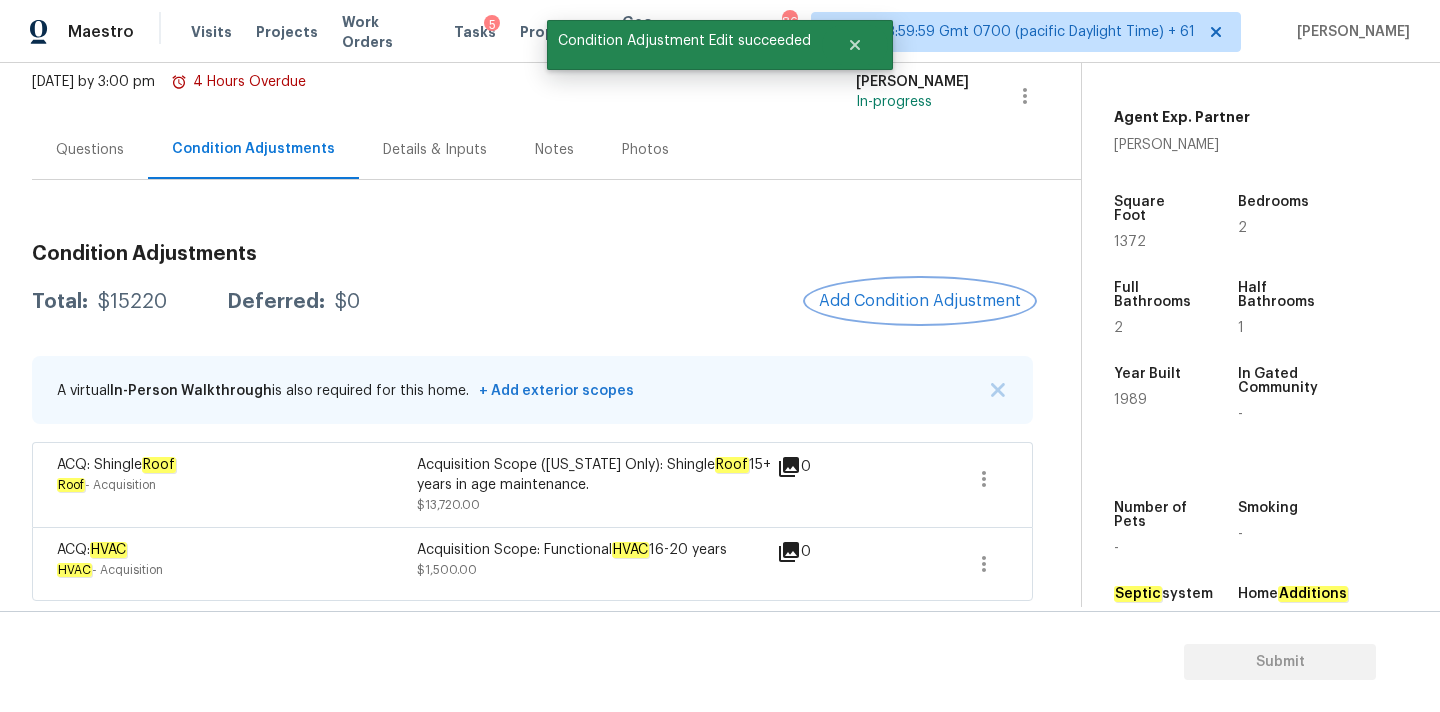 click on "Add Condition Adjustment" at bounding box center (920, 301) 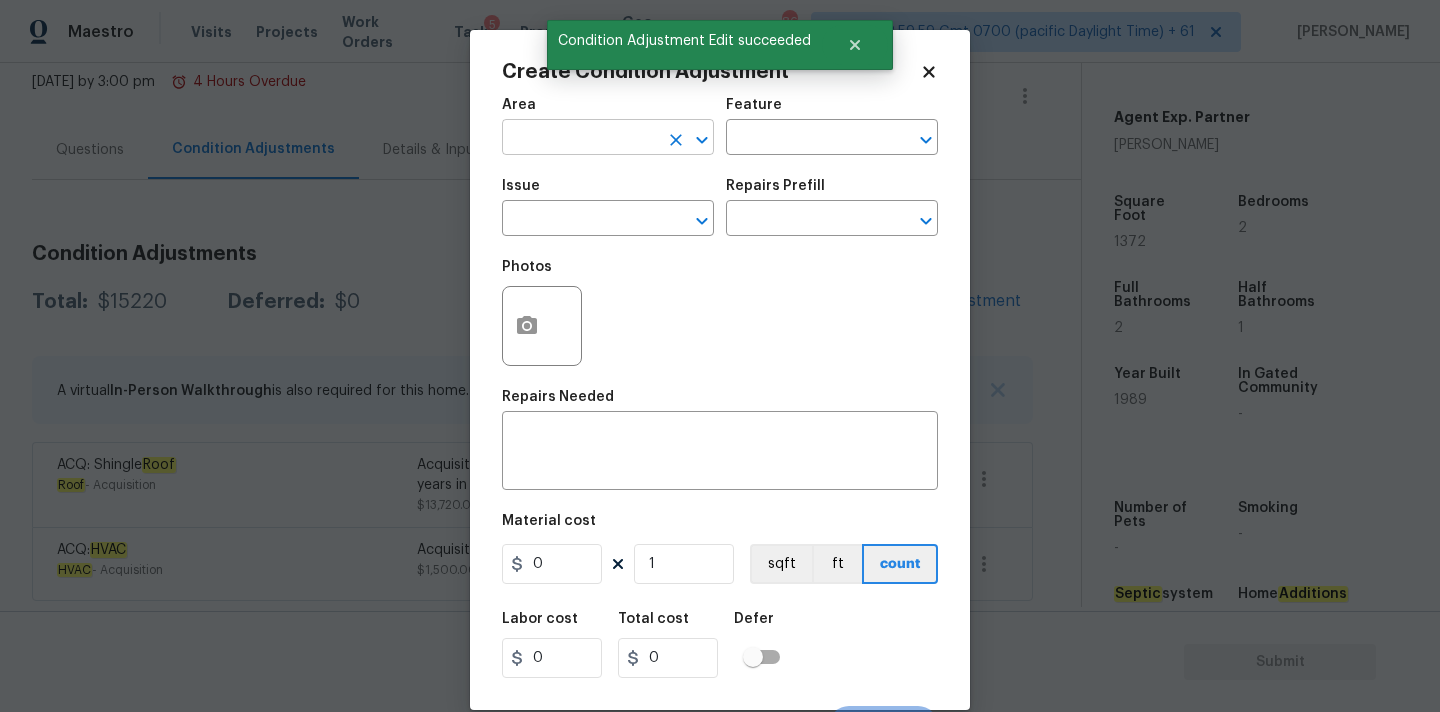 click at bounding box center [580, 139] 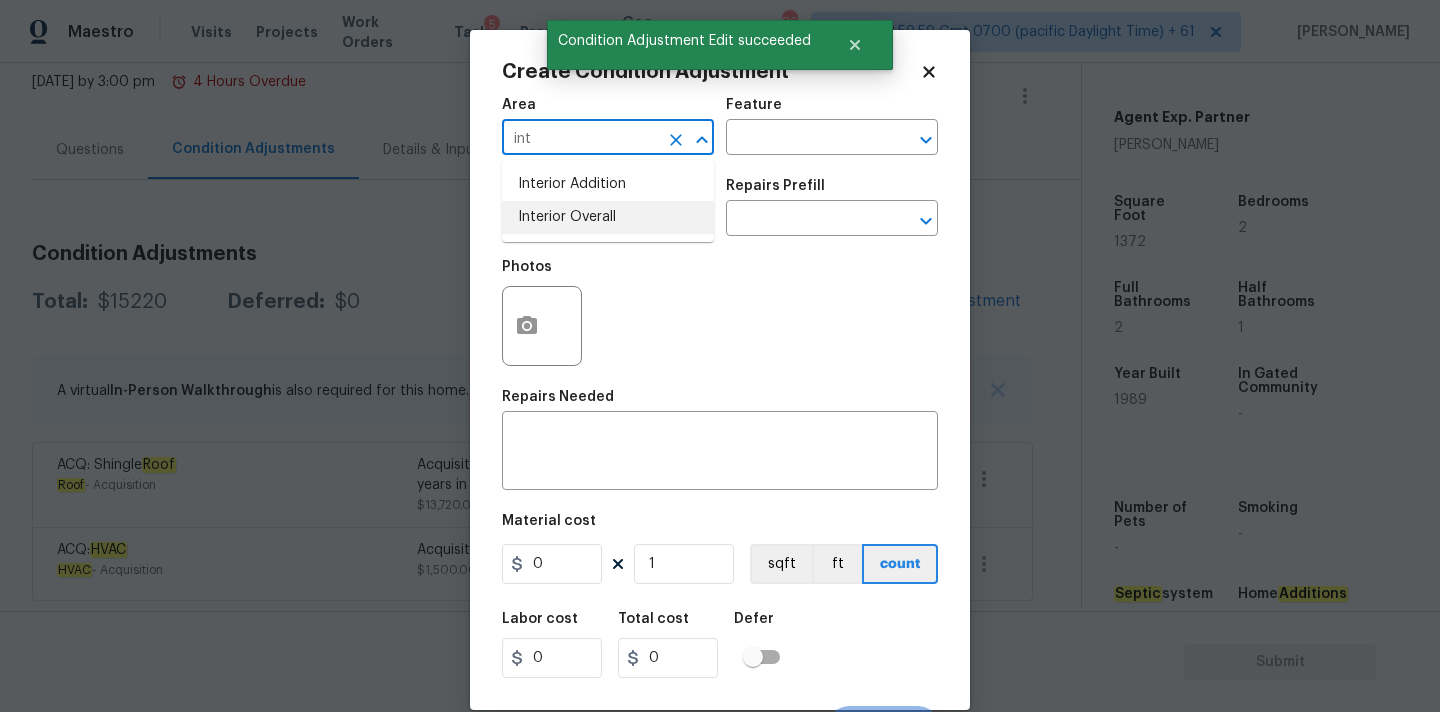 click on "Interior Overall" at bounding box center [608, 217] 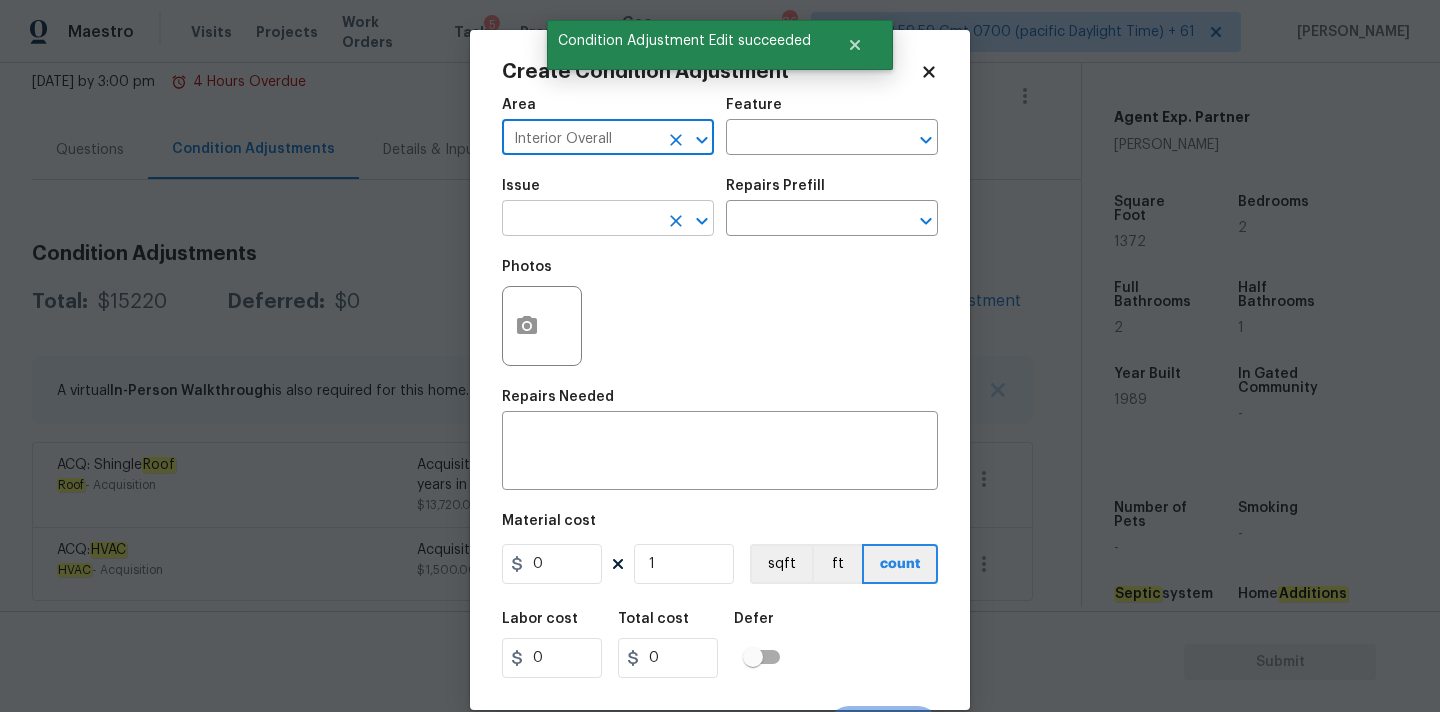 type on "Interior Overall" 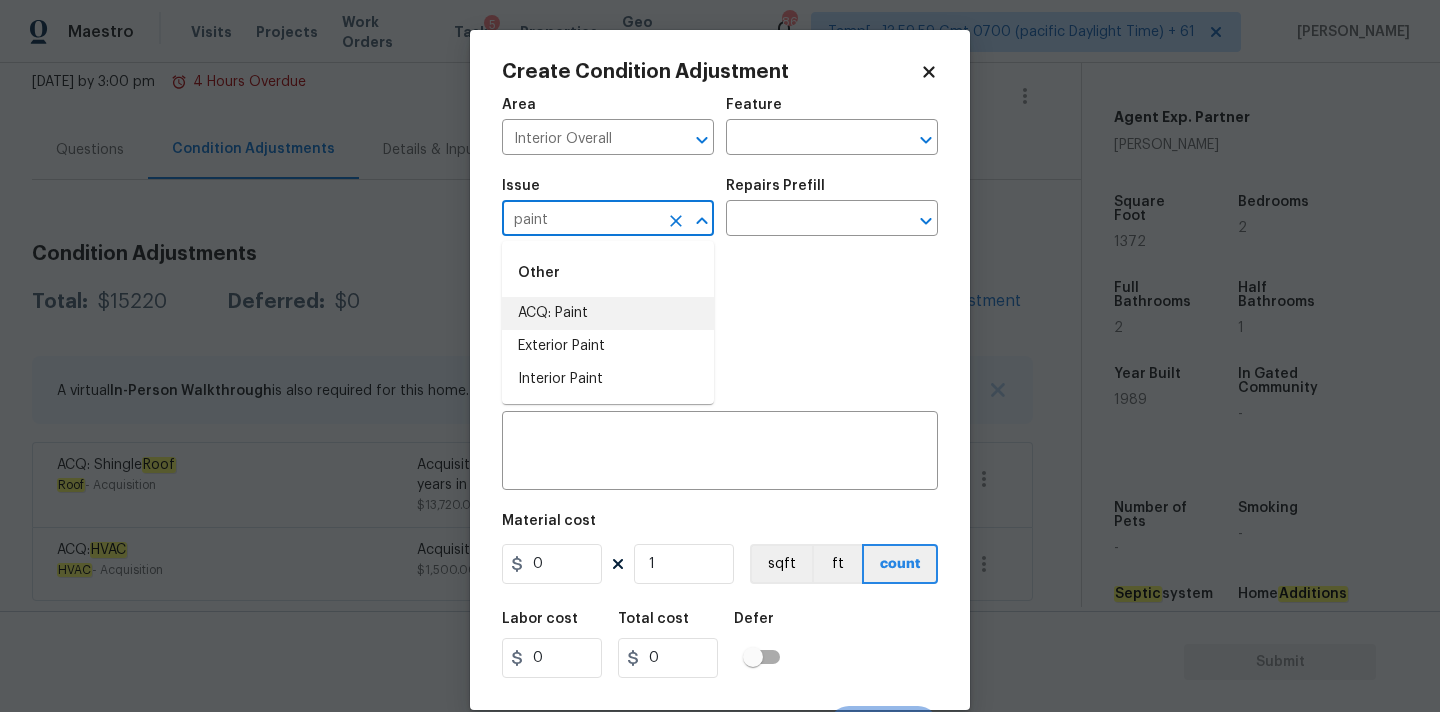 click on "ACQ: Paint" at bounding box center [608, 313] 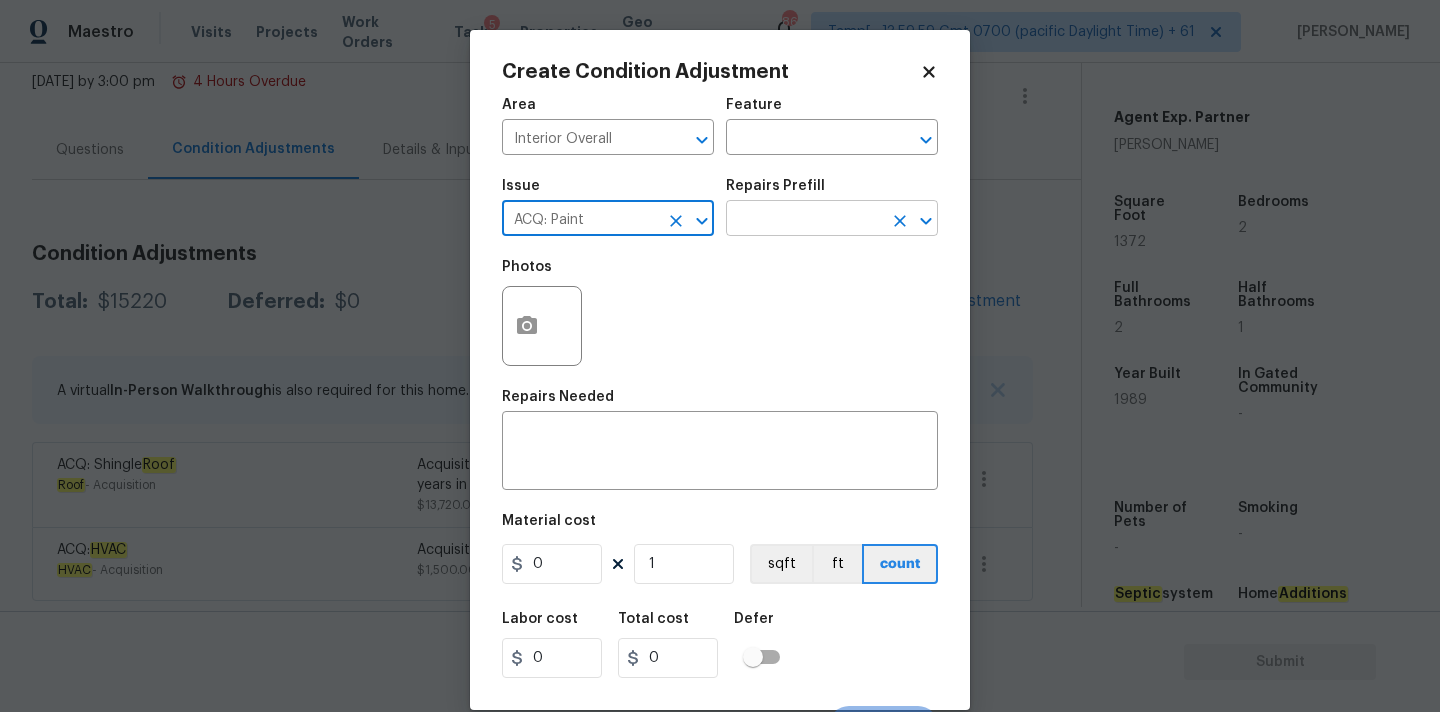 type on "ACQ: Paint" 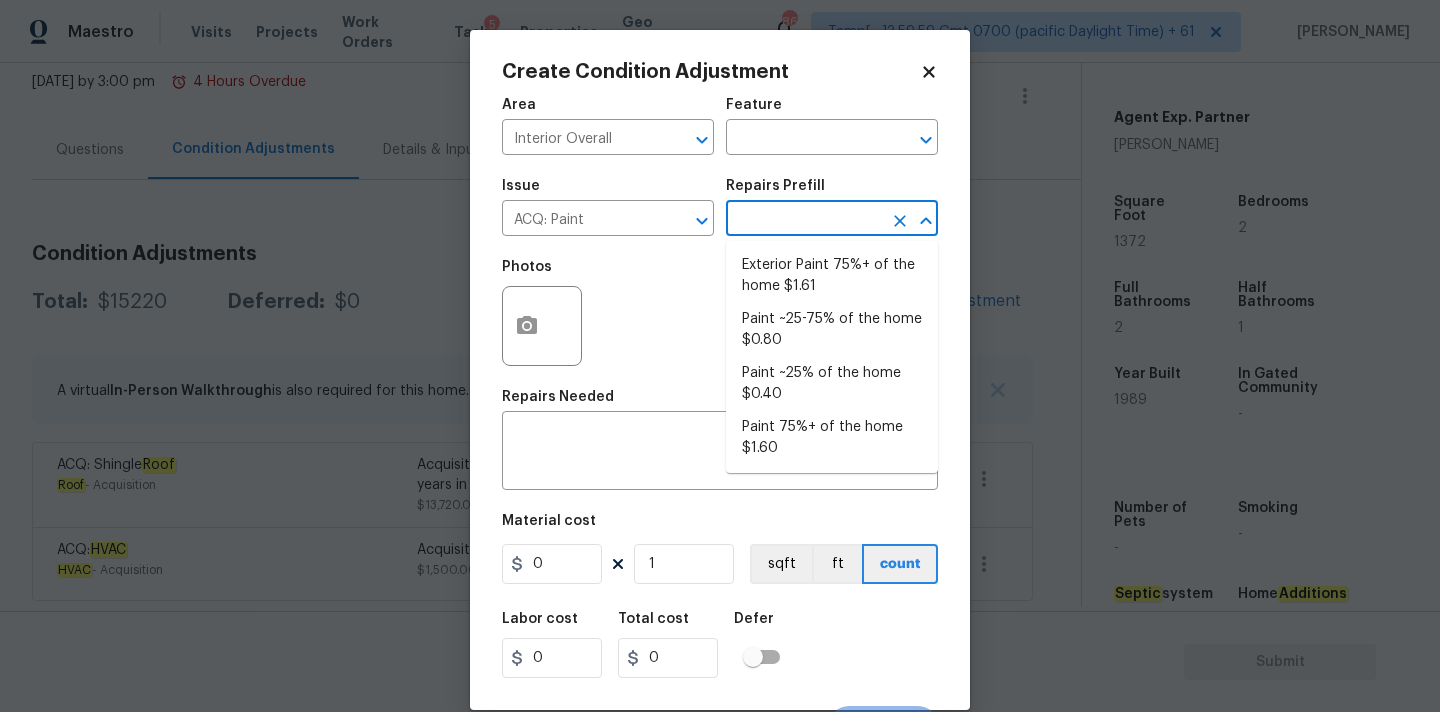 click at bounding box center (804, 220) 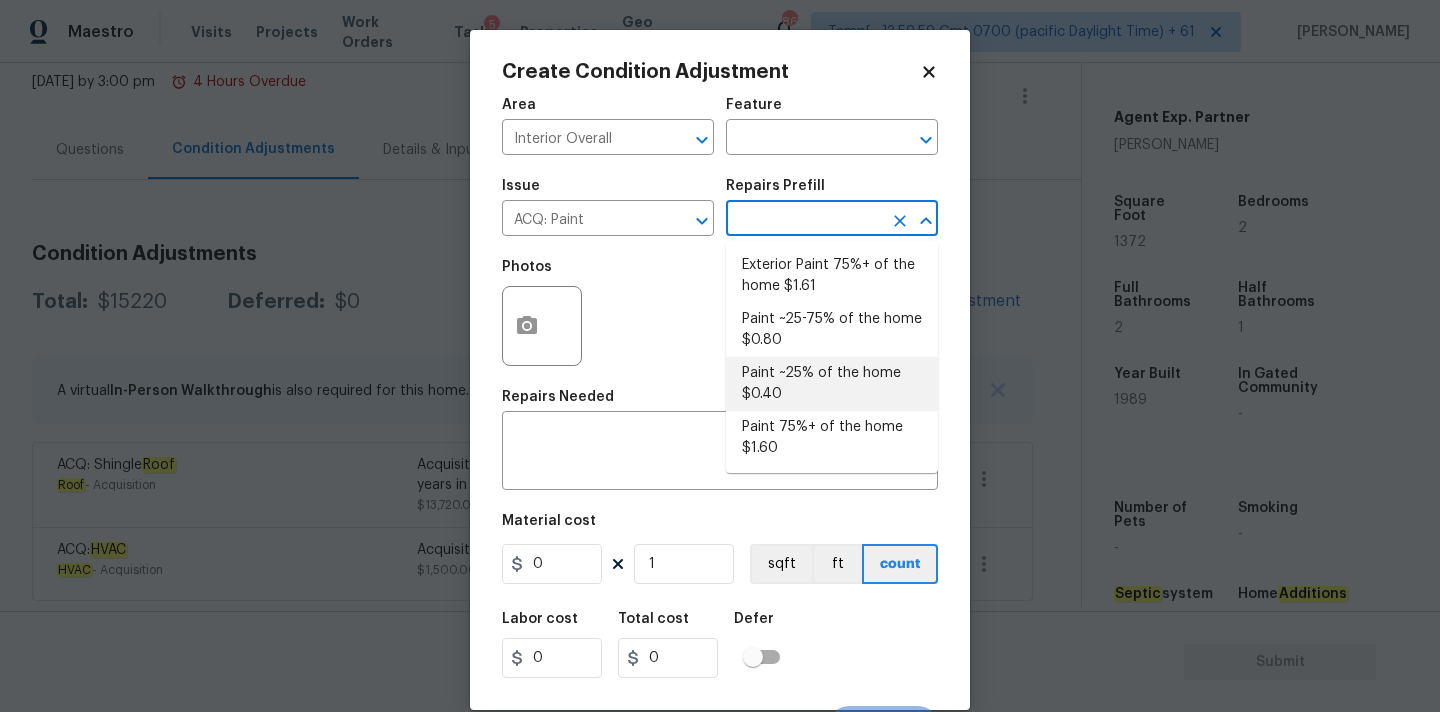 click on "Paint ~25% of the home $0.40" at bounding box center (832, 384) 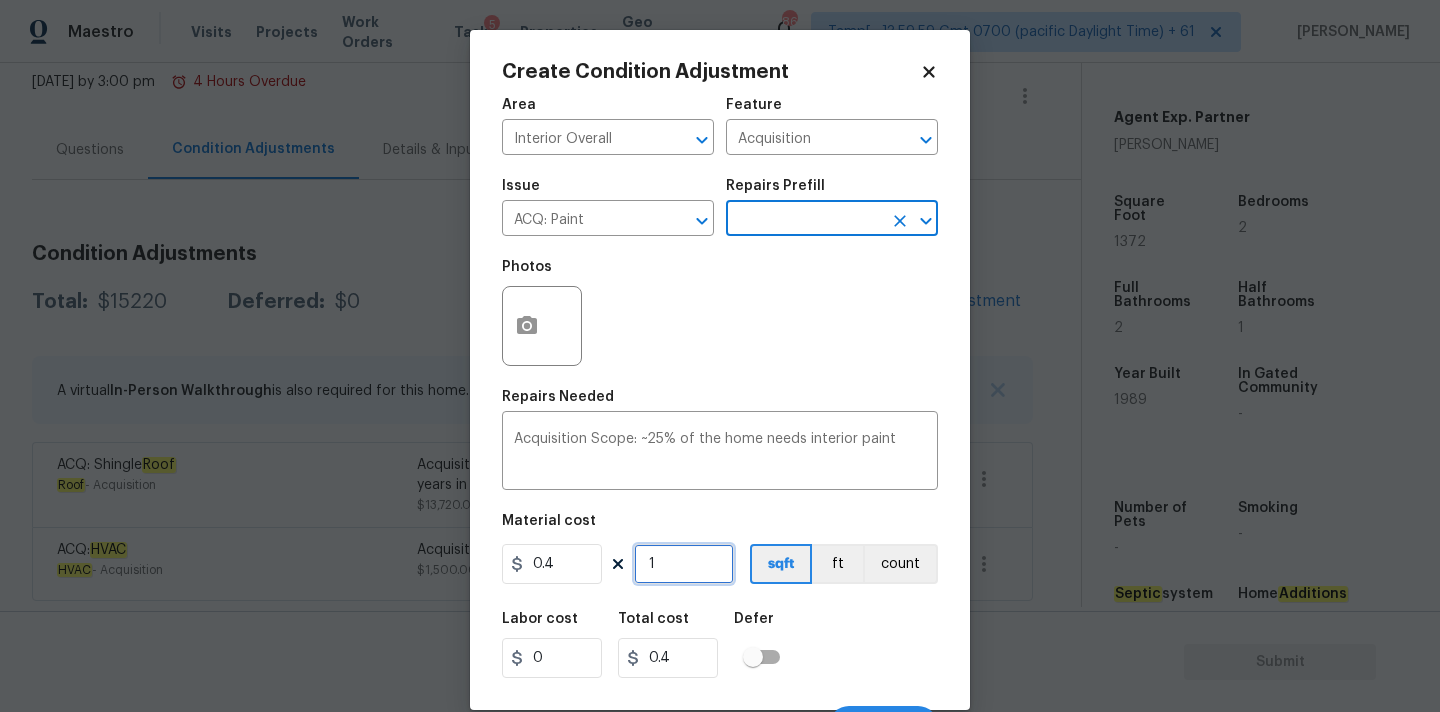 click on "1" at bounding box center [684, 564] 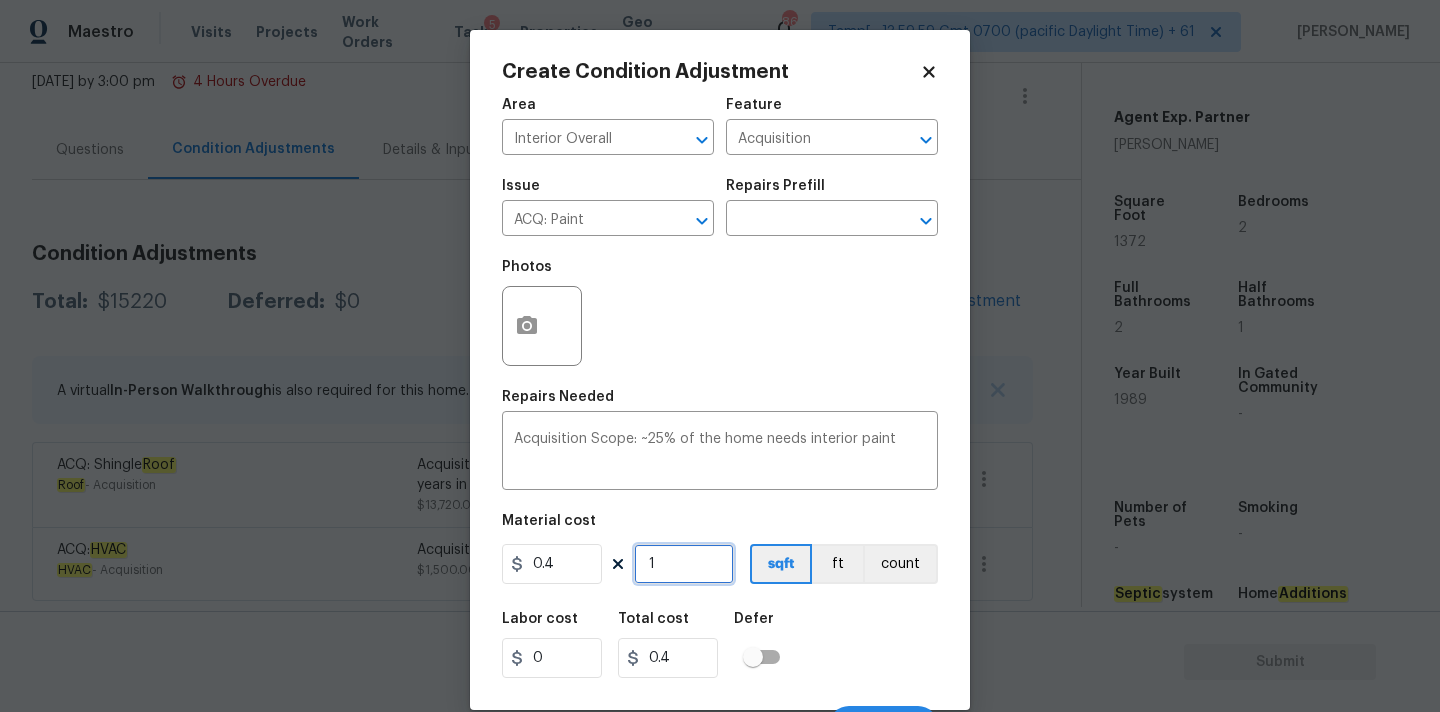 type on "13" 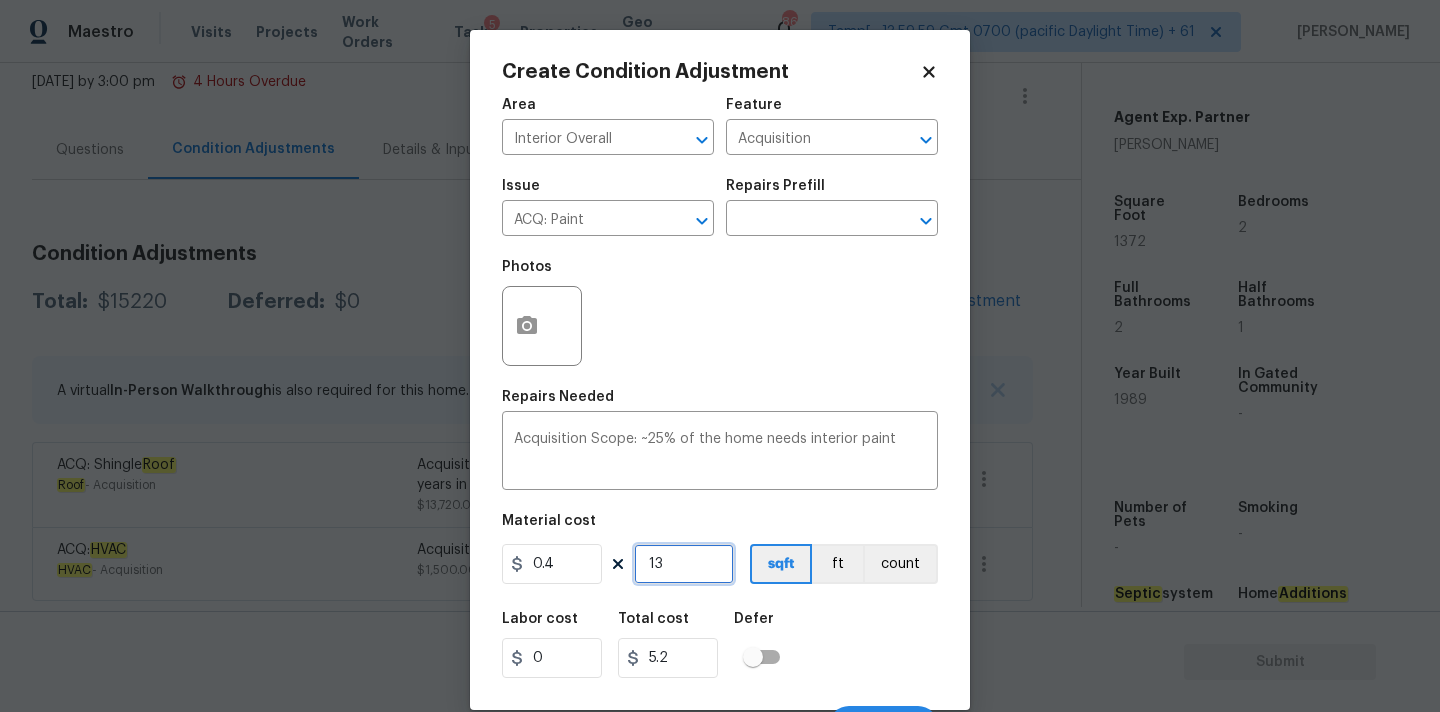 type on "137" 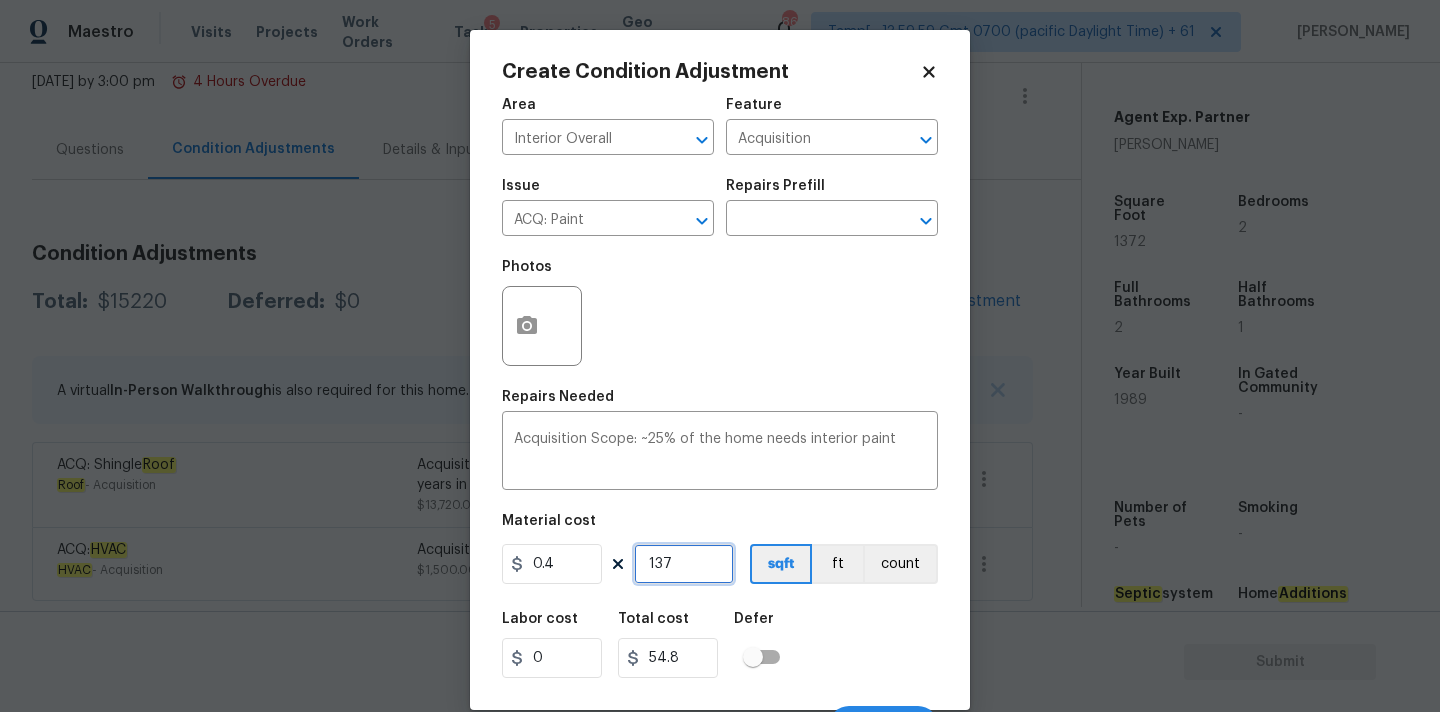 type on "1372" 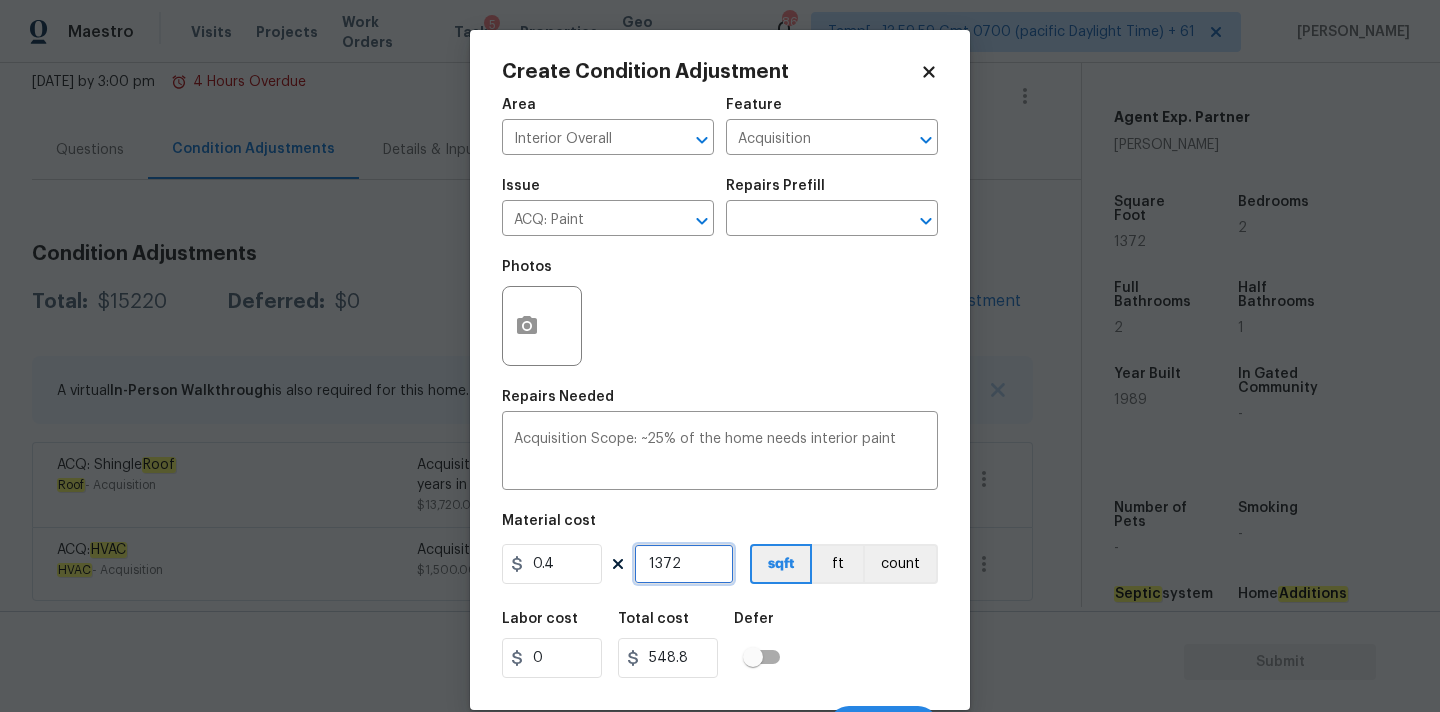 scroll, scrollTop: 35, scrollLeft: 0, axis: vertical 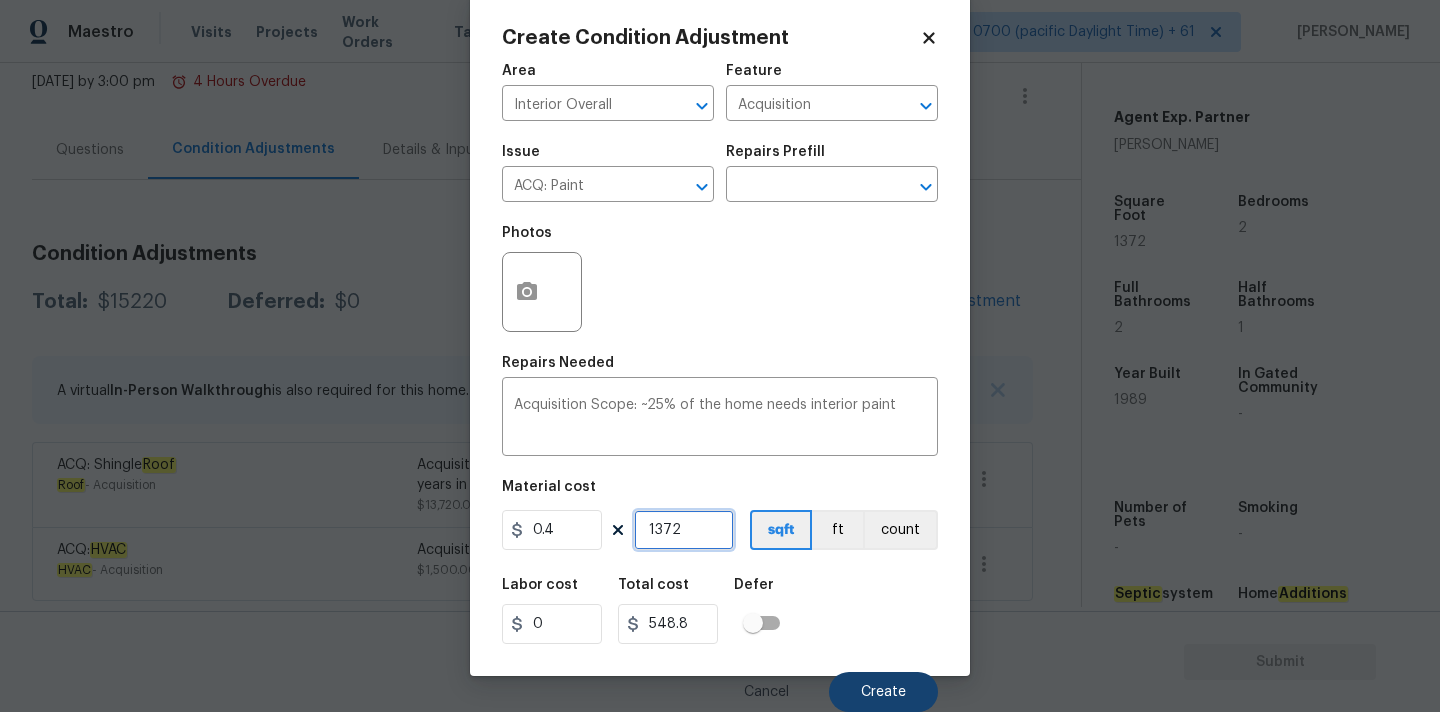 type on "1372" 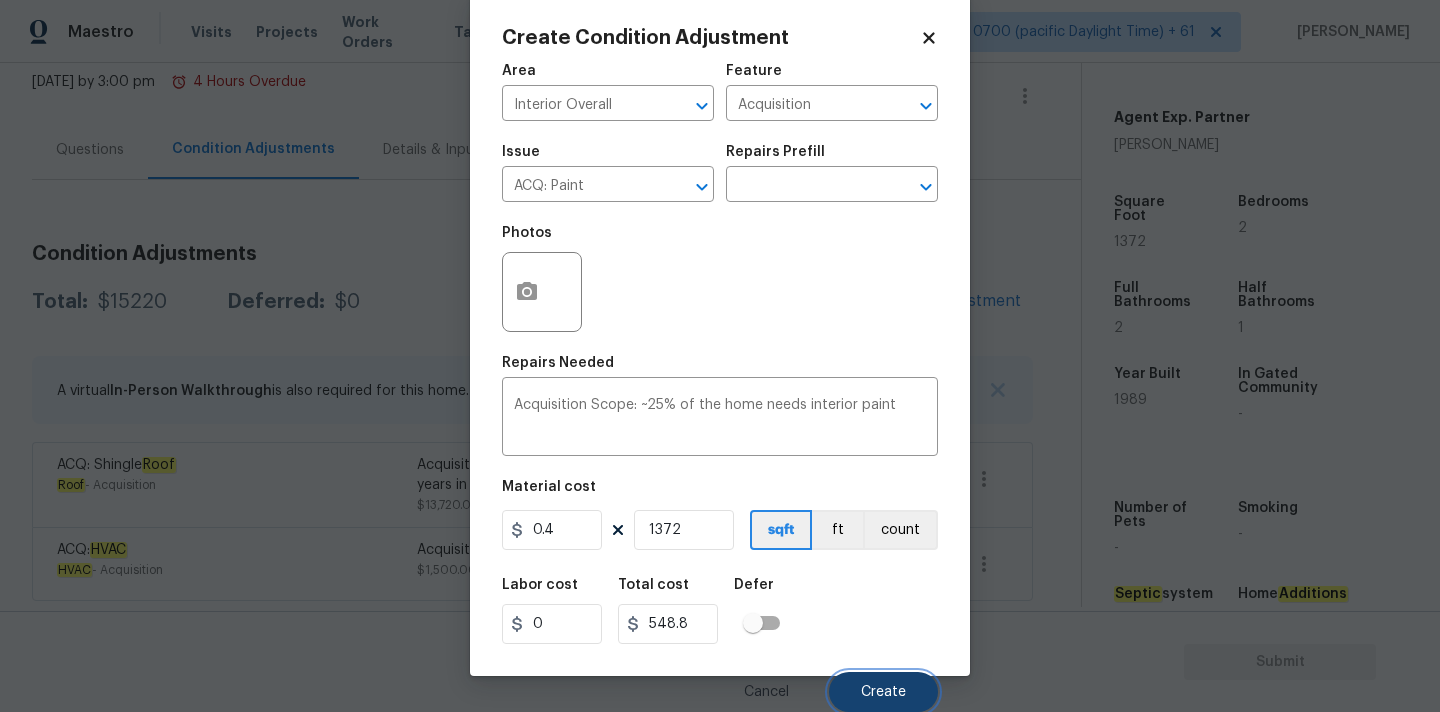click on "Create" at bounding box center [883, 692] 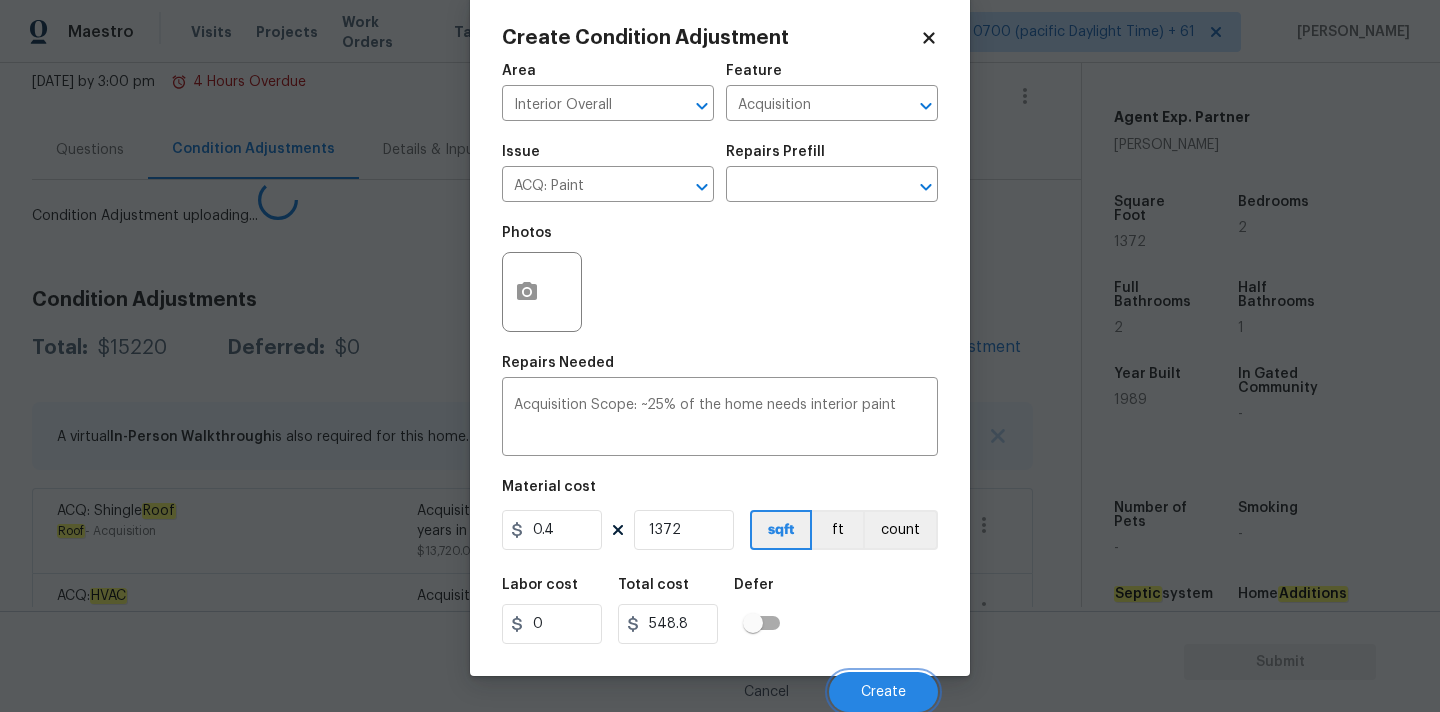 scroll, scrollTop: 28, scrollLeft: 0, axis: vertical 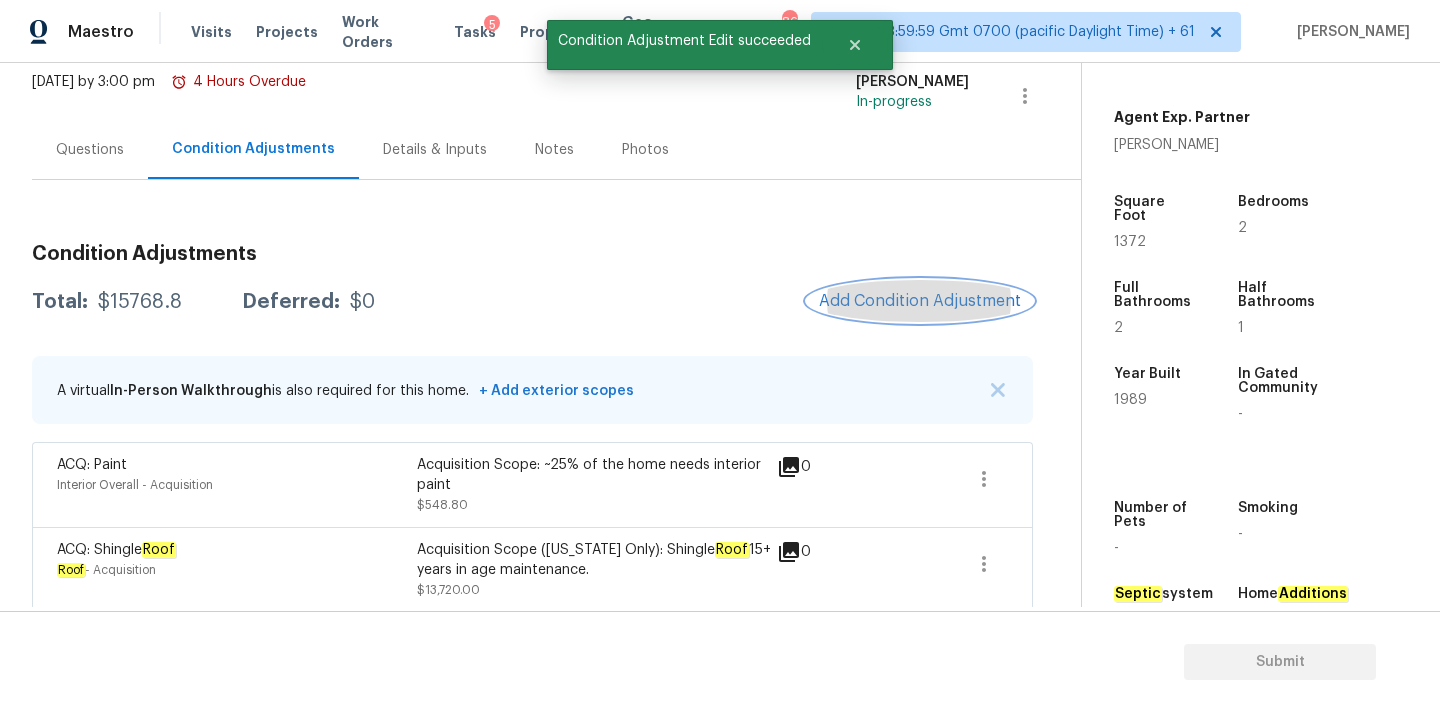 click on "Add Condition Adjustment" at bounding box center [920, 301] 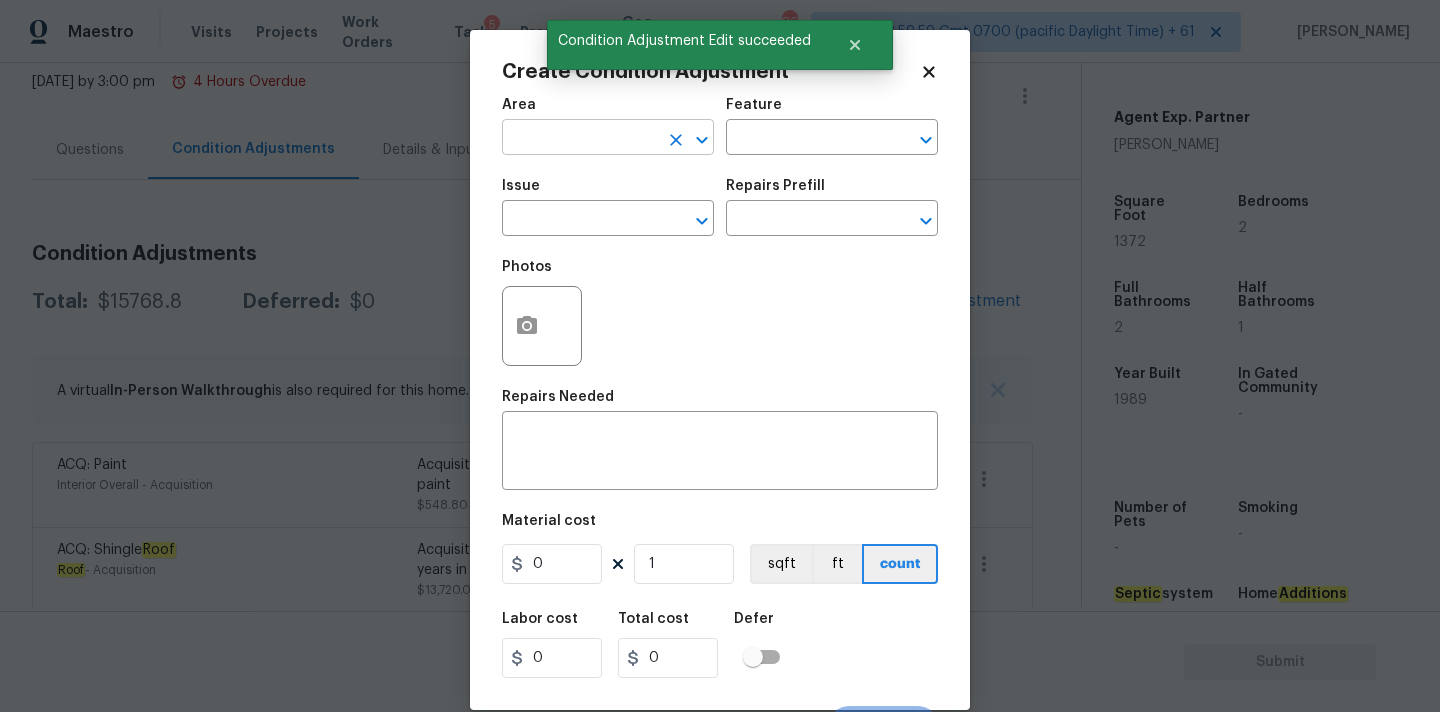 click at bounding box center (580, 139) 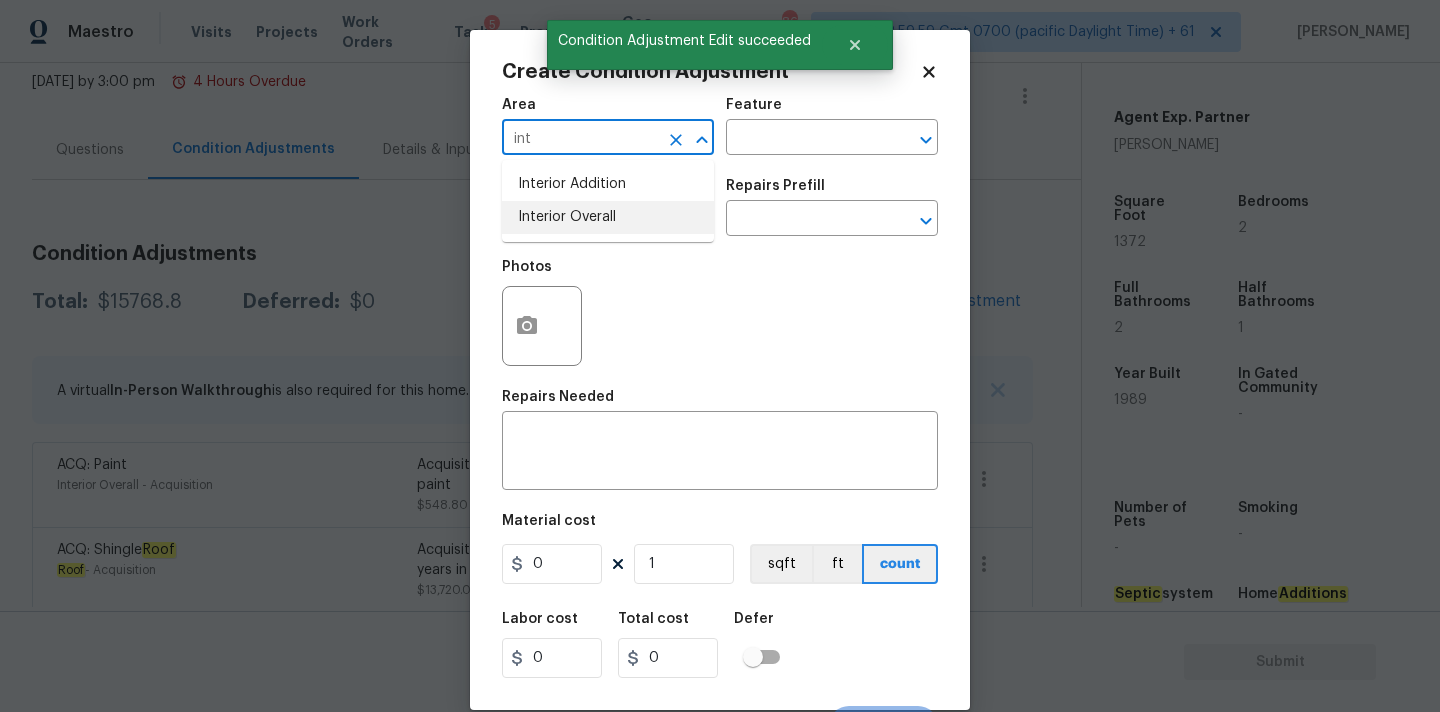 click on "Interior Overall" at bounding box center [608, 217] 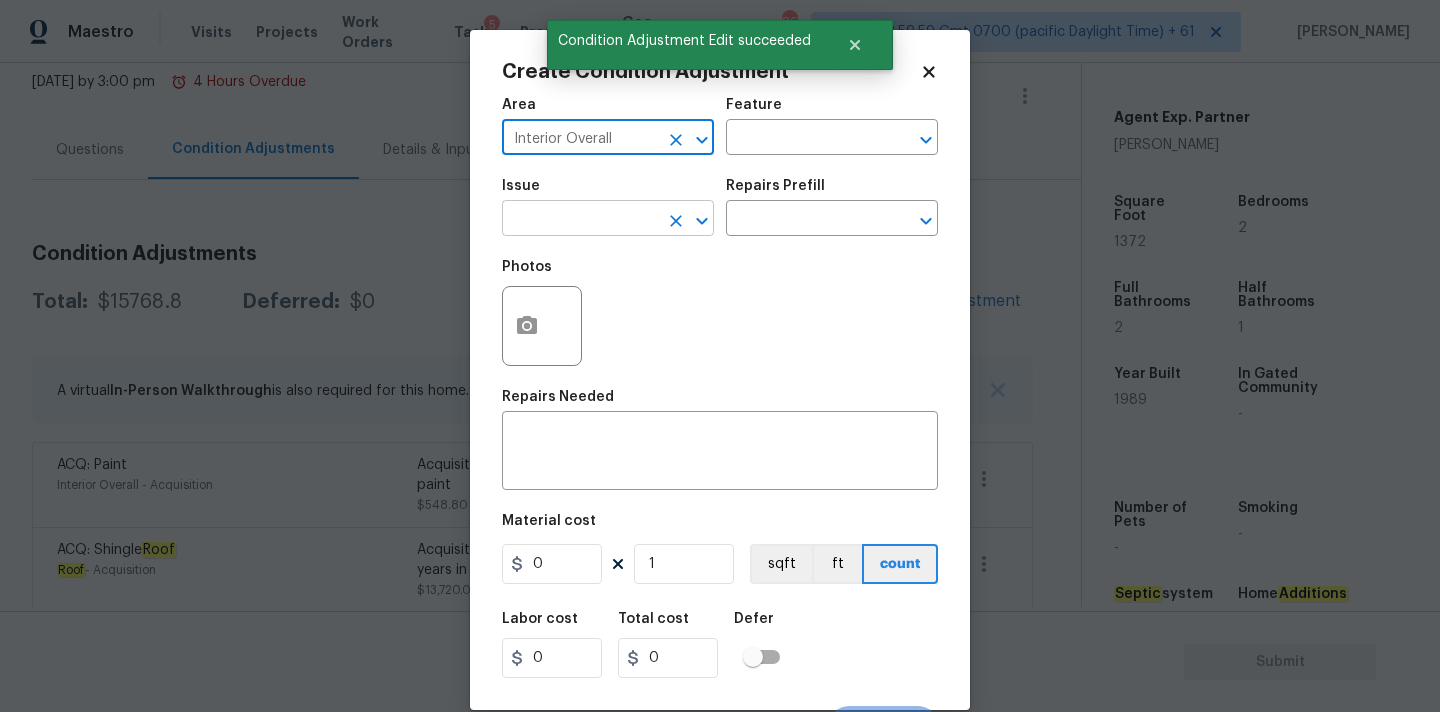 type on "Interior Overall" 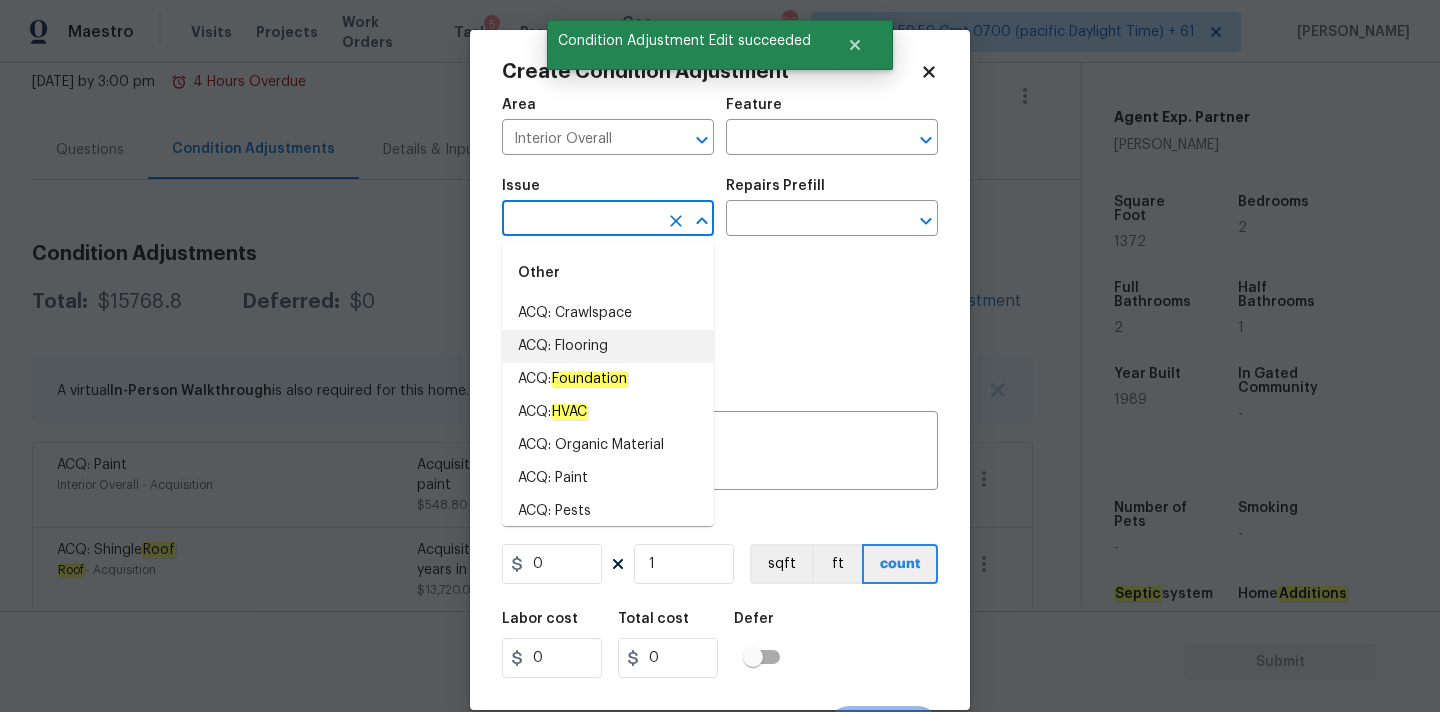 click on "ACQ: Flooring" at bounding box center [608, 346] 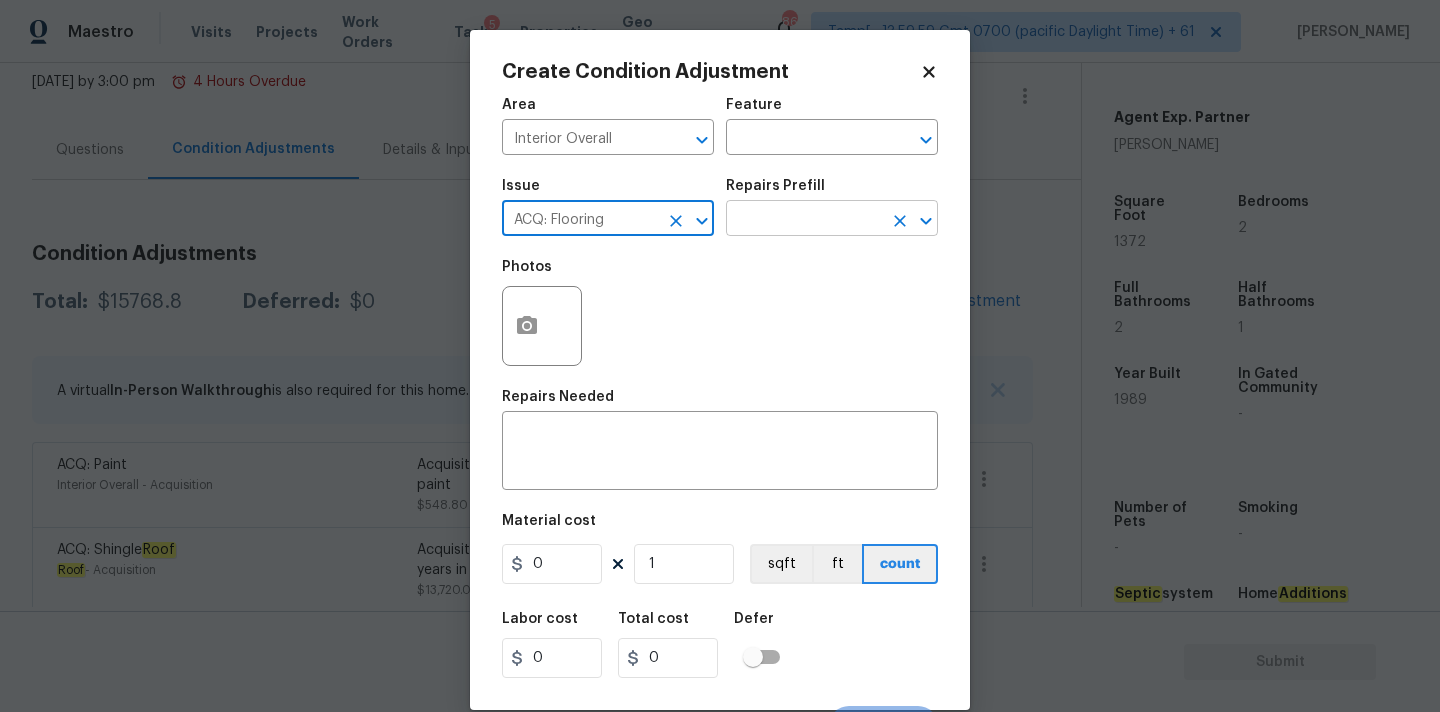 click at bounding box center [804, 220] 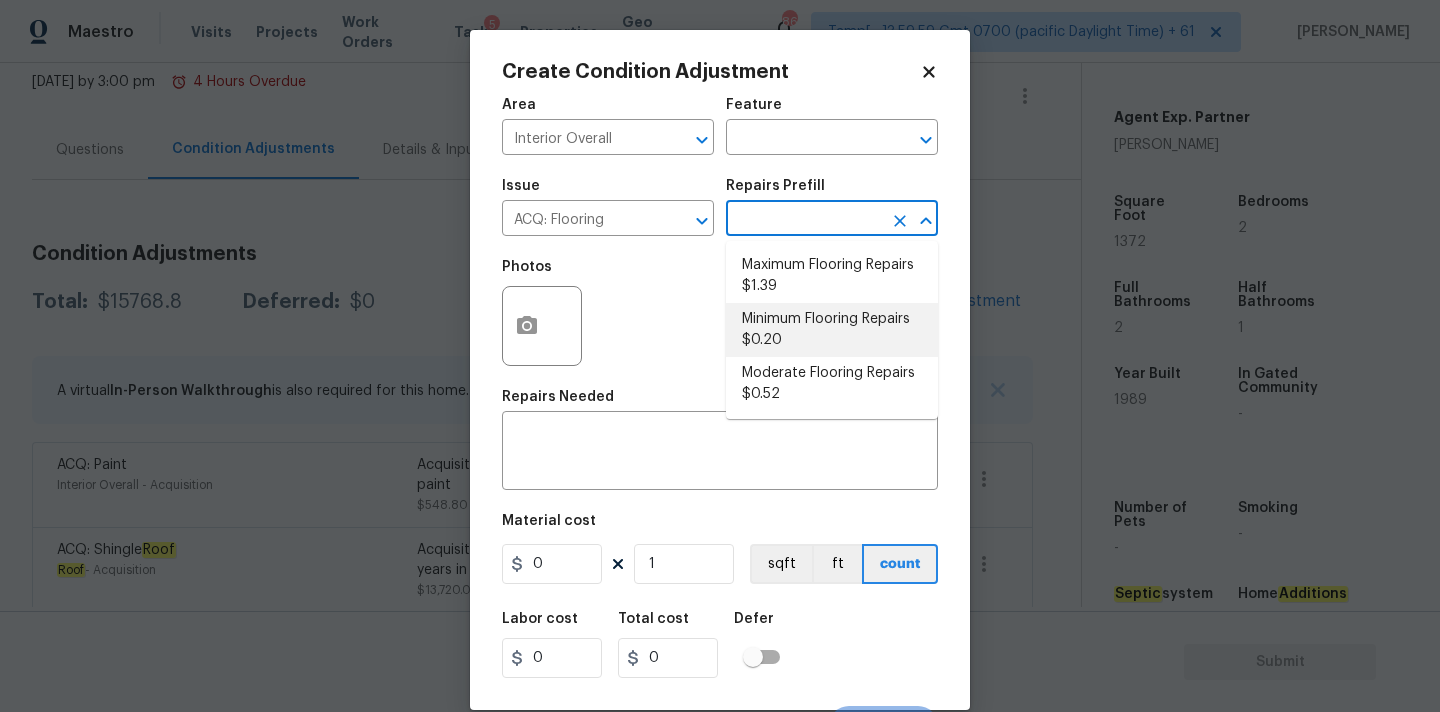 click on "Minimum Flooring Repairs $0.20" at bounding box center [832, 330] 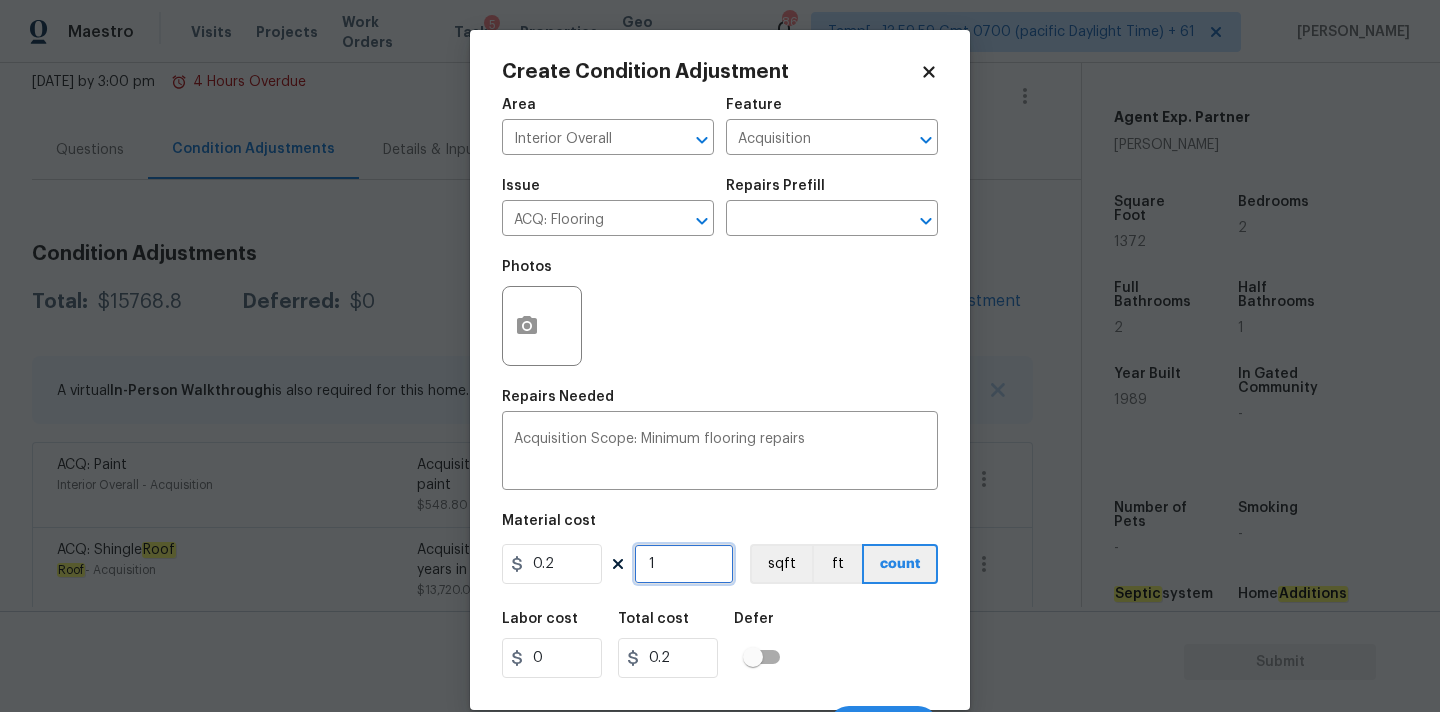 click on "1" at bounding box center (684, 564) 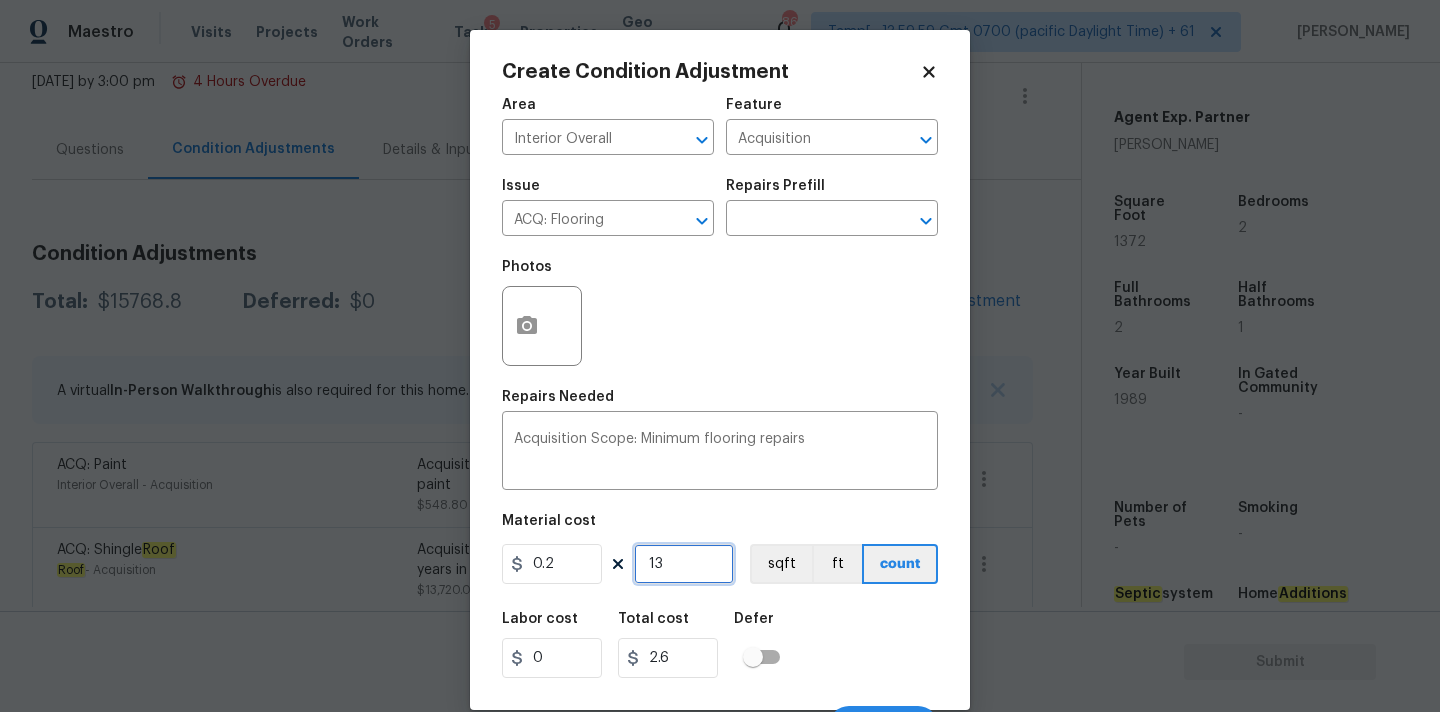 type on "137" 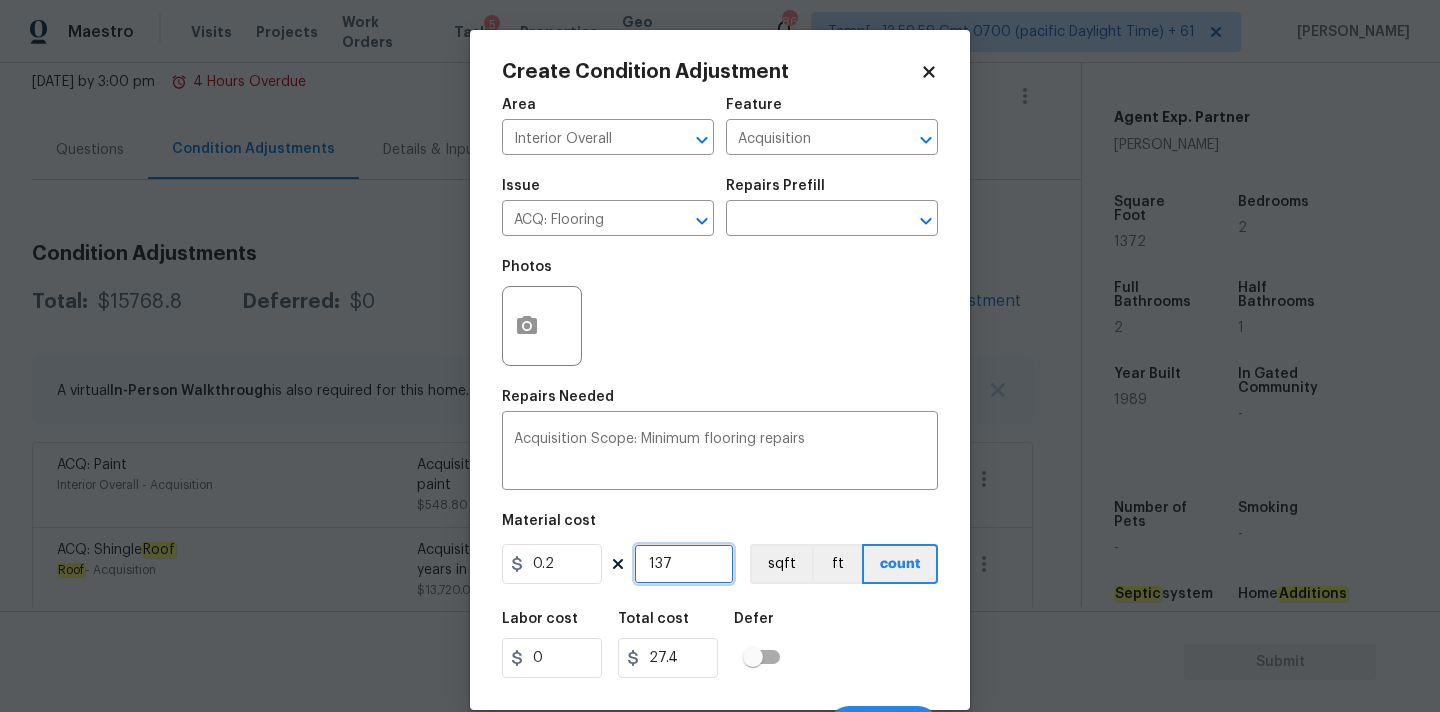 type on "1372" 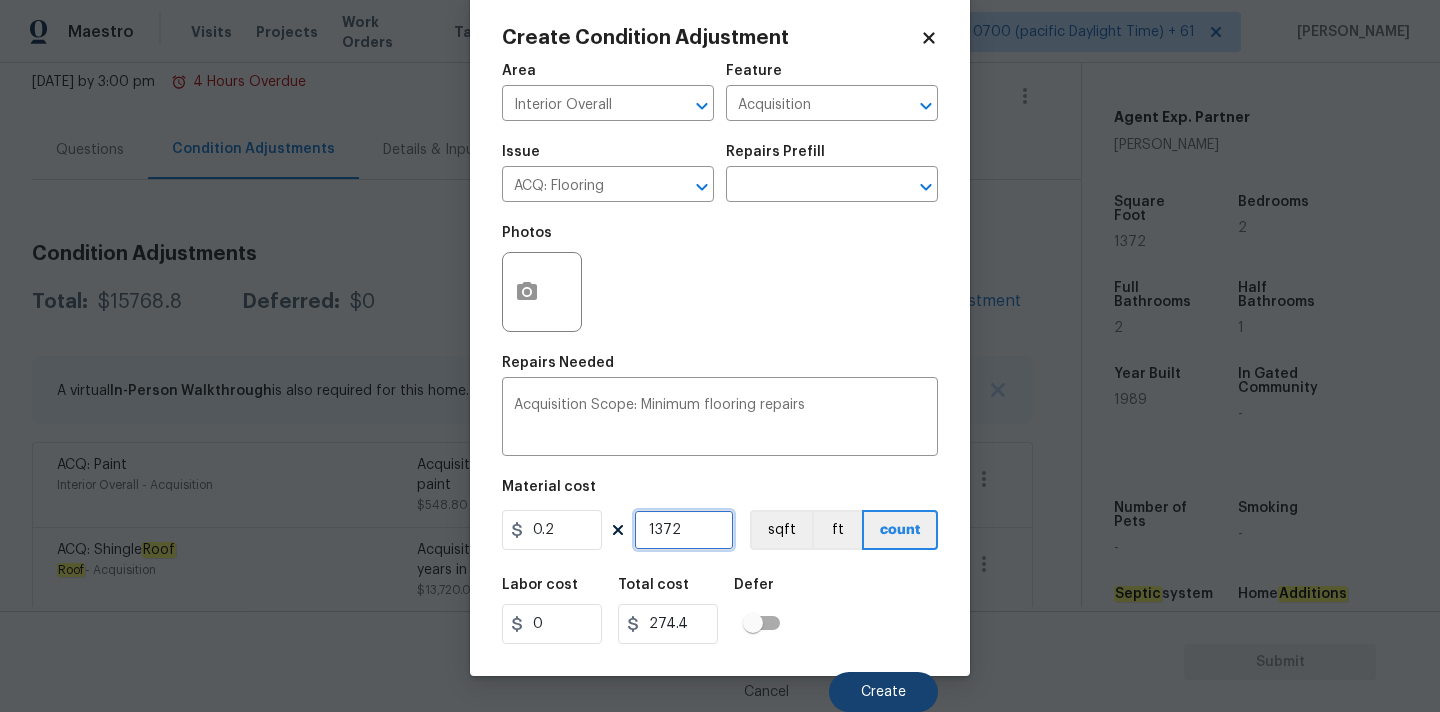 type on "1372" 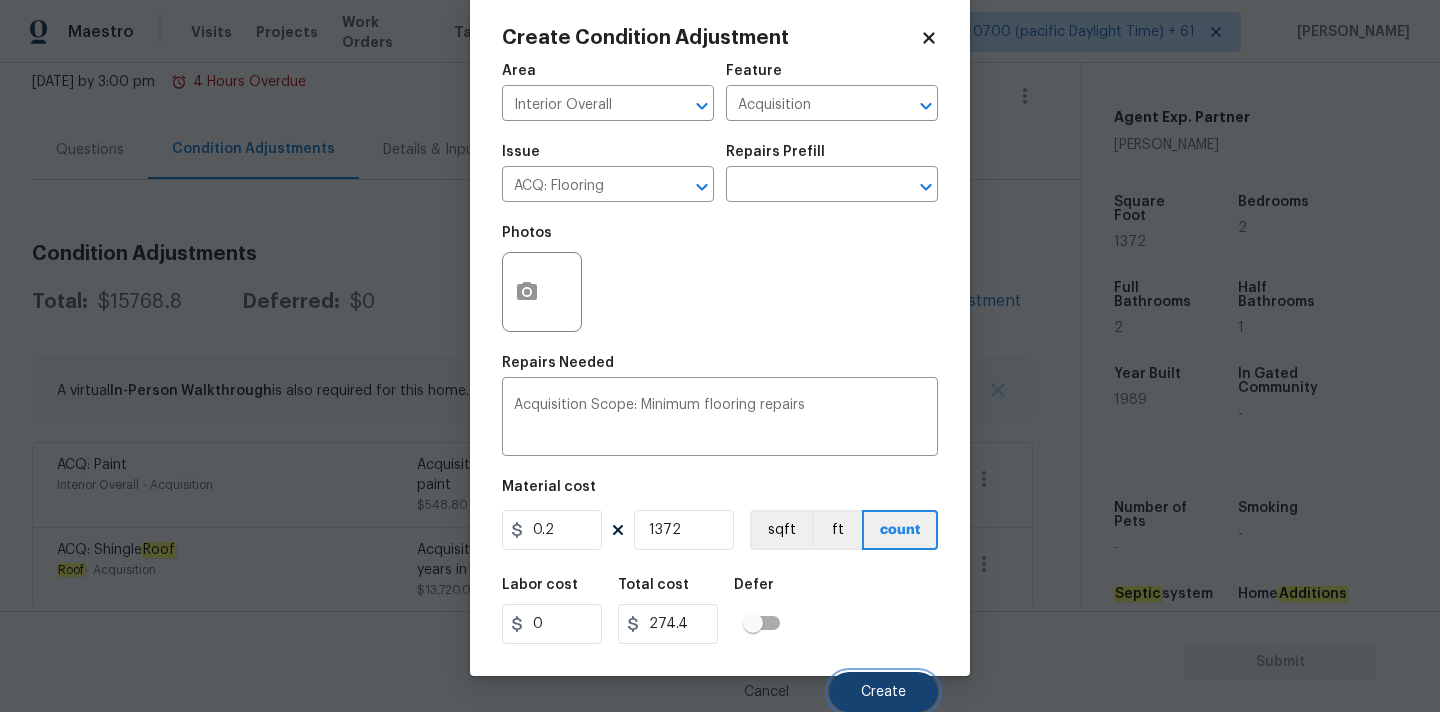 click on "Create" at bounding box center [883, 692] 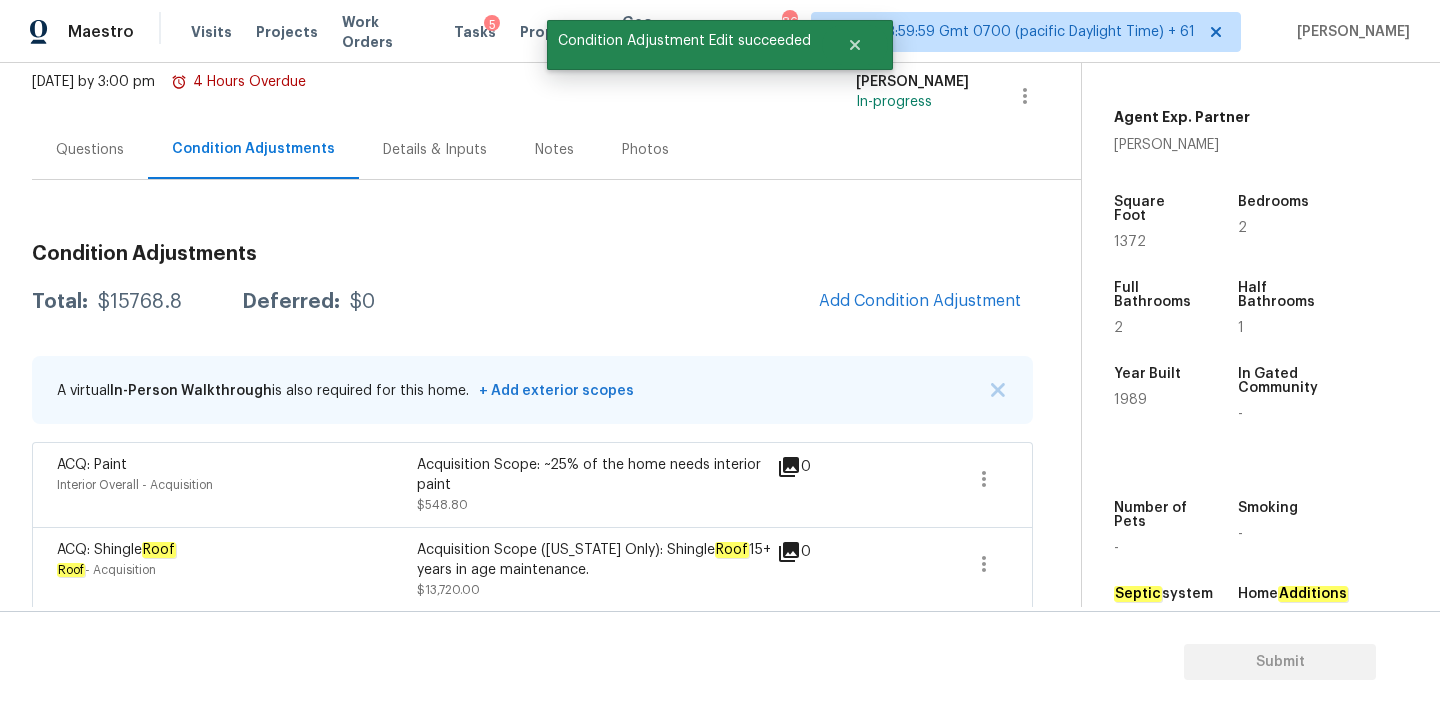 scroll, scrollTop: 28, scrollLeft: 0, axis: vertical 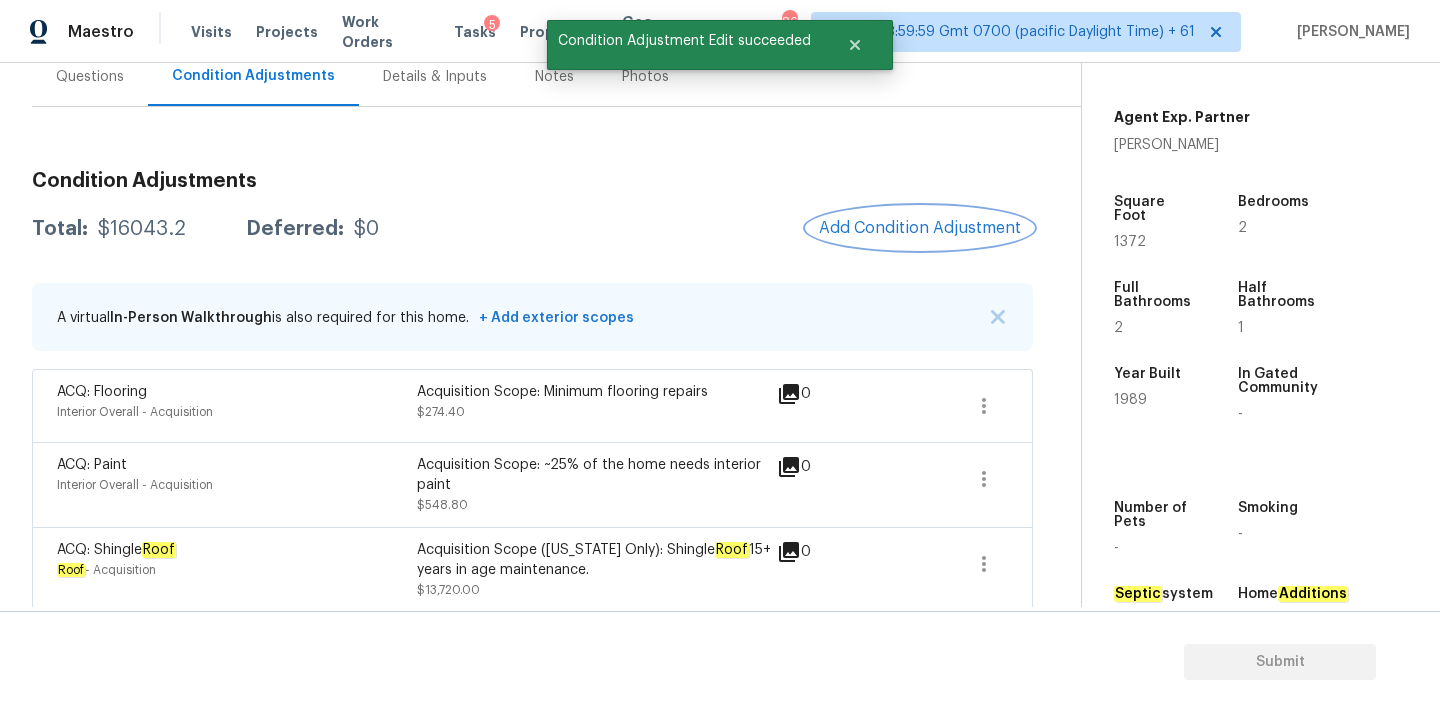 click on "Add Condition Adjustment" at bounding box center [920, 228] 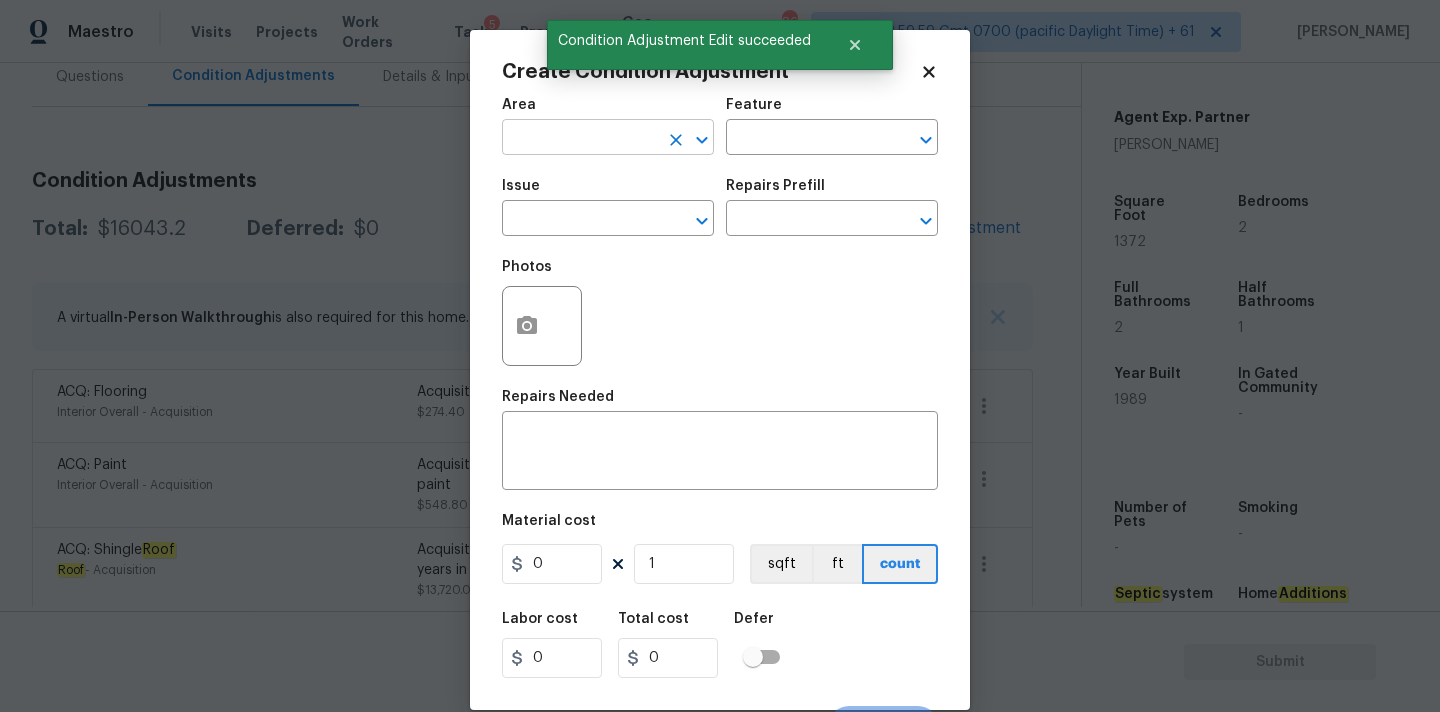 click at bounding box center (580, 139) 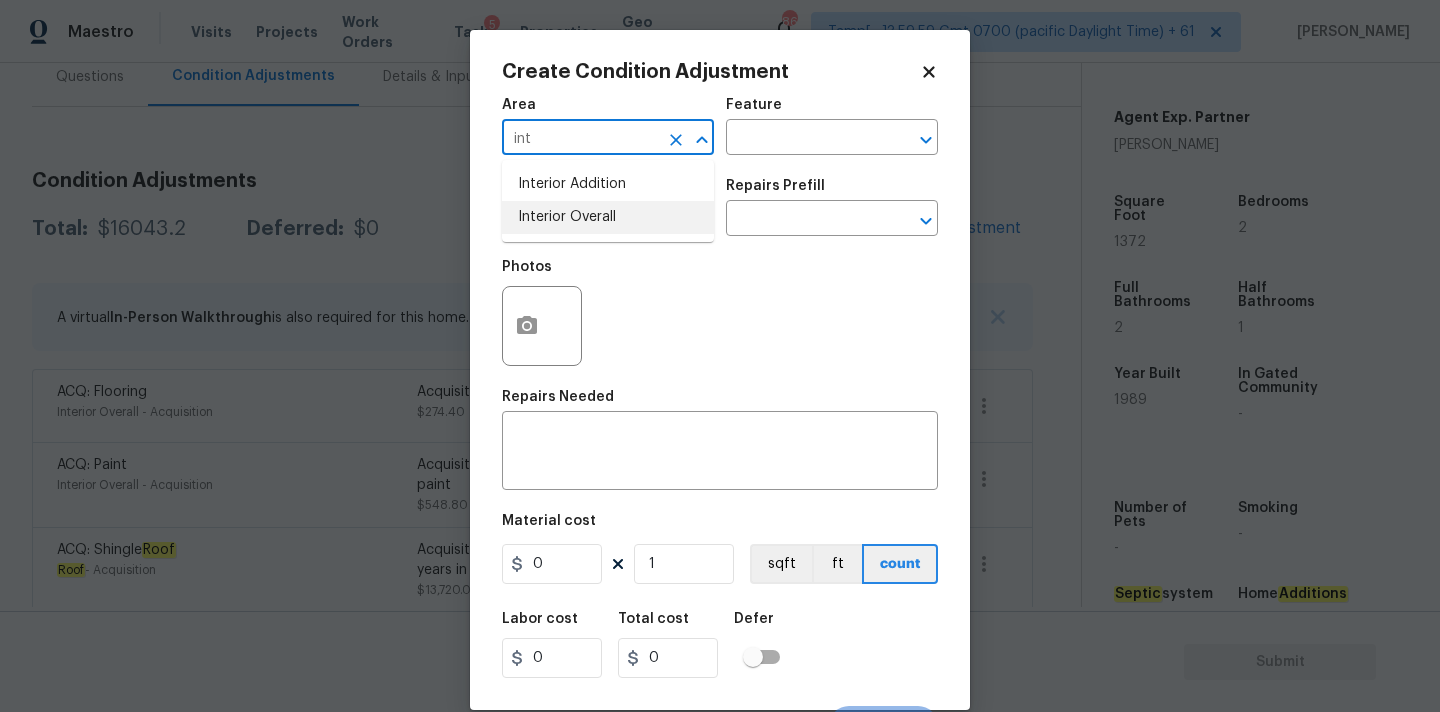click on "Interior Overall" at bounding box center (608, 217) 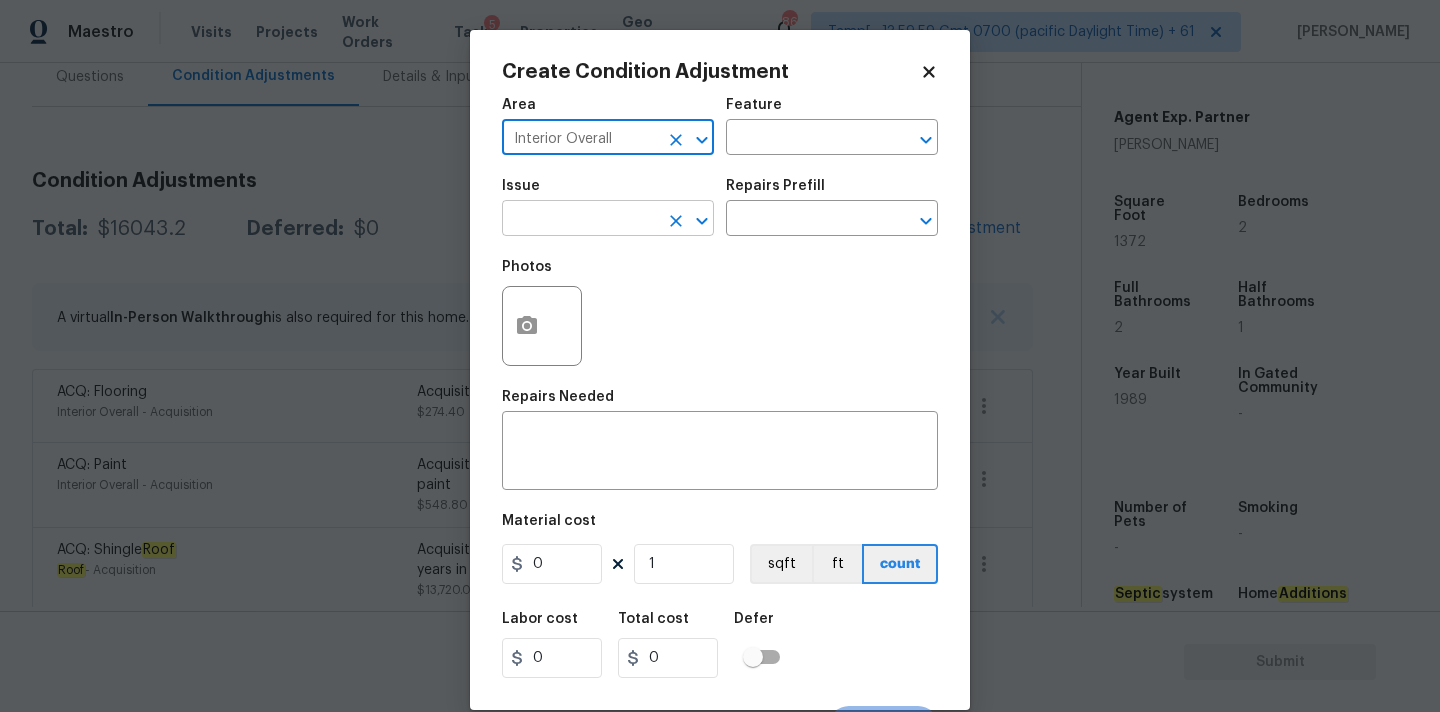 type on "Interior Overall" 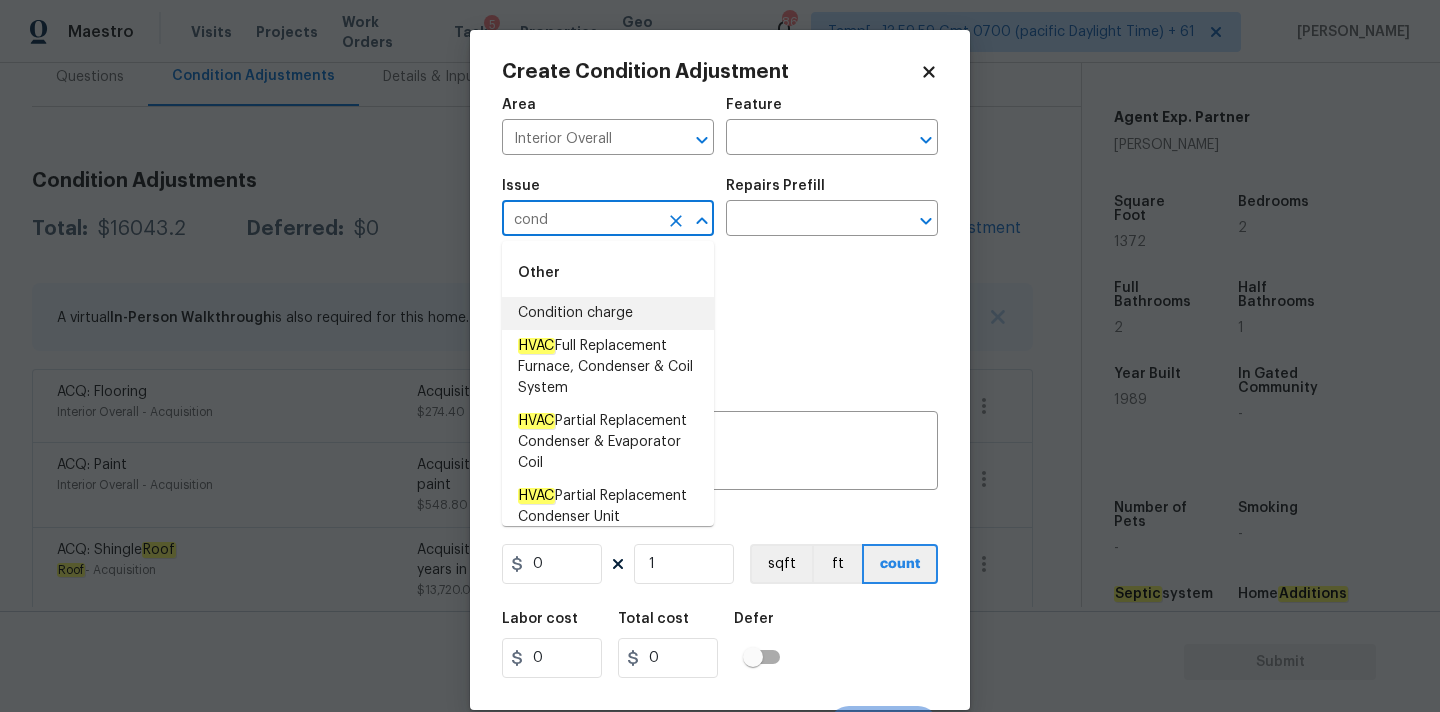 click on "Condition charge" at bounding box center [608, 313] 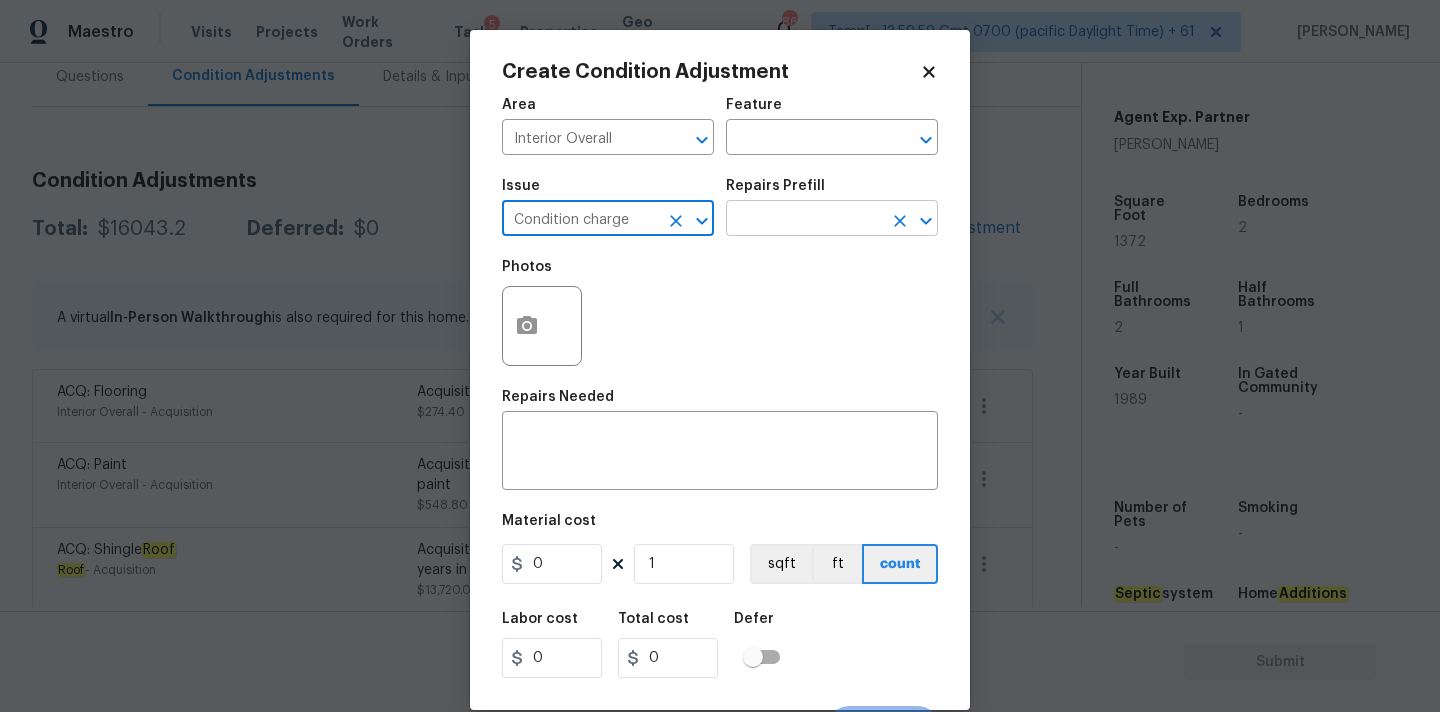 type on "Condition charge" 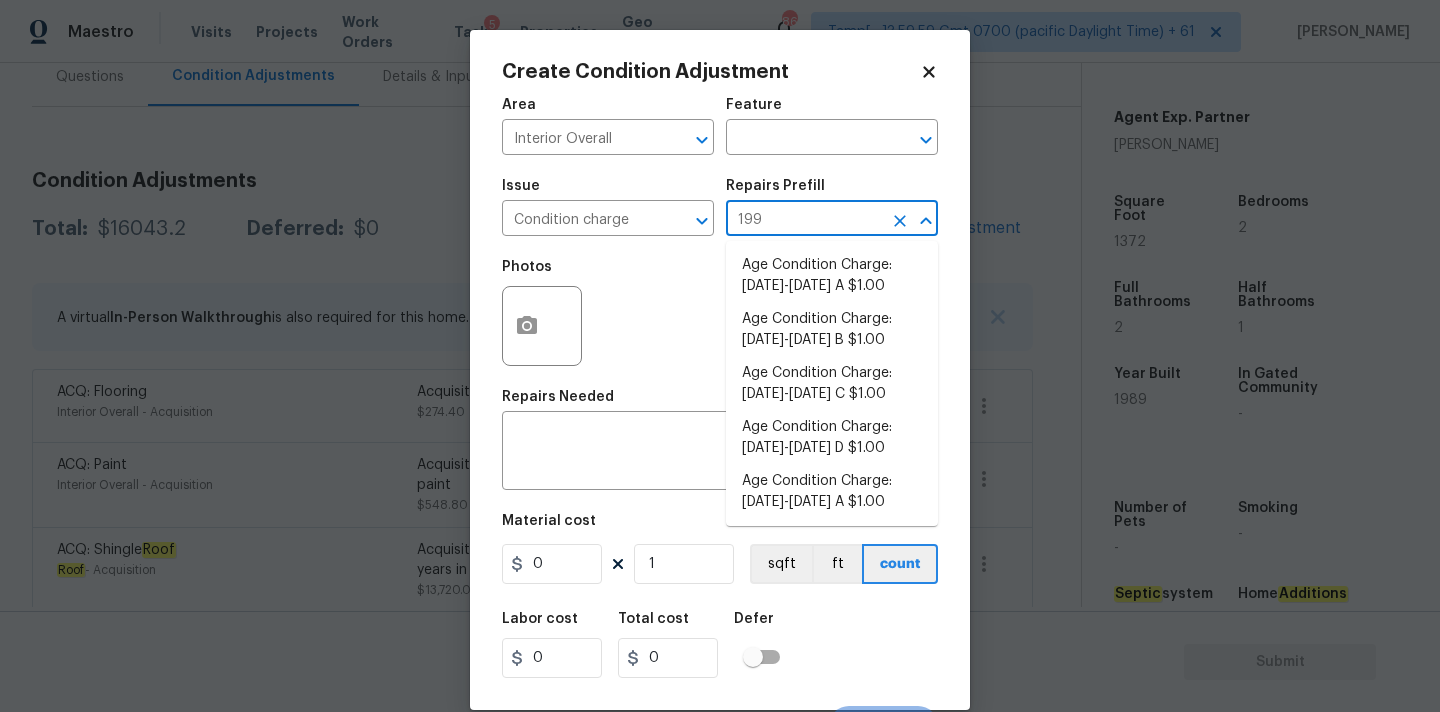 type on "1992" 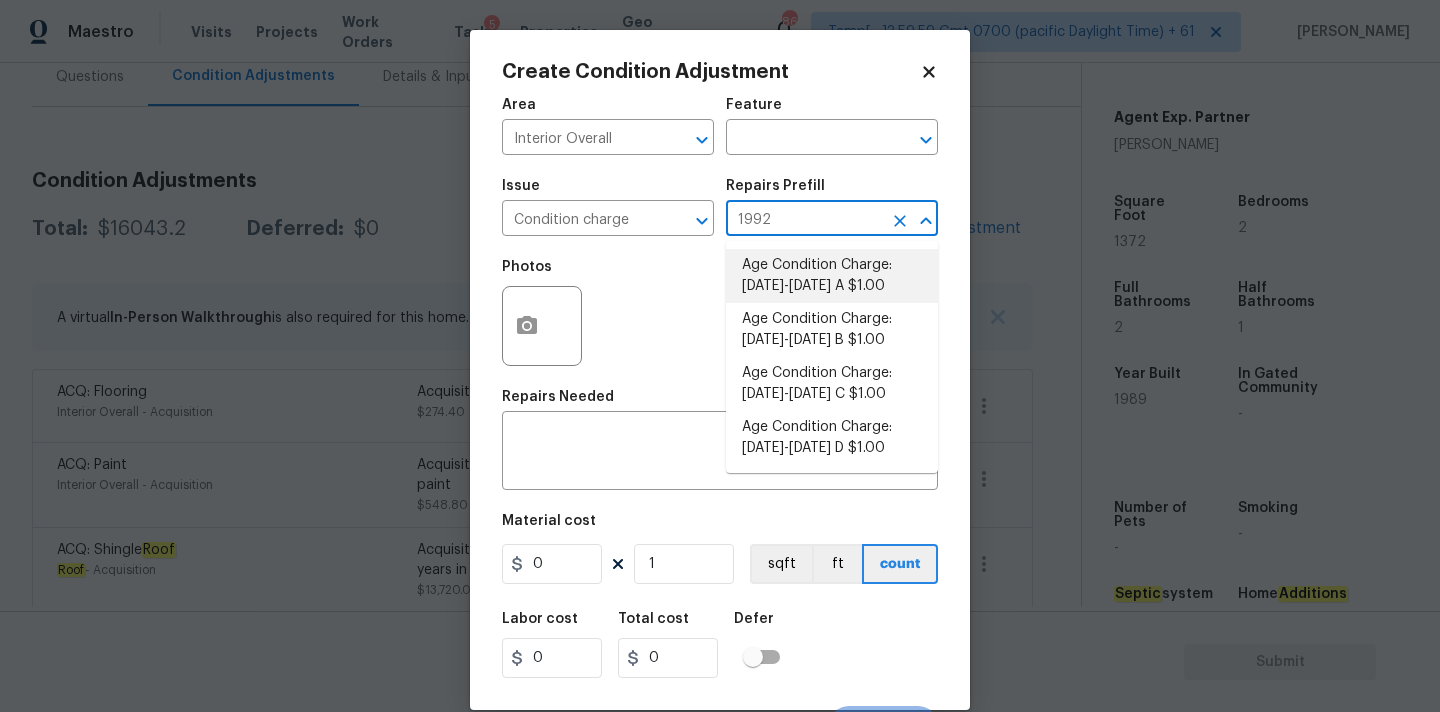 click on "Age Condition Charge: [DATE]-[DATE] A	 $1.00" at bounding box center [832, 276] 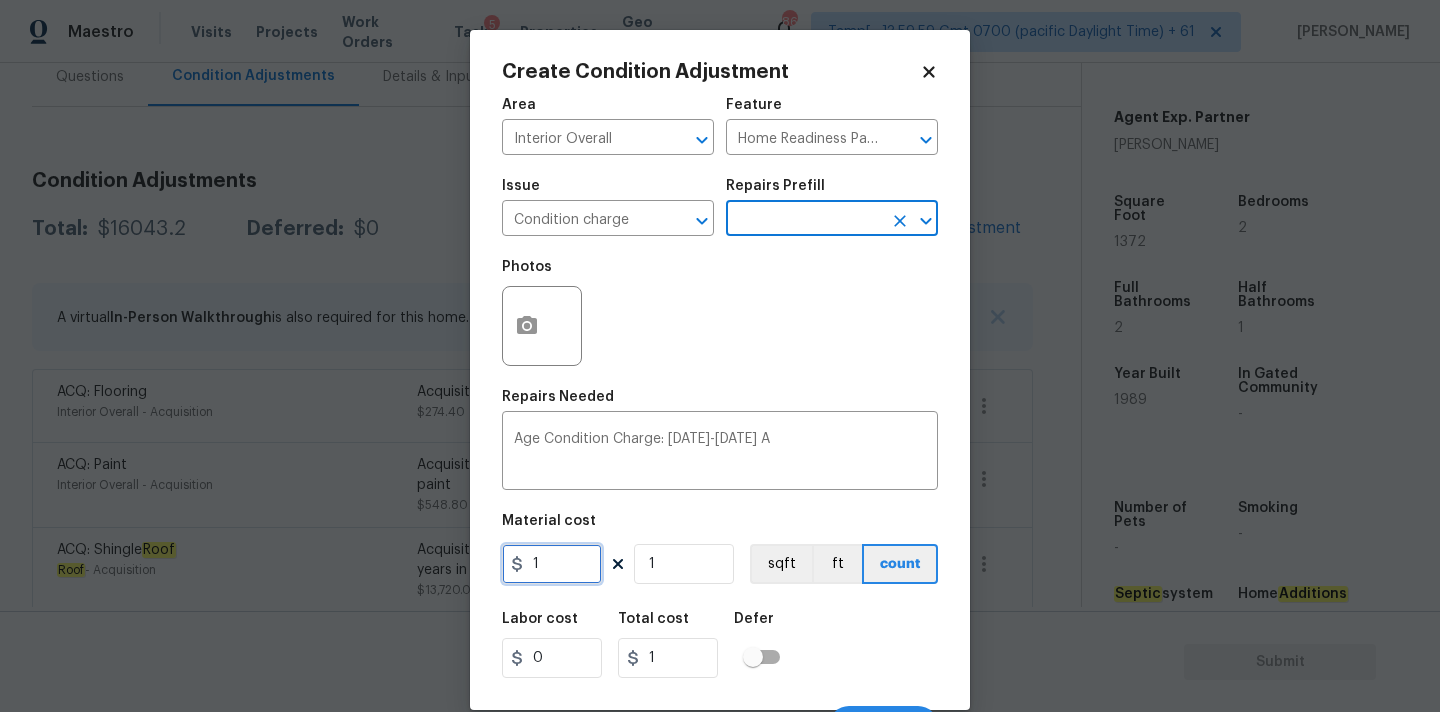 click on "1" at bounding box center (552, 564) 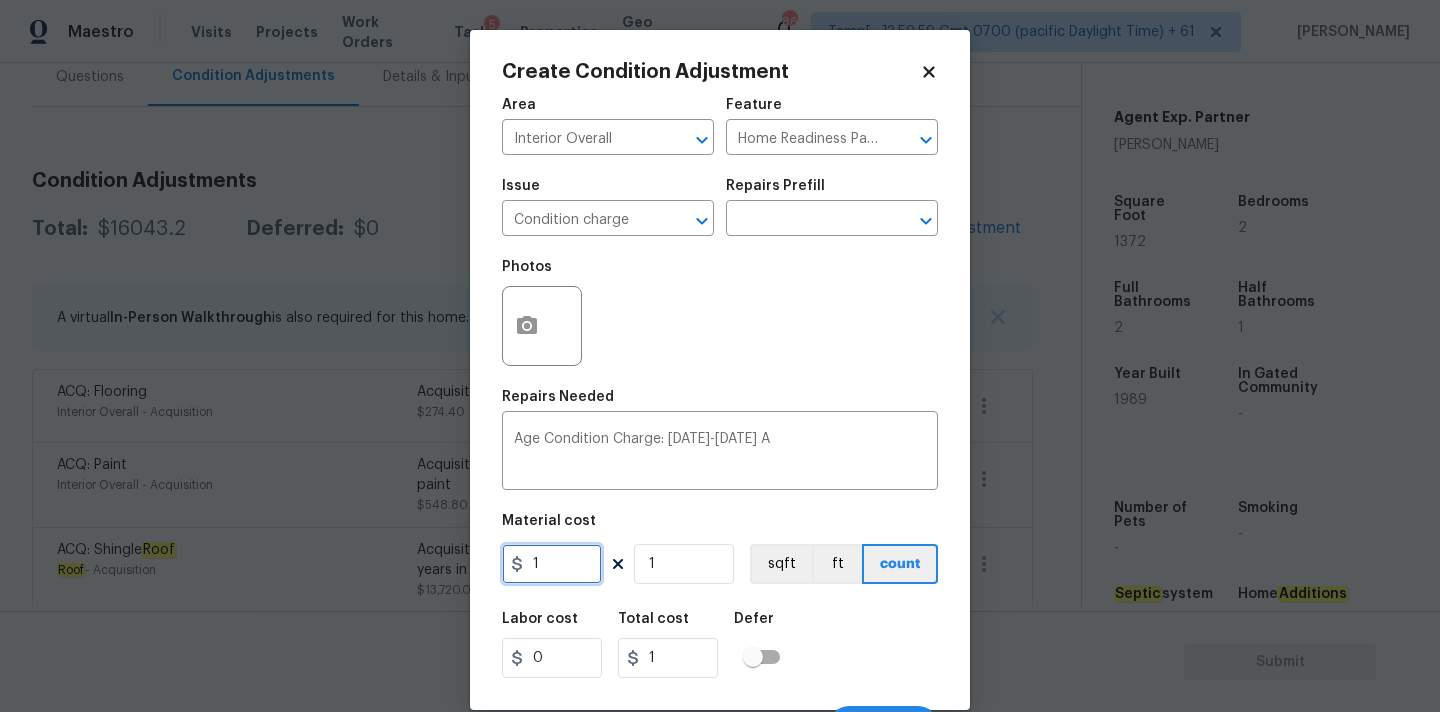 click on "1" at bounding box center [552, 564] 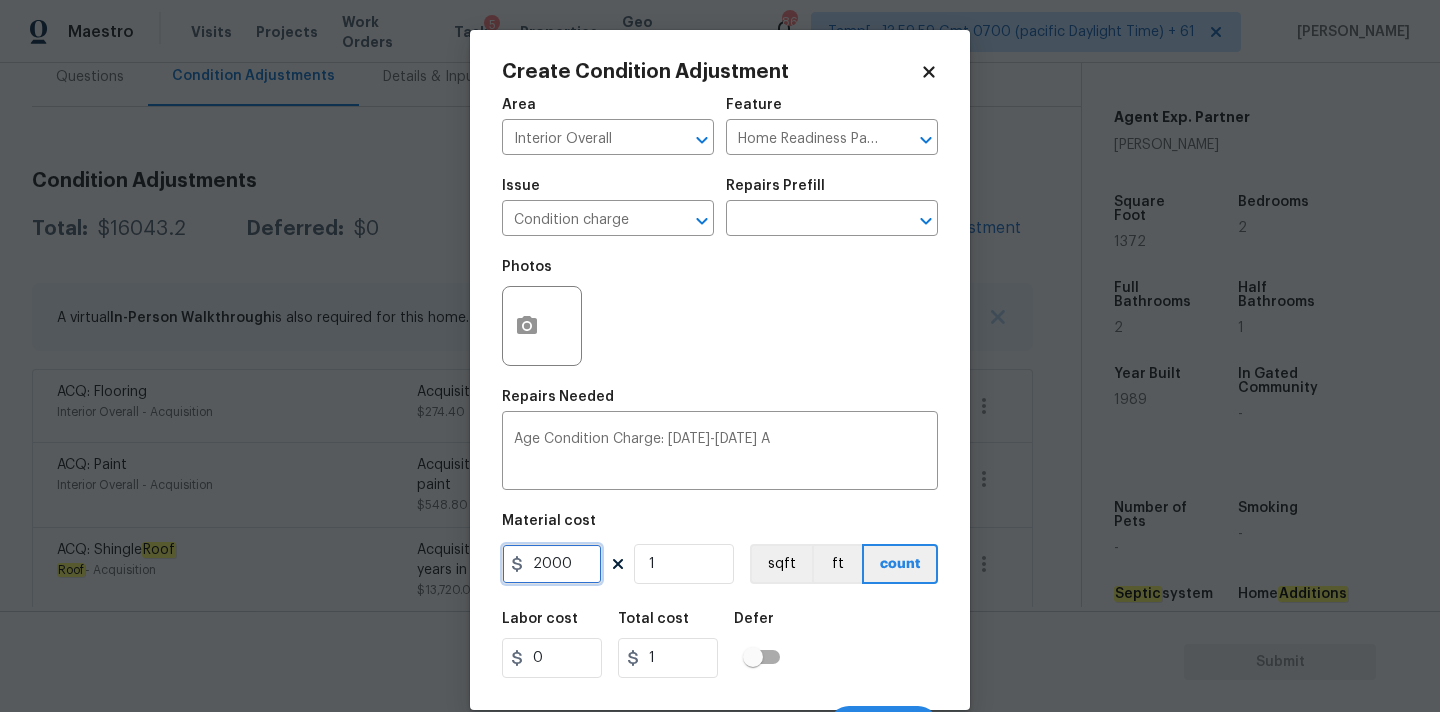 type on "2000" 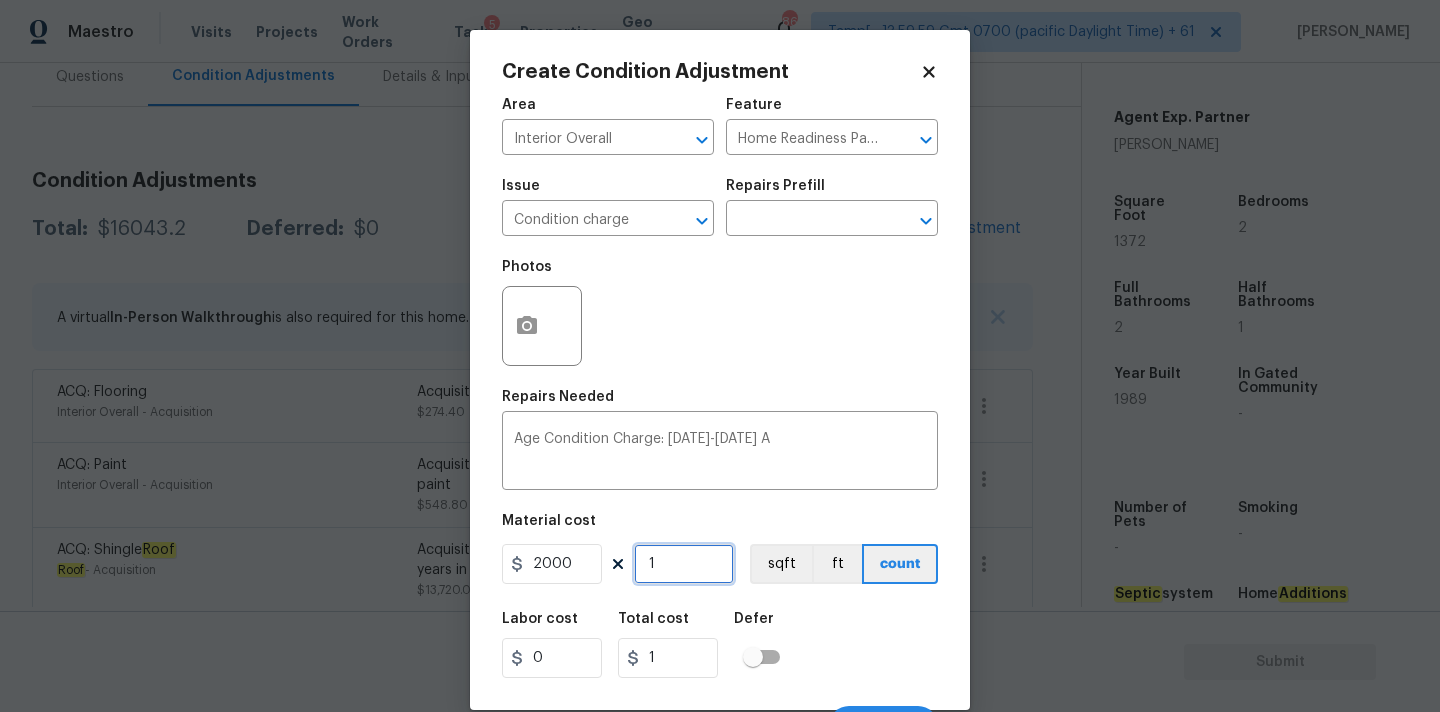 type on "2000" 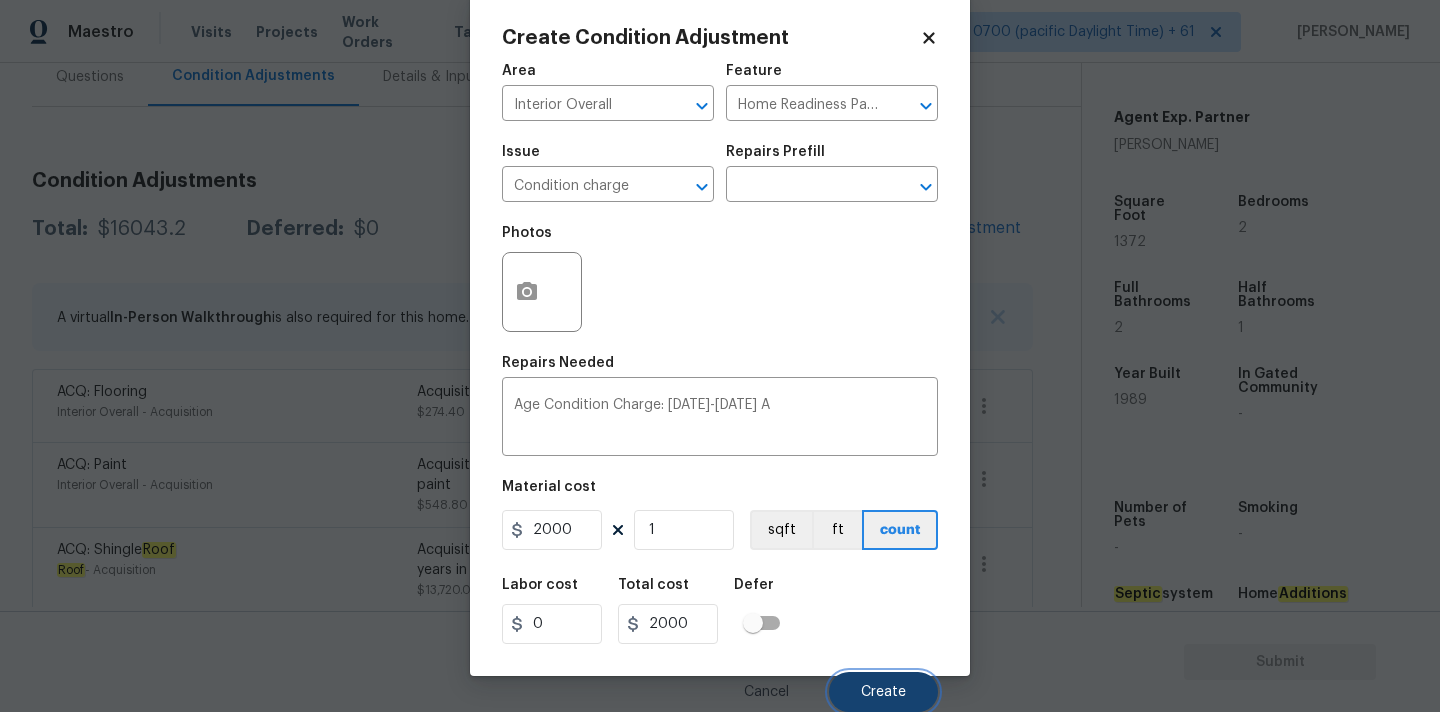 click on "Create" at bounding box center [883, 692] 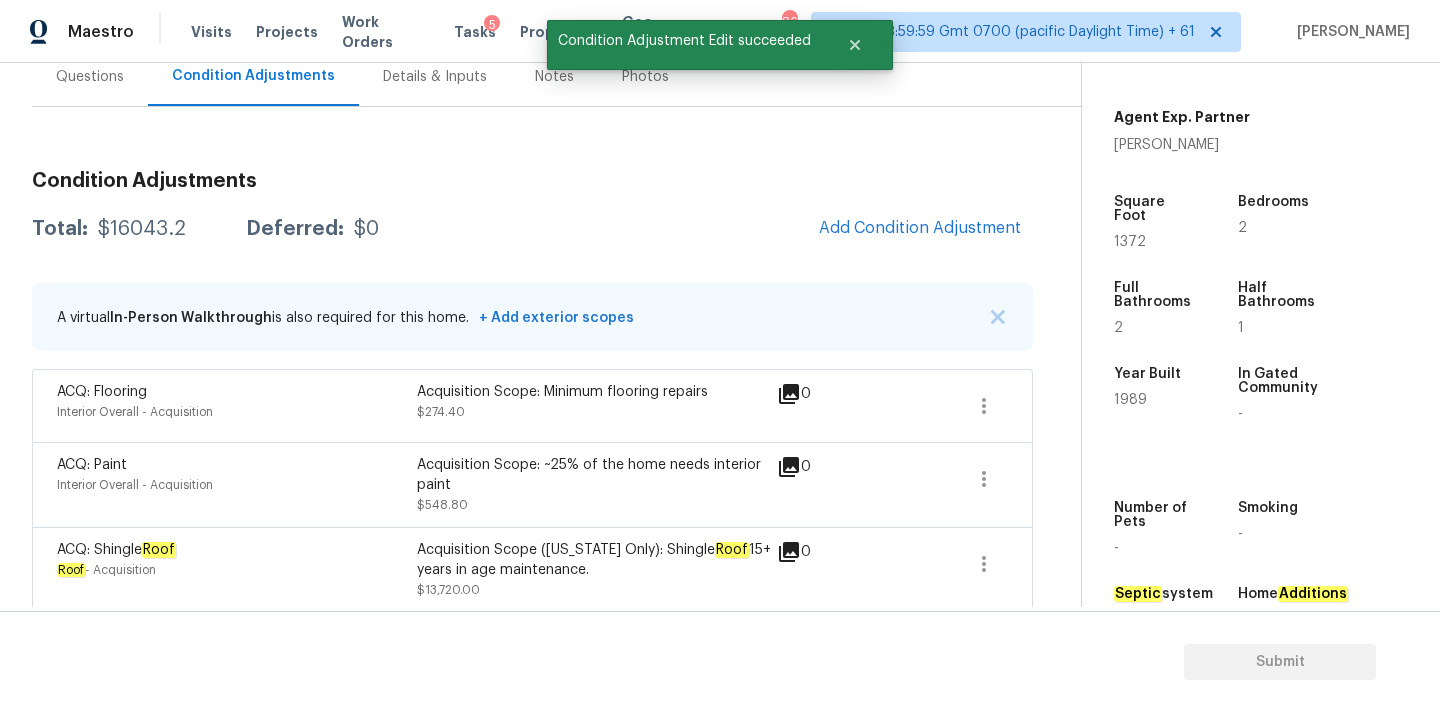 scroll, scrollTop: 28, scrollLeft: 0, axis: vertical 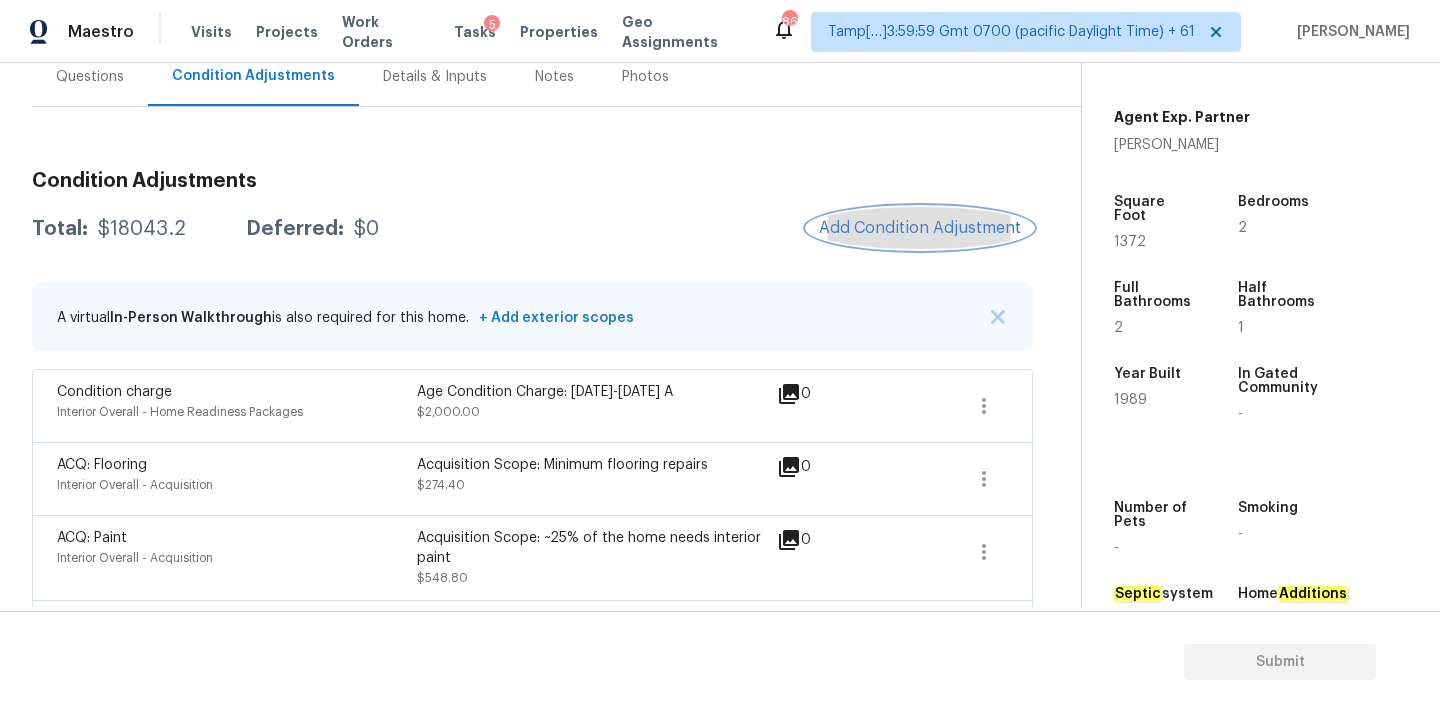 click on "Add Condition Adjustment" at bounding box center [920, 228] 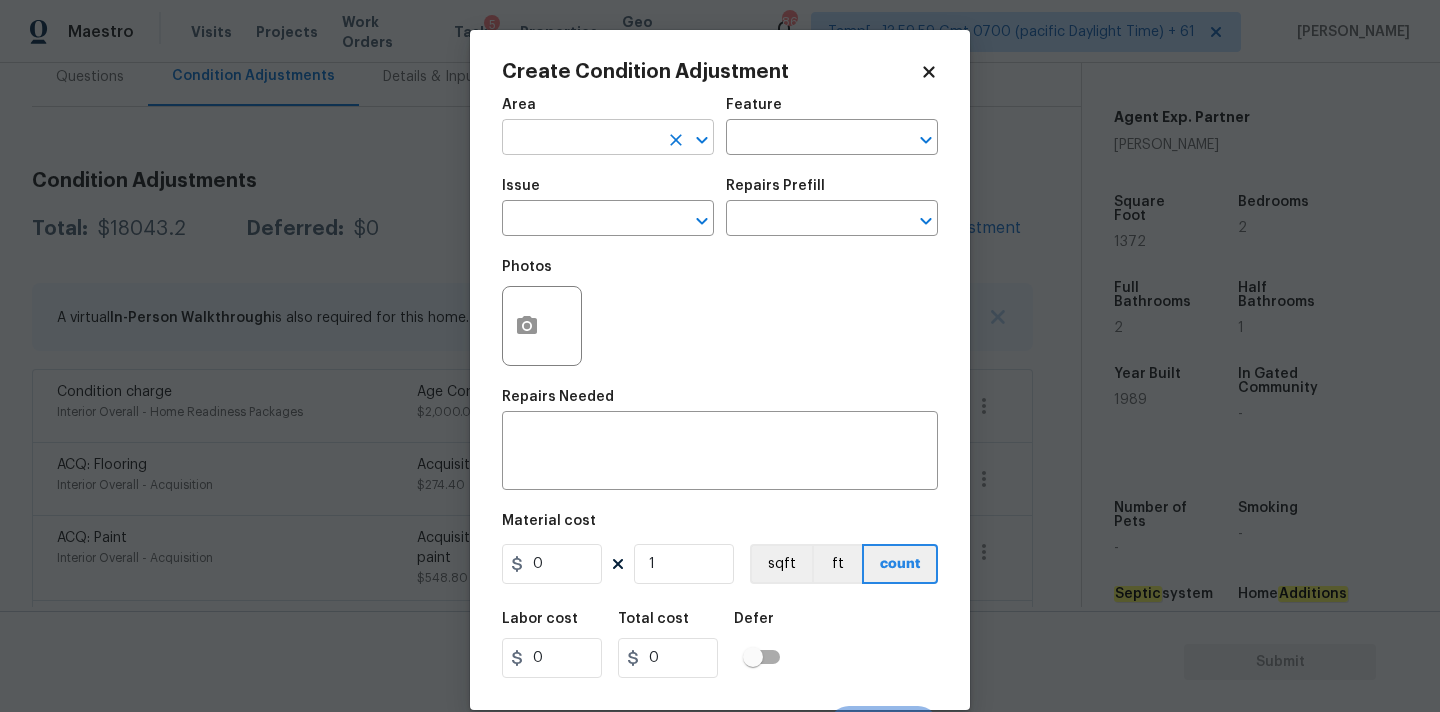 click at bounding box center [580, 139] 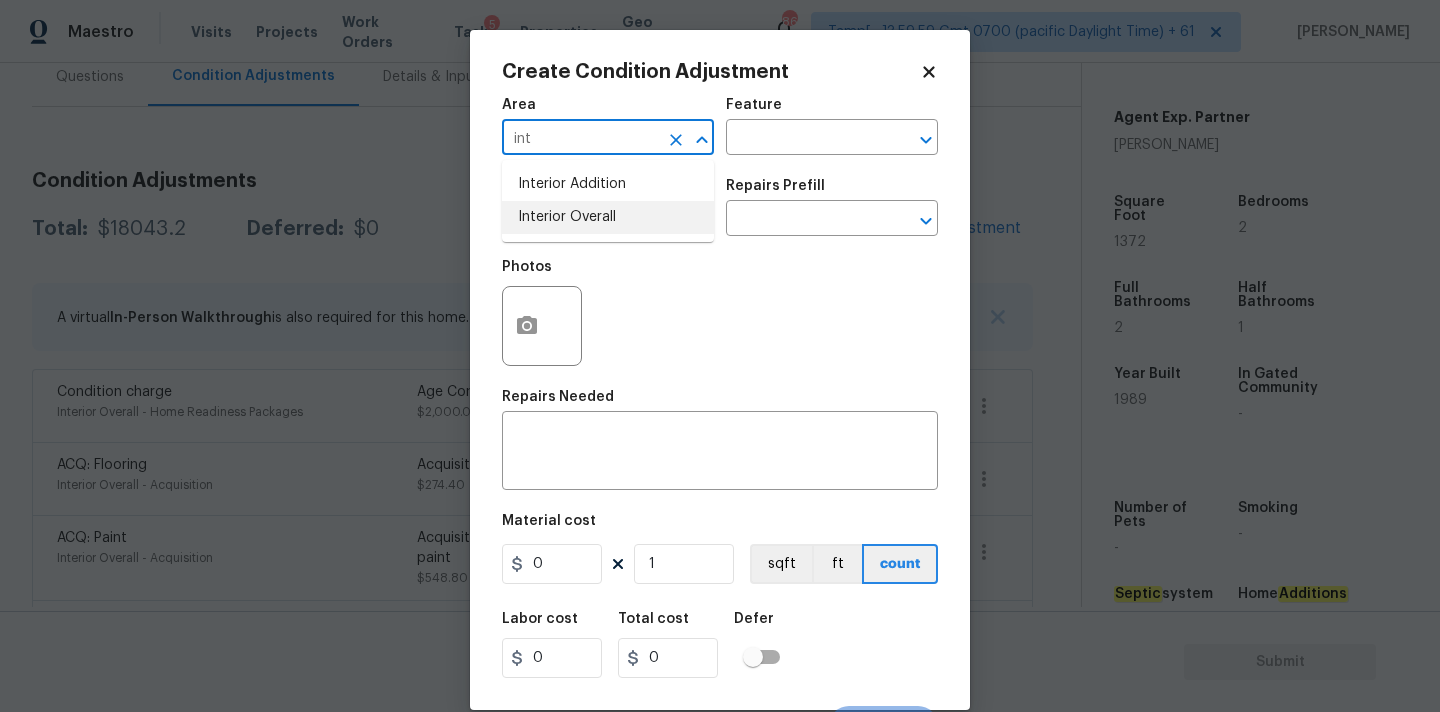 click on "Interior Overall" at bounding box center (608, 217) 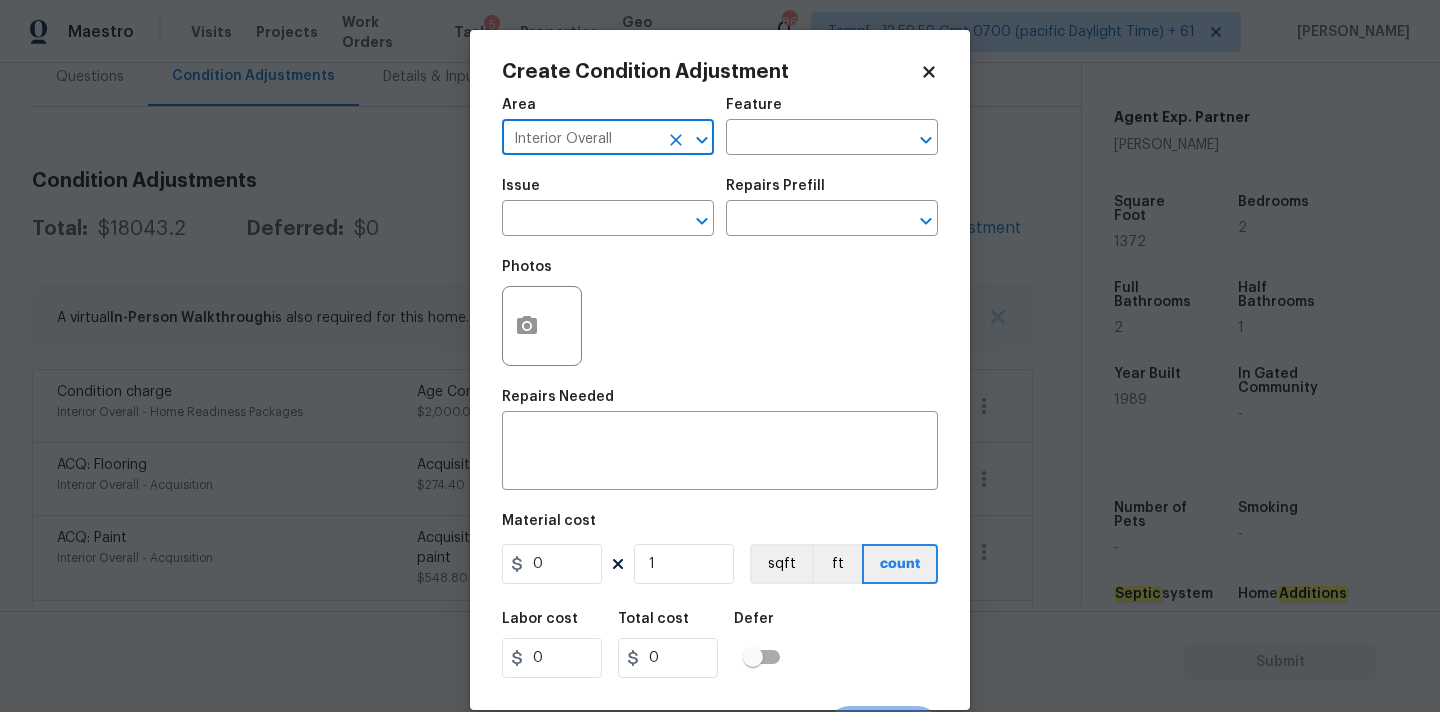 type on "Interior Overall" 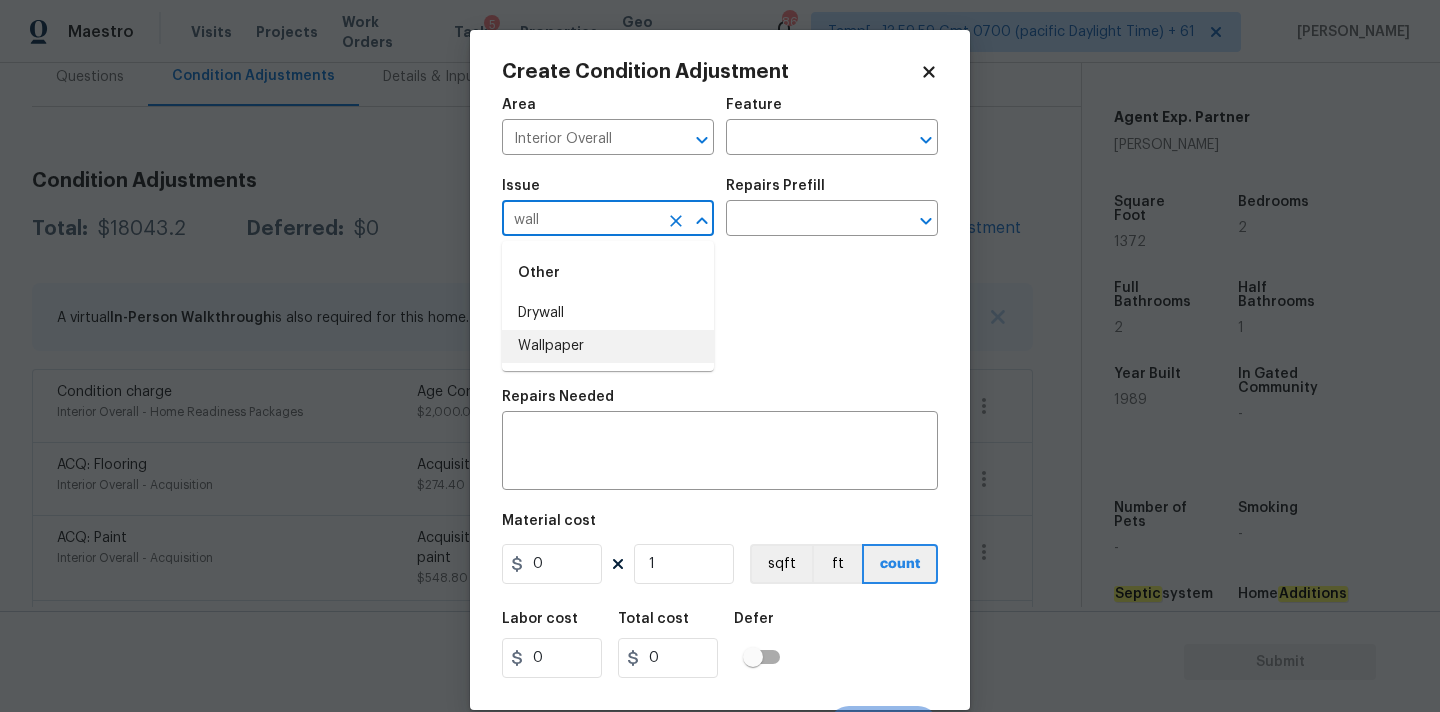 click on "Wallpaper" at bounding box center (608, 346) 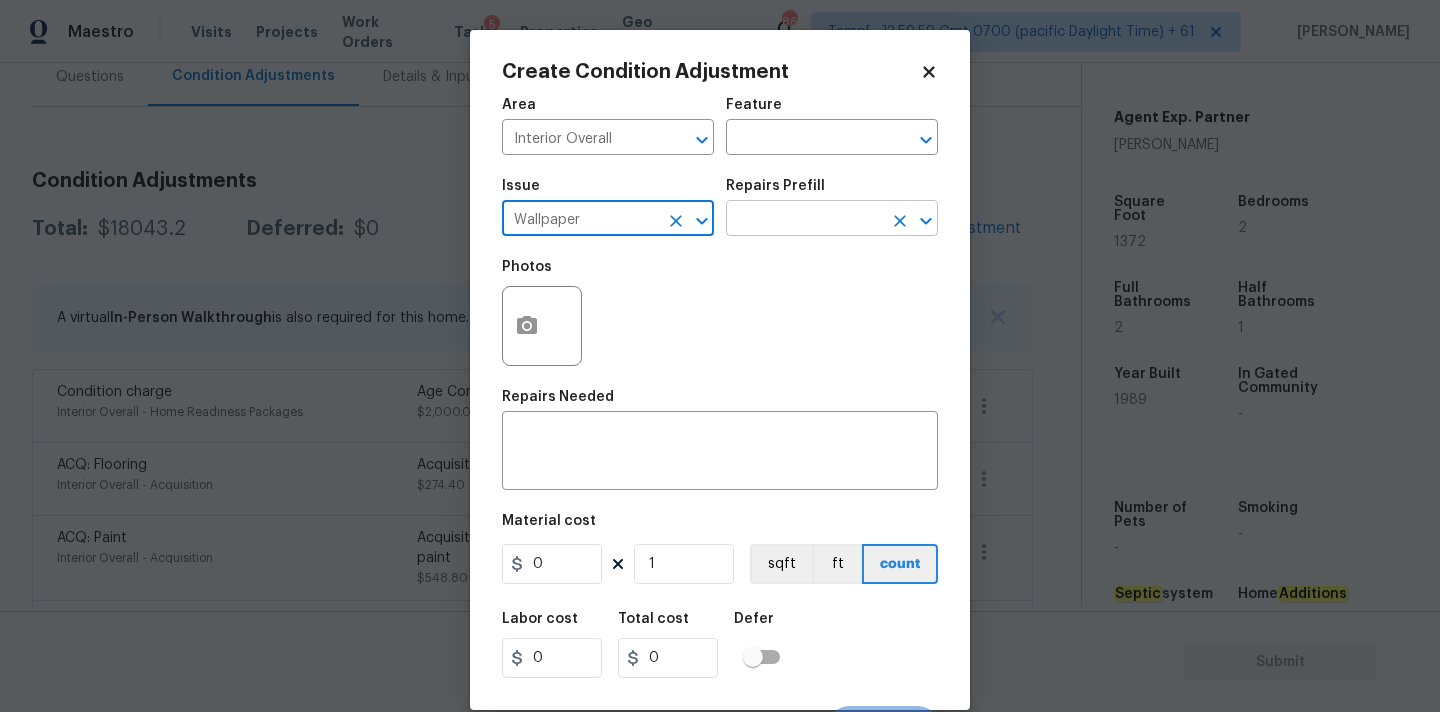 type on "Wallpaper" 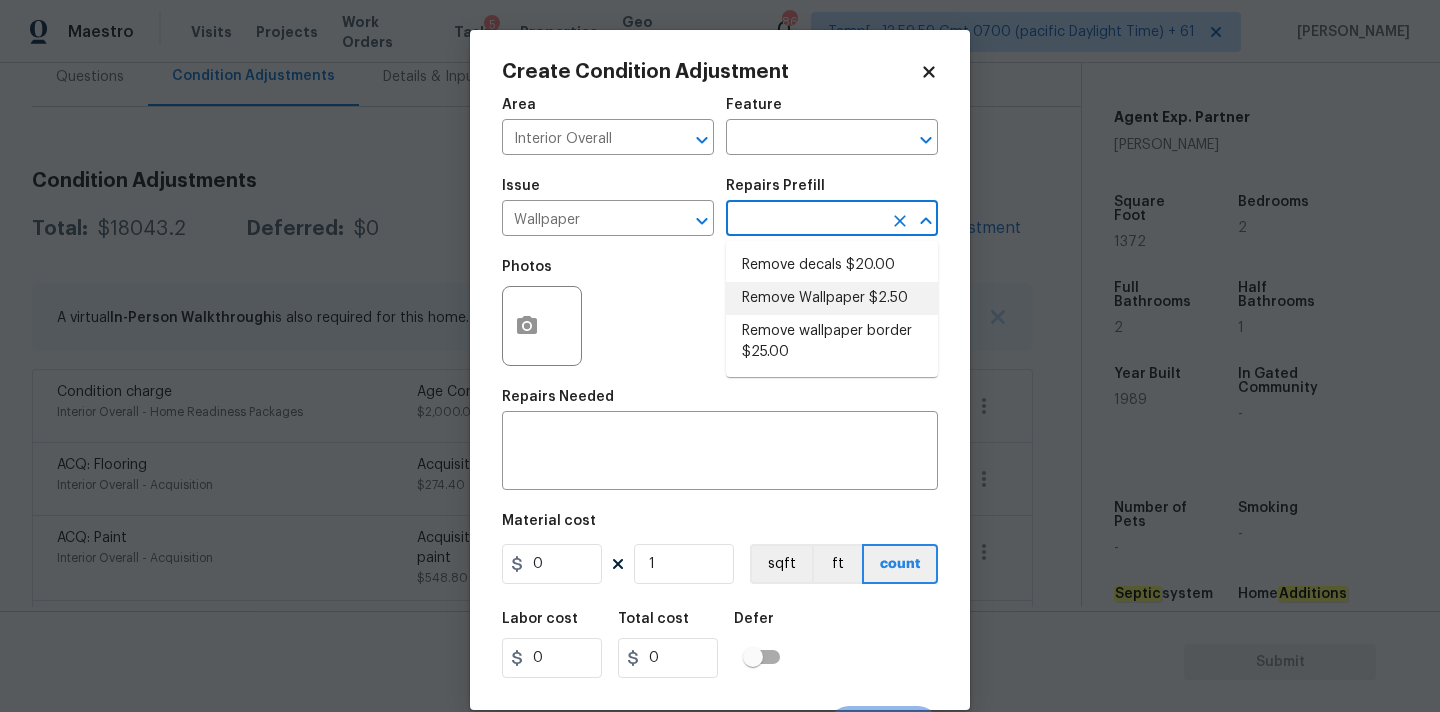 click on "Remove Wallpaper $2.50" at bounding box center [832, 298] 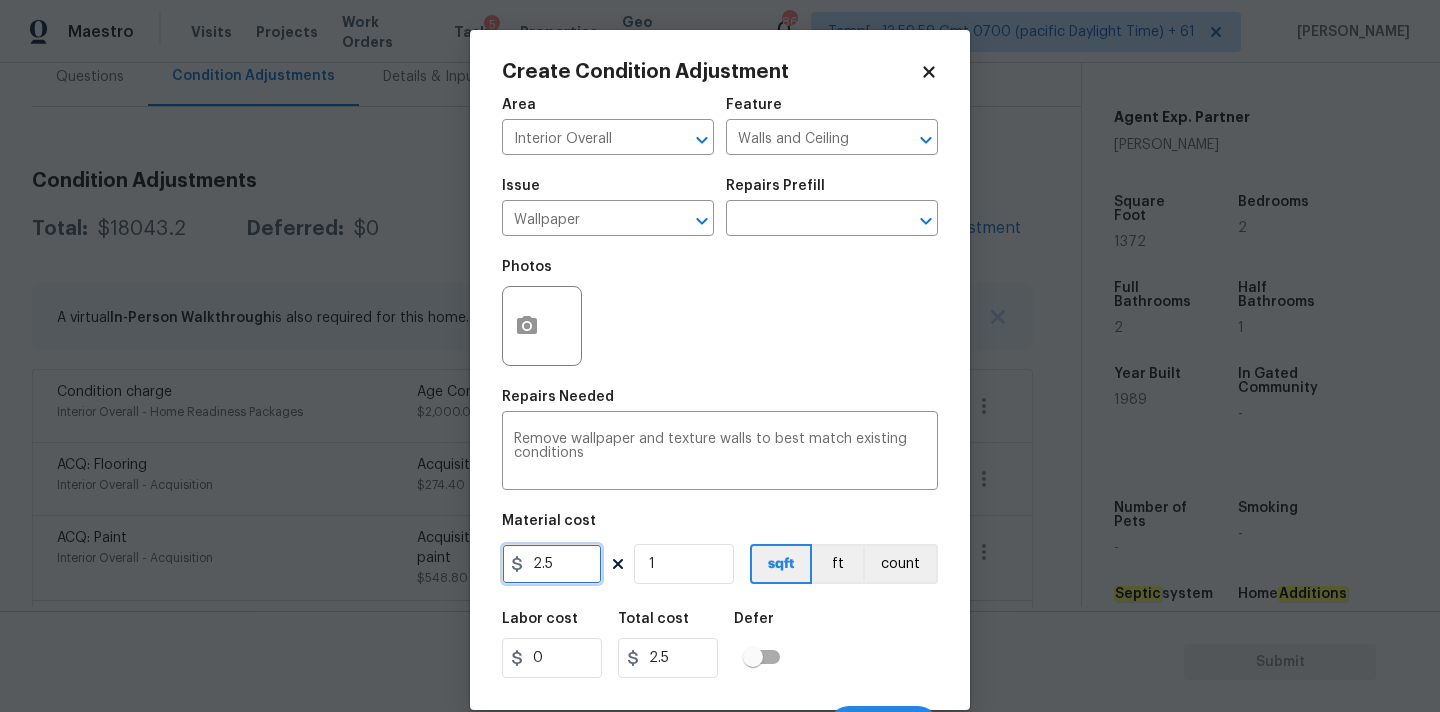 click on "2.5" at bounding box center (552, 564) 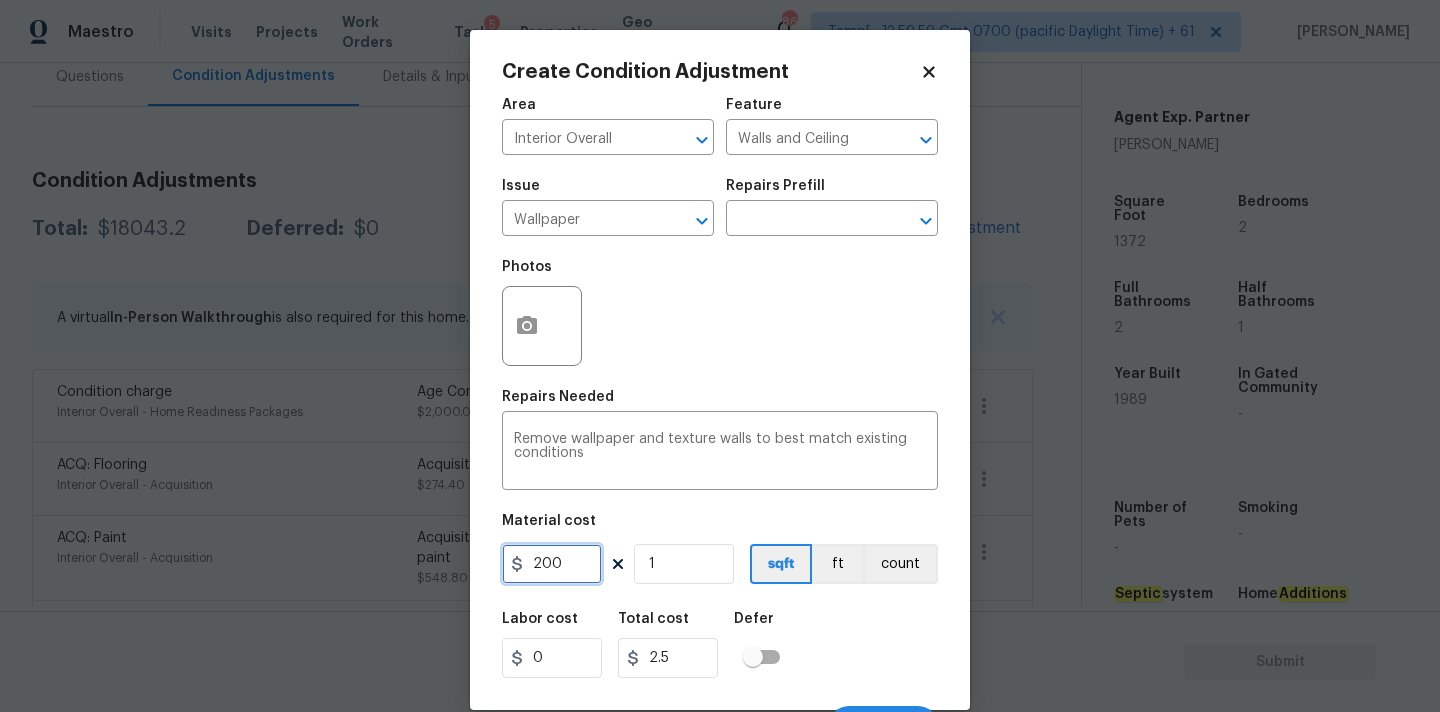 type on "200" 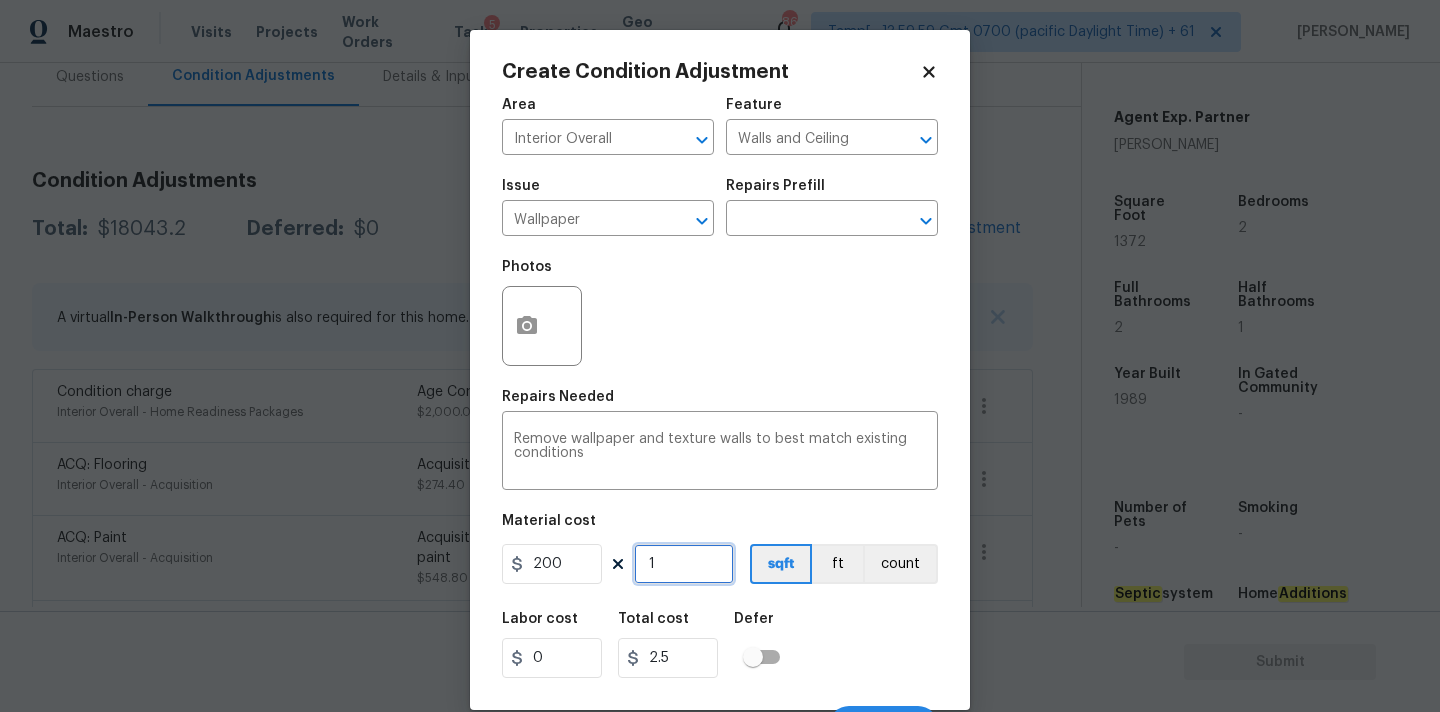 type on "200" 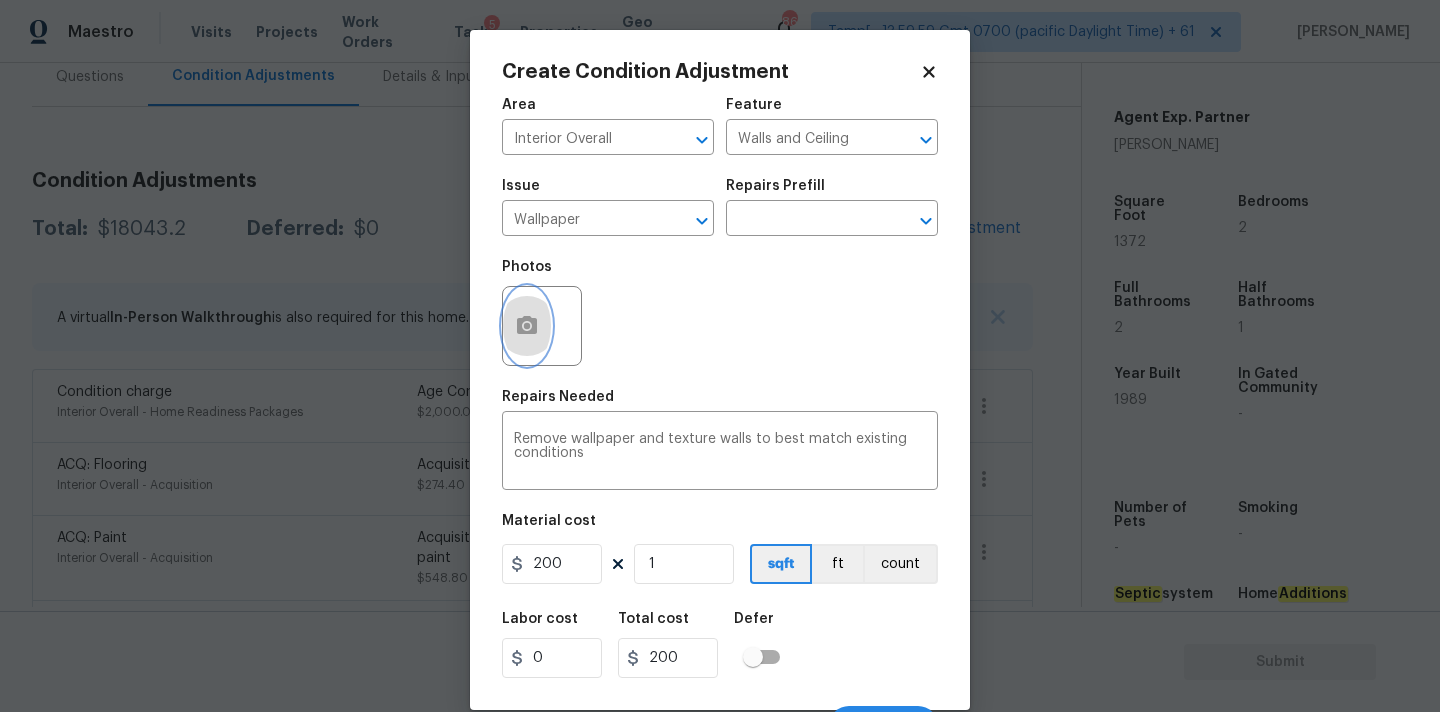 click 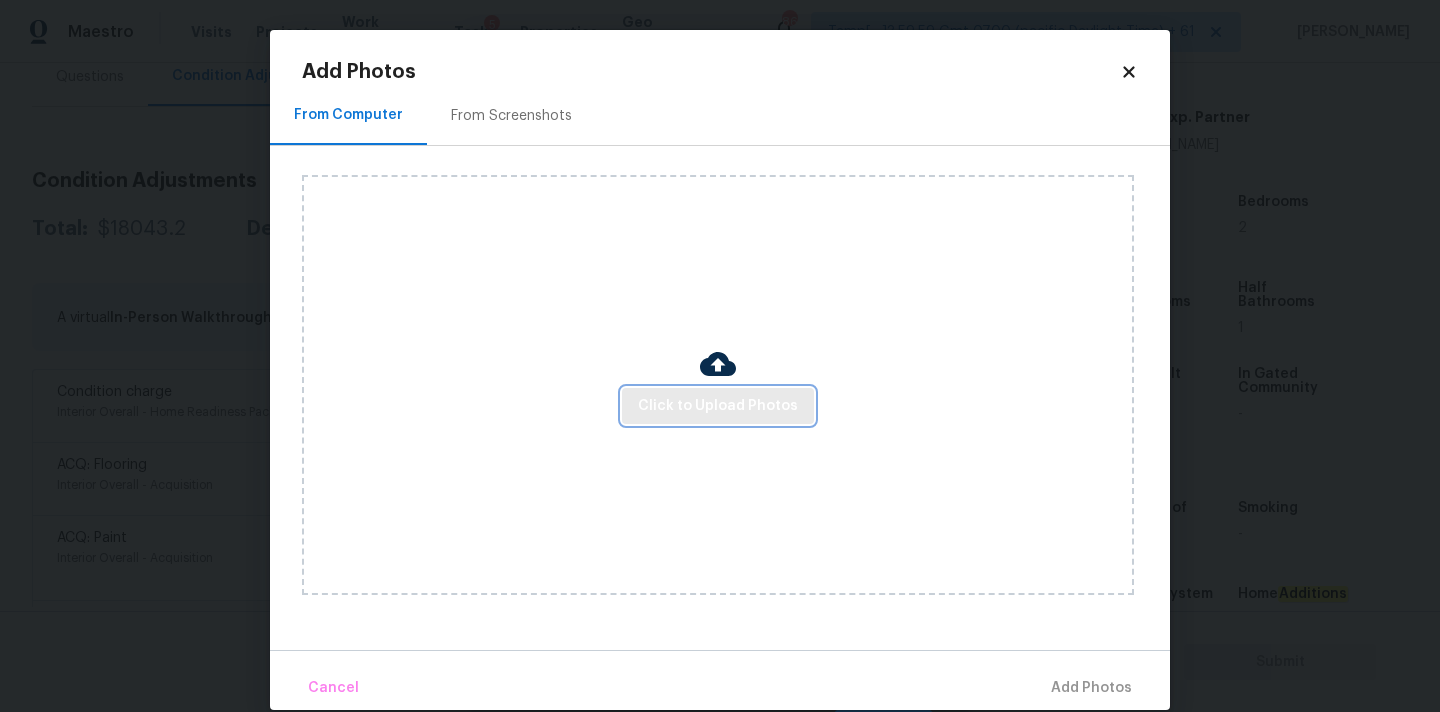 click on "Click to Upload Photos" at bounding box center [718, 406] 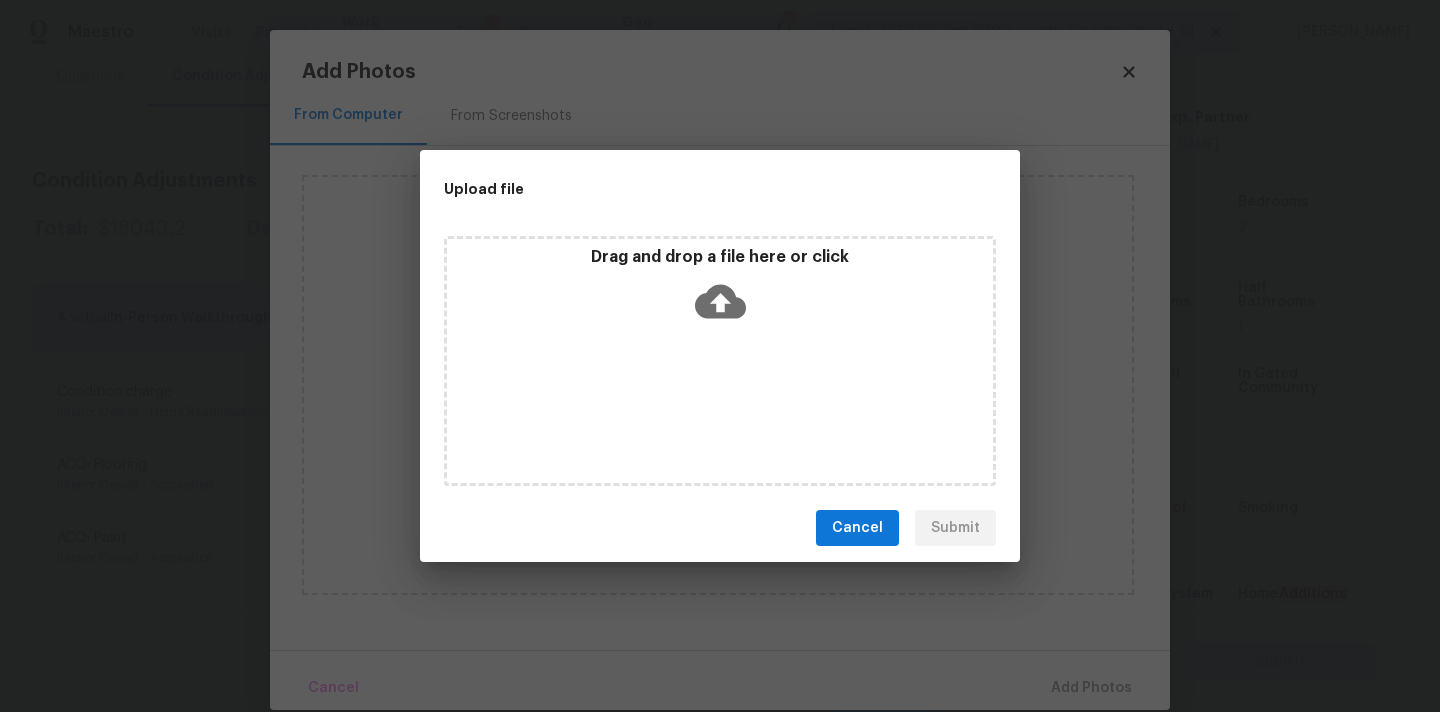 click 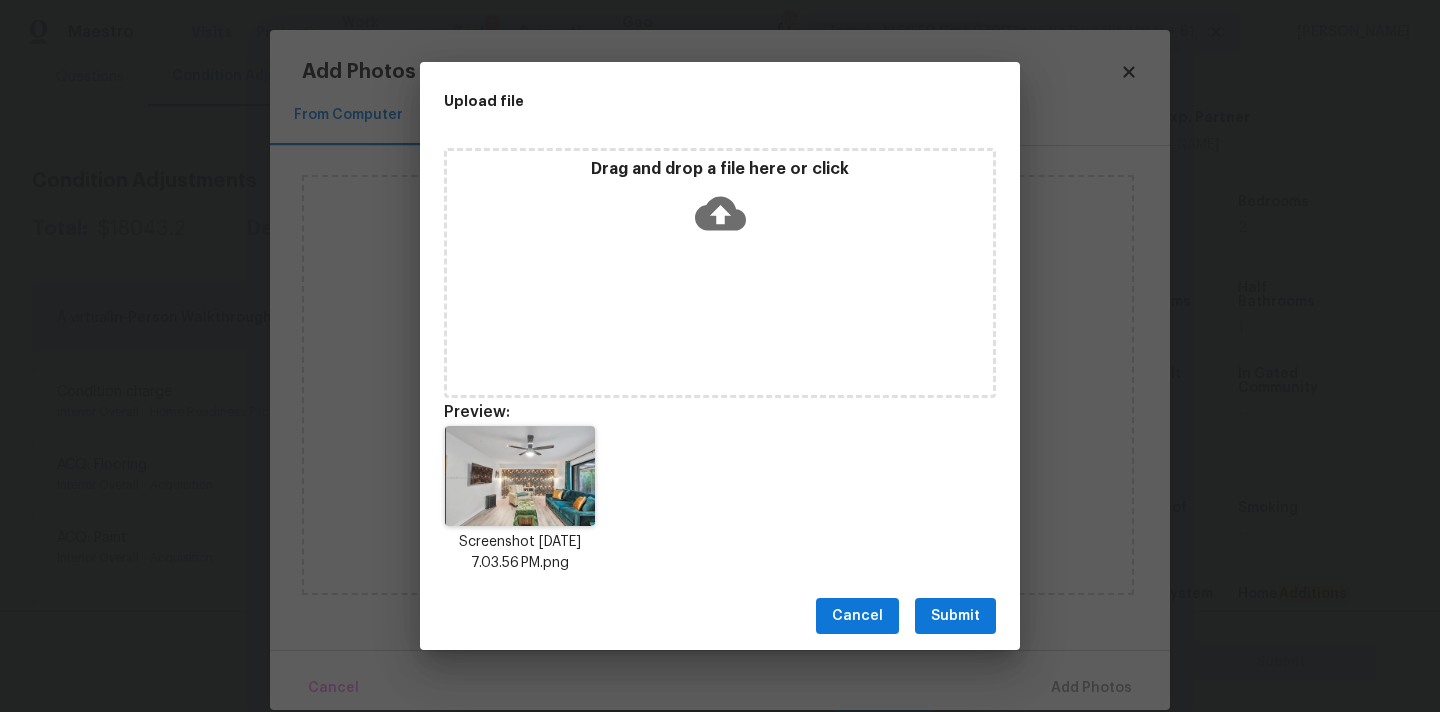 click on "Submit" at bounding box center (955, 616) 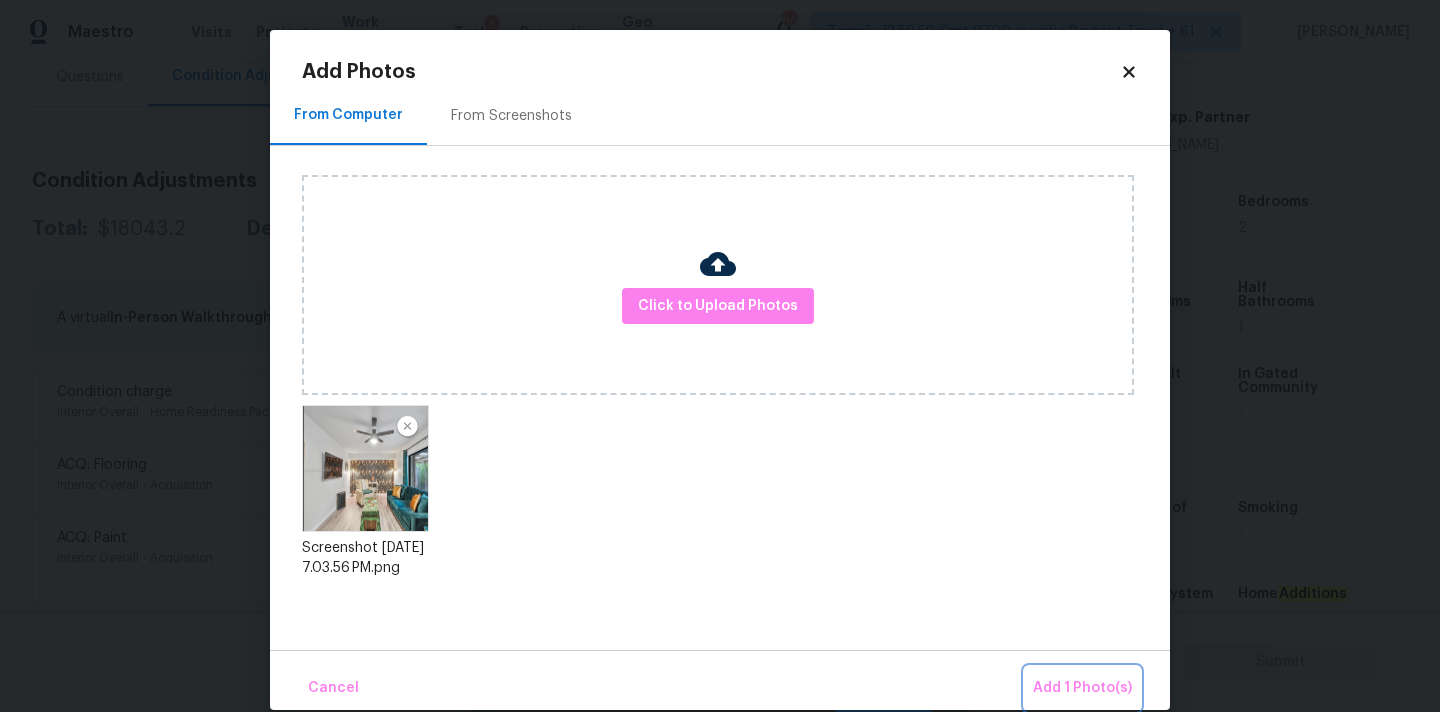 click on "Add 1 Photo(s)" at bounding box center [1082, 688] 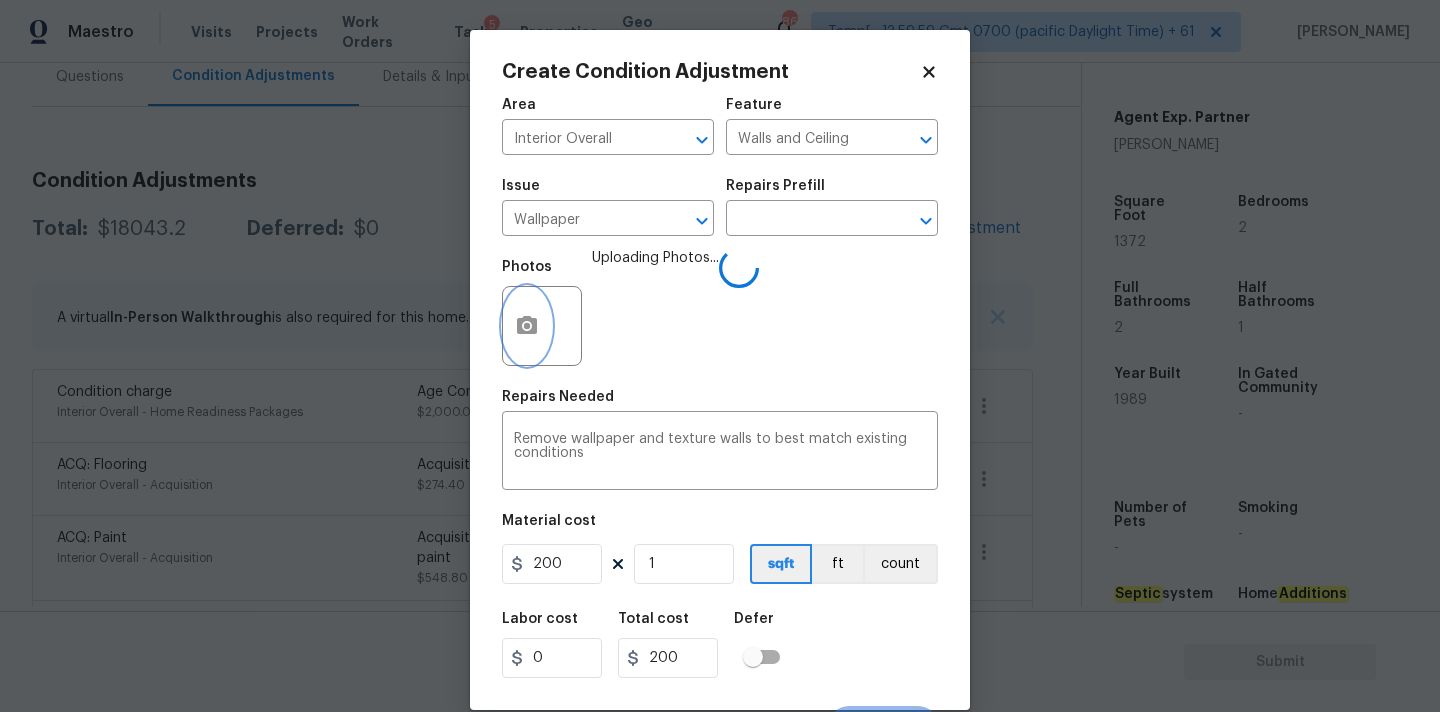 scroll, scrollTop: 35, scrollLeft: 0, axis: vertical 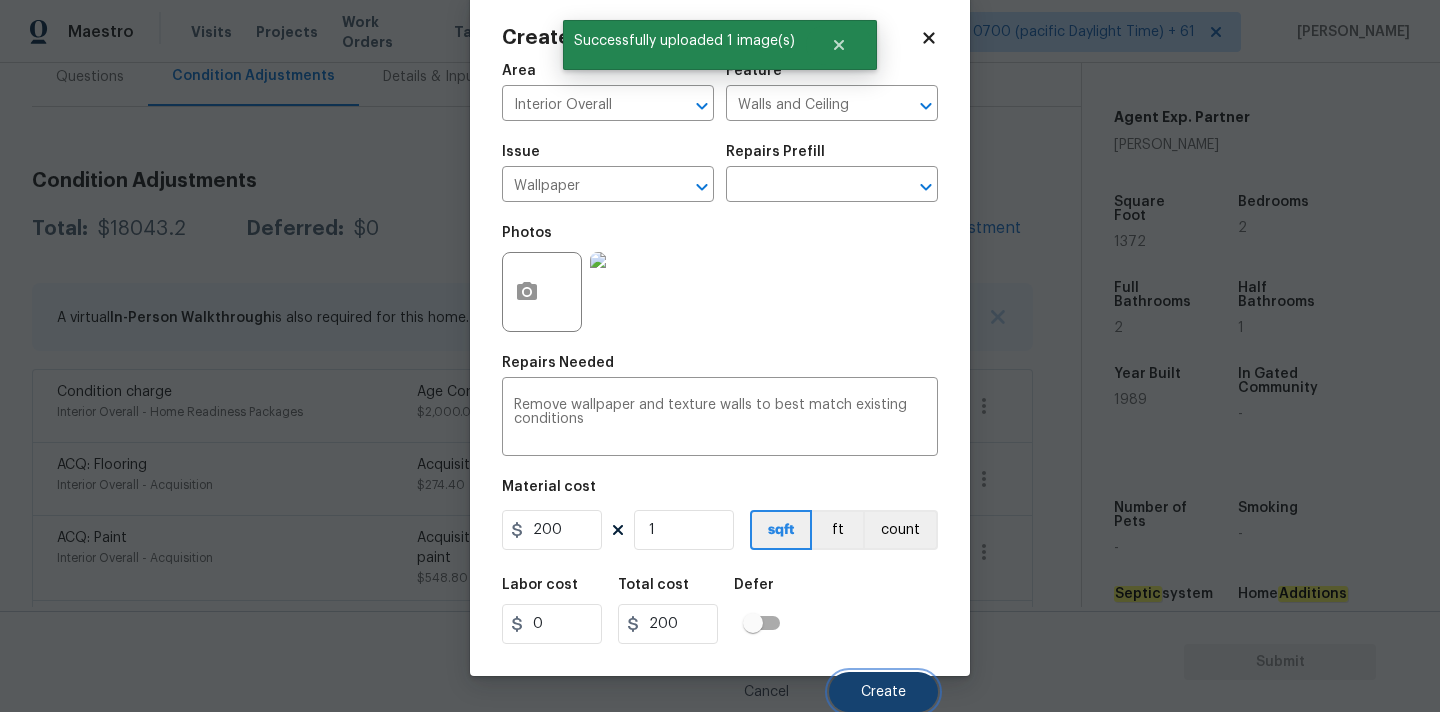 click on "Create" at bounding box center (883, 692) 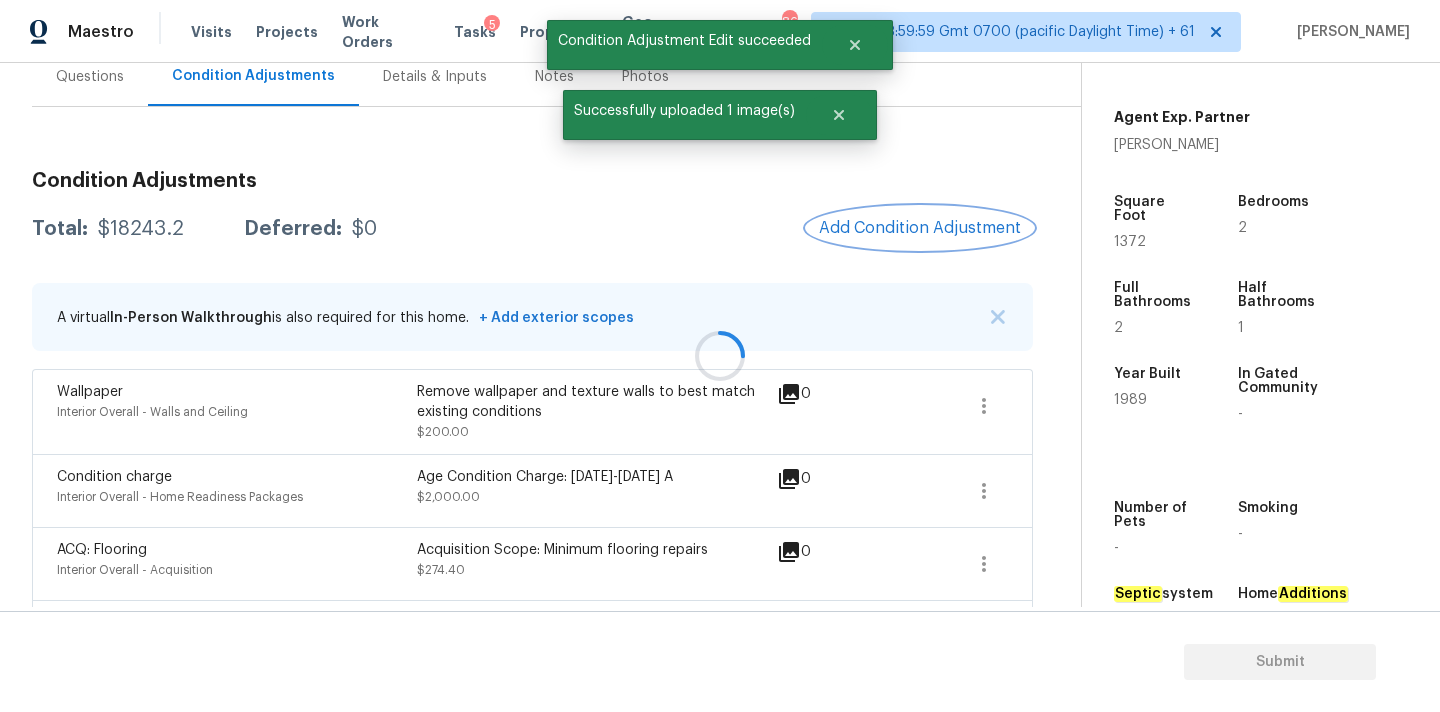 scroll, scrollTop: 0, scrollLeft: 0, axis: both 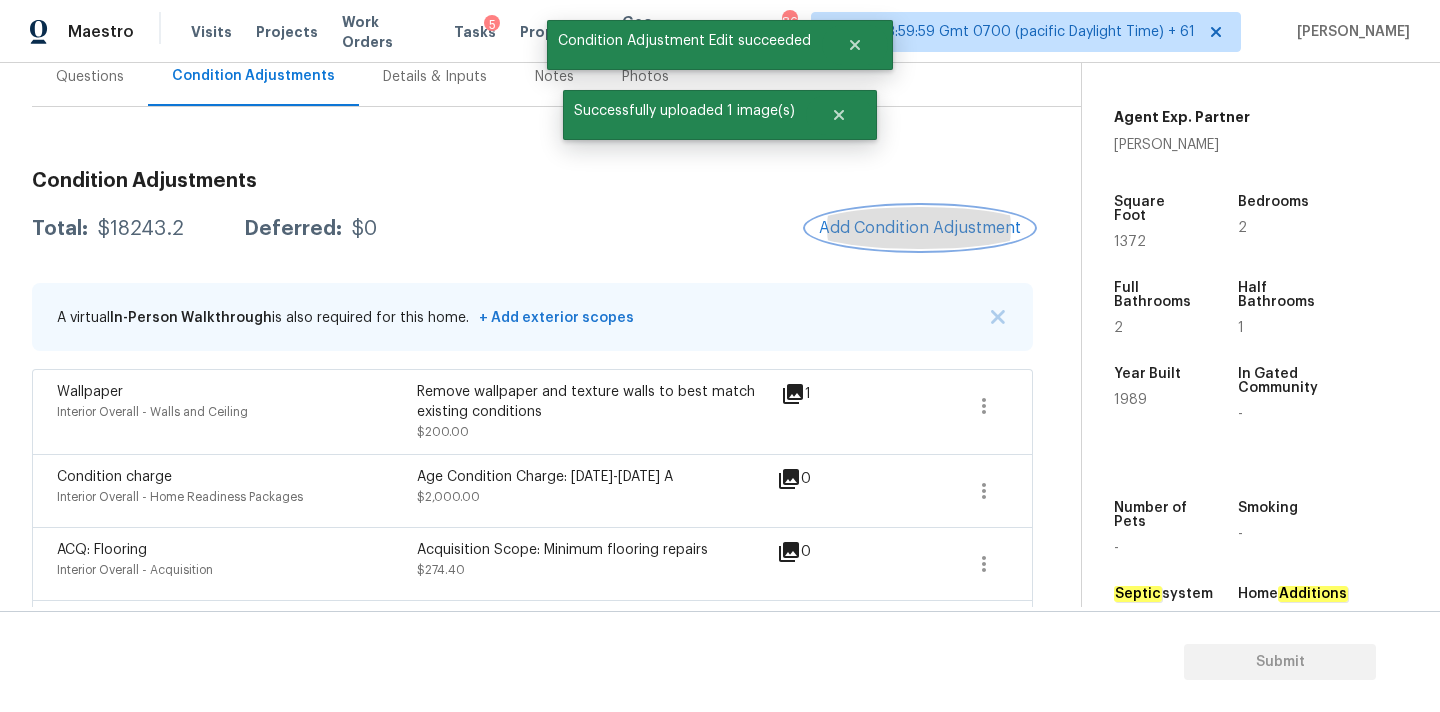 click on "Add Condition Adjustment" at bounding box center [920, 228] 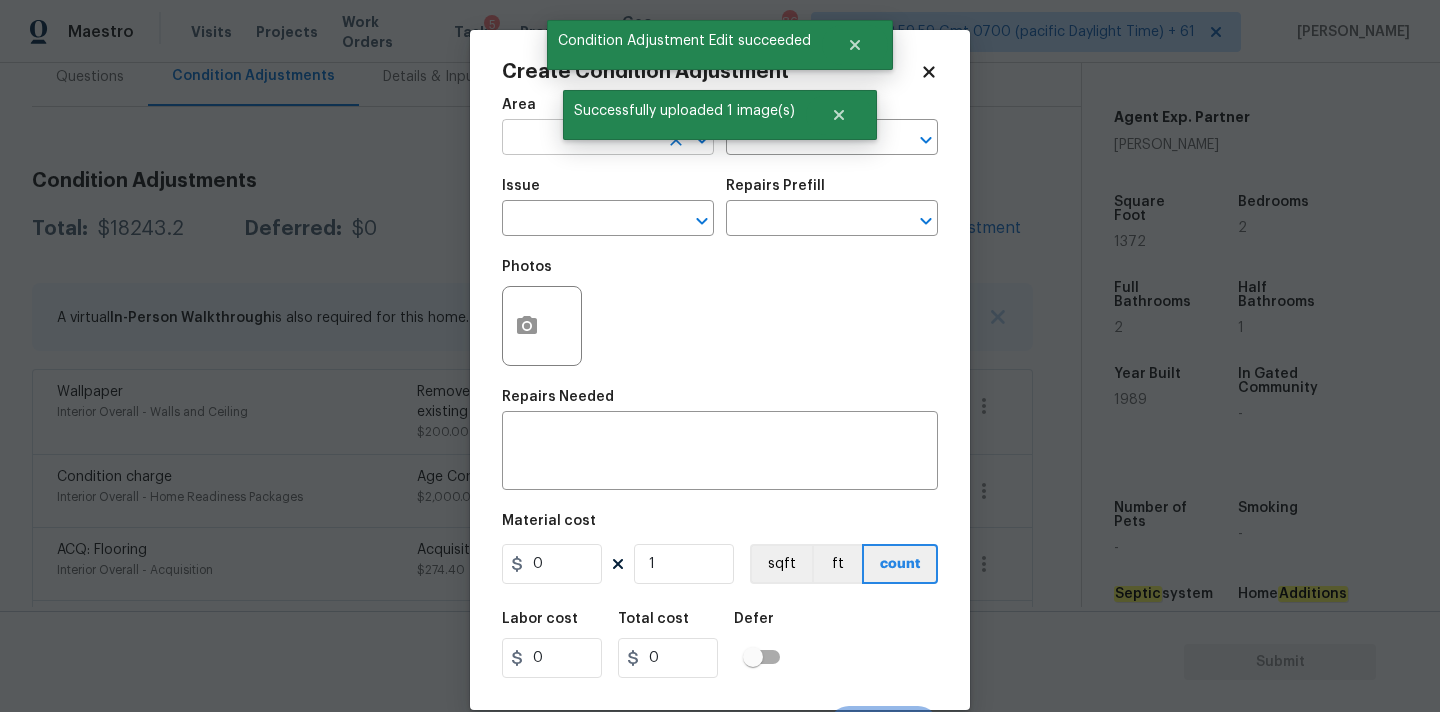 click at bounding box center (580, 139) 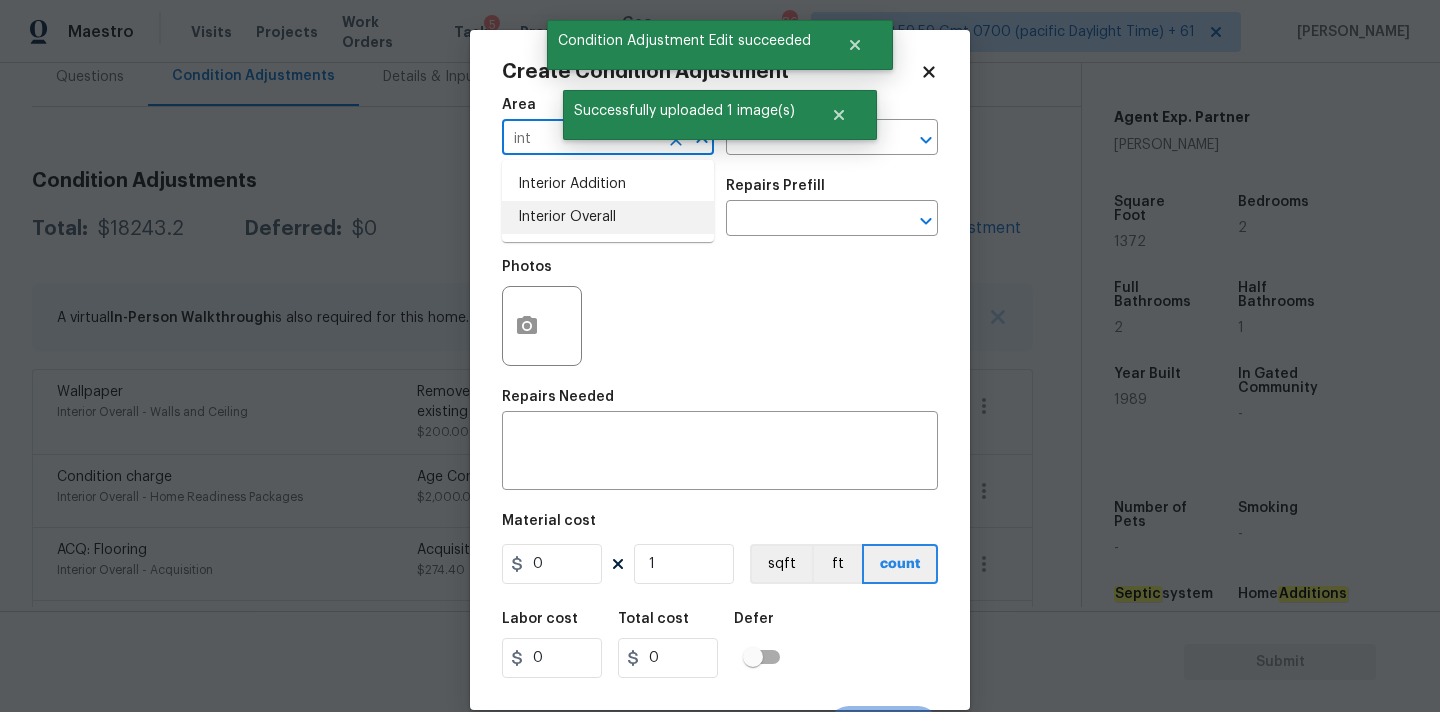 click on "Interior Overall" at bounding box center [608, 217] 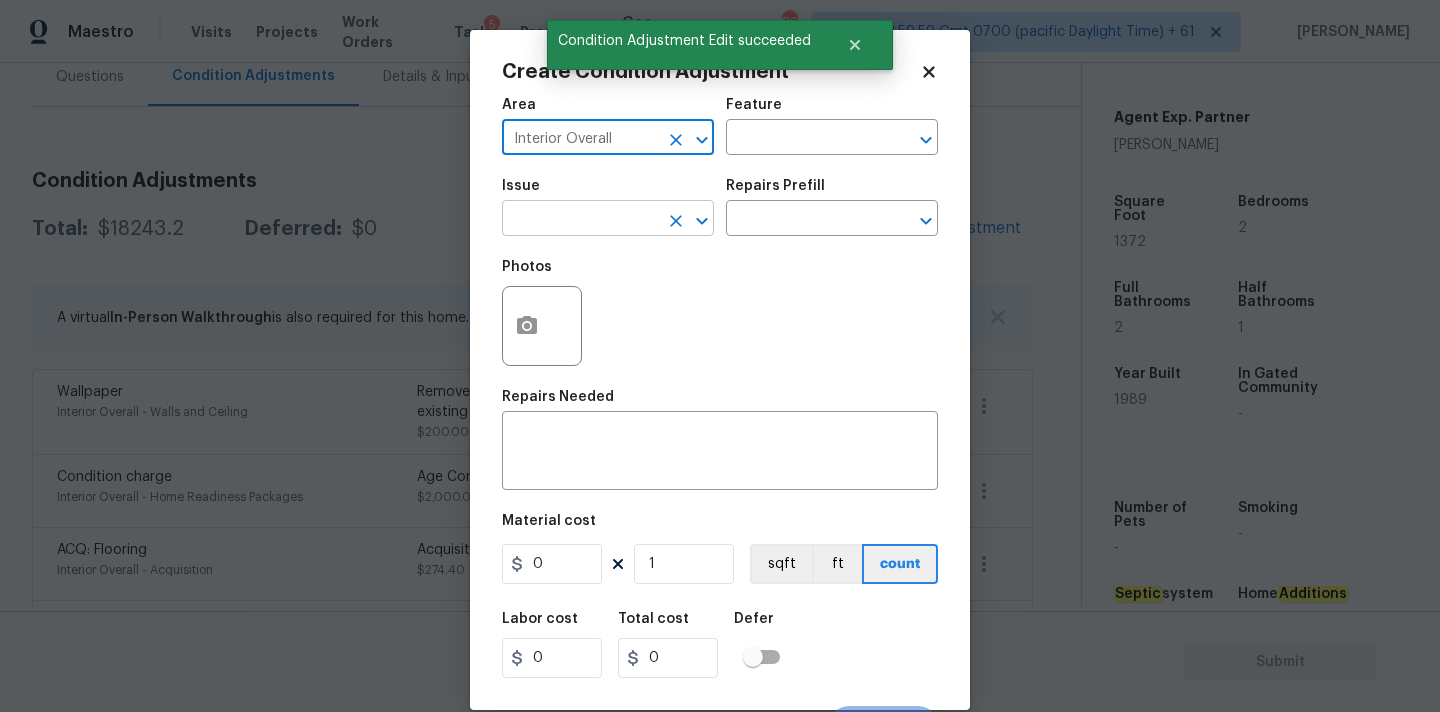 type on "Interior Overall" 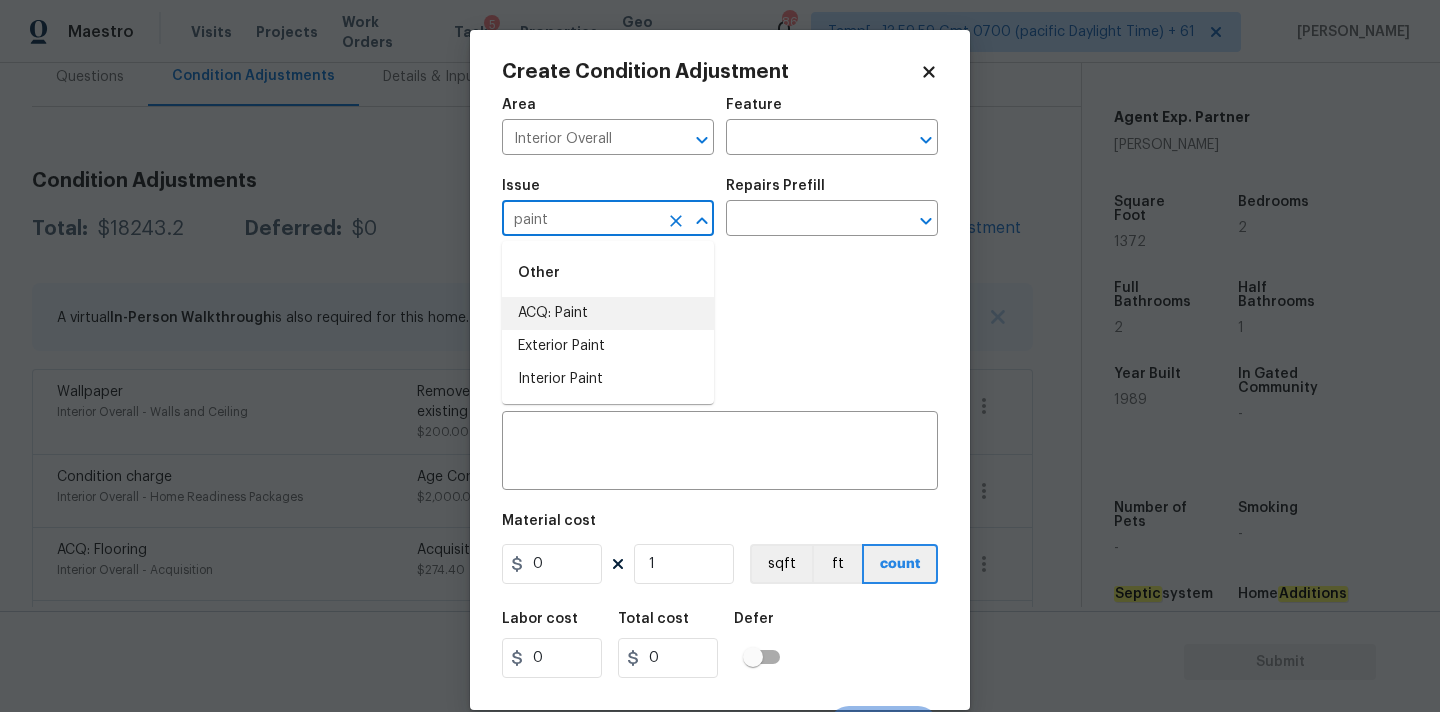 click on "ACQ: Paint" at bounding box center [608, 313] 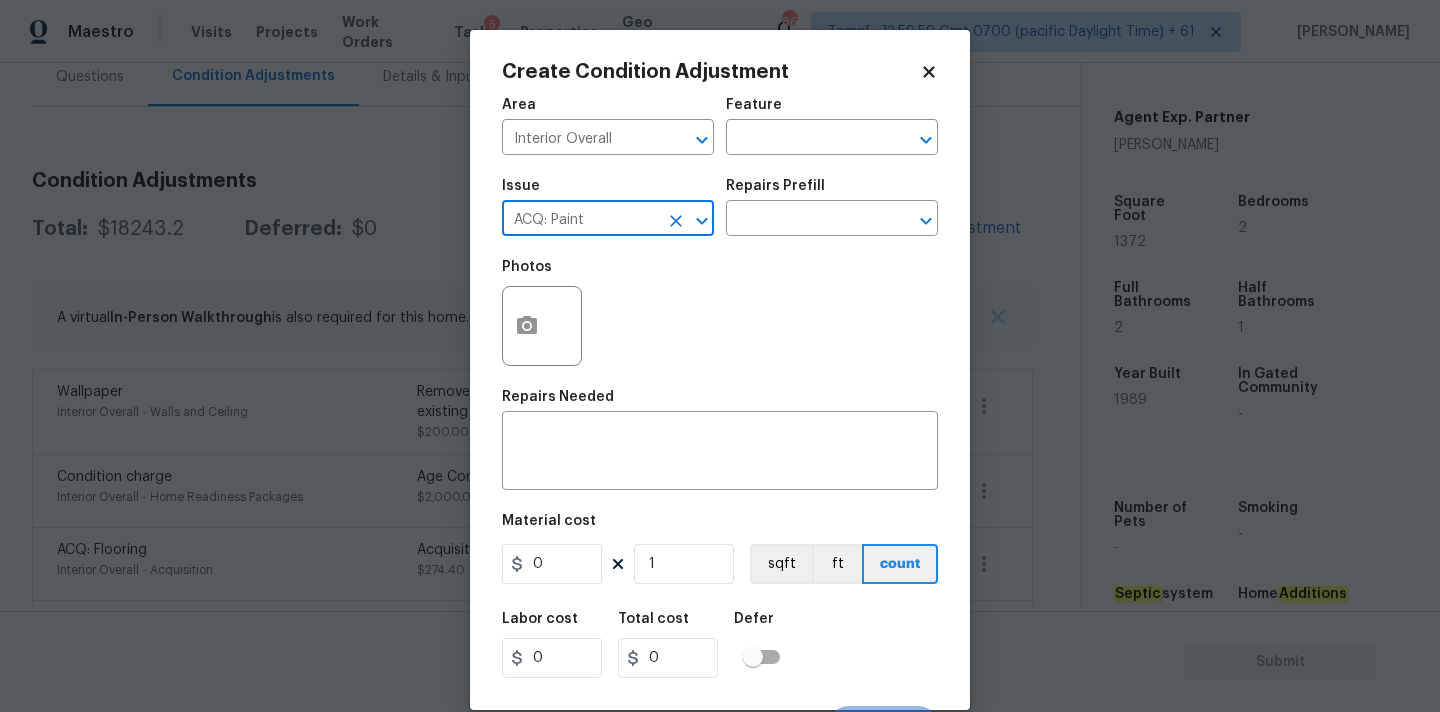 click 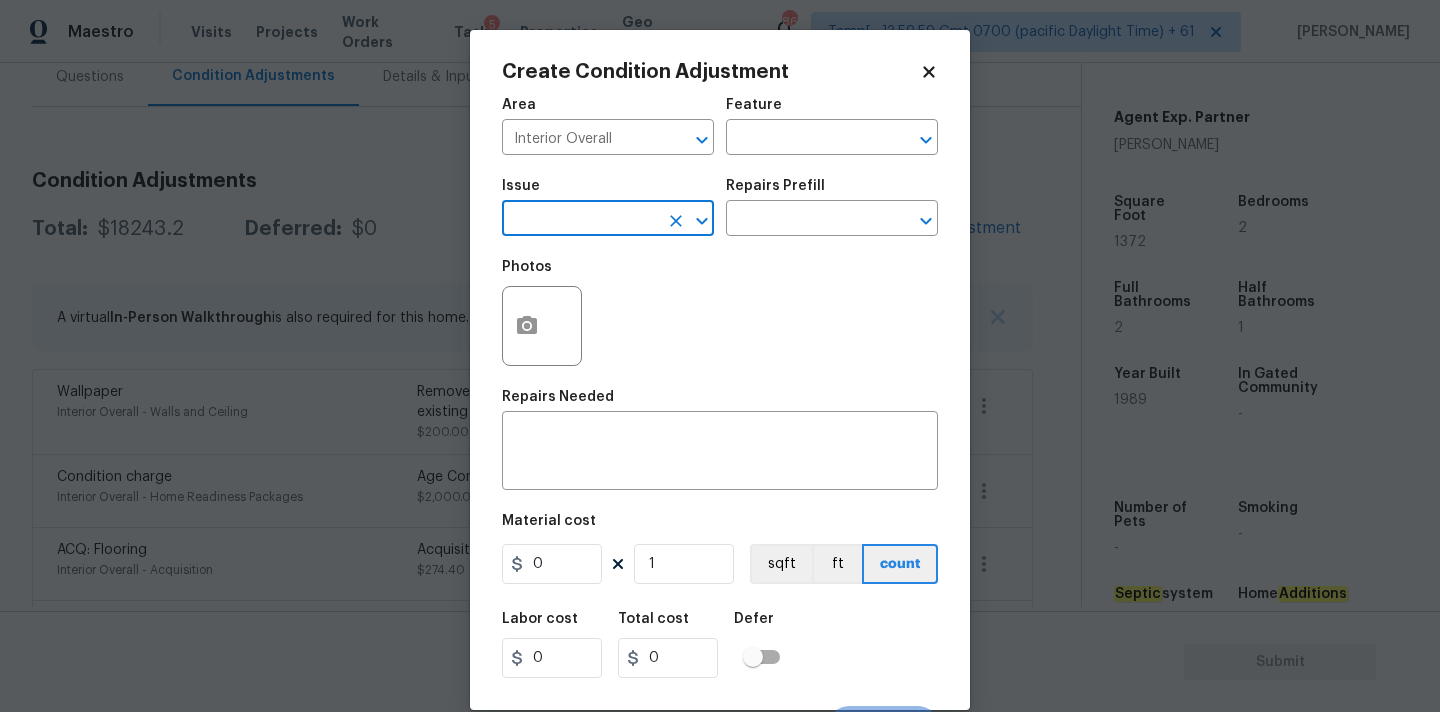 click at bounding box center (580, 220) 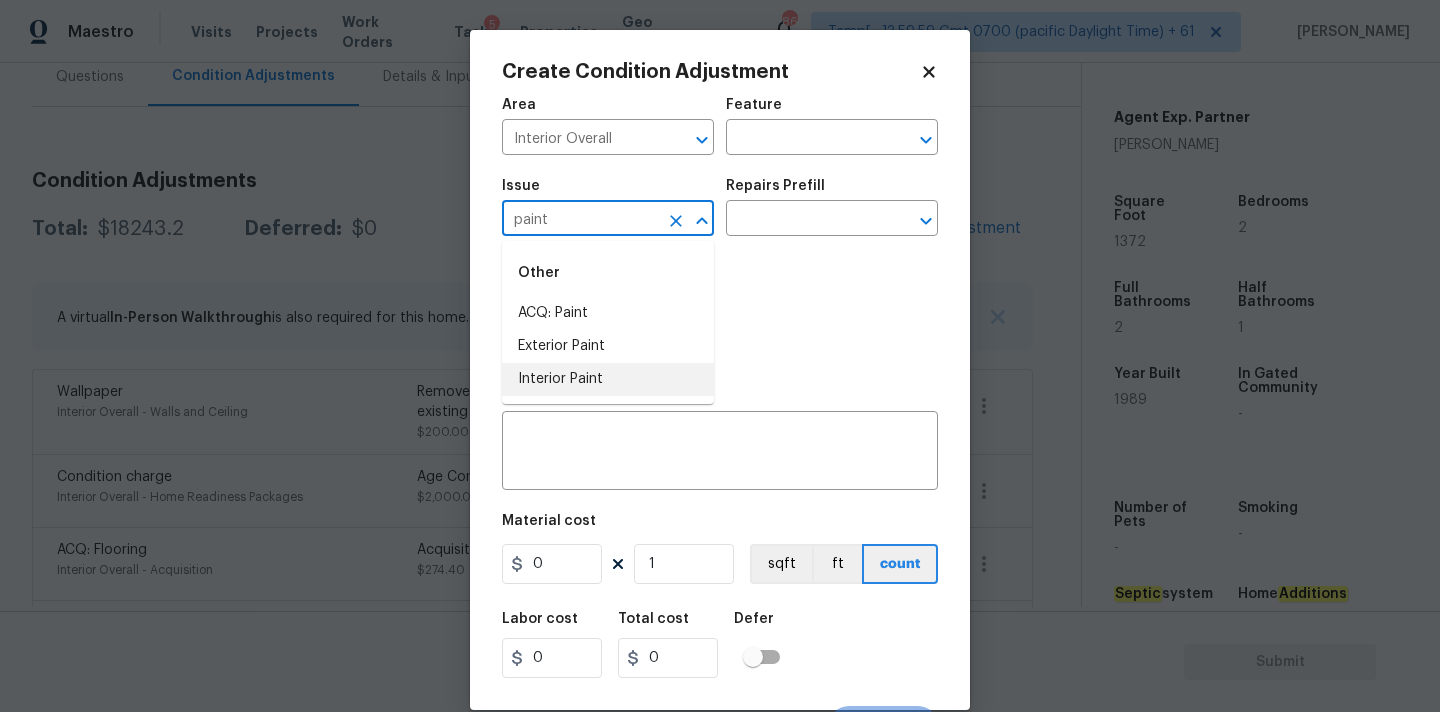 click on "Interior Paint" at bounding box center [608, 379] 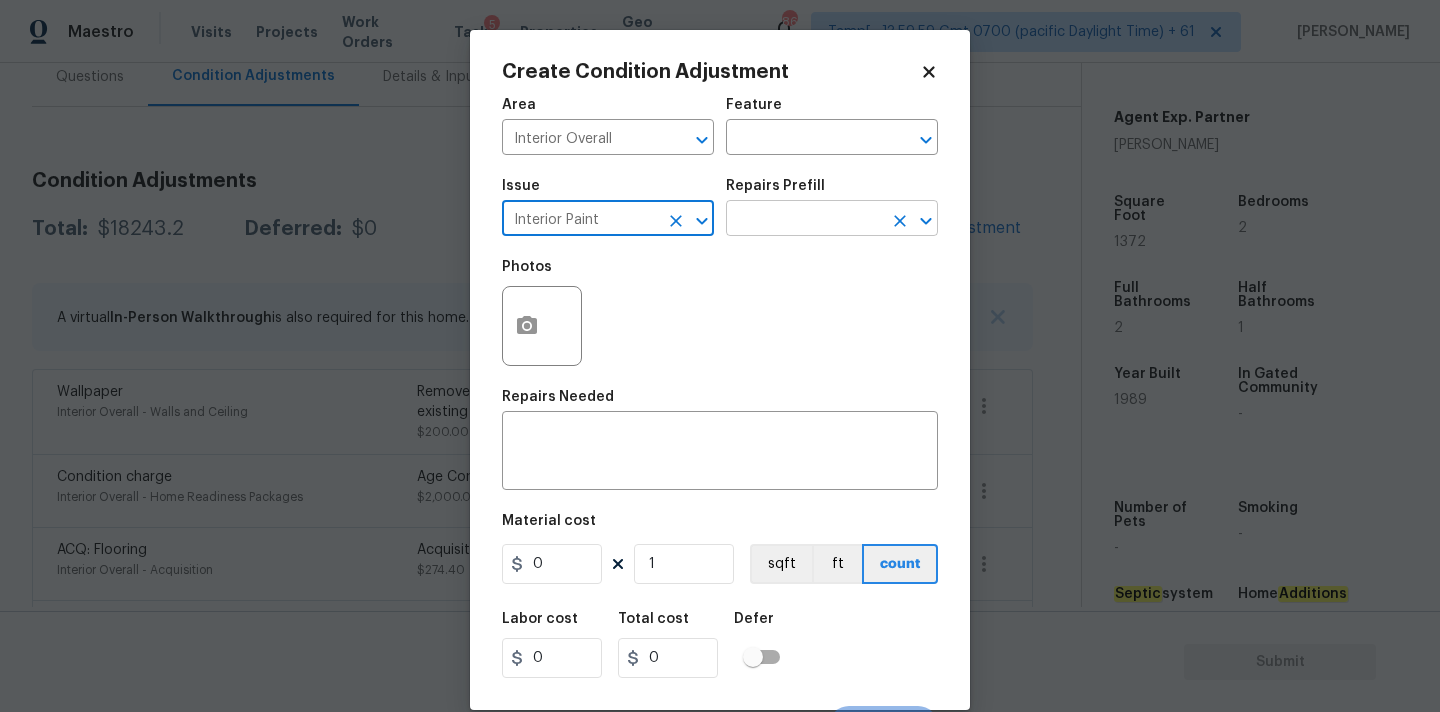 type on "Interior Paint" 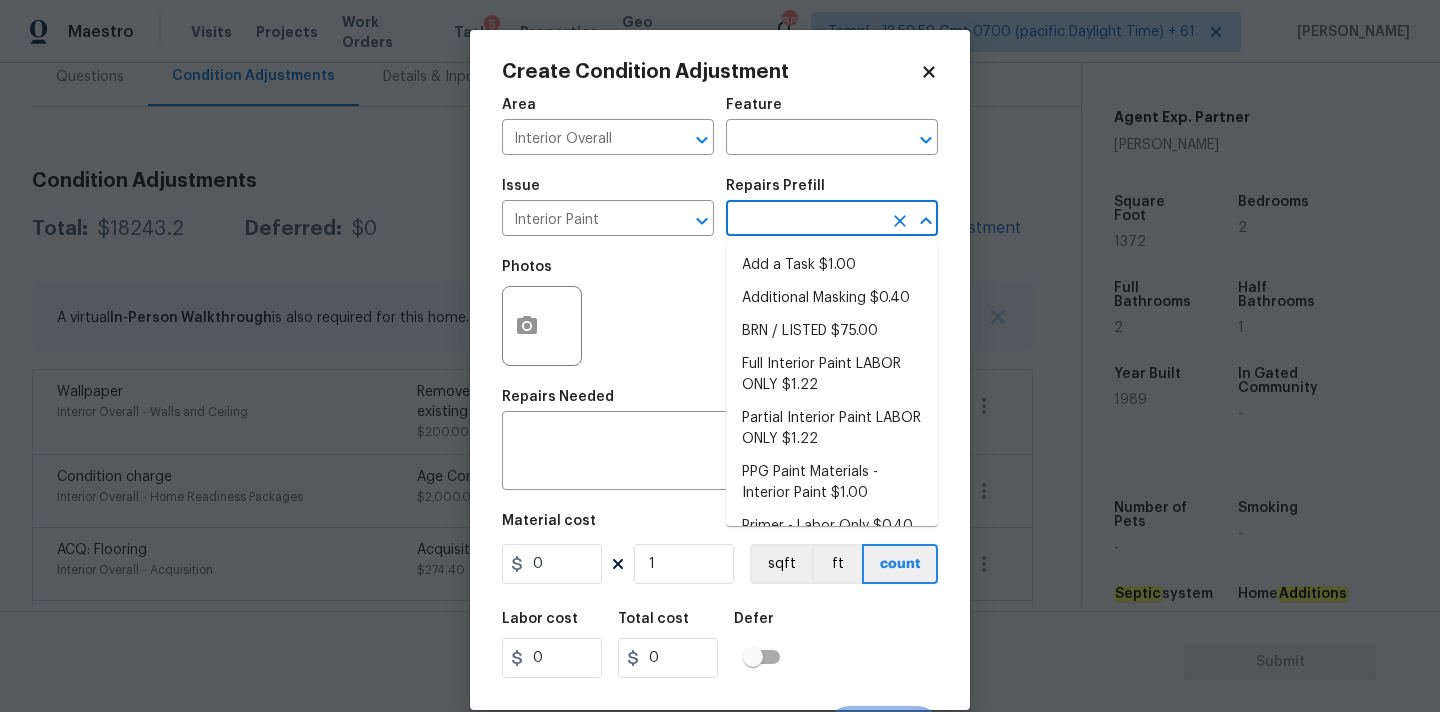 click at bounding box center [804, 220] 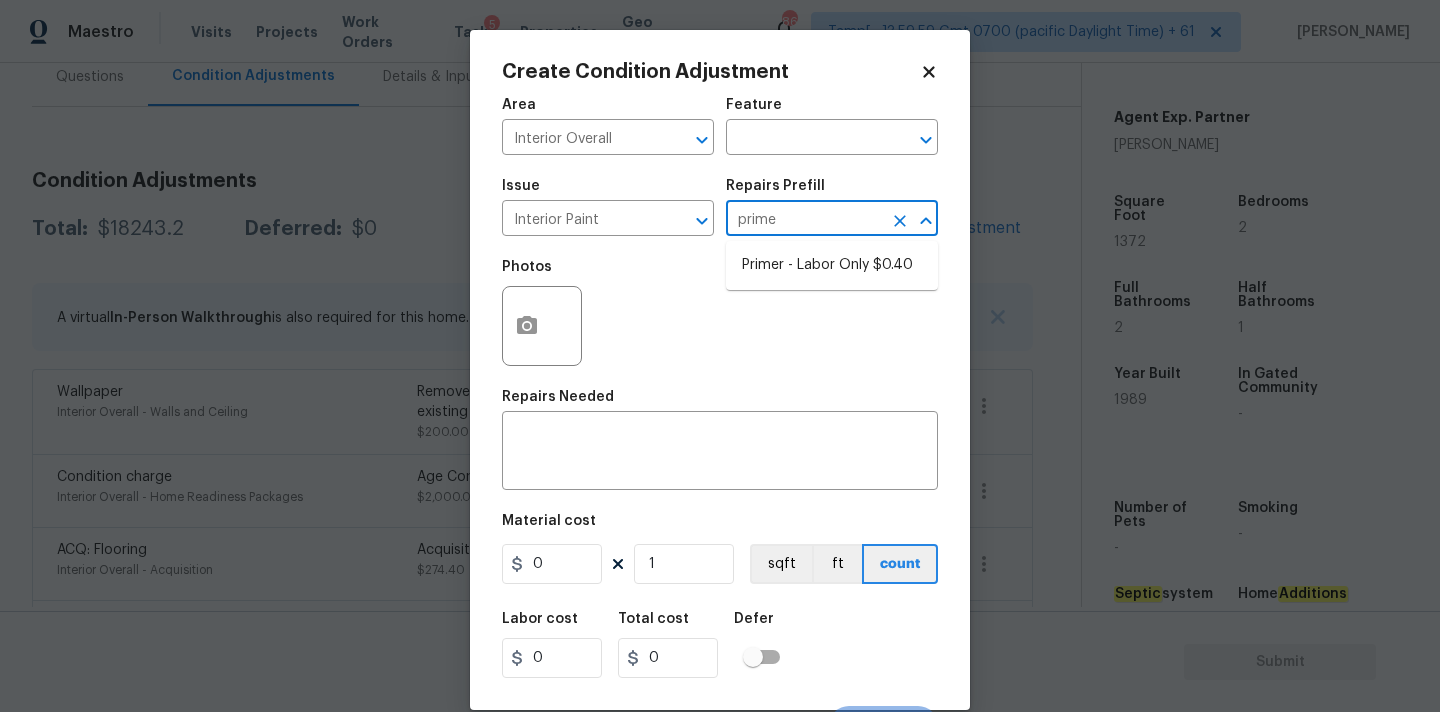 type on "primer" 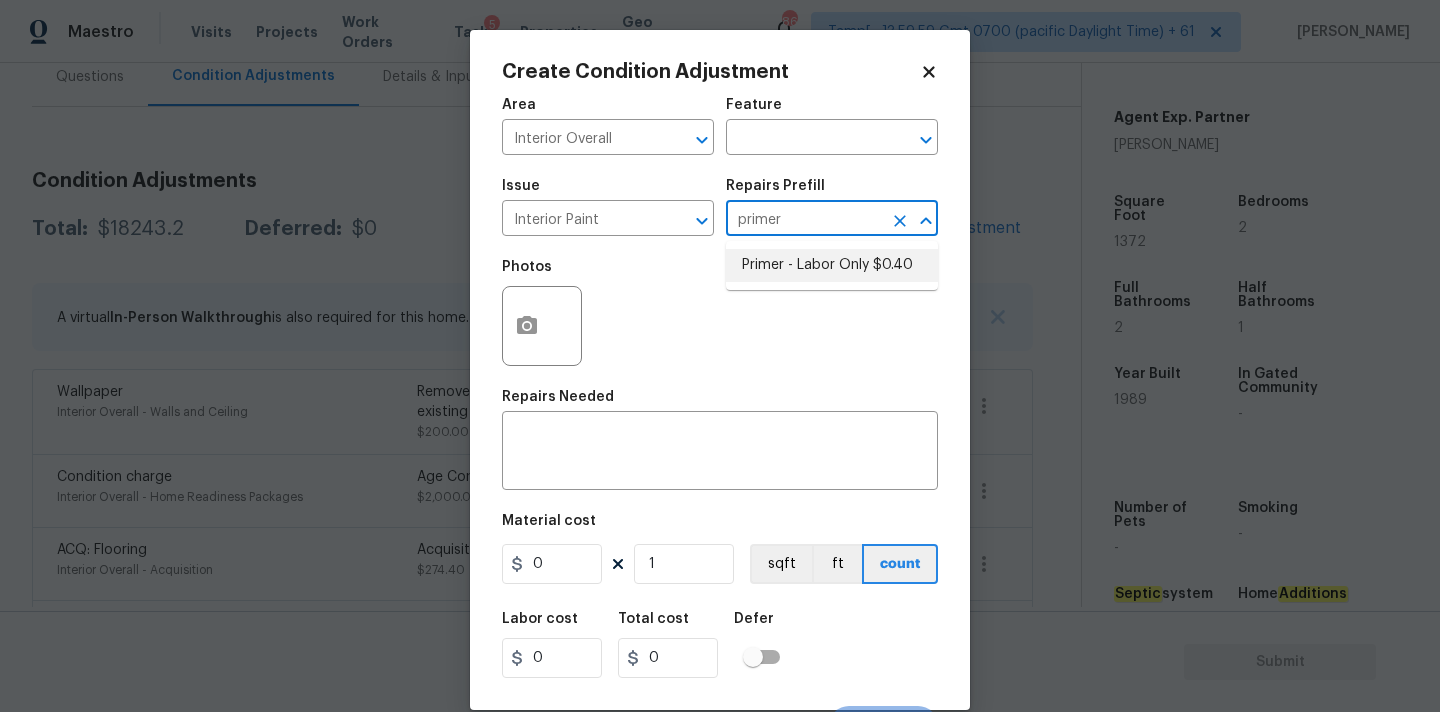 click on "Primer - Labor Only $0.40" at bounding box center [832, 265] 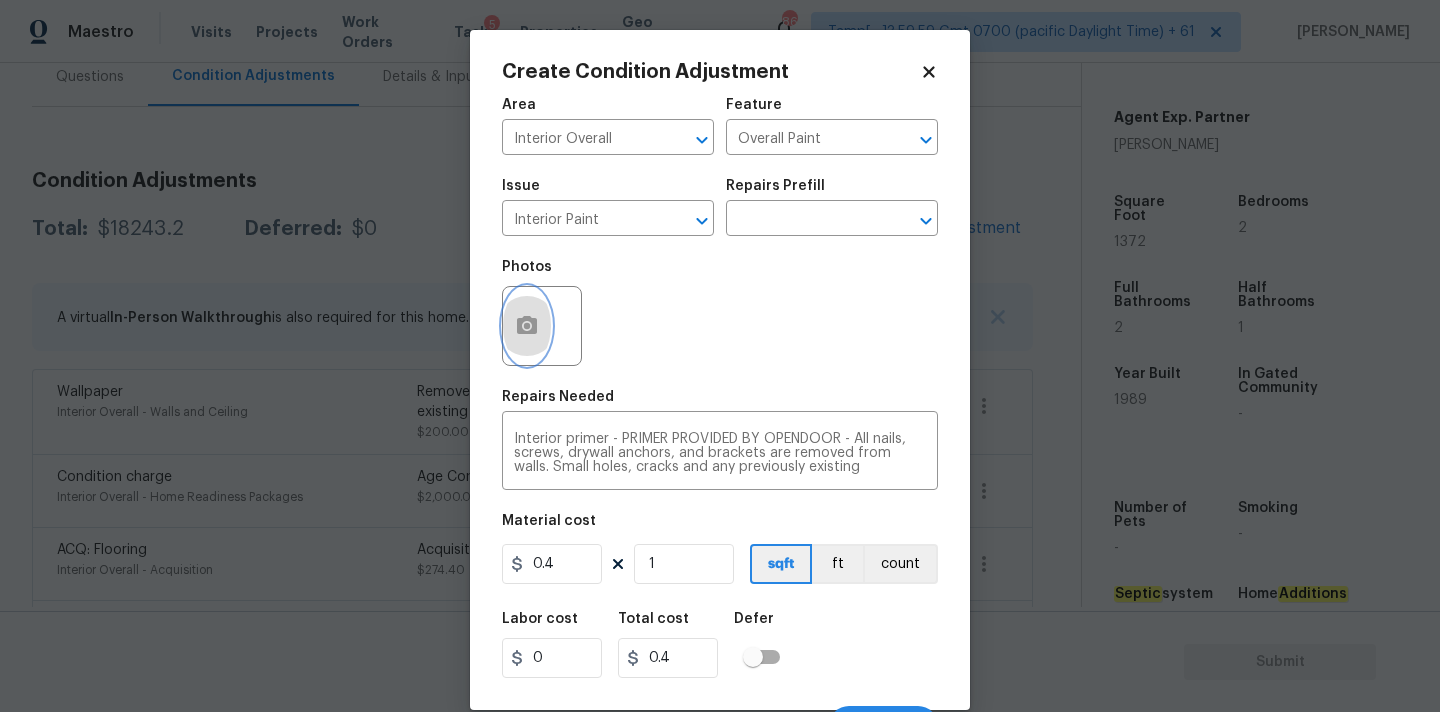 click 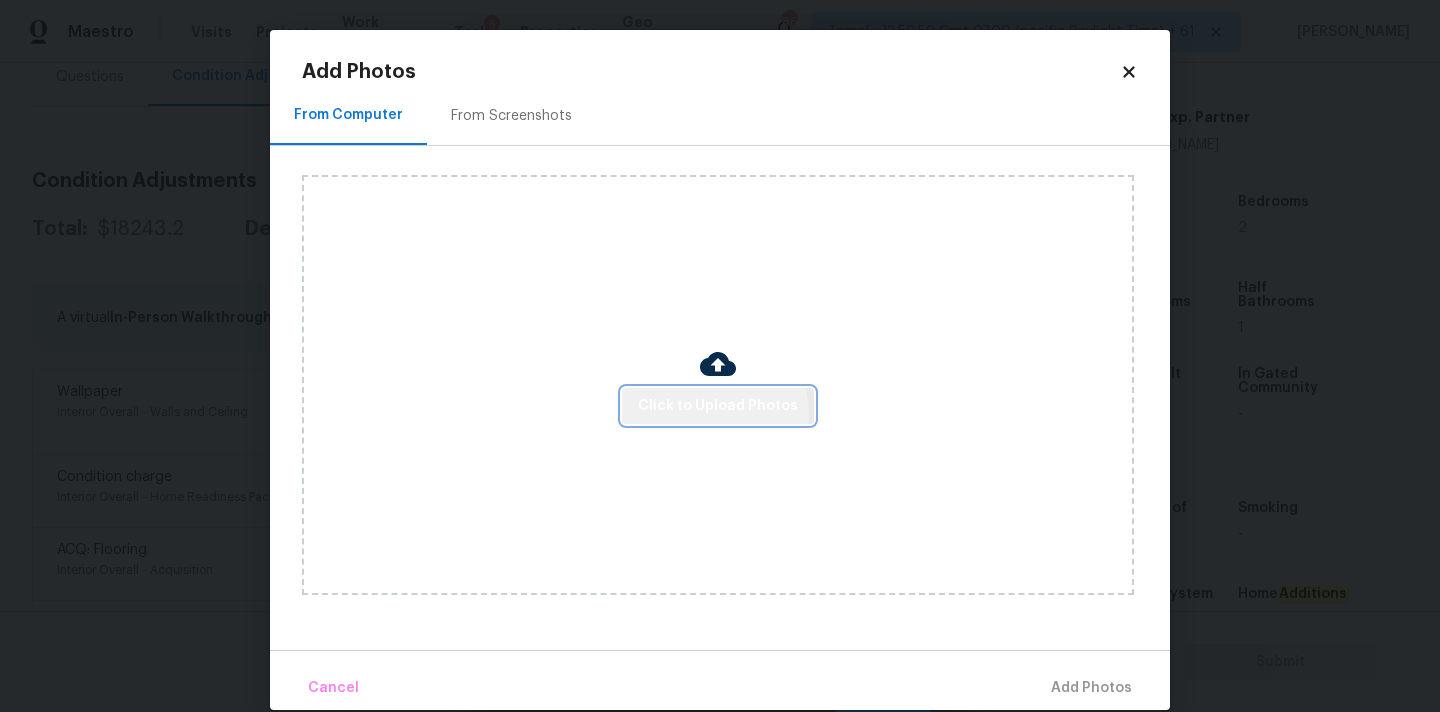 click on "Click to Upload Photos" at bounding box center (718, 406) 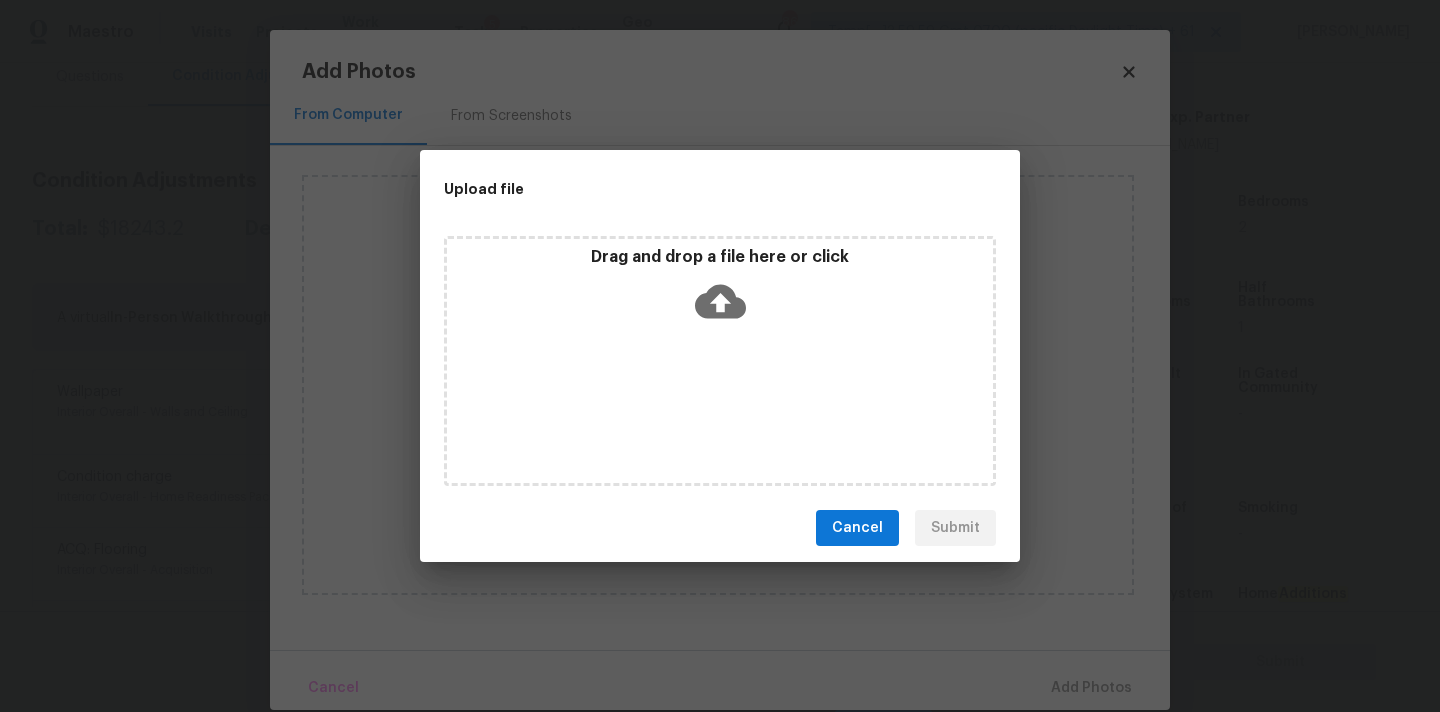 click 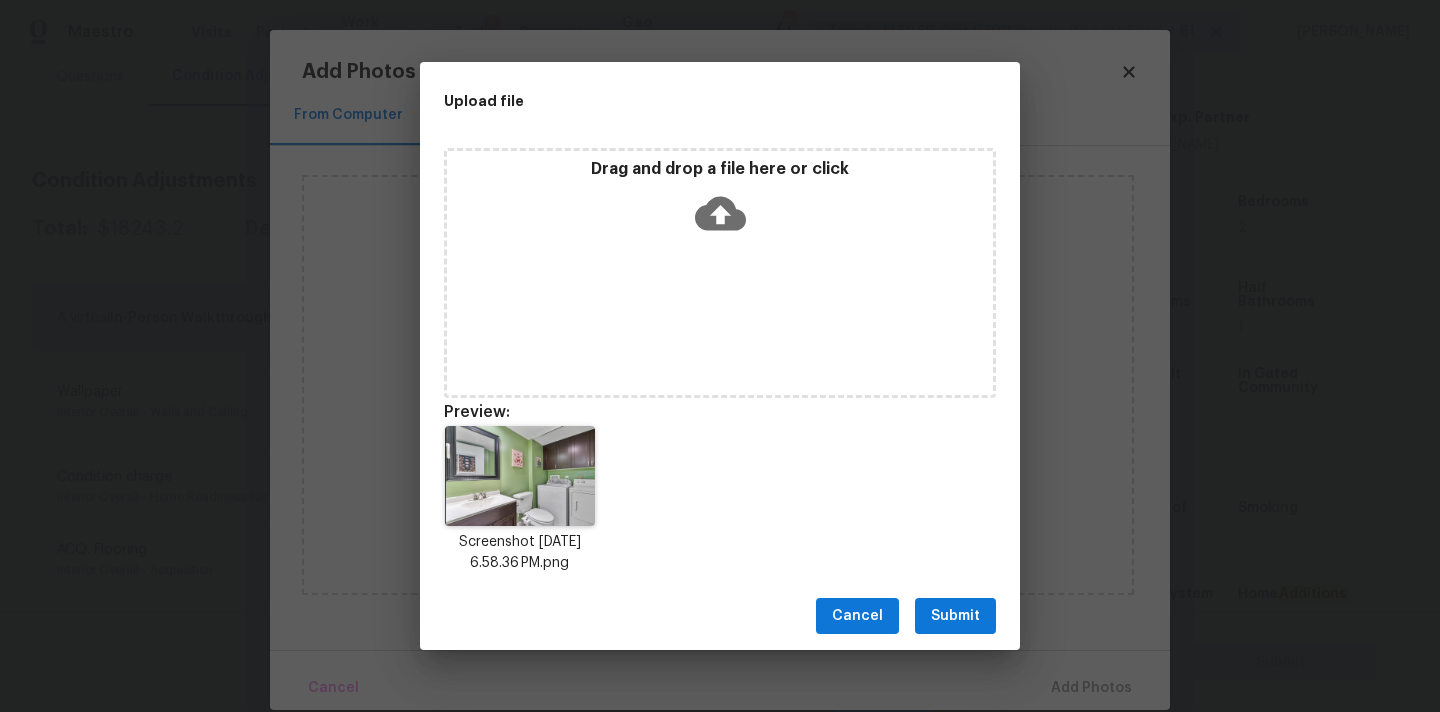 click on "Submit" at bounding box center (955, 616) 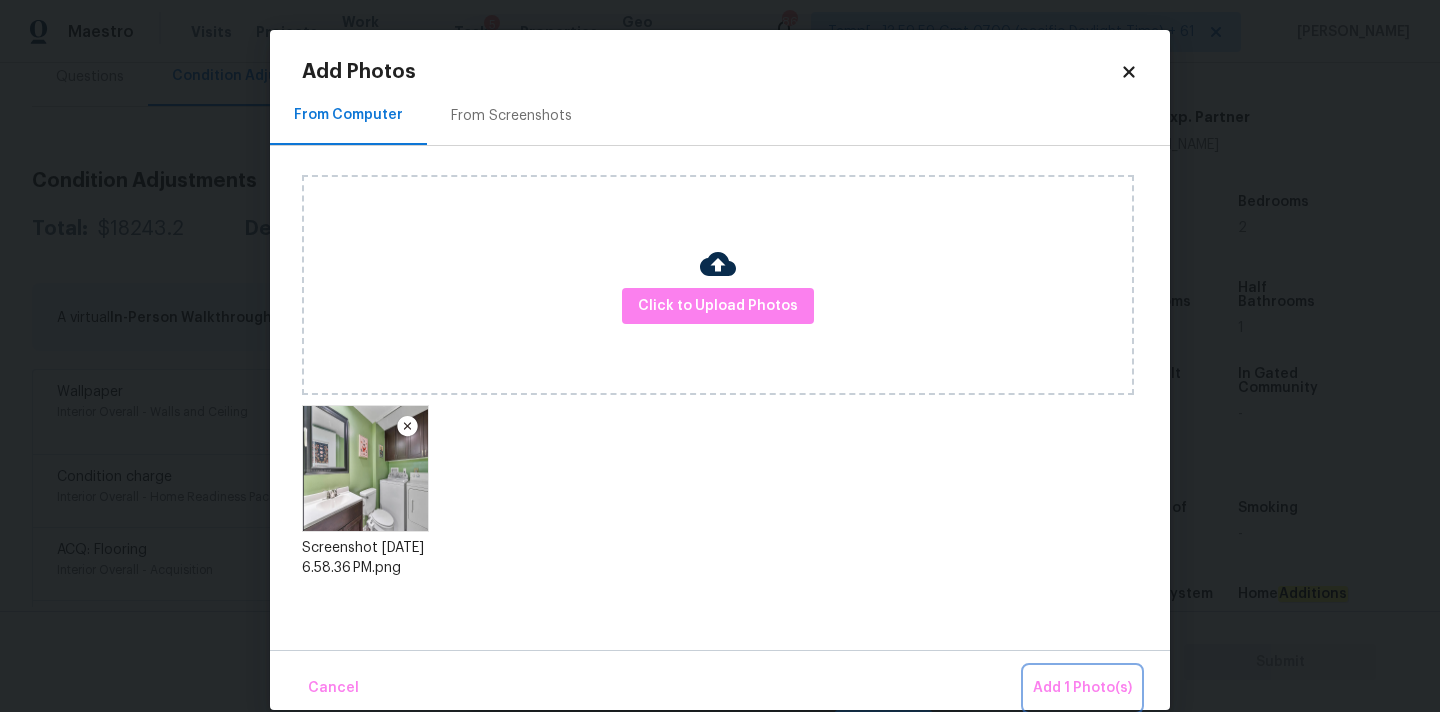 click on "Add 1 Photo(s)" at bounding box center [1082, 688] 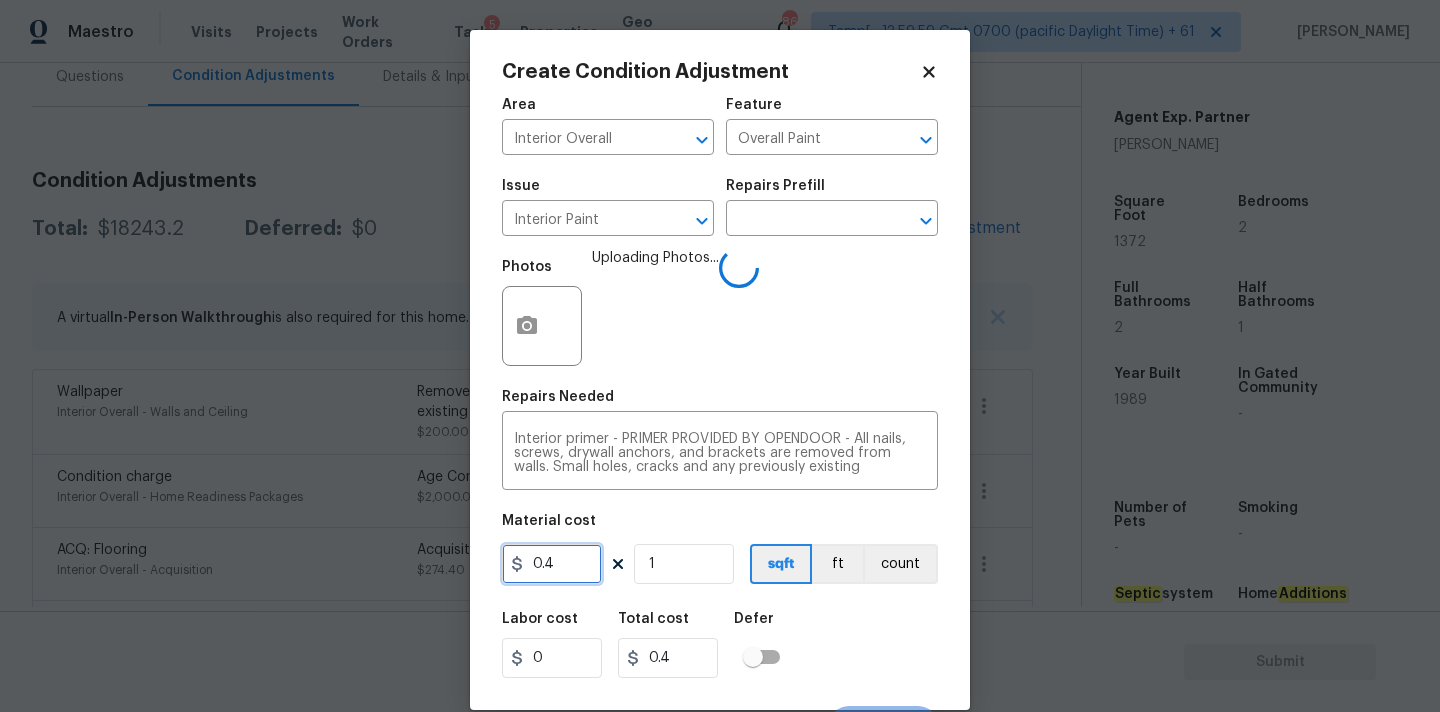 click on "0.4" at bounding box center (552, 564) 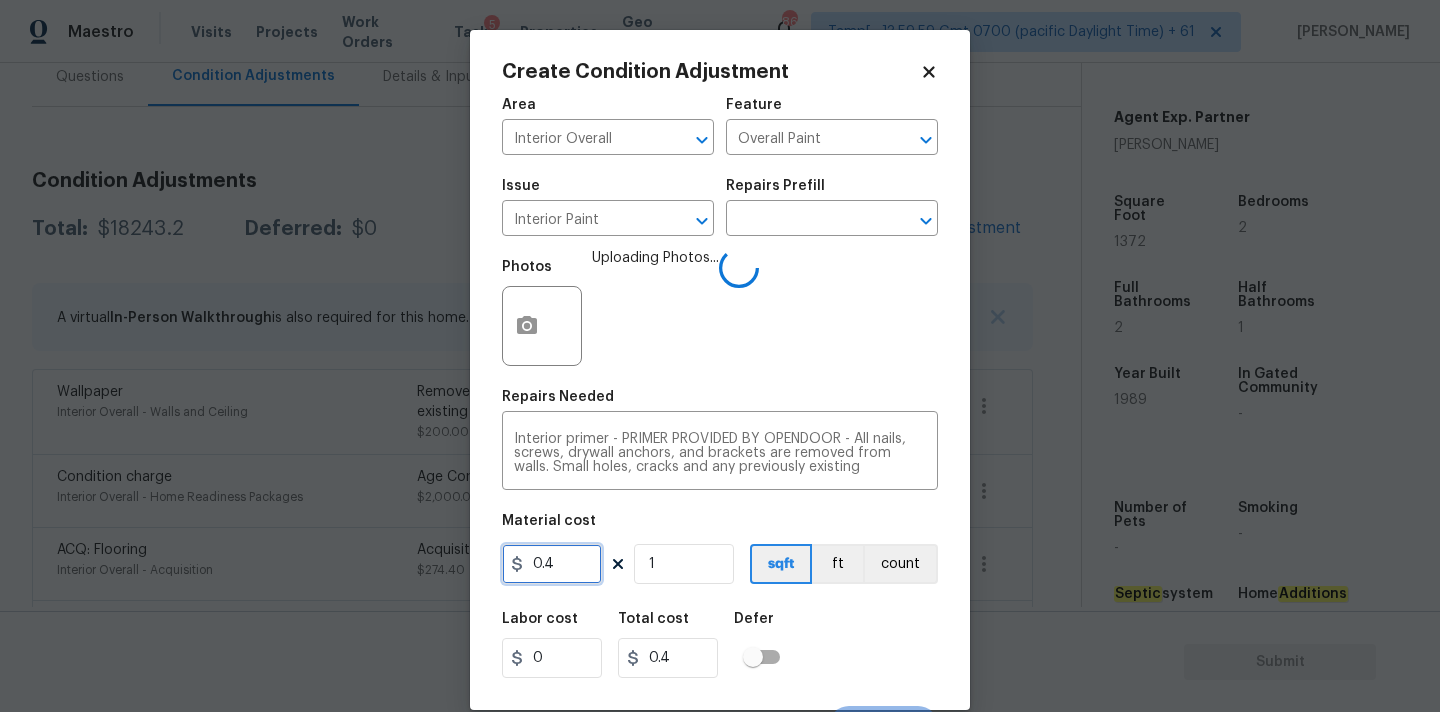 click on "0.4" at bounding box center [552, 564] 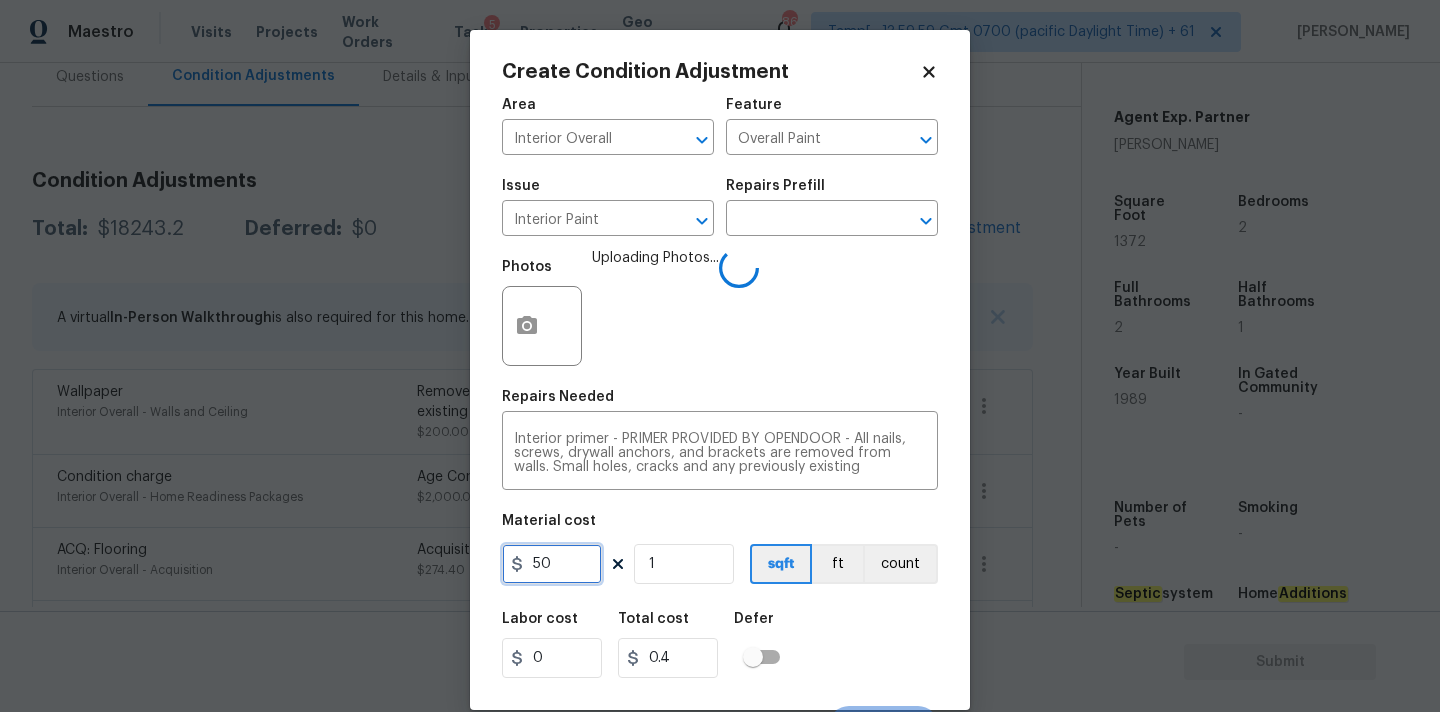type on "50" 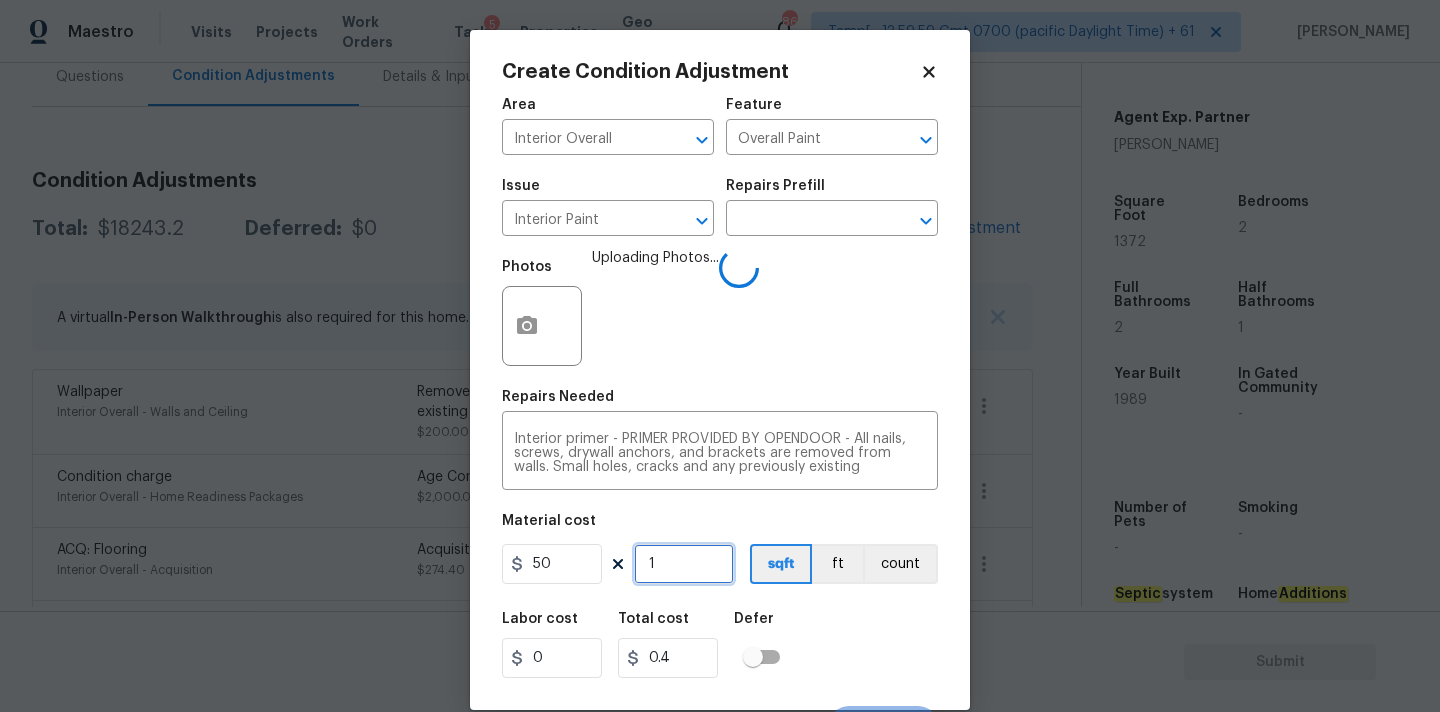 type on "50" 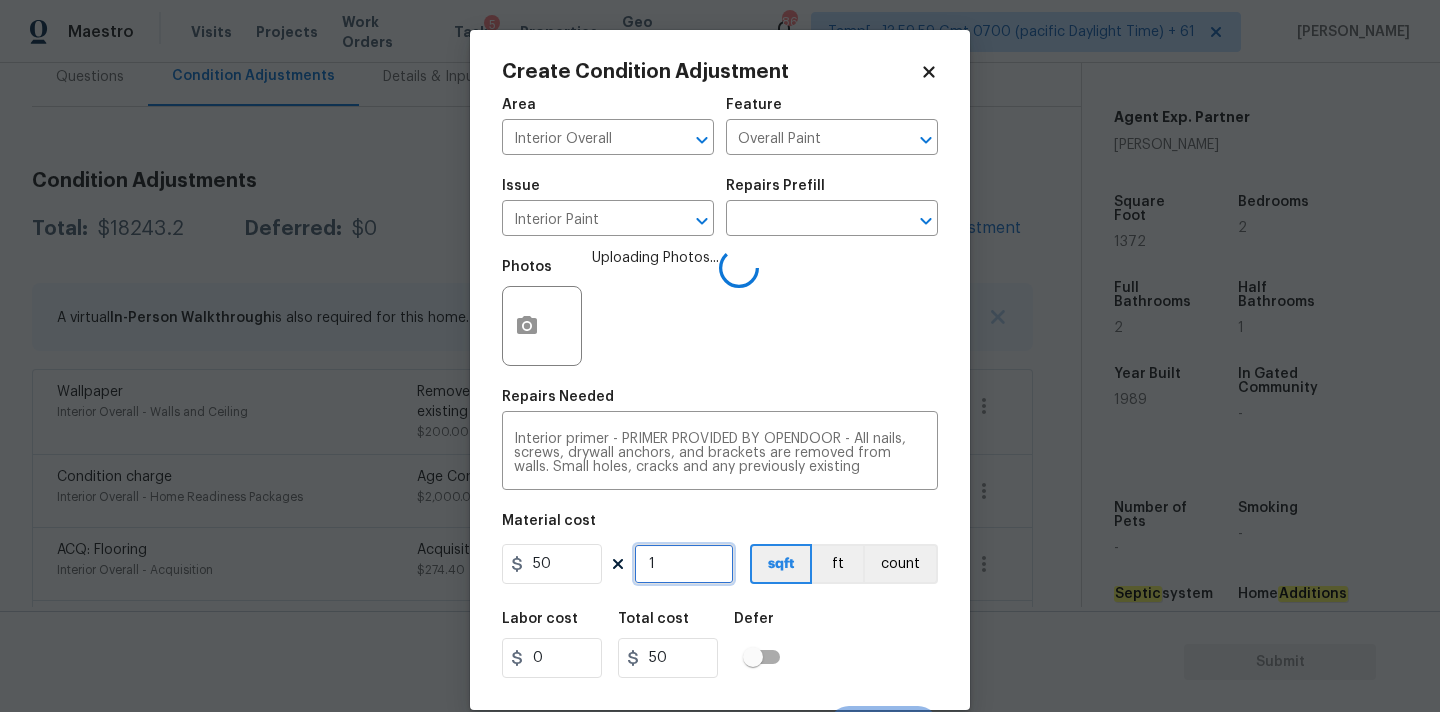 scroll, scrollTop: 35, scrollLeft: 0, axis: vertical 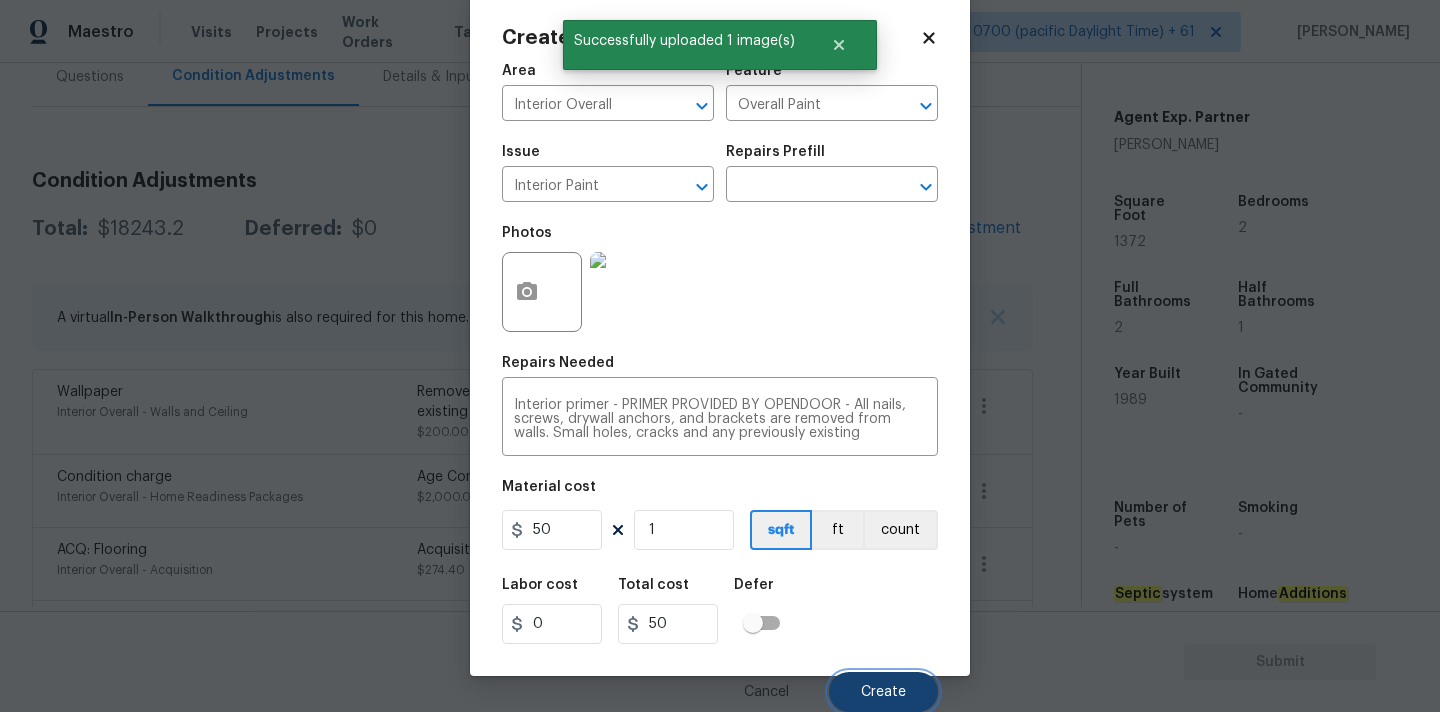 click on "Create" at bounding box center [883, 692] 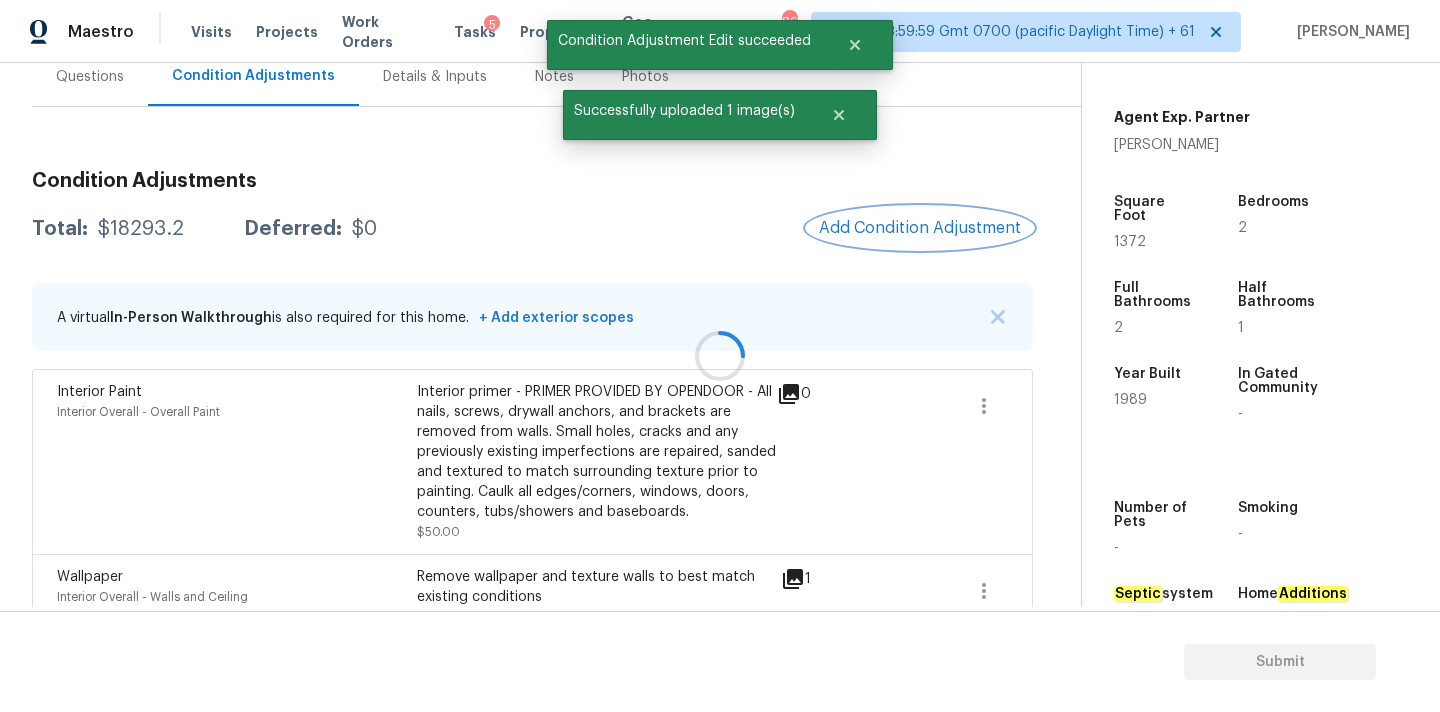 scroll, scrollTop: 0, scrollLeft: 0, axis: both 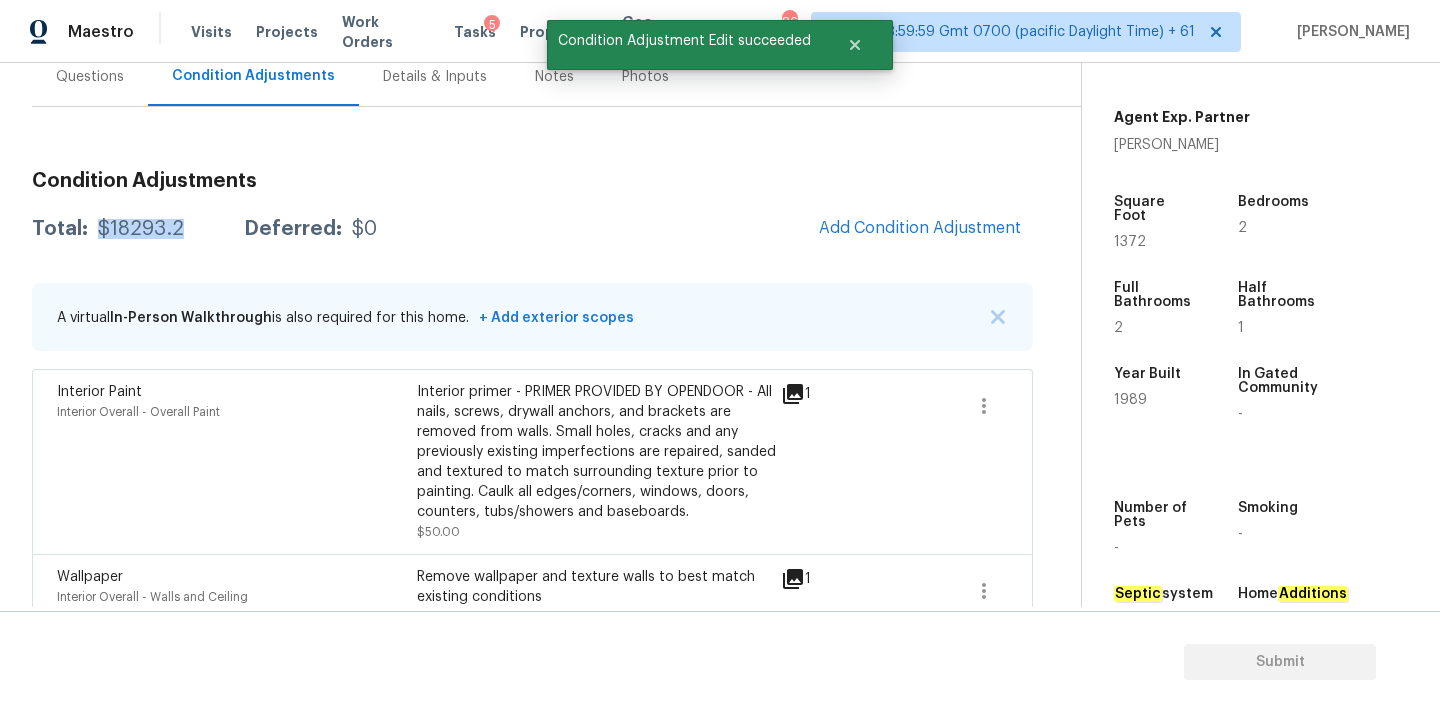 drag, startPoint x: 95, startPoint y: 234, endPoint x: 173, endPoint y: 234, distance: 78 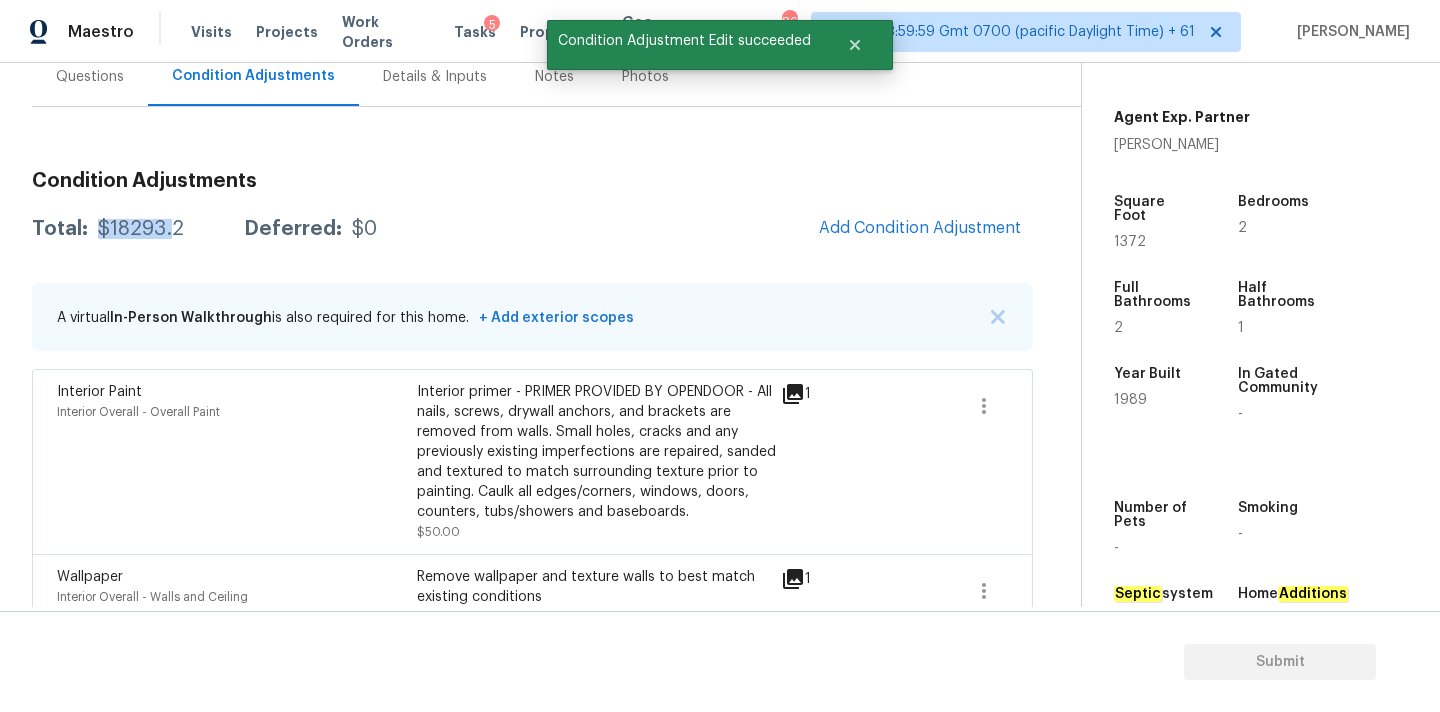 click on "$18293.2" at bounding box center (141, 229) 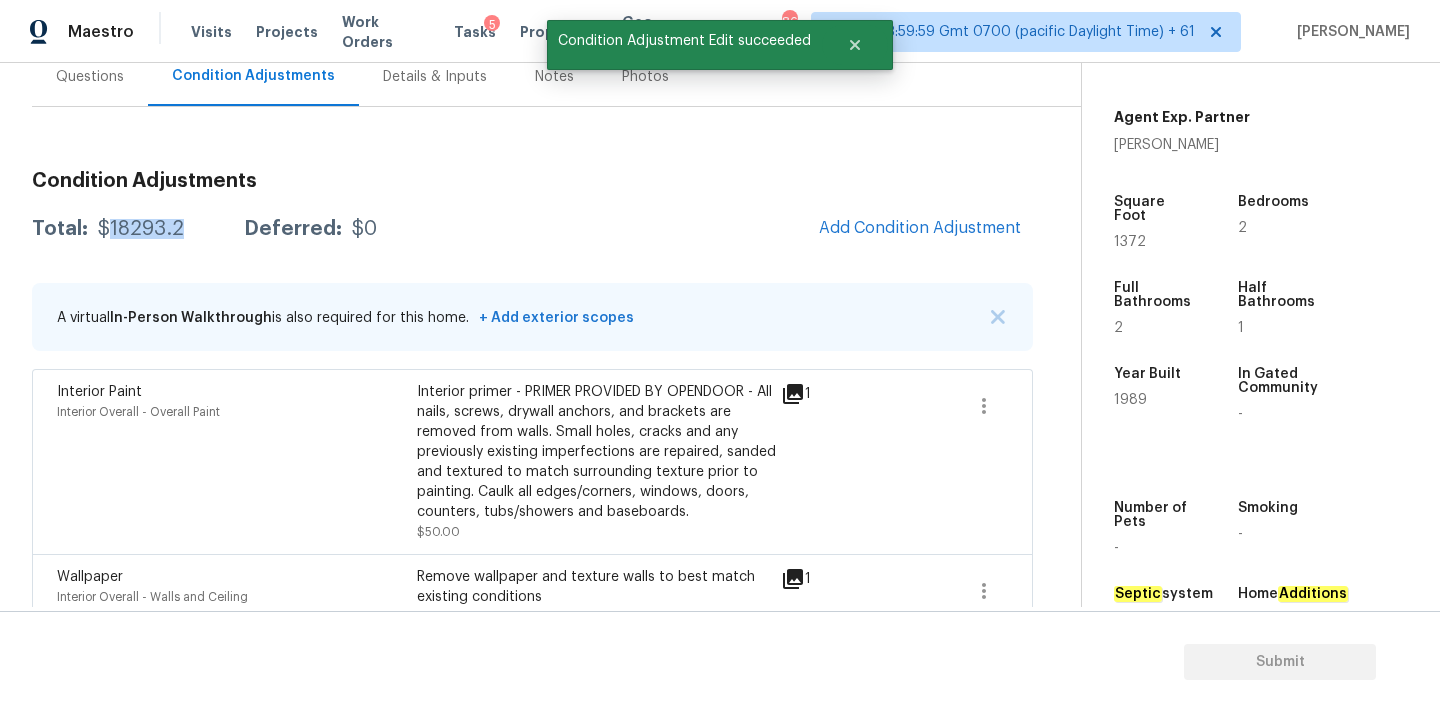 click on "$18293.2" at bounding box center [141, 229] 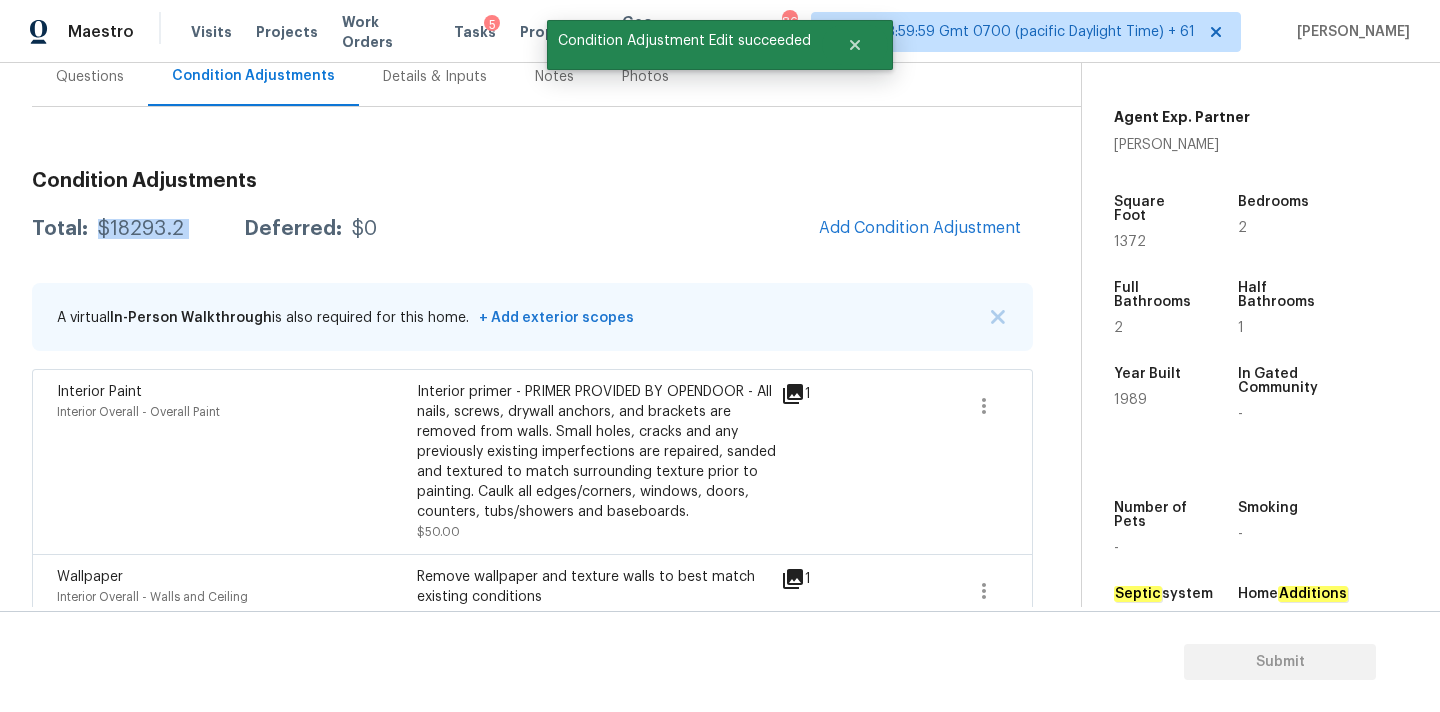 click on "$18293.2" at bounding box center [141, 229] 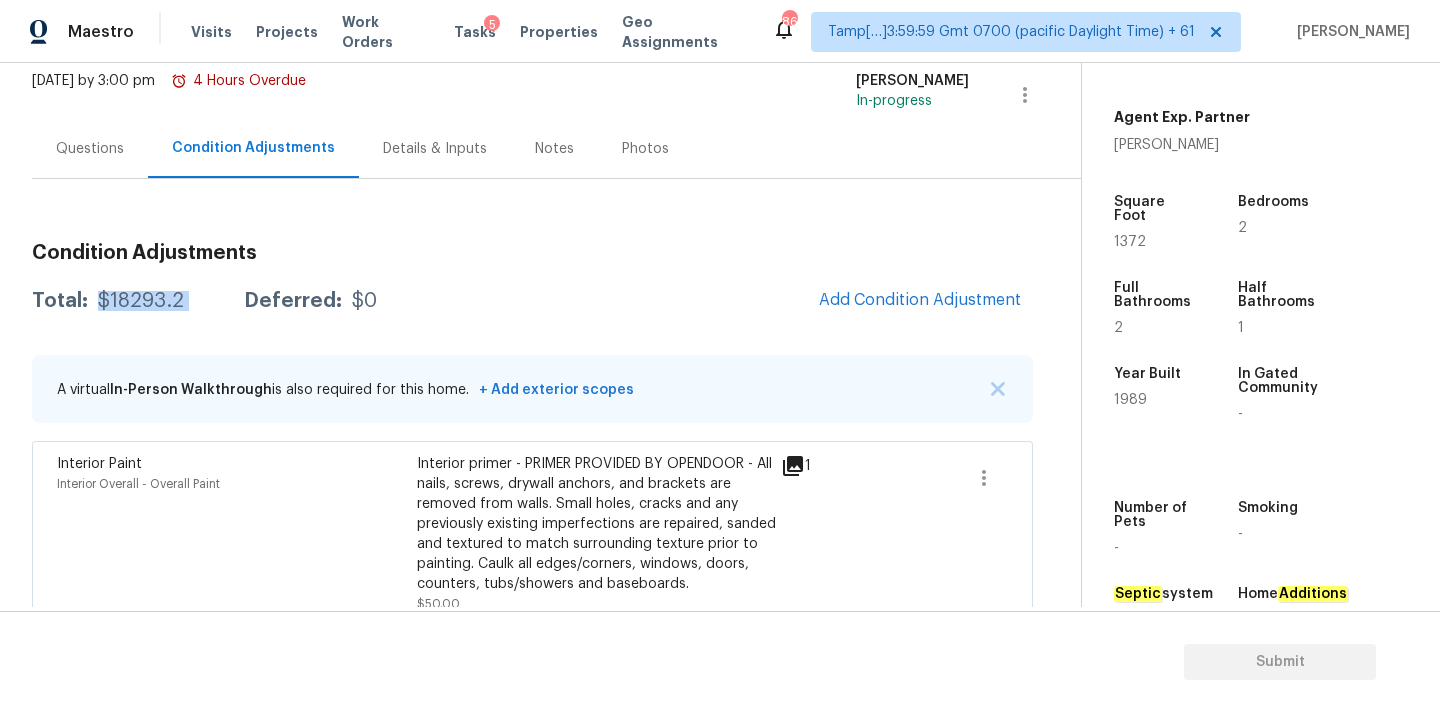 scroll, scrollTop: 62, scrollLeft: 0, axis: vertical 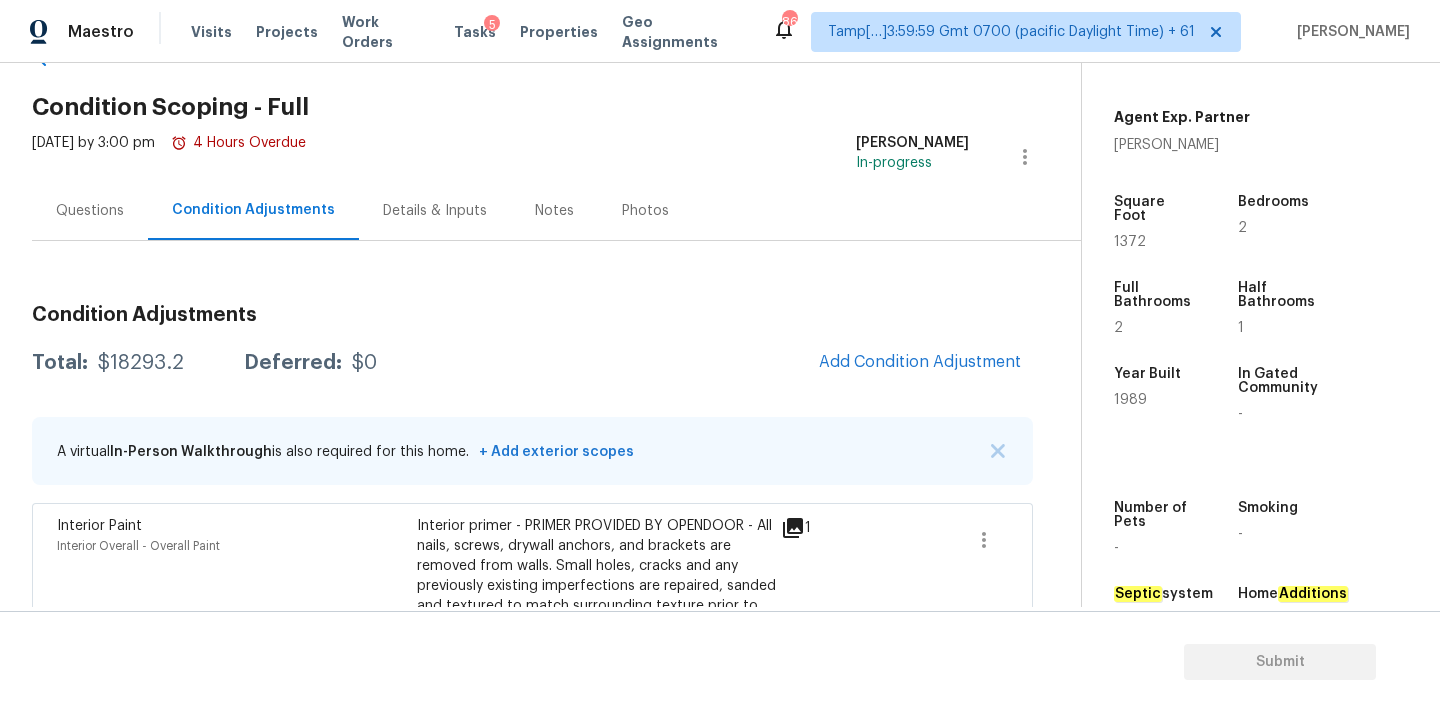 click on "Questions" at bounding box center [90, 210] 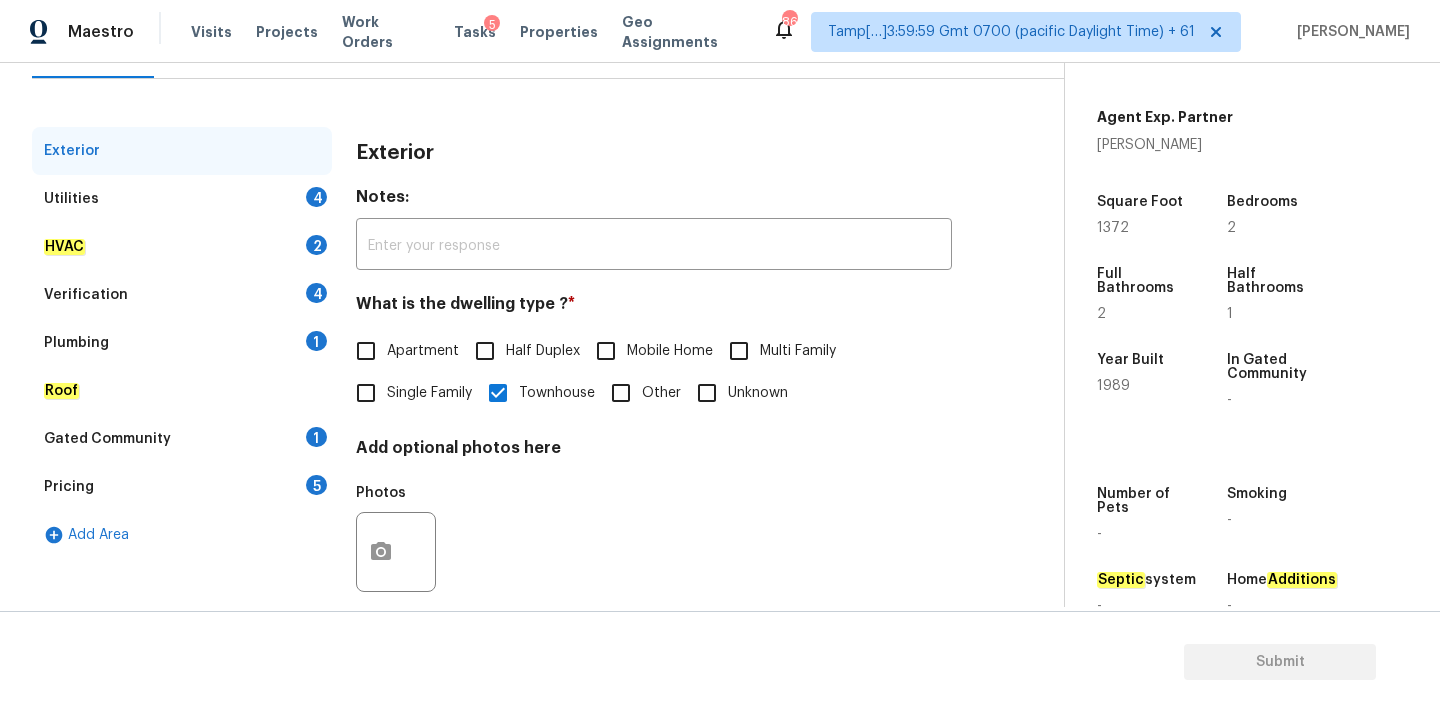scroll, scrollTop: 251, scrollLeft: 0, axis: vertical 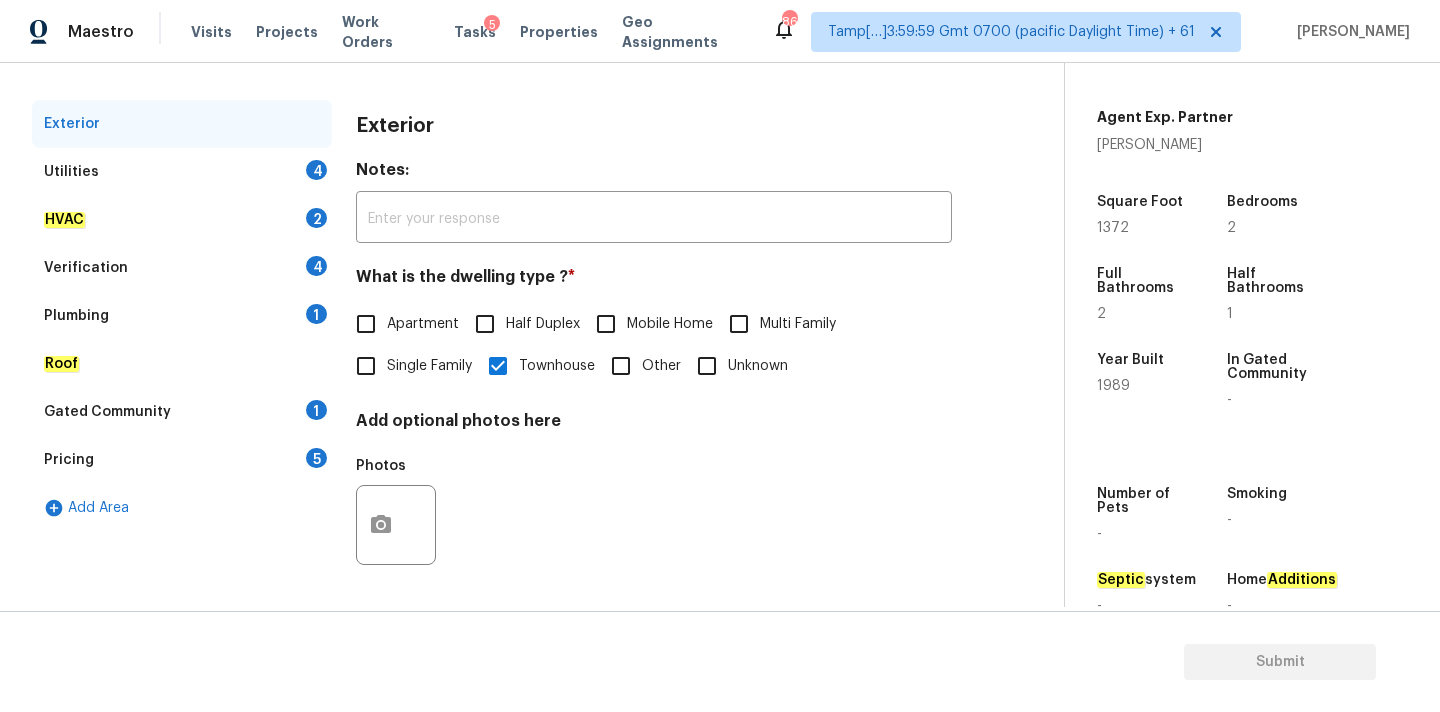 click on "Verification 4" at bounding box center (182, 268) 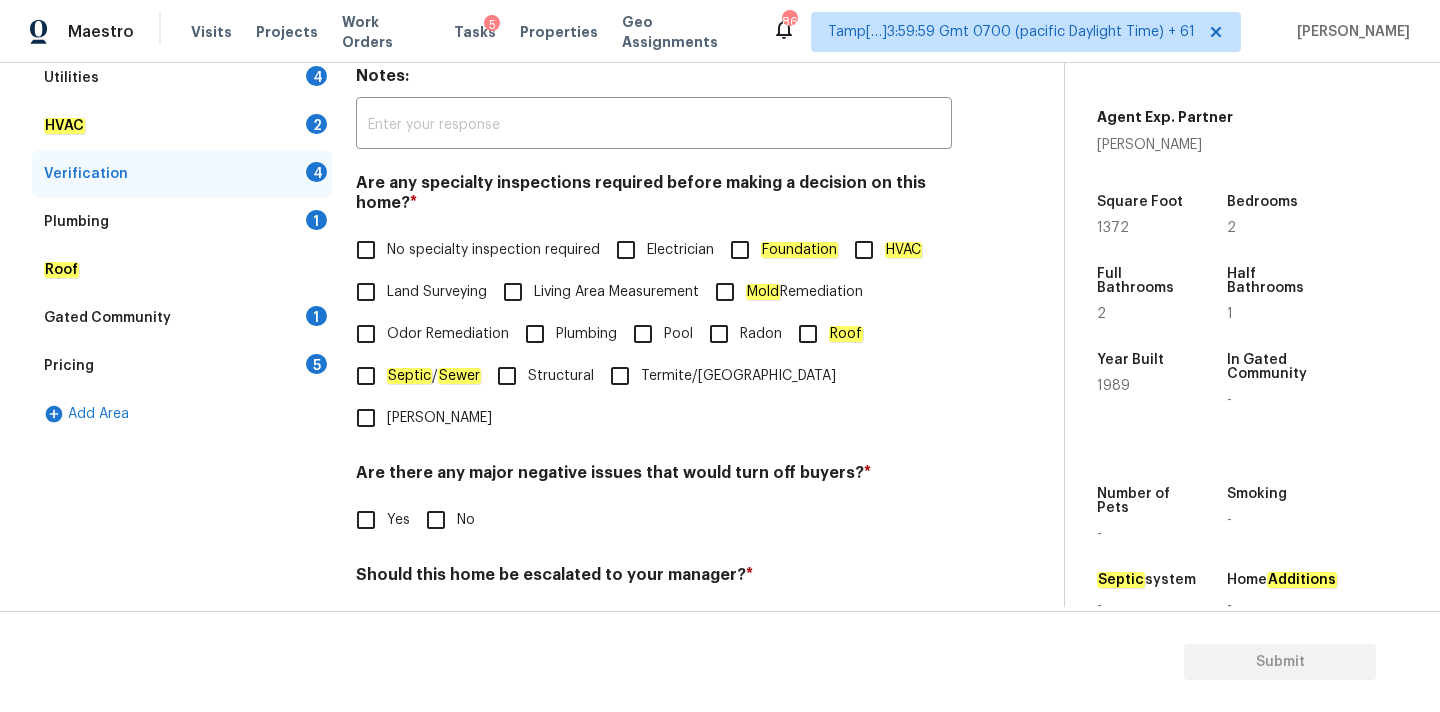 scroll, scrollTop: 491, scrollLeft: 0, axis: vertical 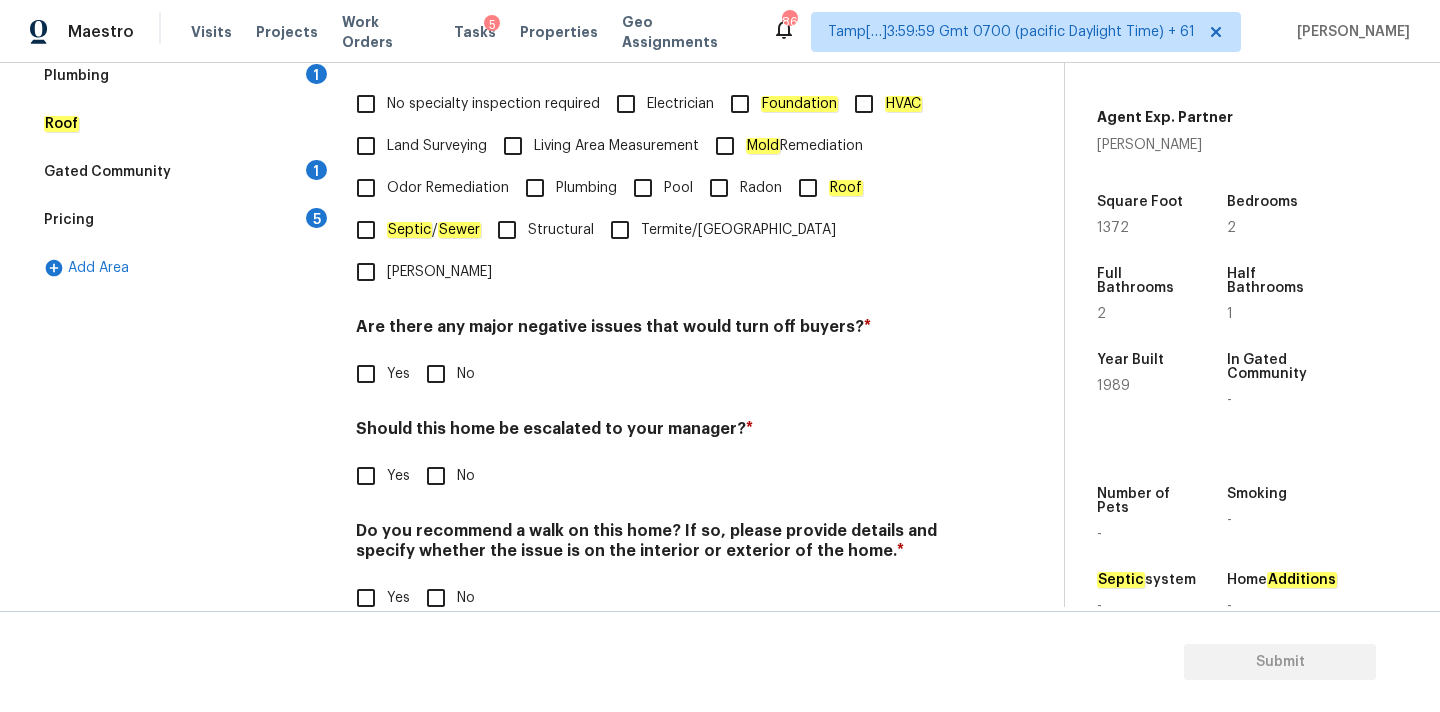 click on "Yes" at bounding box center (398, 476) 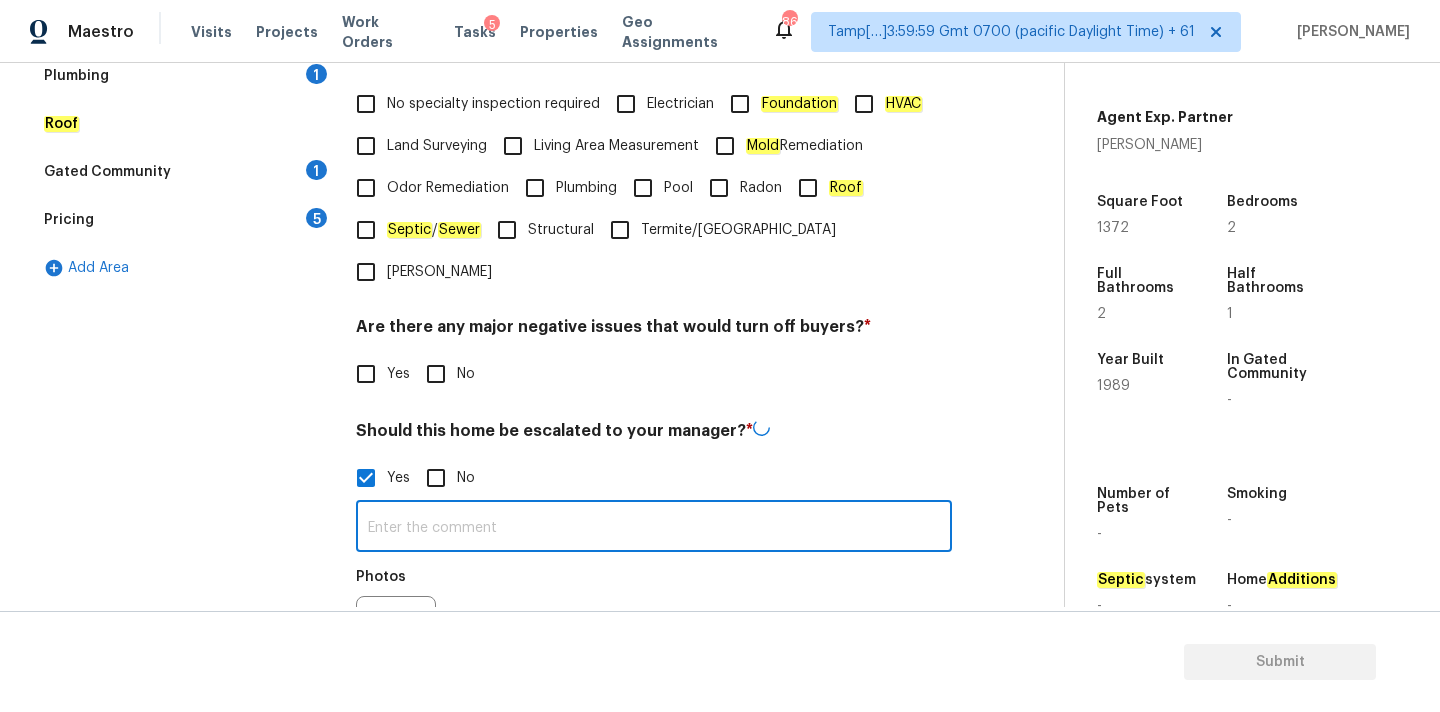 click at bounding box center (654, 528) 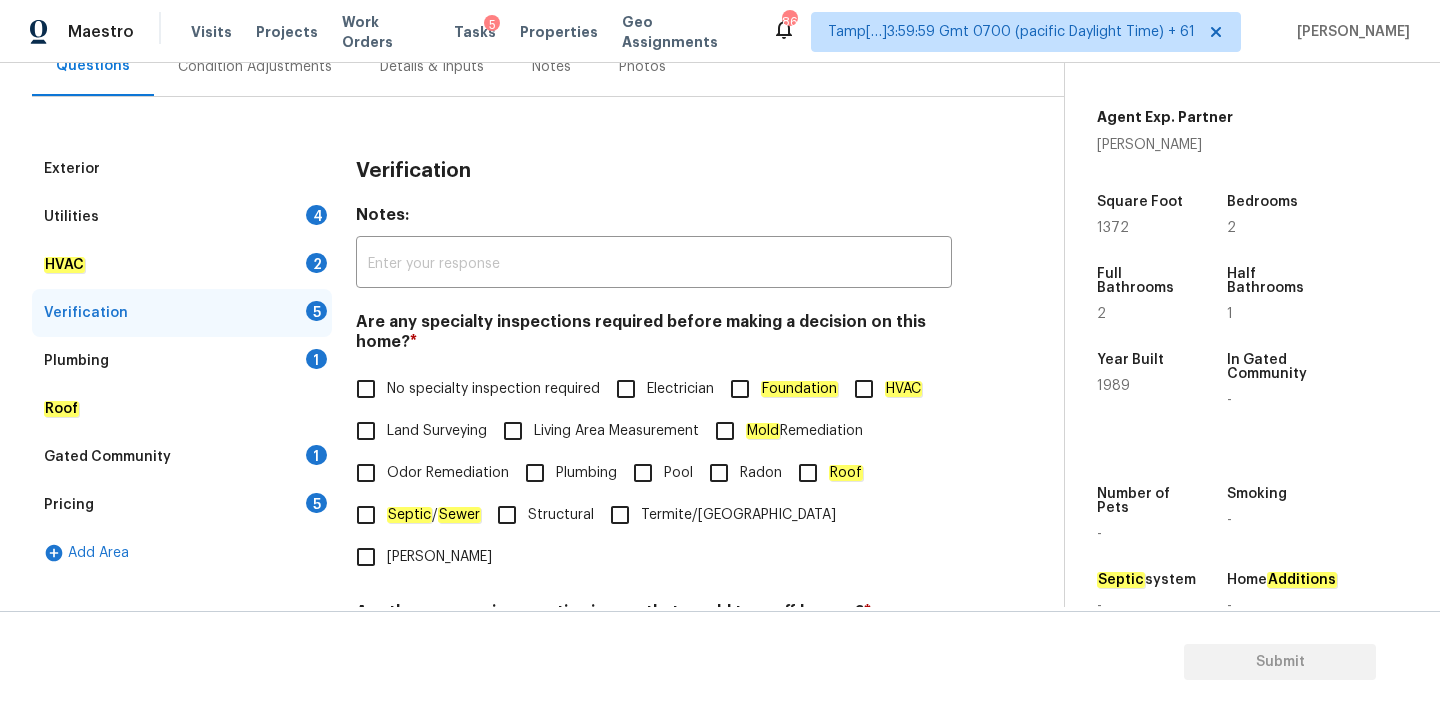 scroll, scrollTop: 148, scrollLeft: 0, axis: vertical 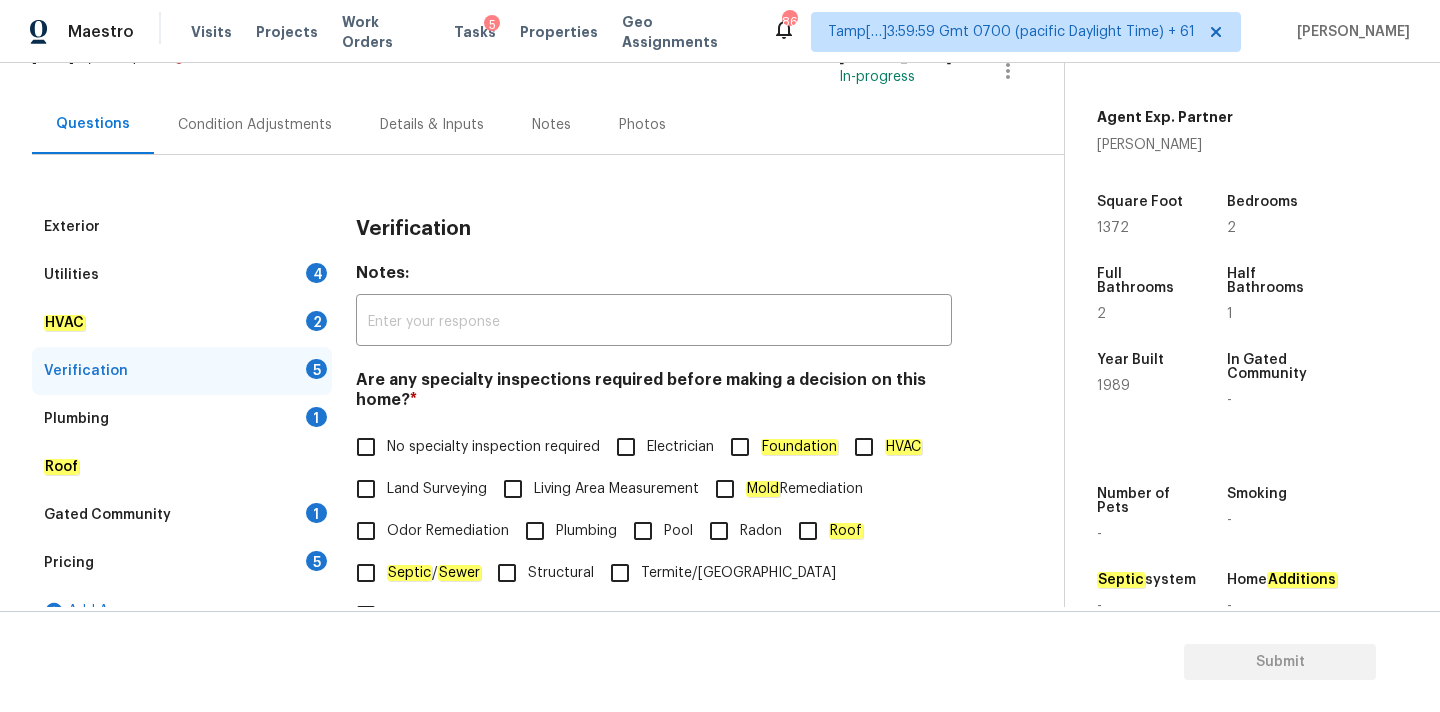 type on "This is ALA / kitchen table property, needs review. Hence, escalated to MM." 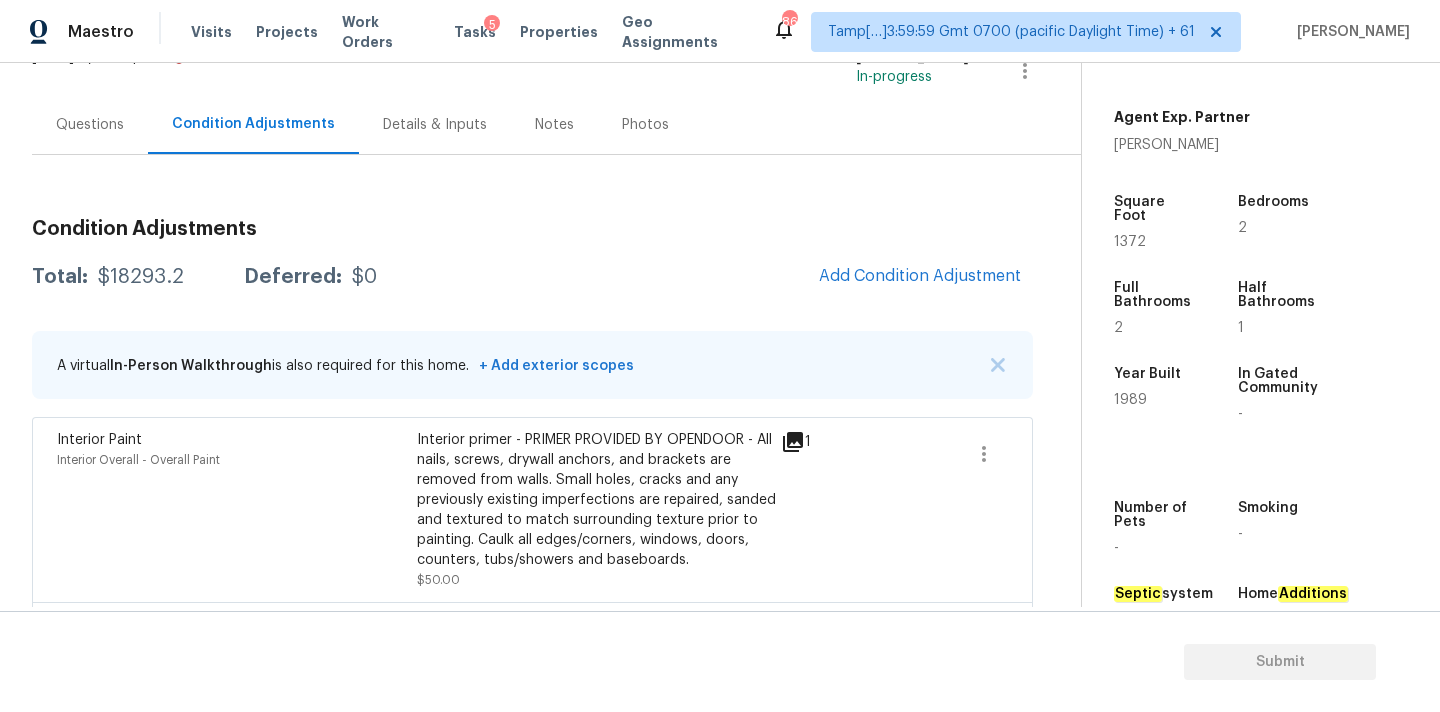 click on "Questions" at bounding box center (90, 124) 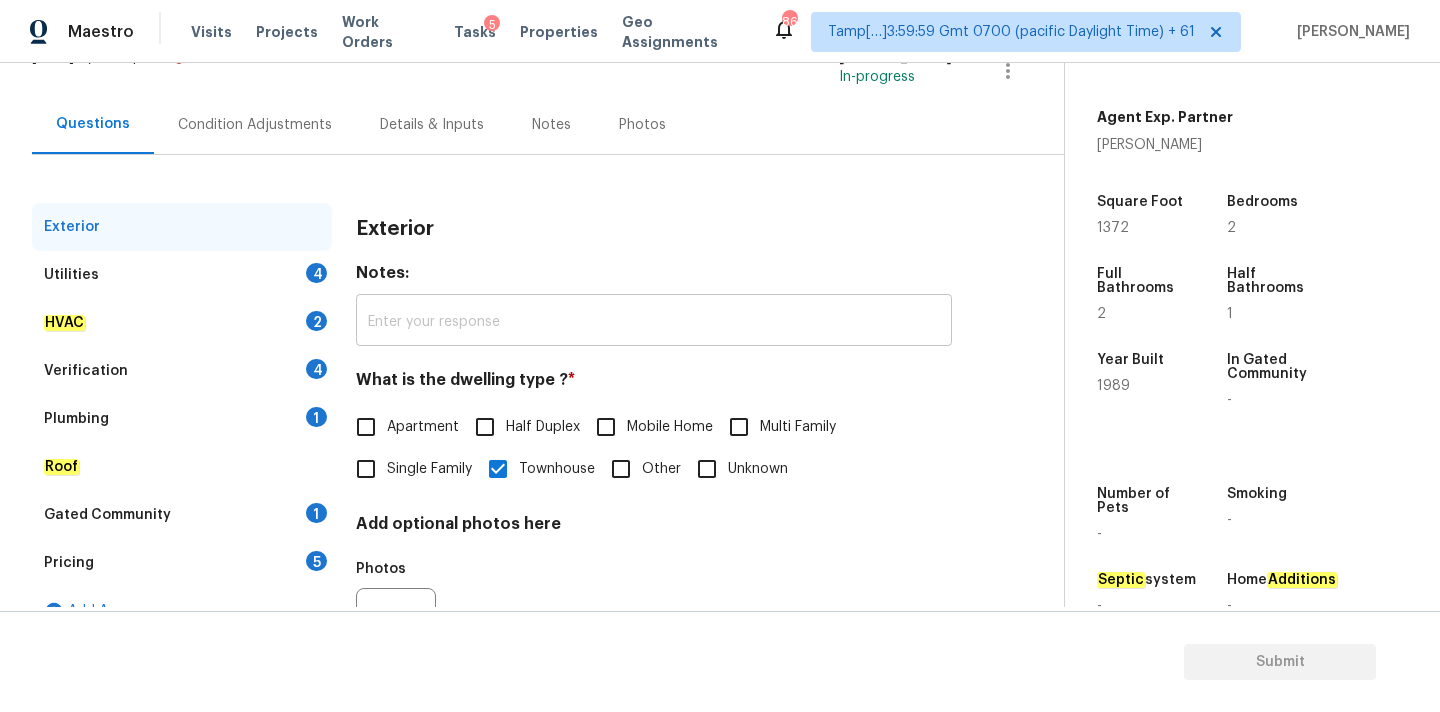 scroll, scrollTop: 251, scrollLeft: 0, axis: vertical 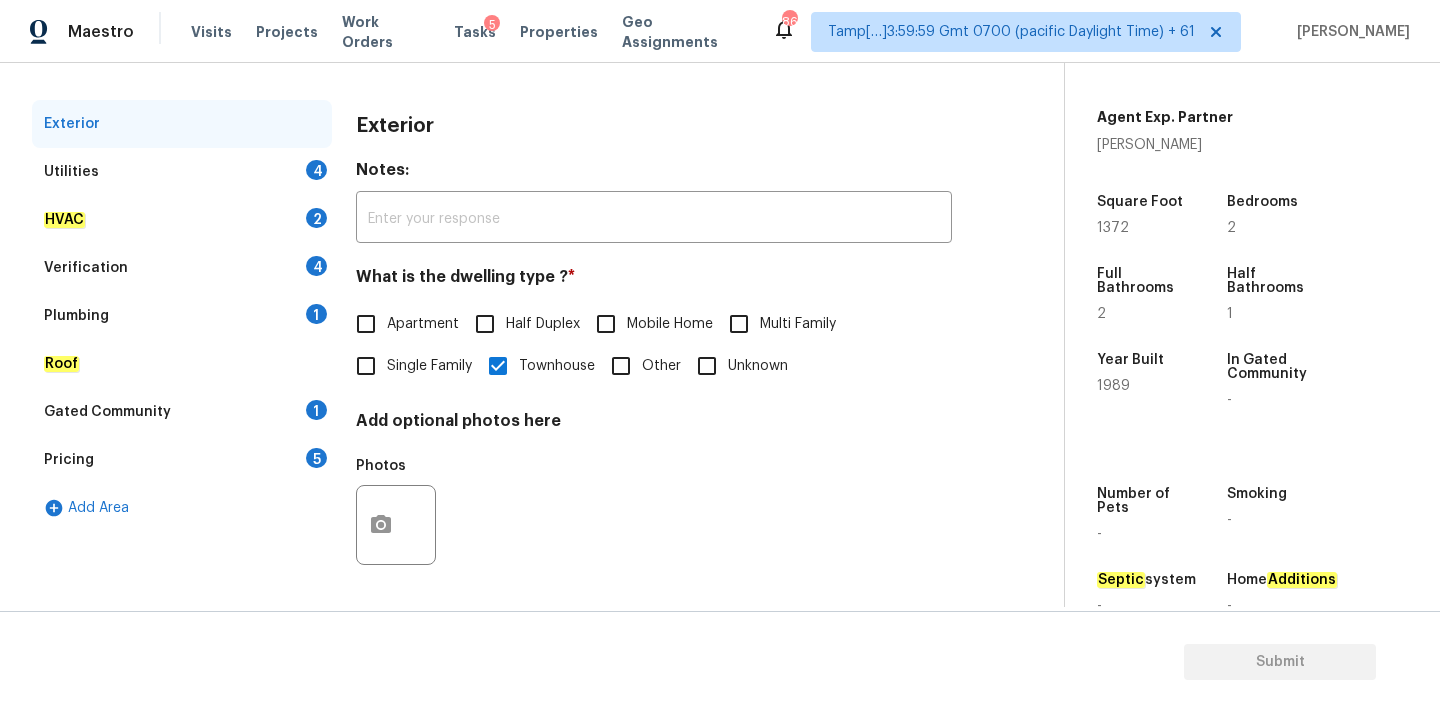 click on "Verification 4" at bounding box center (182, 268) 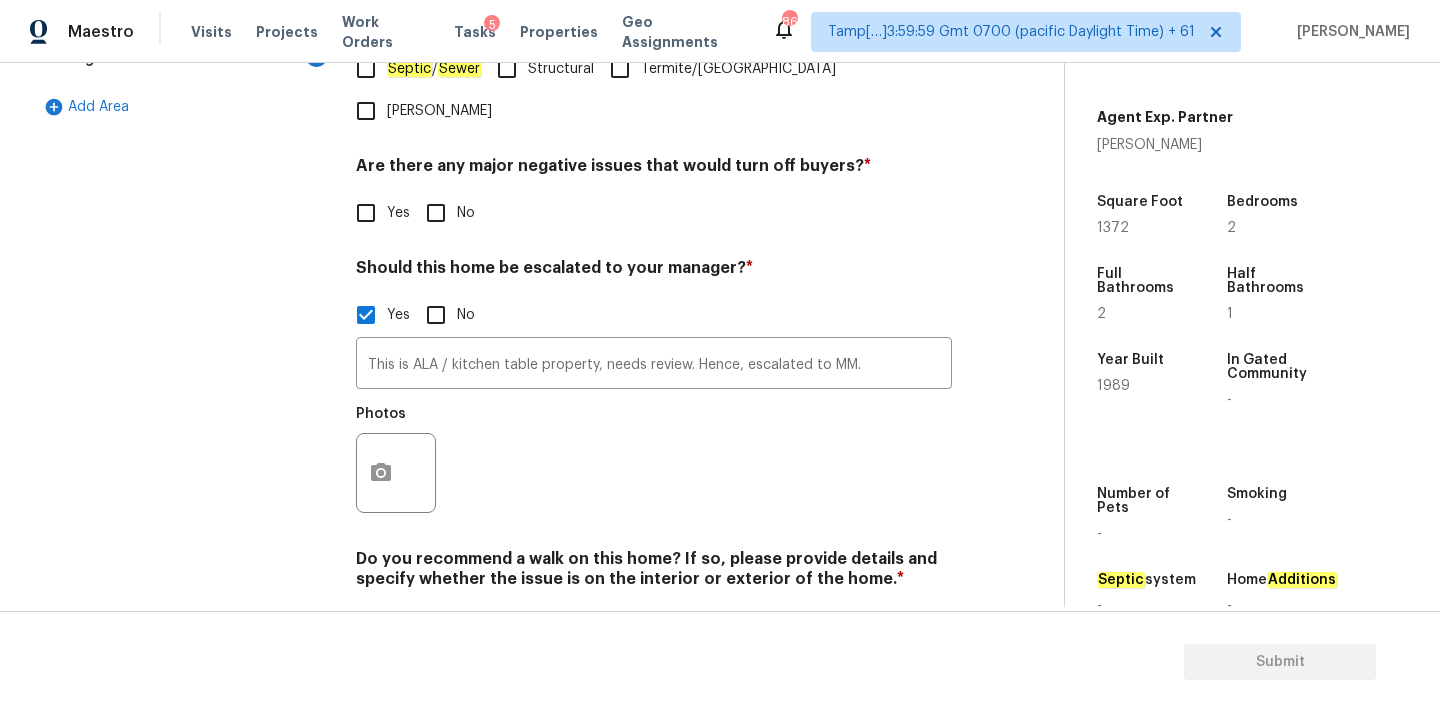 scroll, scrollTop: 681, scrollLeft: 0, axis: vertical 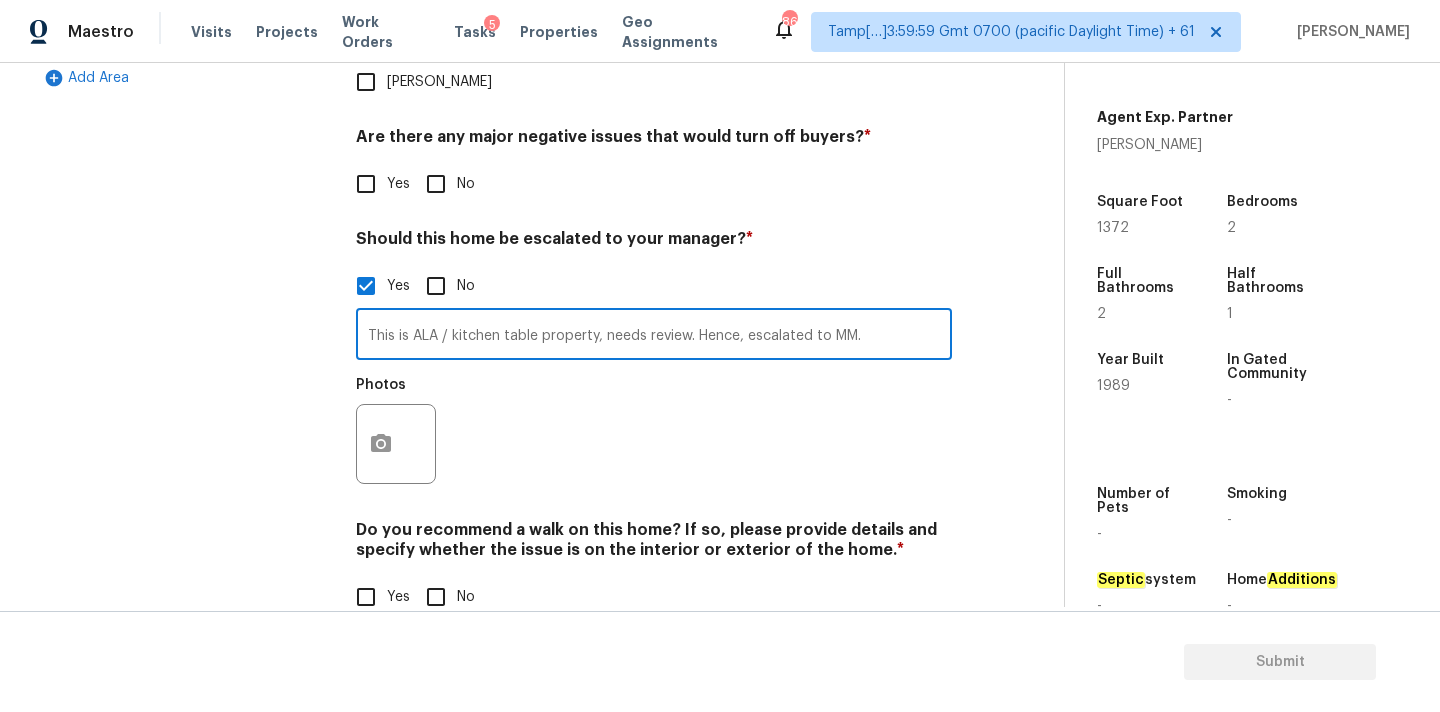 drag, startPoint x: 442, startPoint y: 297, endPoint x: 536, endPoint y: 296, distance: 94.00532 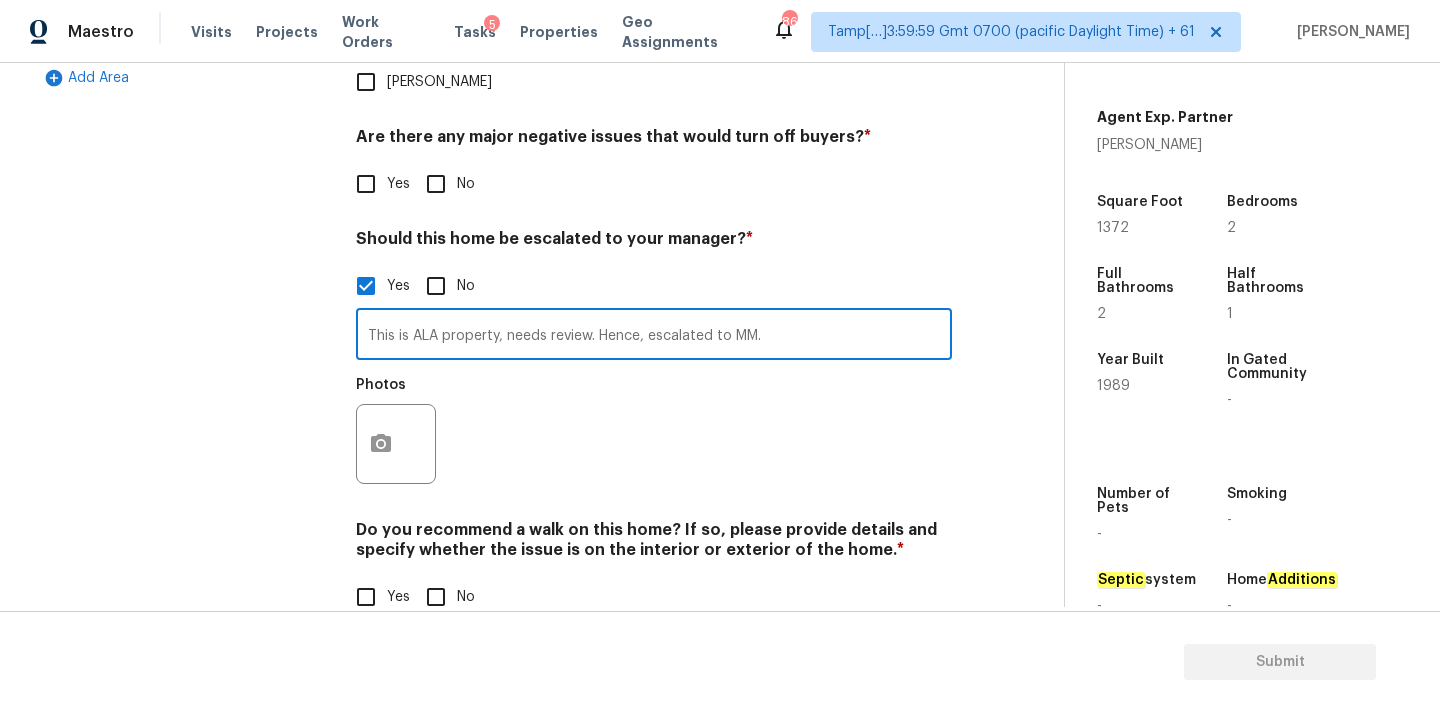 drag, startPoint x: 601, startPoint y: 296, endPoint x: 768, endPoint y: 289, distance: 167.14664 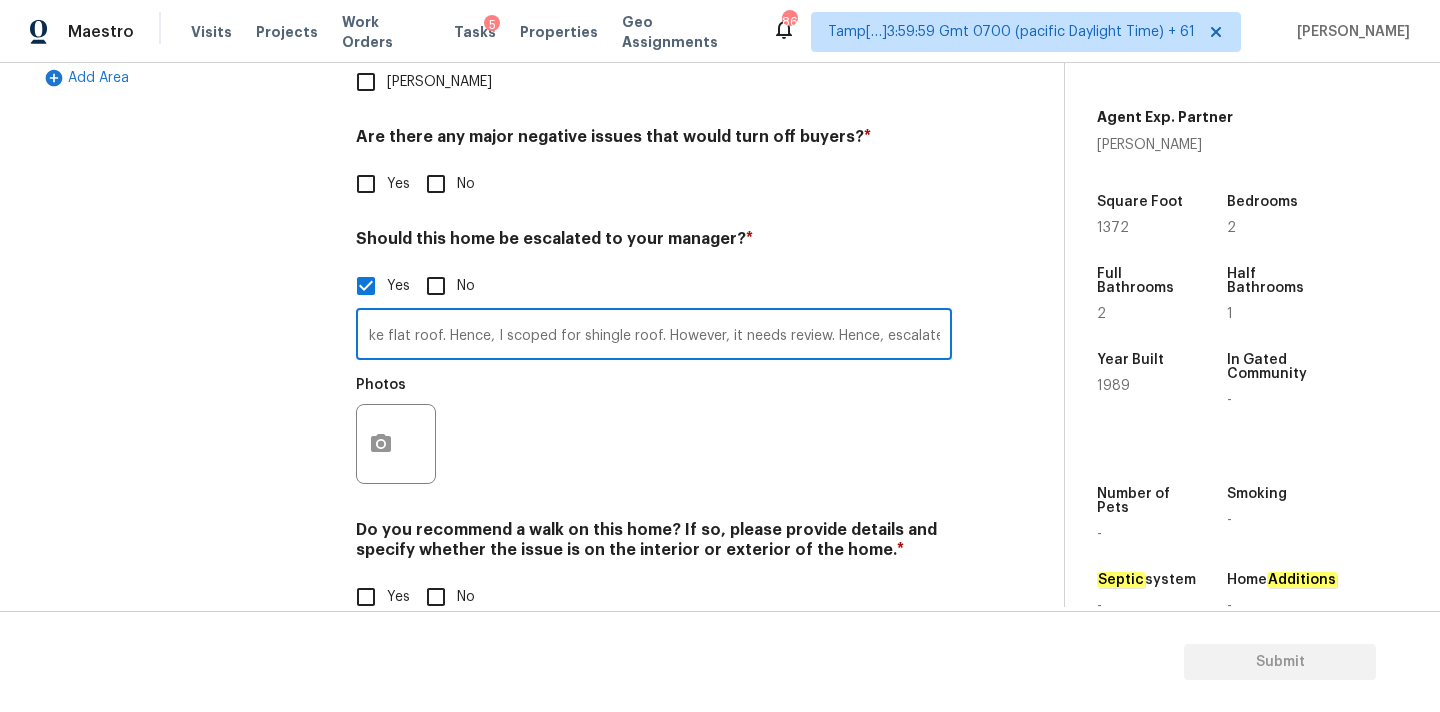 scroll, scrollTop: 0, scrollLeft: 2076, axis: horizontal 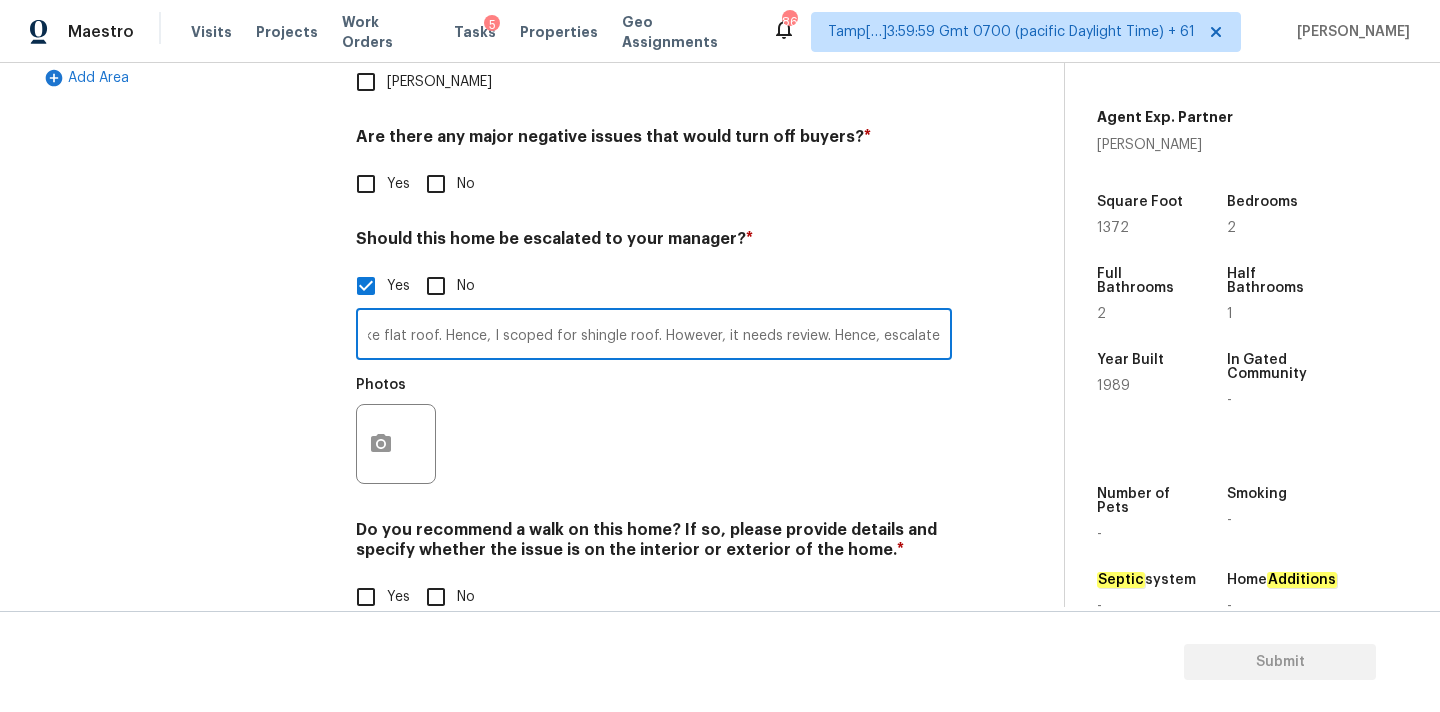 type on "This is ALA property, needs review. Type of the roof is unsure, admin has no info about the roof, more over the assessment was completed with the zillow pictures. Checking the google earth it looks like flat roof, also the images looks like the property has decorative tile roof around the walls but the roof looks like flat roof. Hence, I scoped for shingle roof. However, it needs review. Hence, escalated to MM." 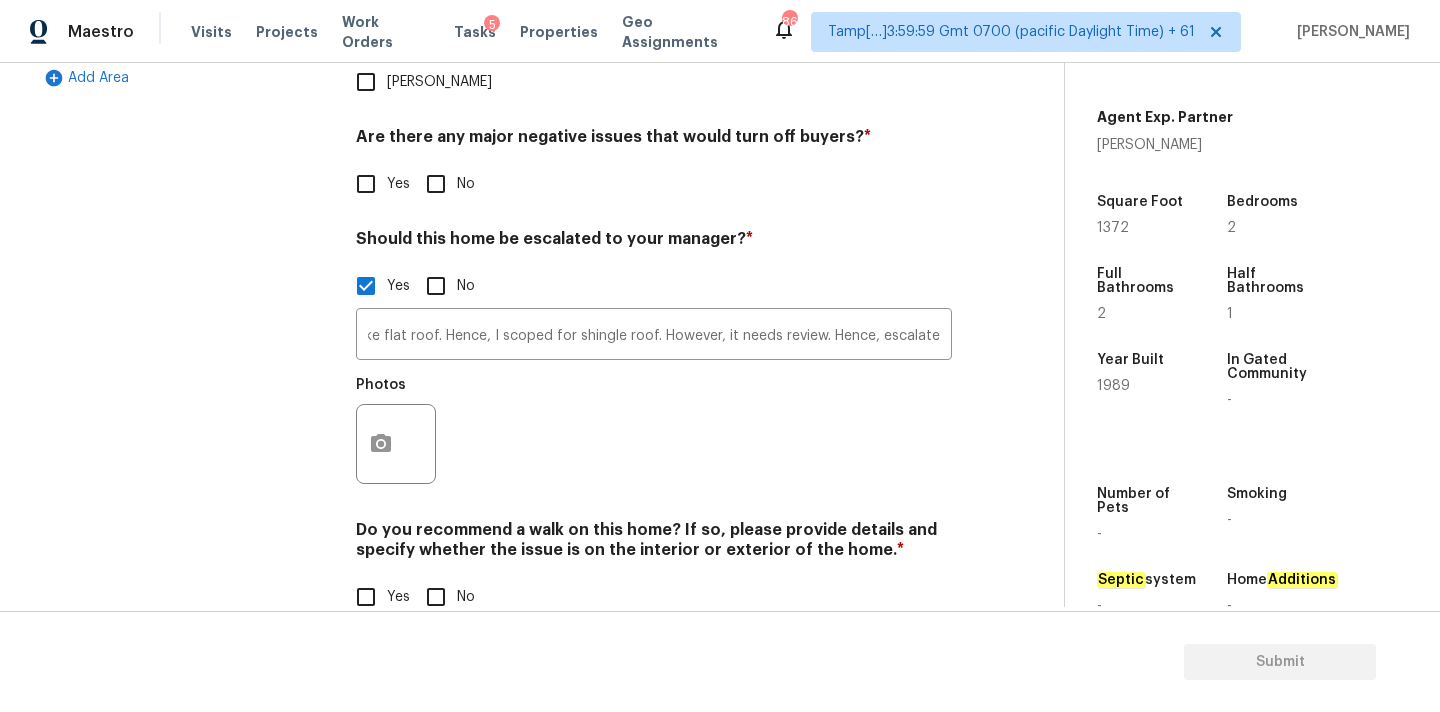 scroll, scrollTop: 0, scrollLeft: 0, axis: both 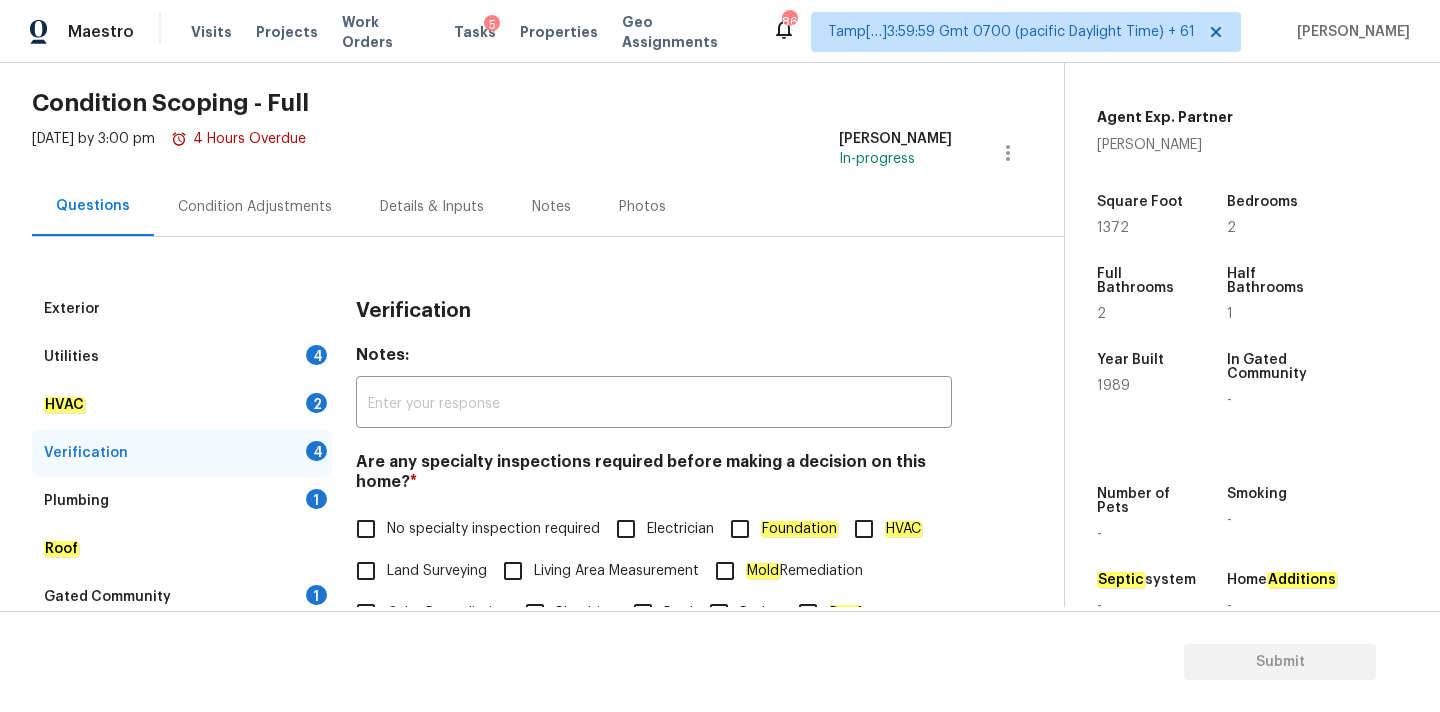 click on "Condition Adjustments" at bounding box center [255, 206] 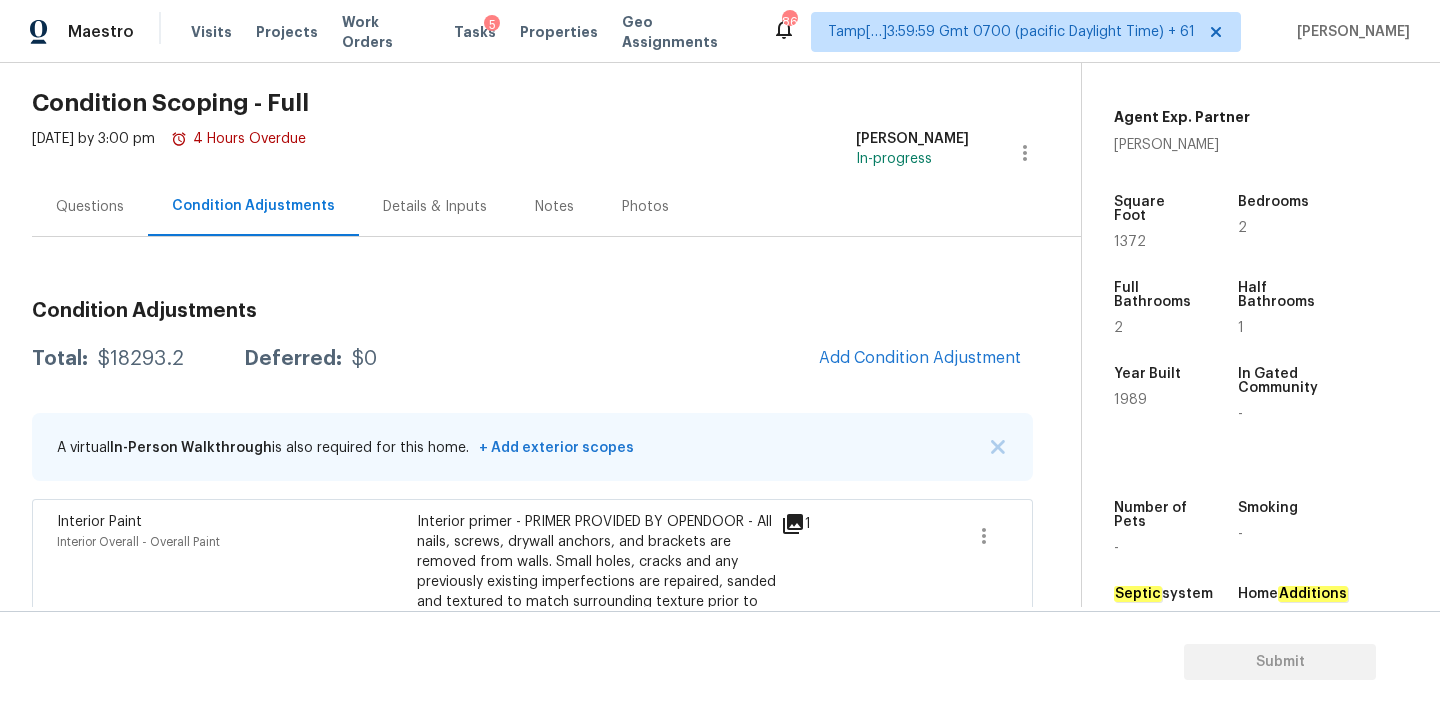 scroll, scrollTop: 626, scrollLeft: 0, axis: vertical 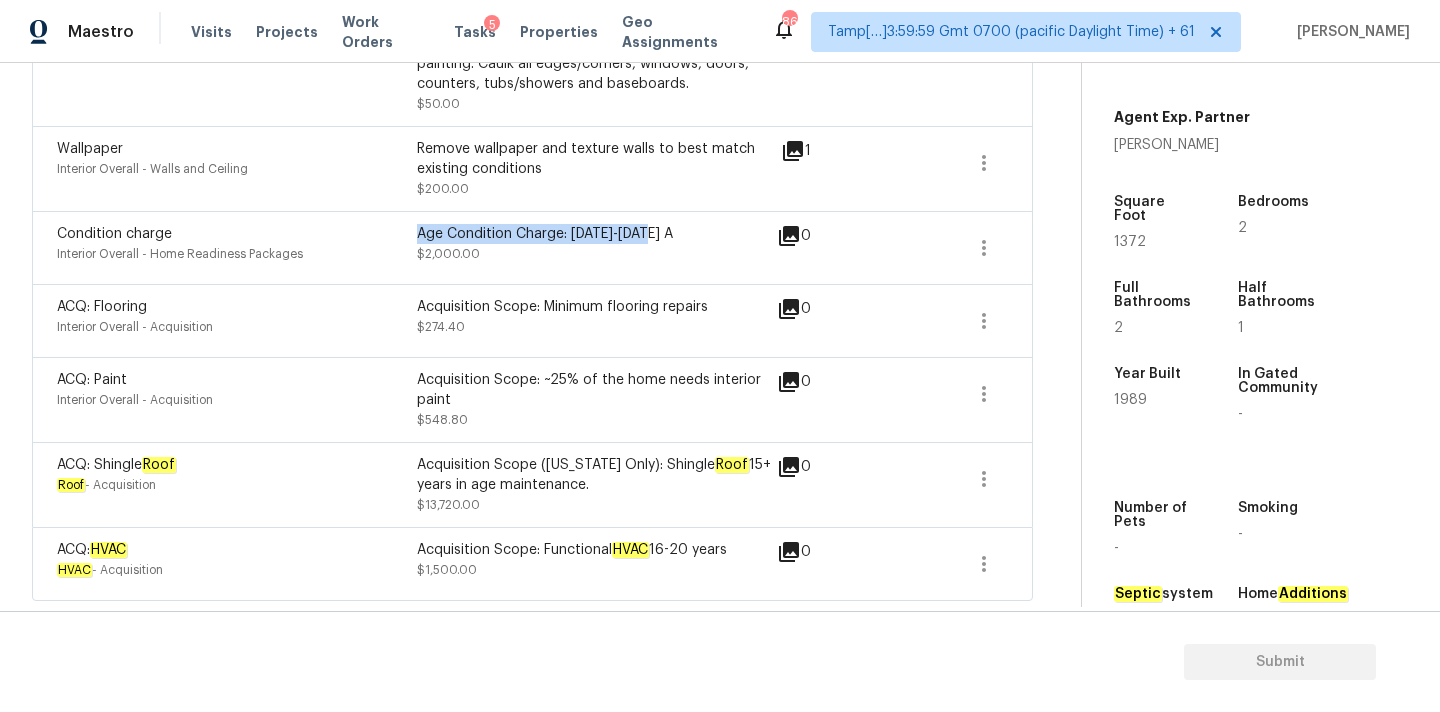 drag, startPoint x: 418, startPoint y: 234, endPoint x: 691, endPoint y: 234, distance: 273 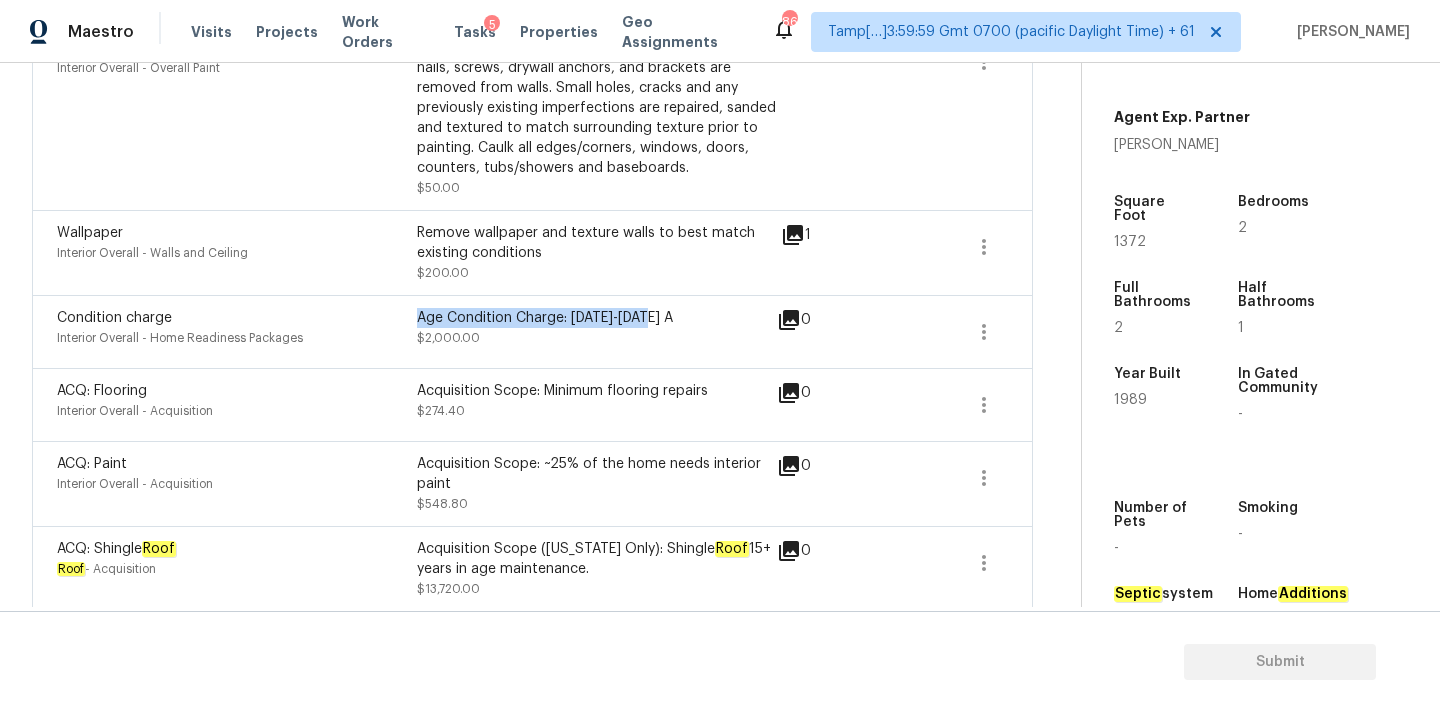 scroll, scrollTop: 511, scrollLeft: 0, axis: vertical 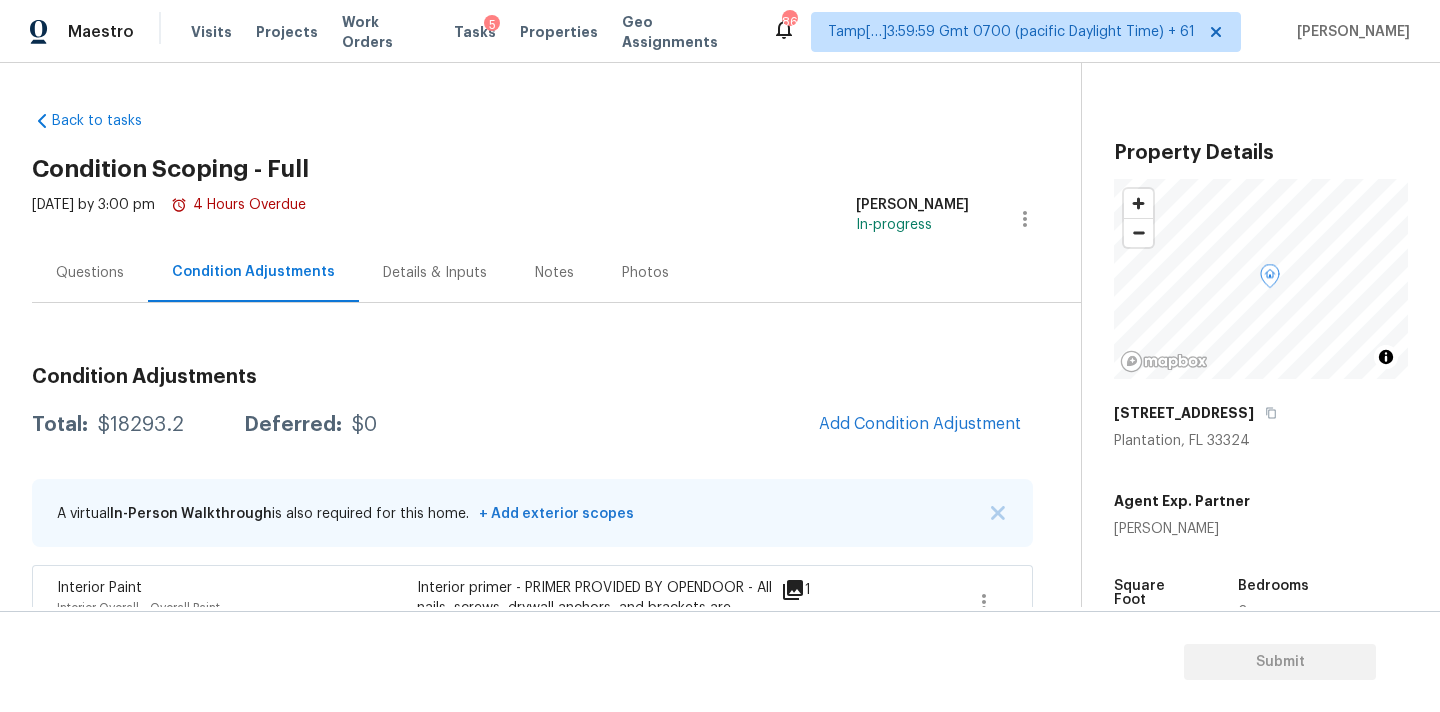 click on "Questions" at bounding box center (90, 272) 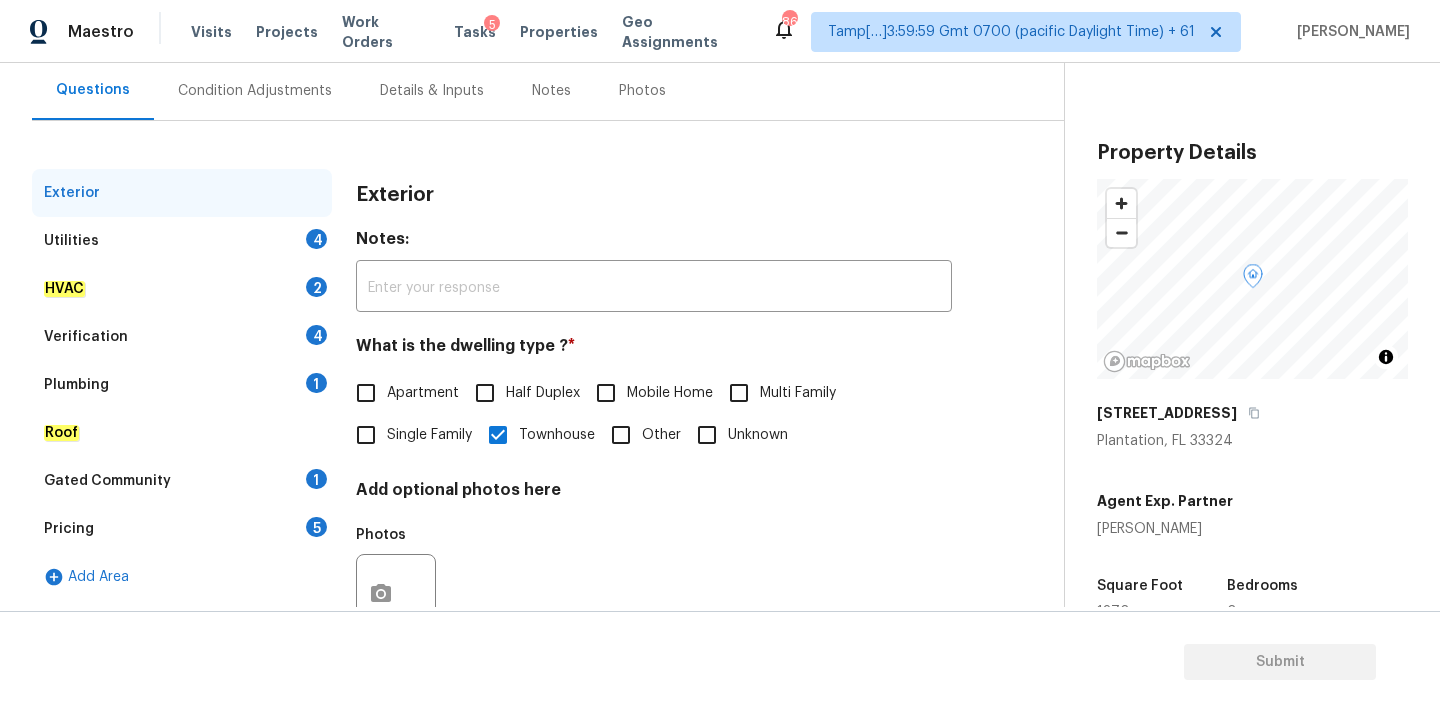 scroll, scrollTop: 210, scrollLeft: 0, axis: vertical 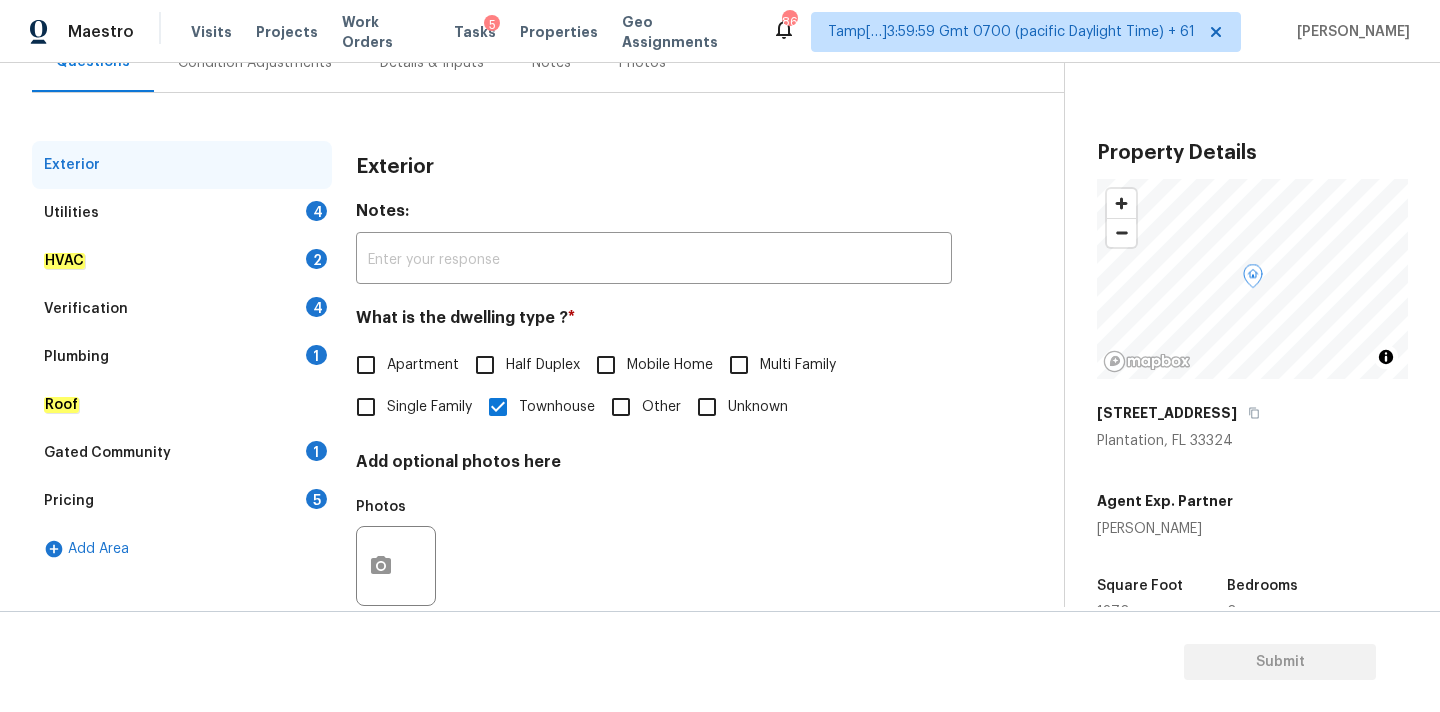 click on "Utilities 4" at bounding box center (182, 213) 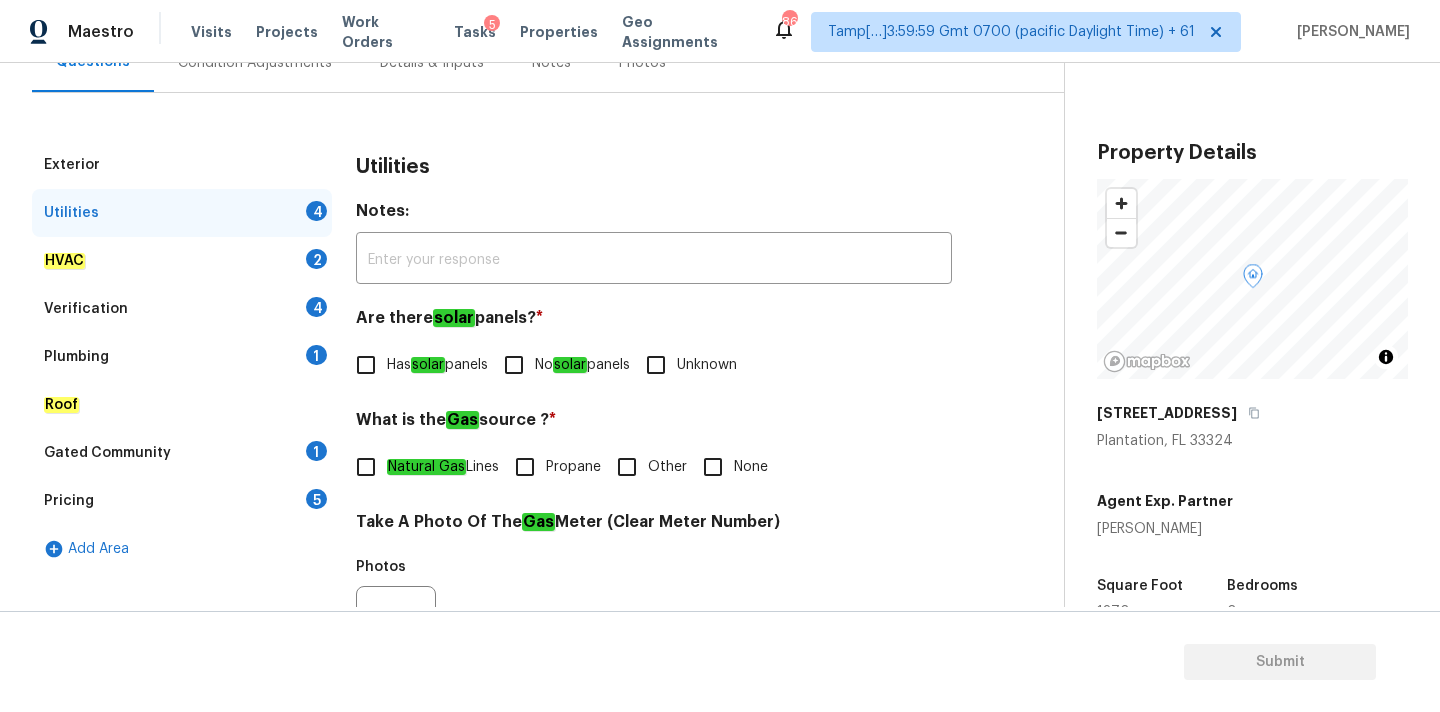 click on "No  solar  panels" at bounding box center [561, 365] 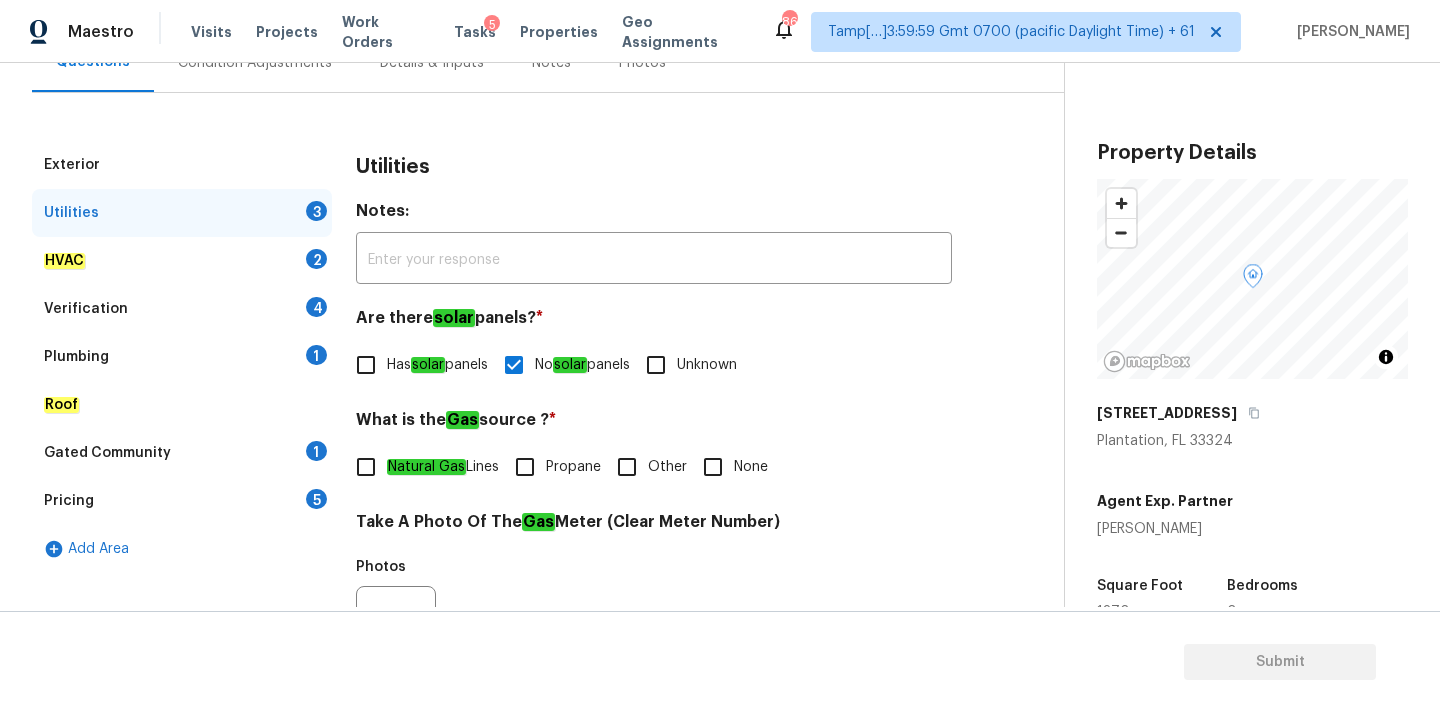 click on "Natural Gas  Lines Propane Other None" at bounding box center (654, 467) 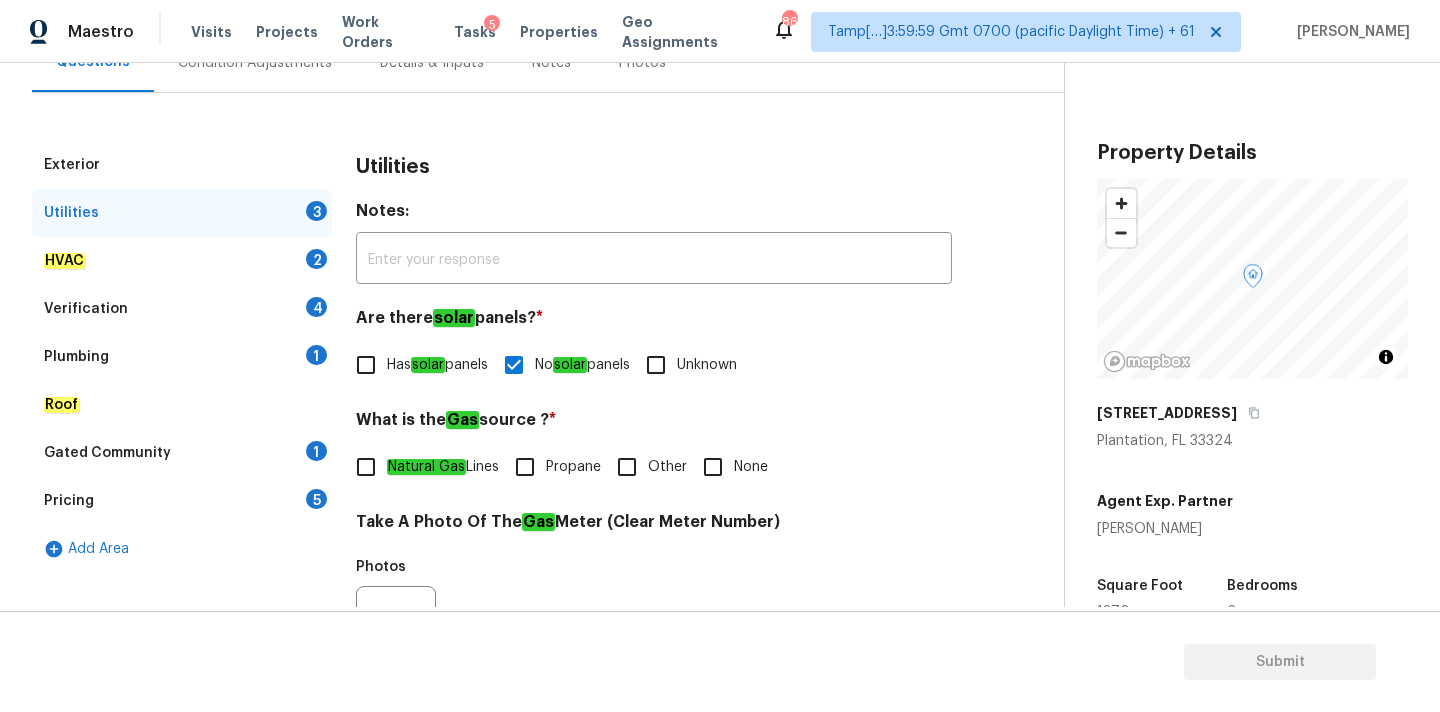 click on "None" at bounding box center (713, 467) 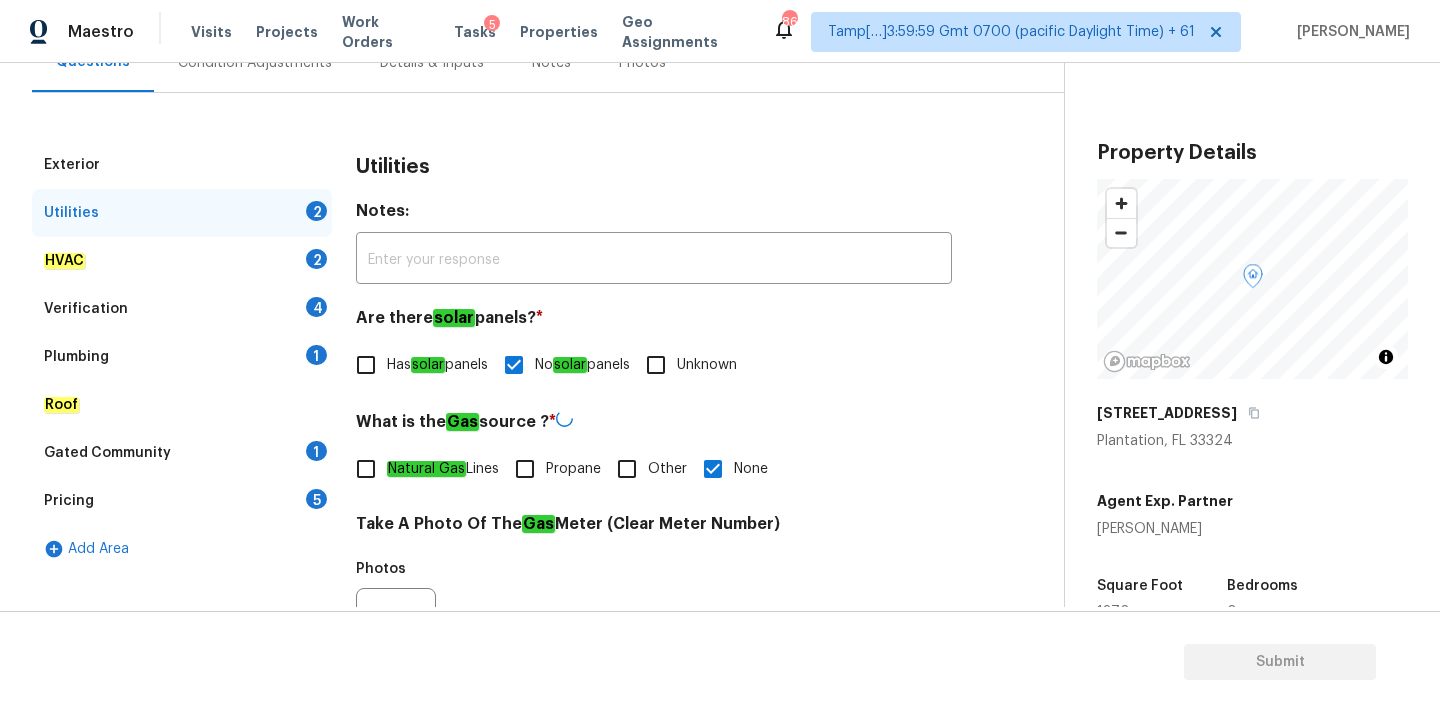 scroll, scrollTop: 793, scrollLeft: 0, axis: vertical 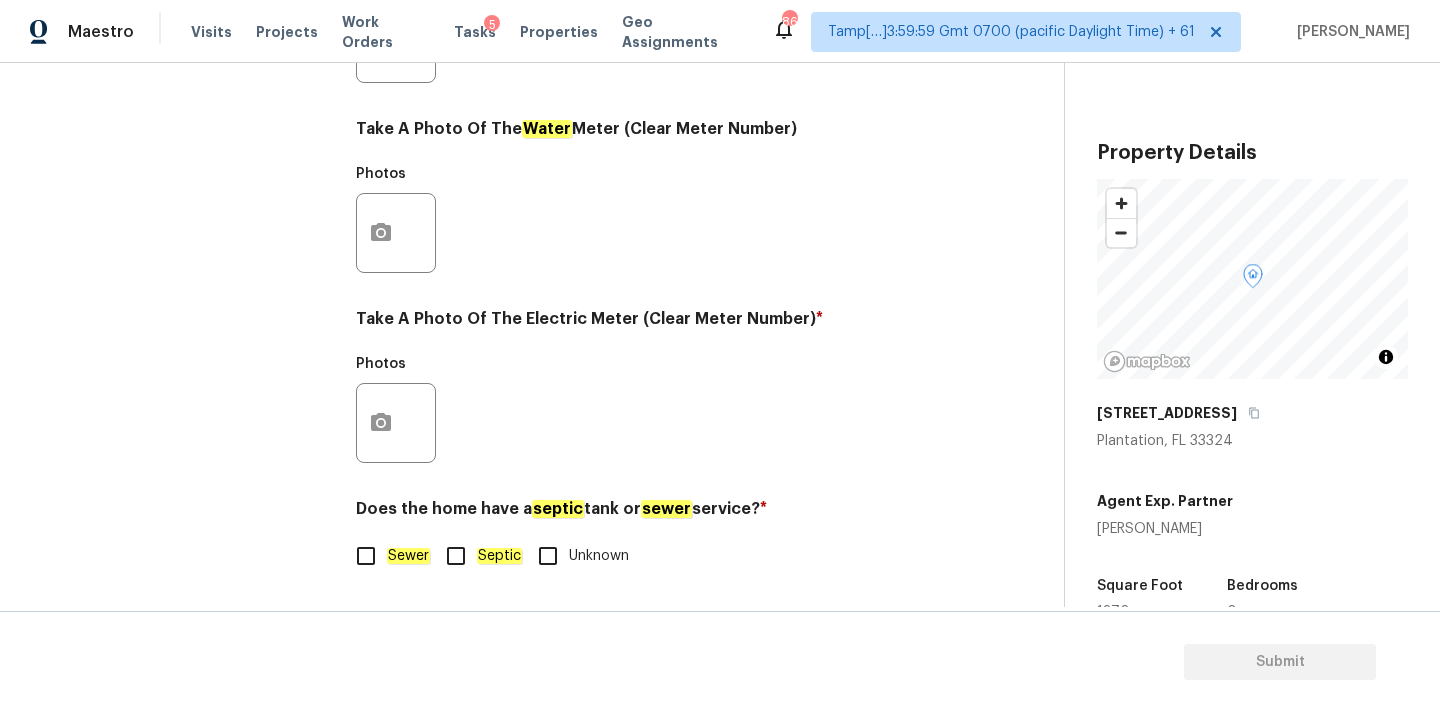 click on "Sewer" at bounding box center (408, 556) 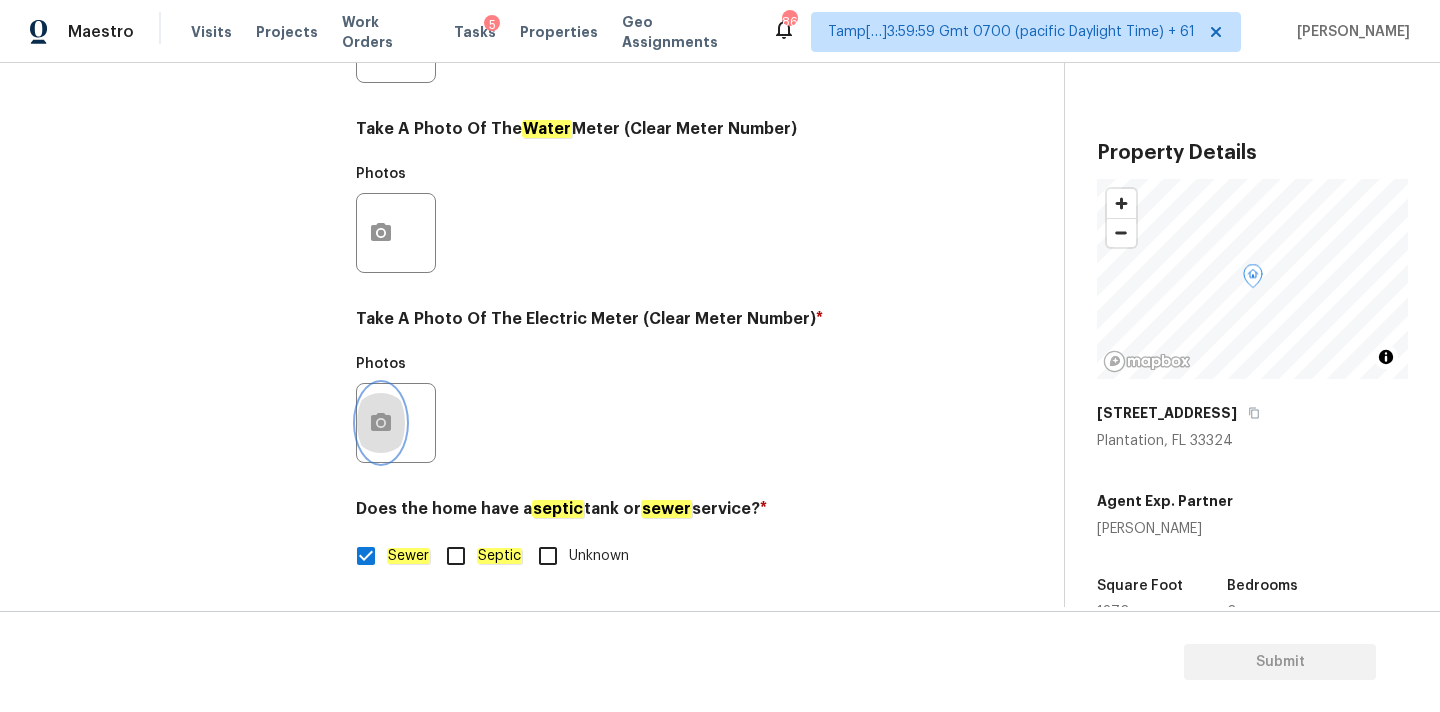 click at bounding box center (381, 423) 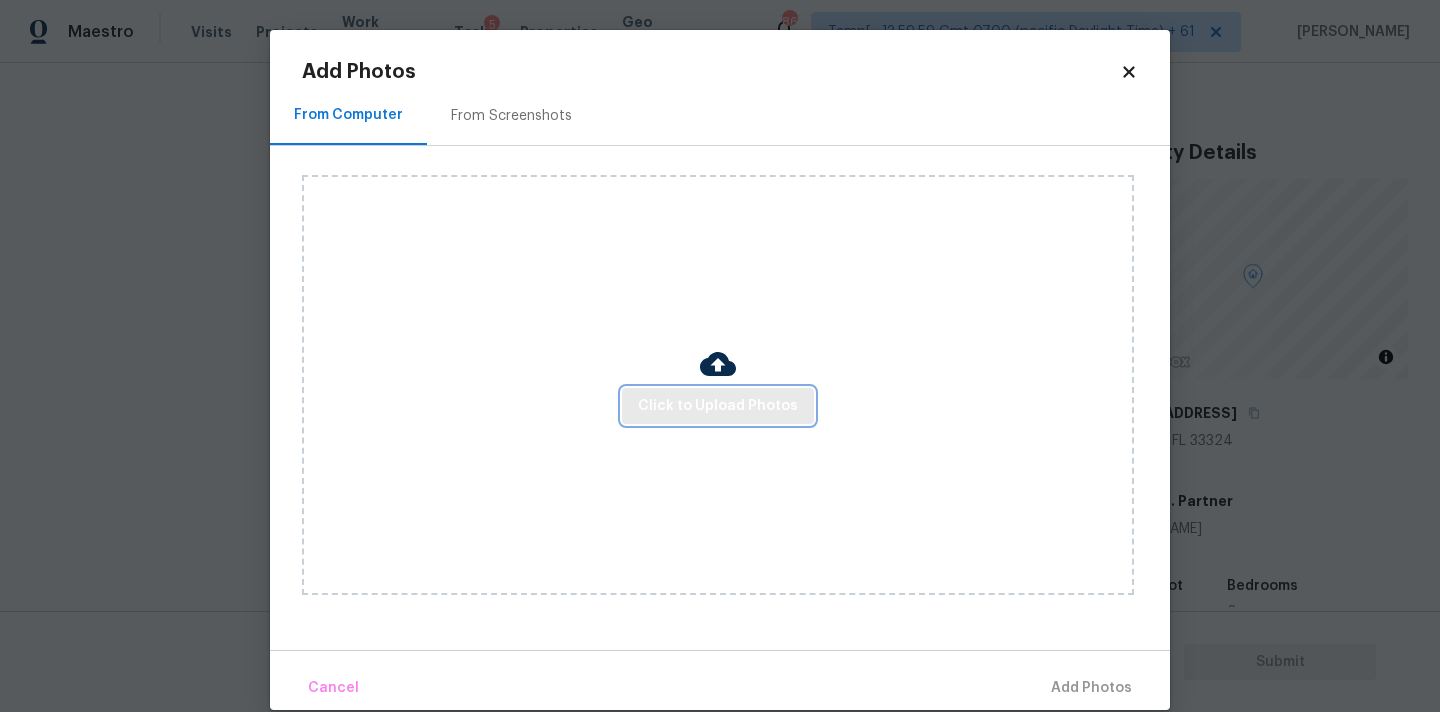 click on "Click to Upload Photos" at bounding box center [718, 406] 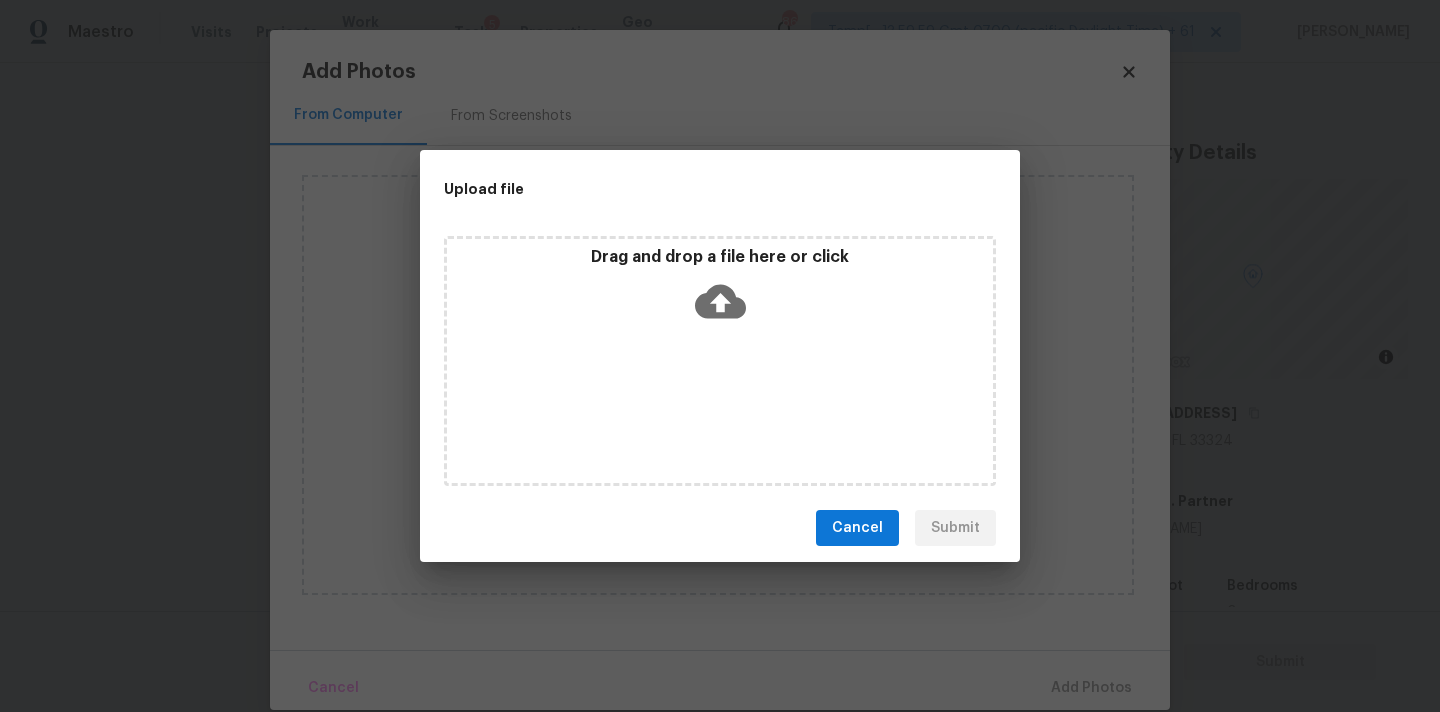 click 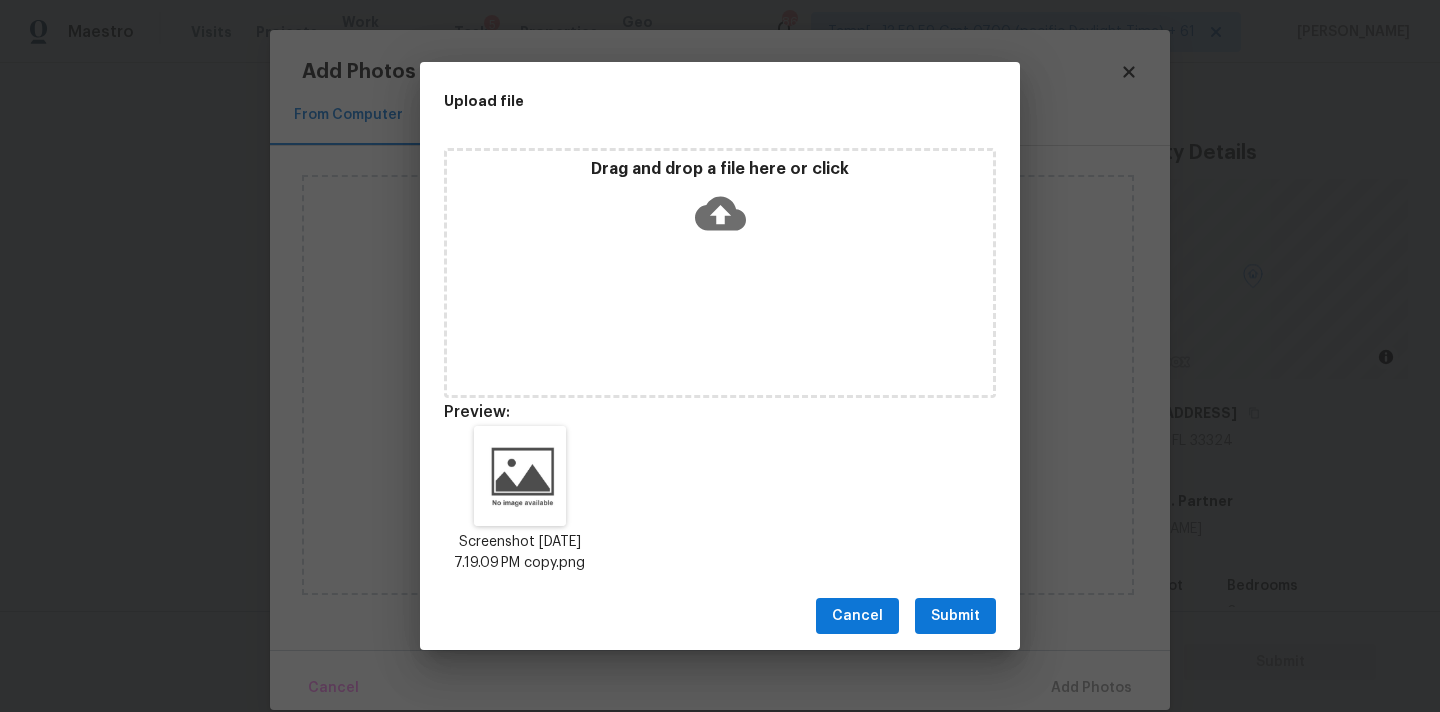 click on "Submit" at bounding box center (955, 616) 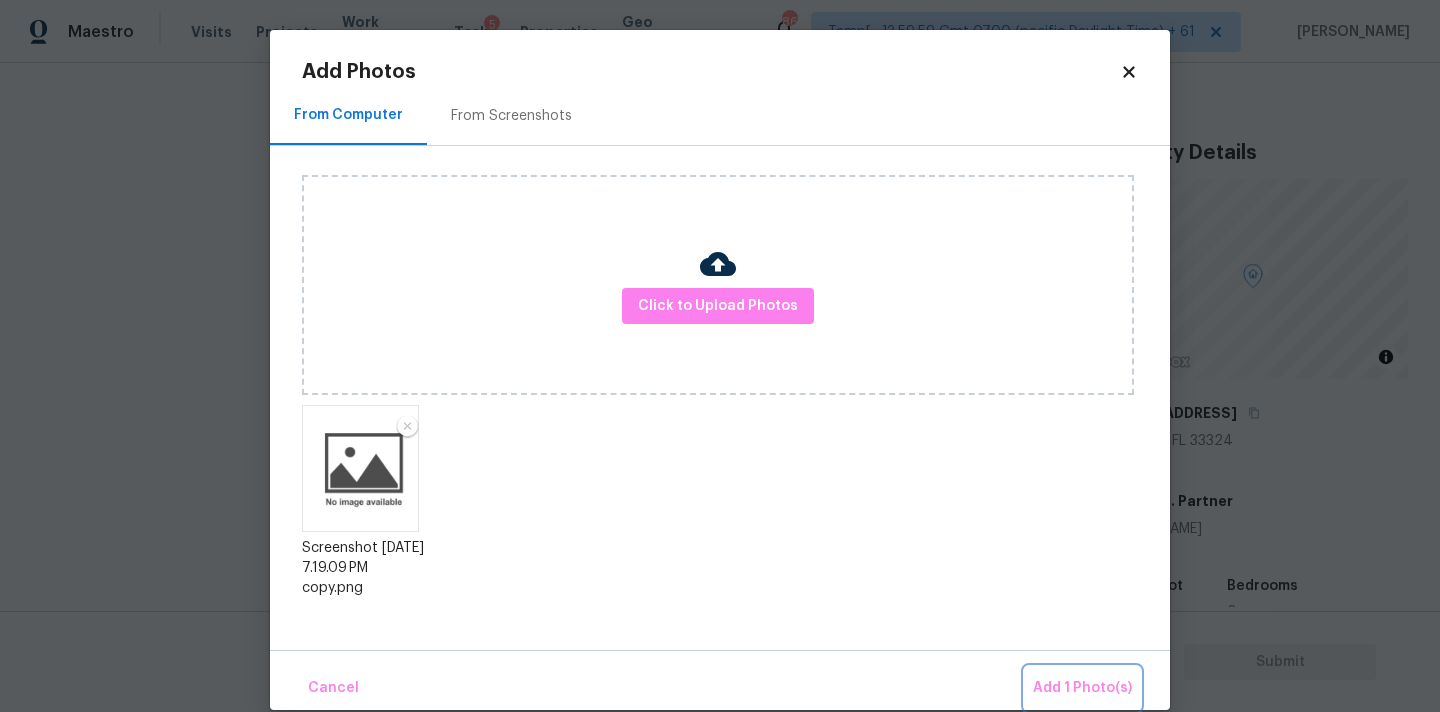 click on "Add 1 Photo(s)" at bounding box center [1082, 688] 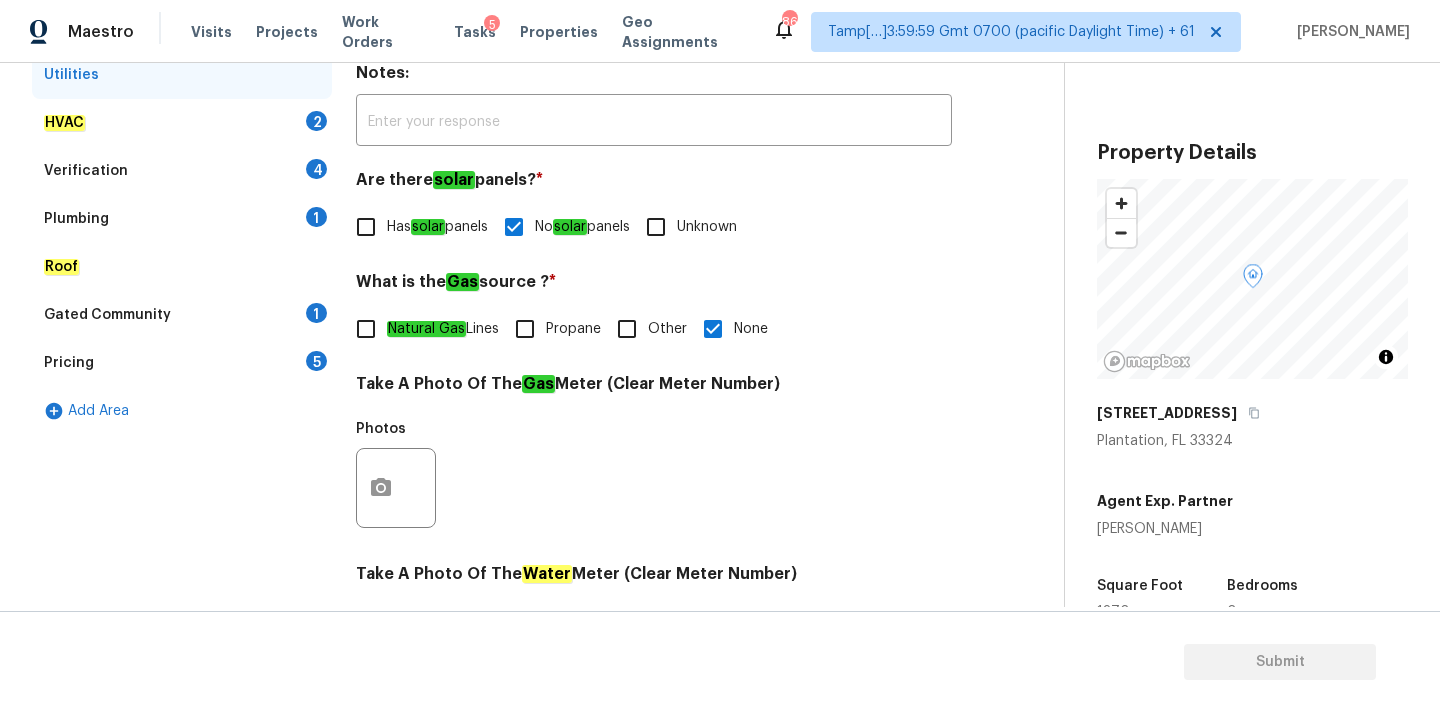 click on "HVAC 2" at bounding box center [182, 123] 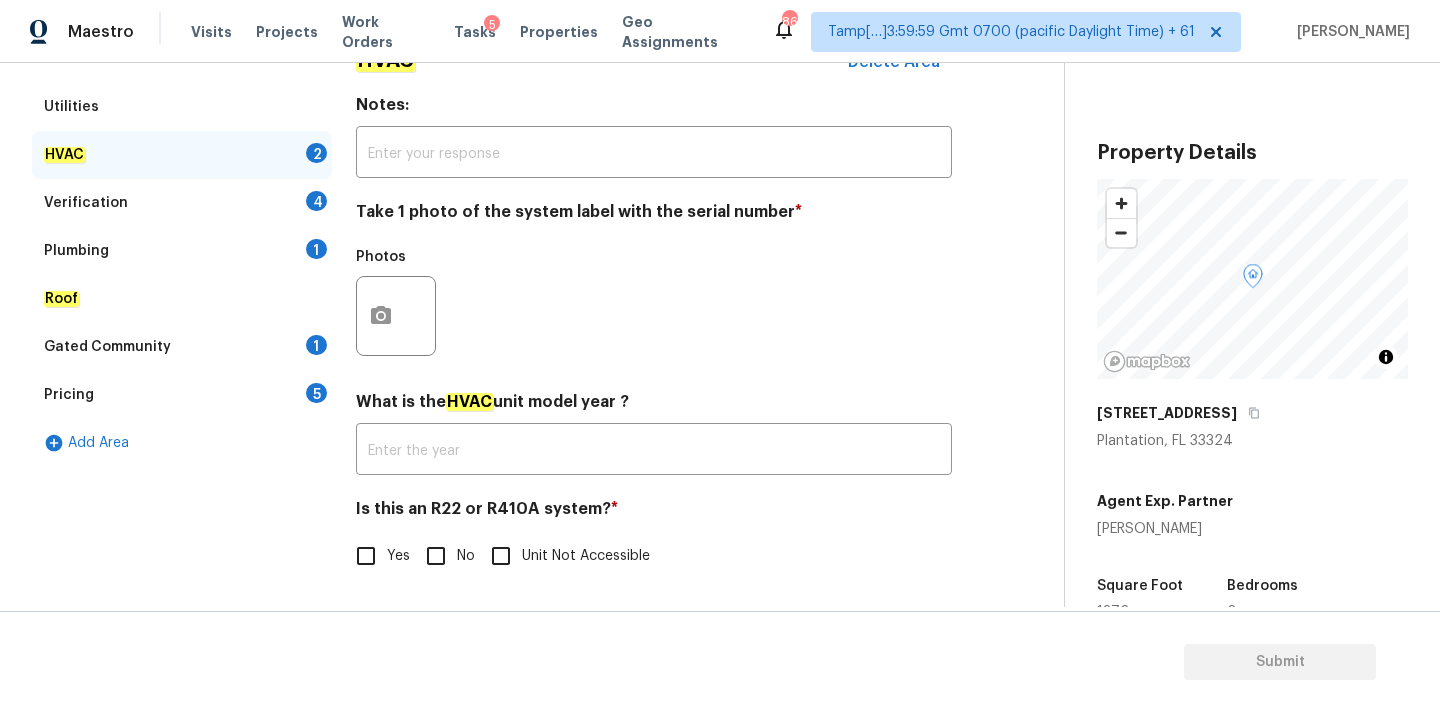 click on "No" at bounding box center (436, 556) 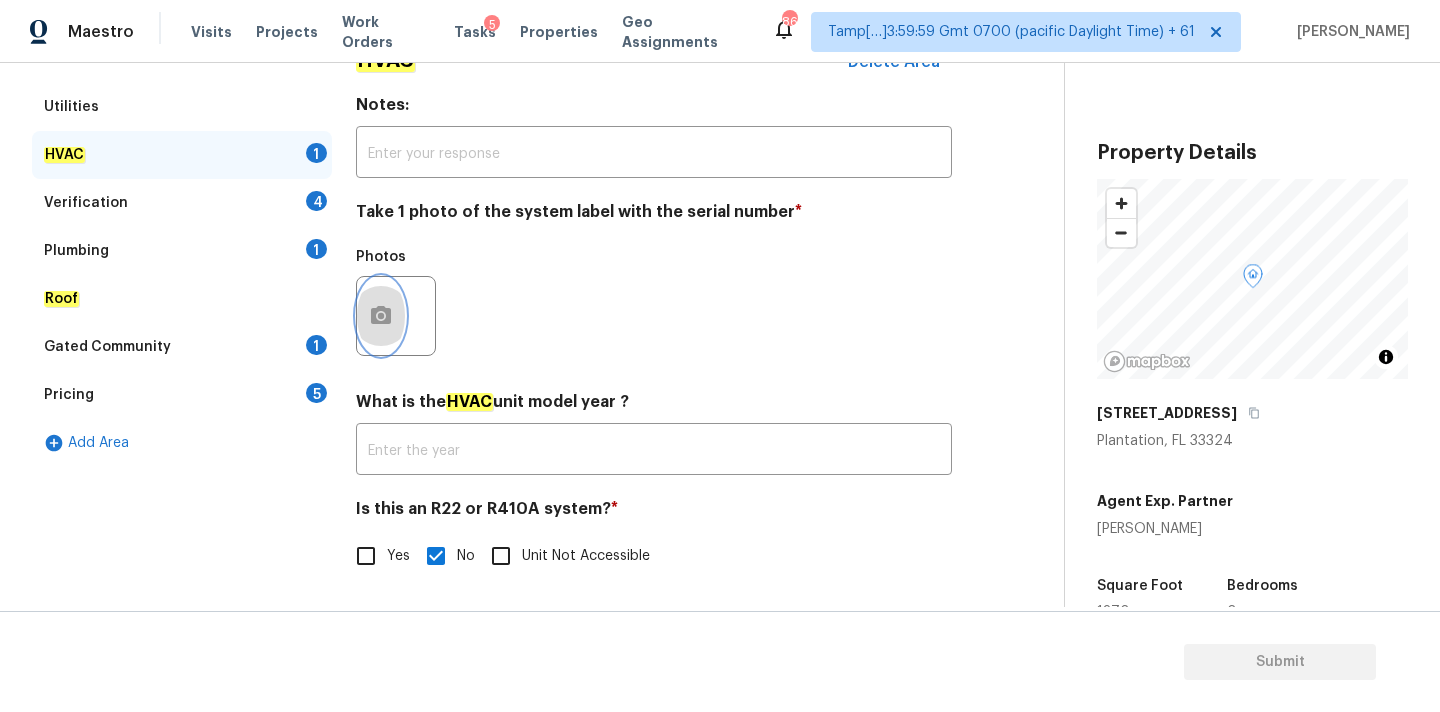click at bounding box center [381, 316] 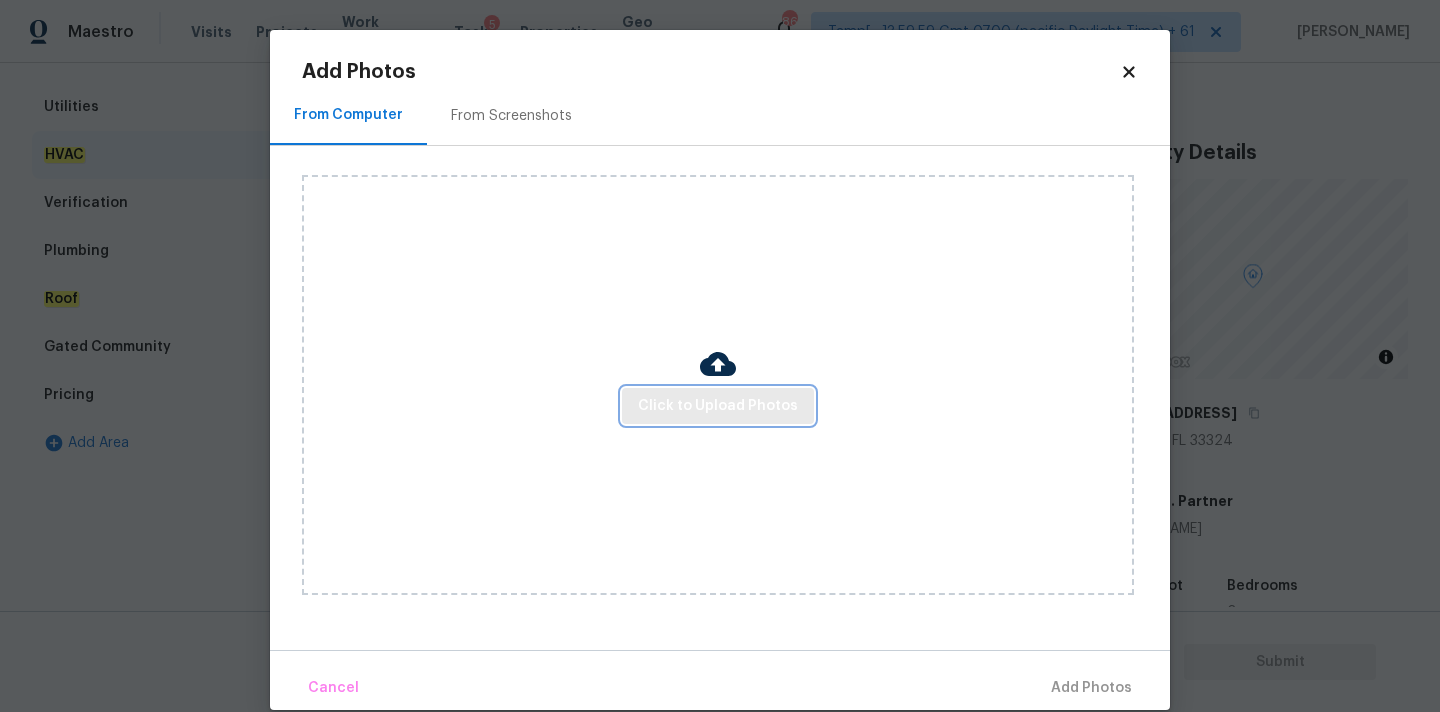 click on "Click to Upload Photos" at bounding box center (718, 406) 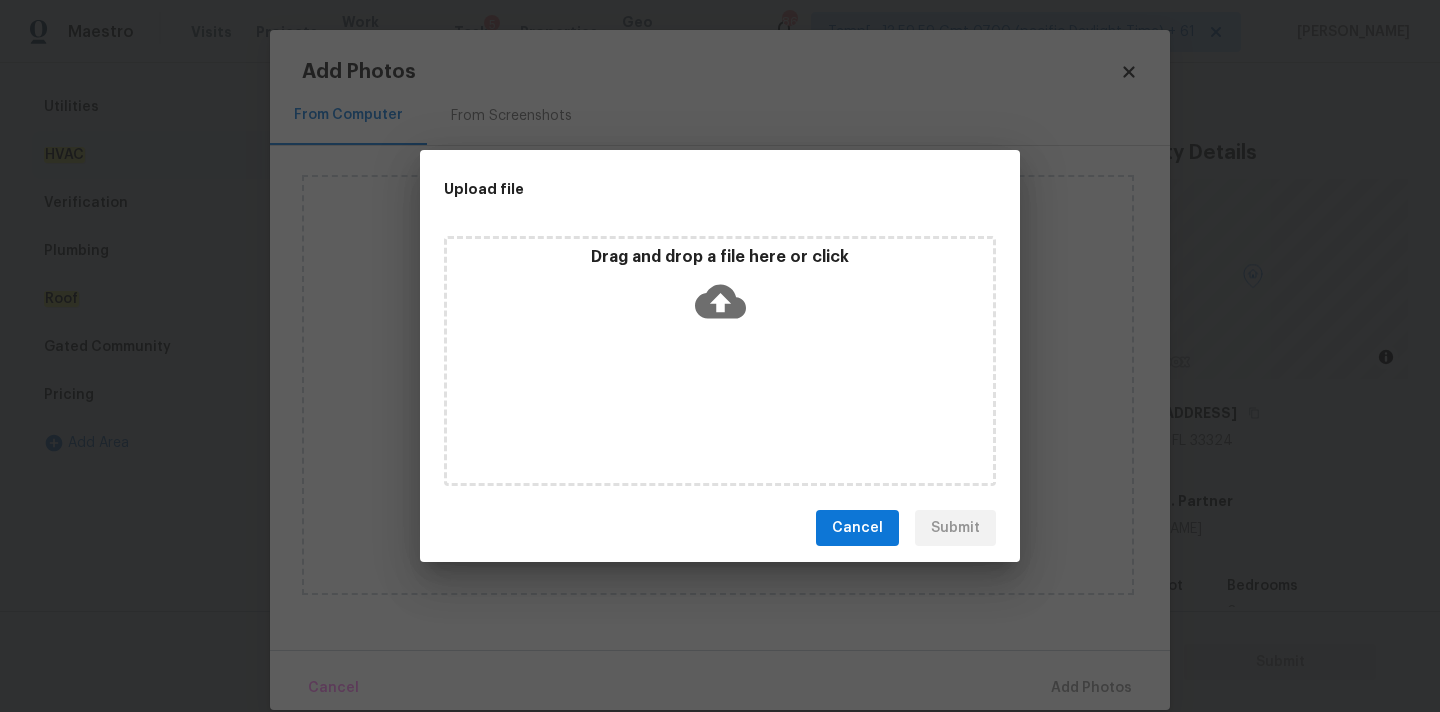 click 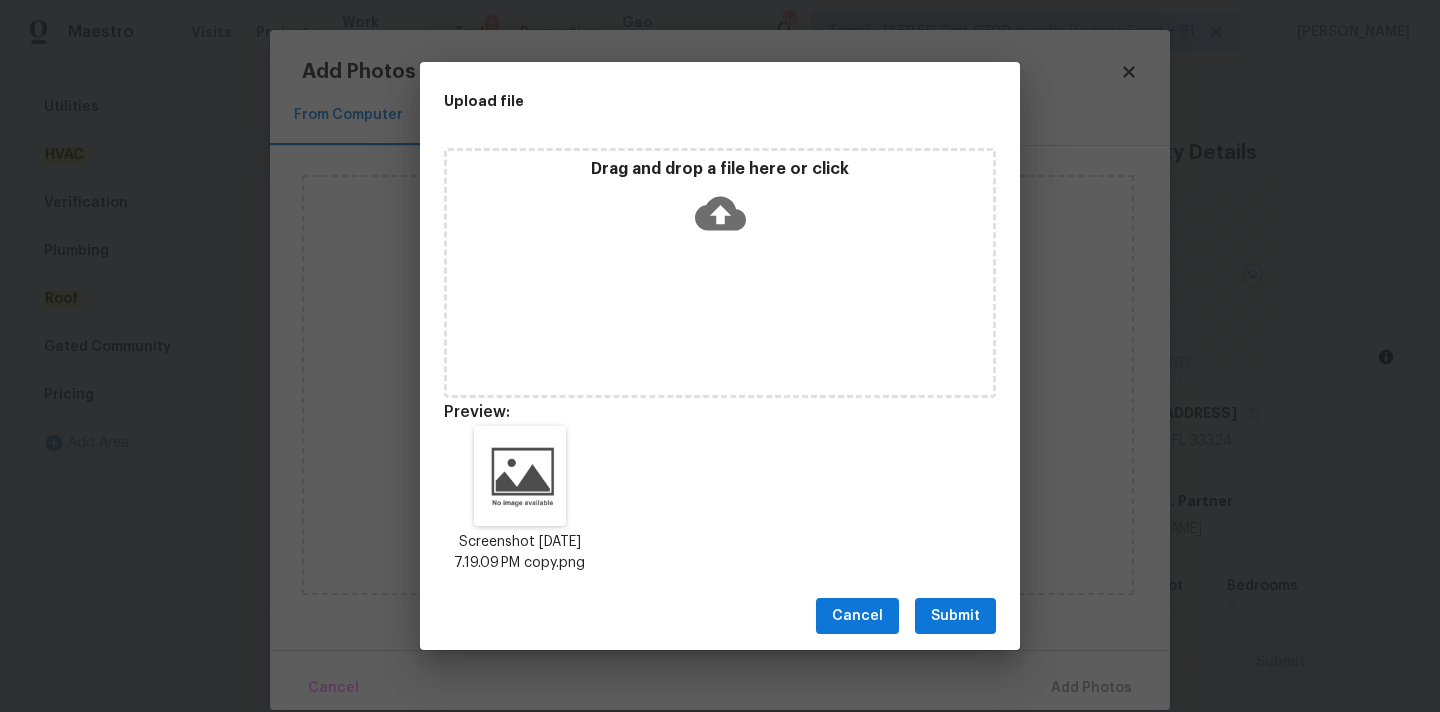 click on "Submit" at bounding box center (955, 616) 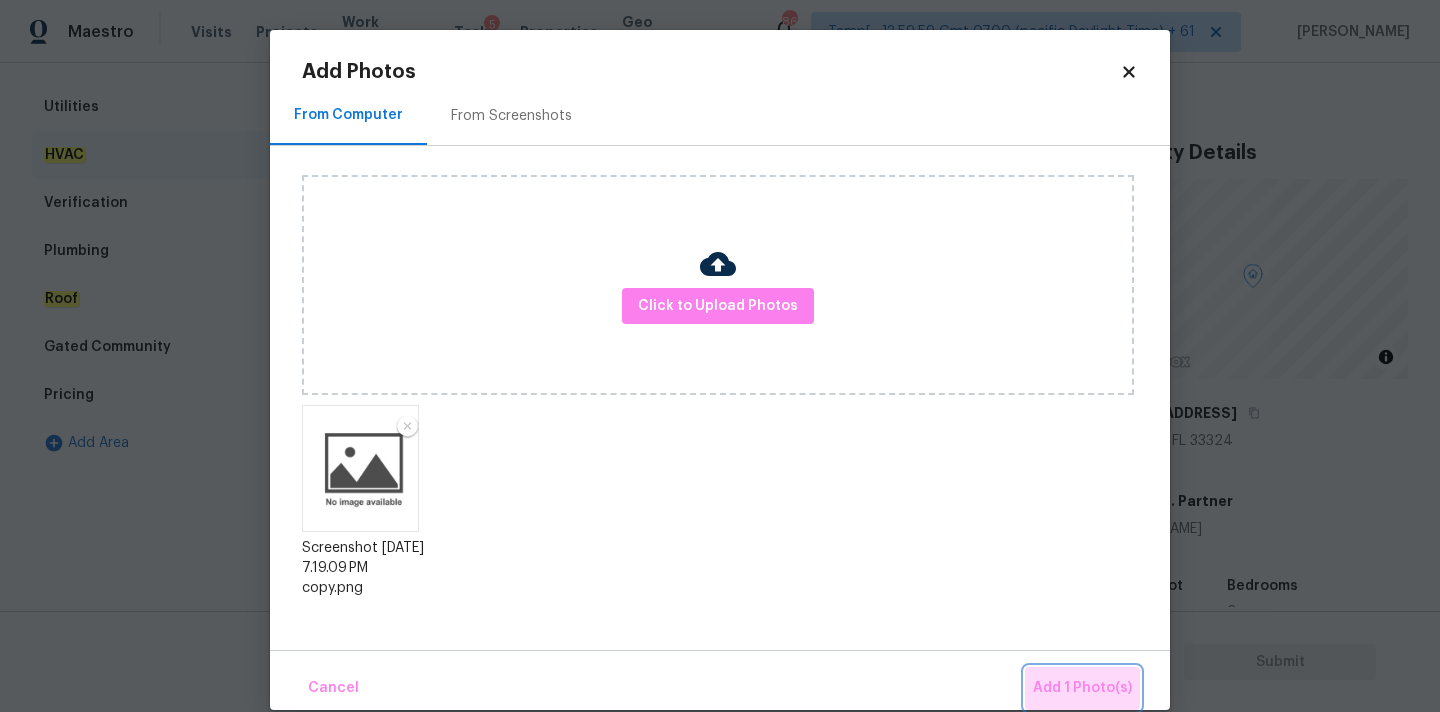 click on "Add 1 Photo(s)" at bounding box center (1082, 688) 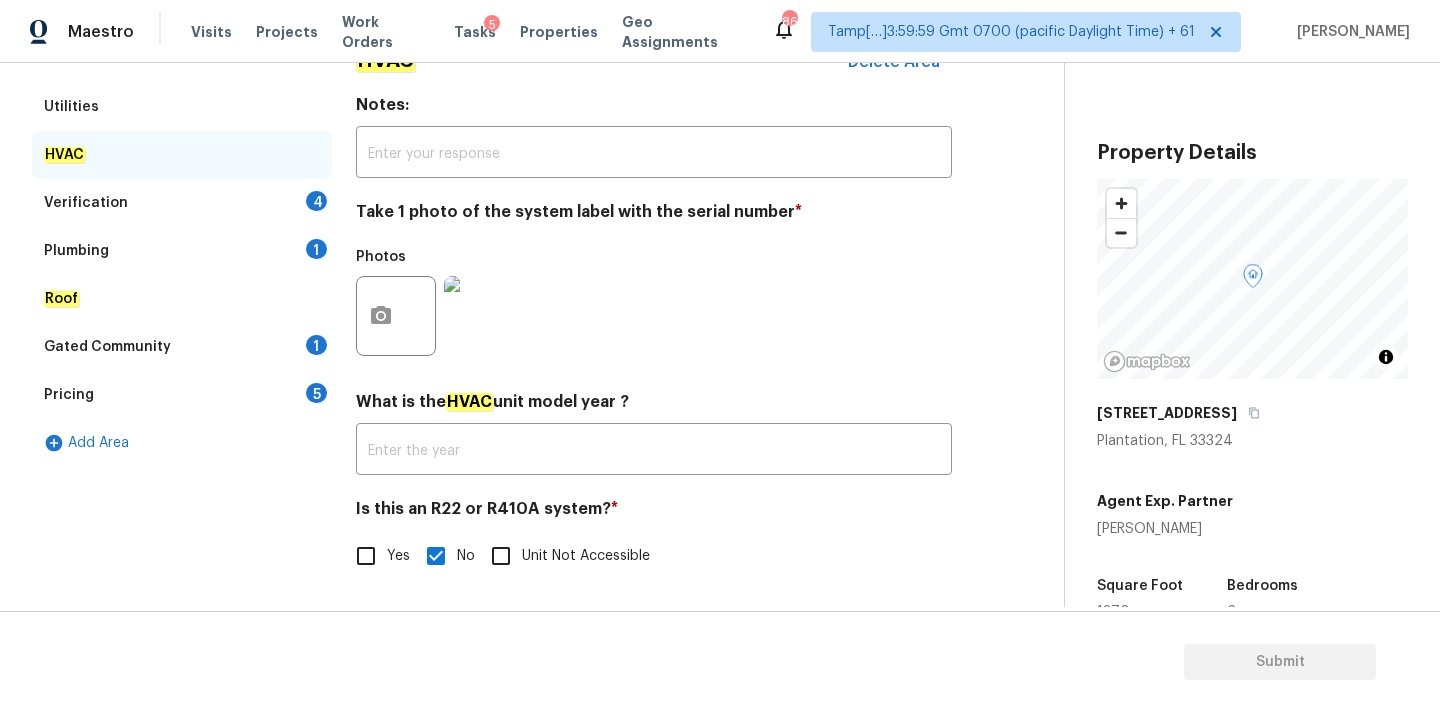 click on "Verification 4" at bounding box center (182, 203) 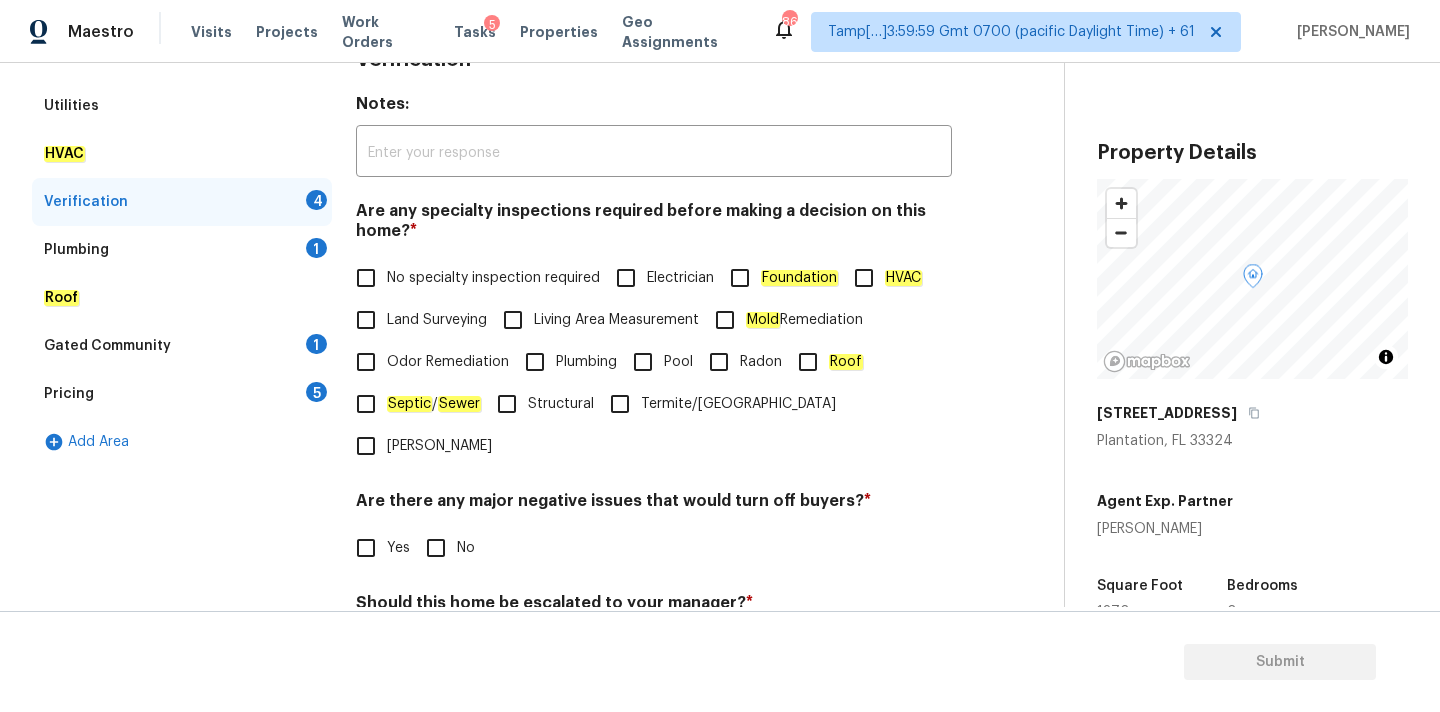 click on "No specialty inspection required" at bounding box center [493, 278] 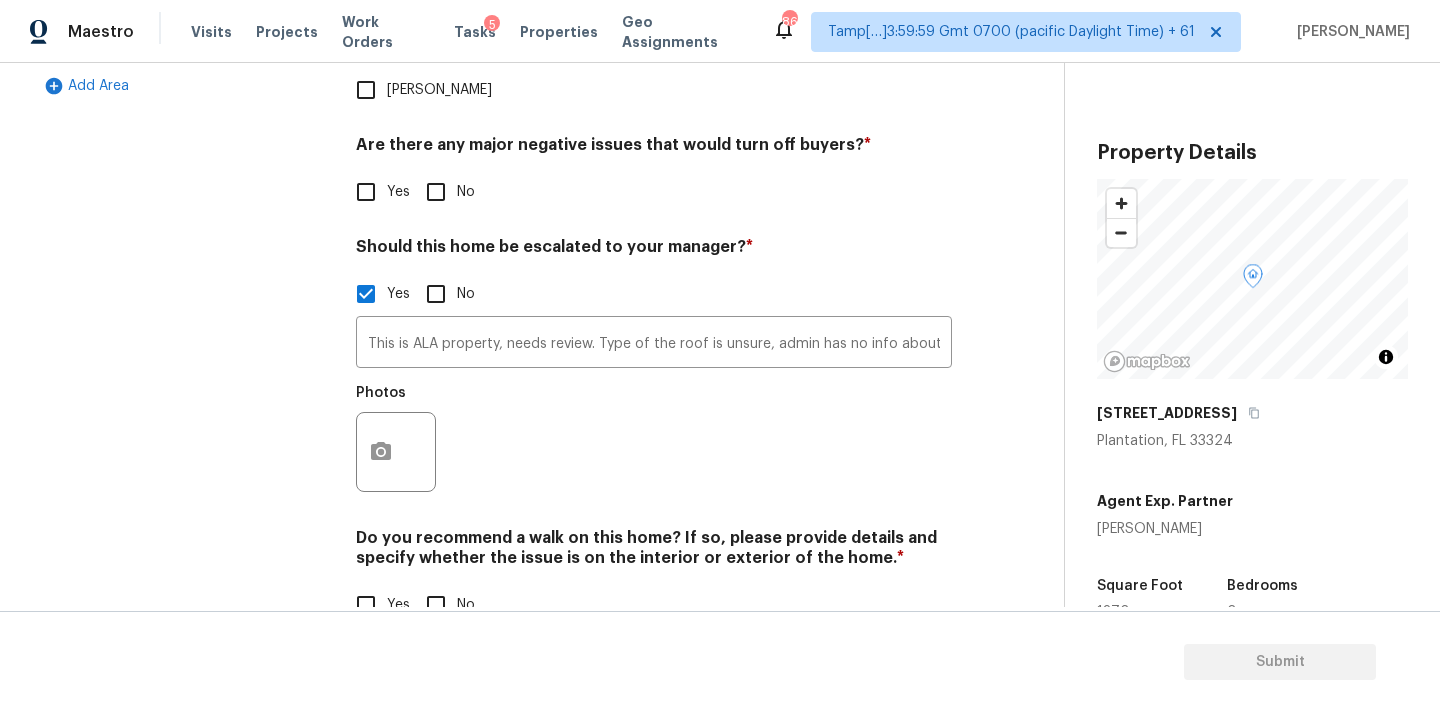 scroll, scrollTop: 681, scrollLeft: 0, axis: vertical 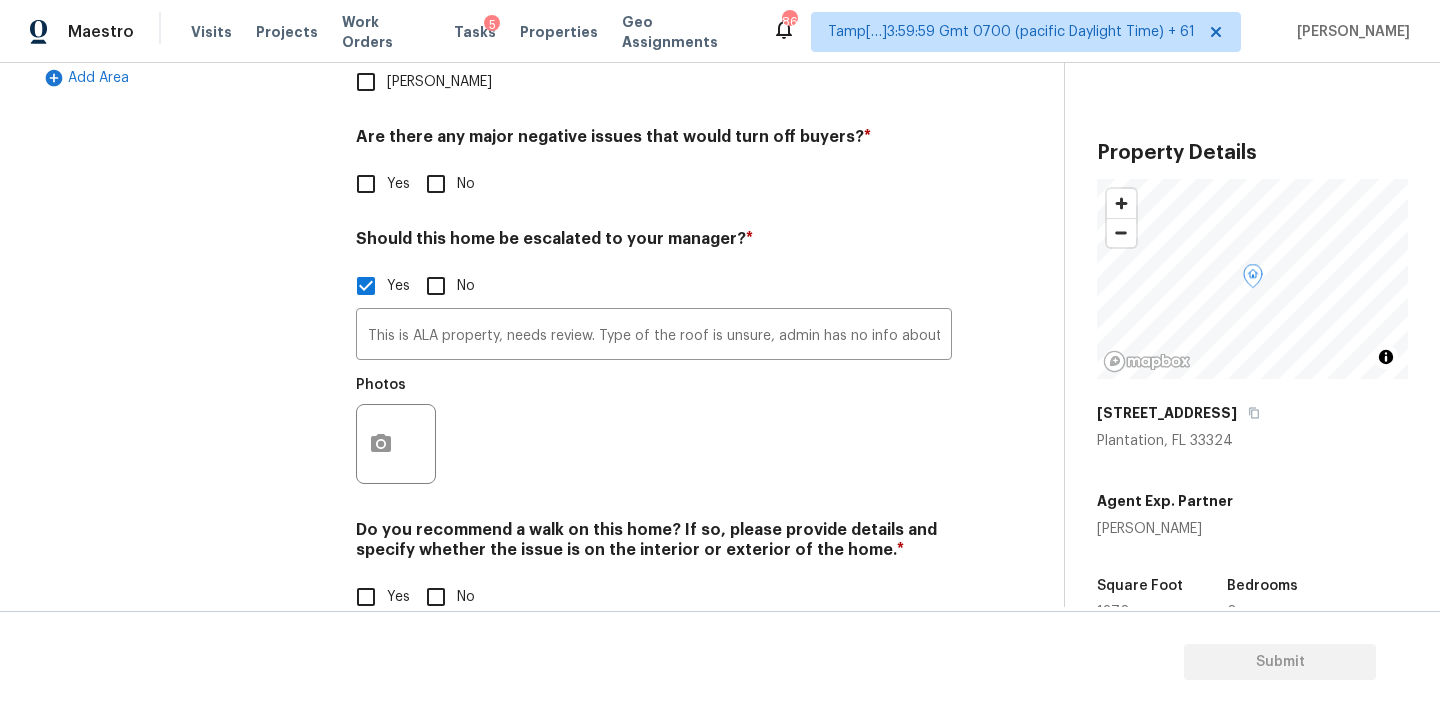 click on "No" at bounding box center [436, 184] 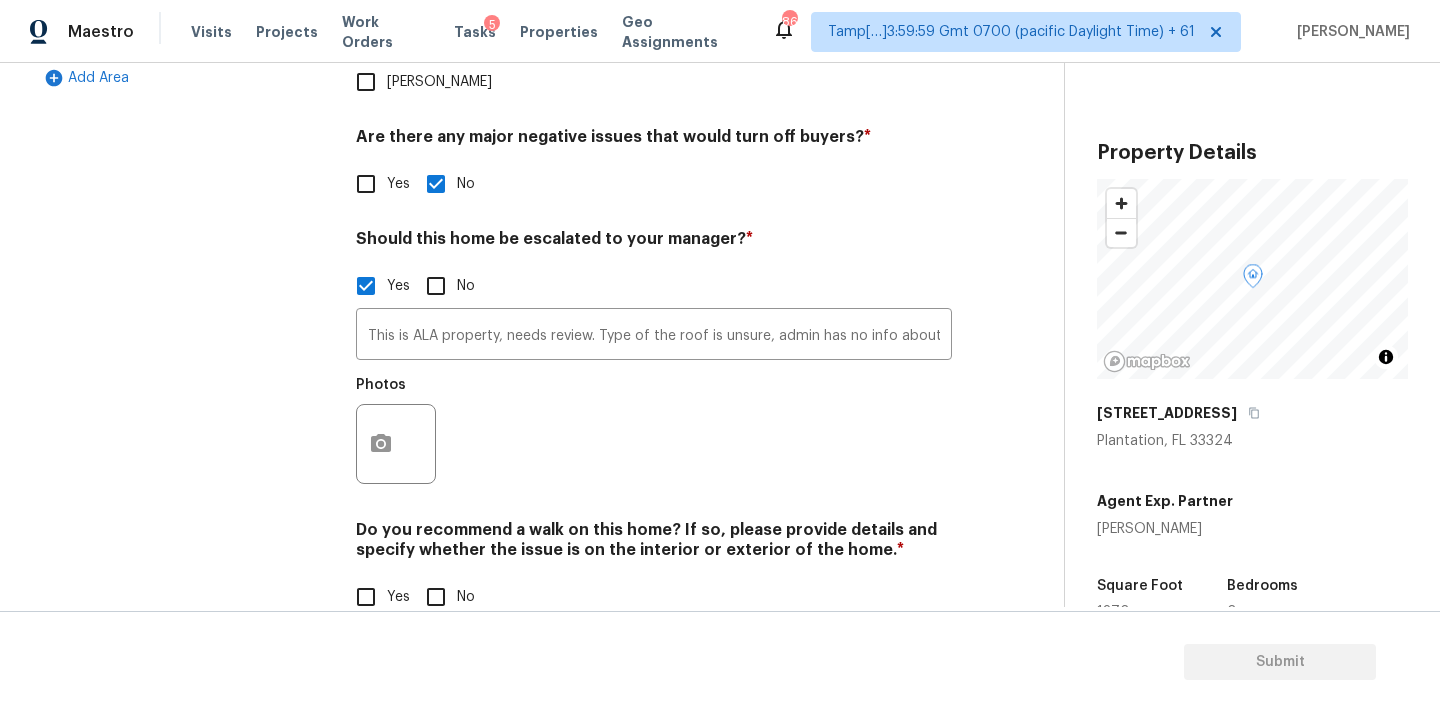 click on "No" at bounding box center (436, 597) 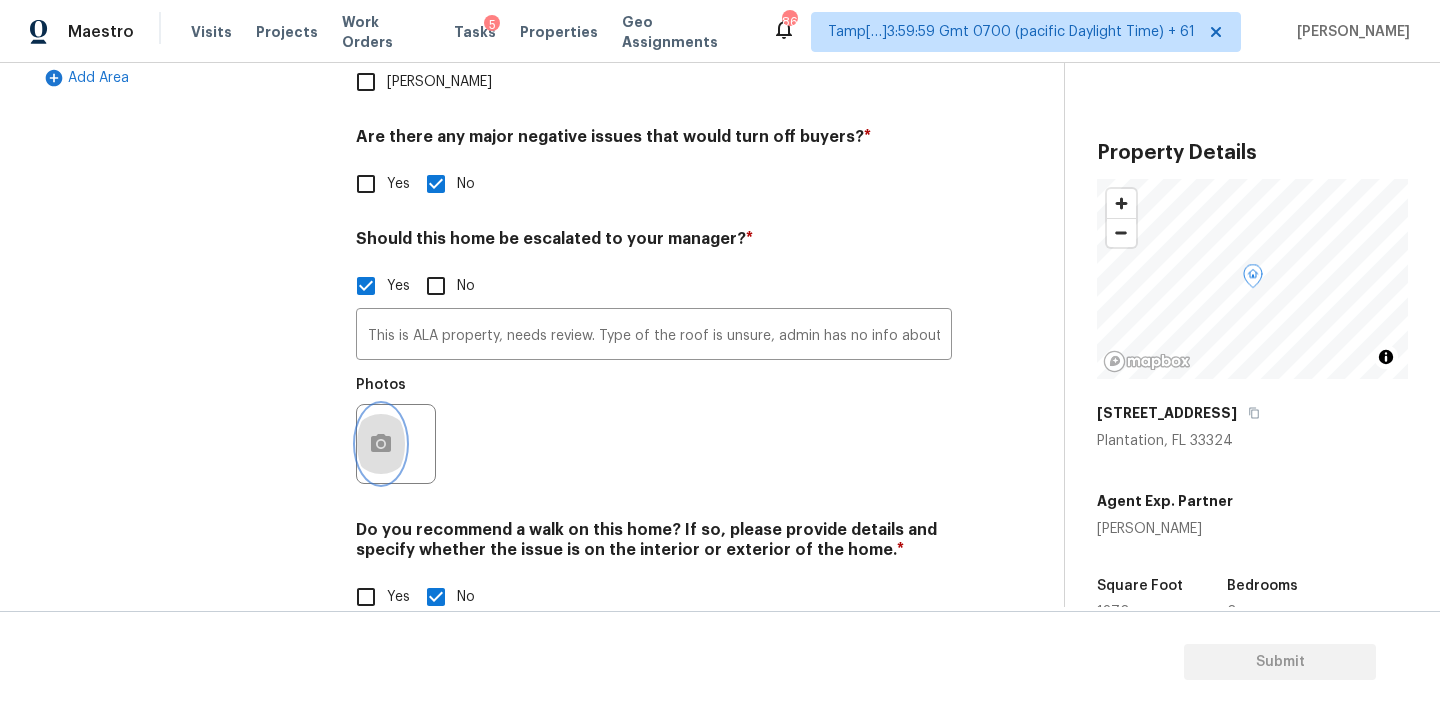 click at bounding box center [381, 444] 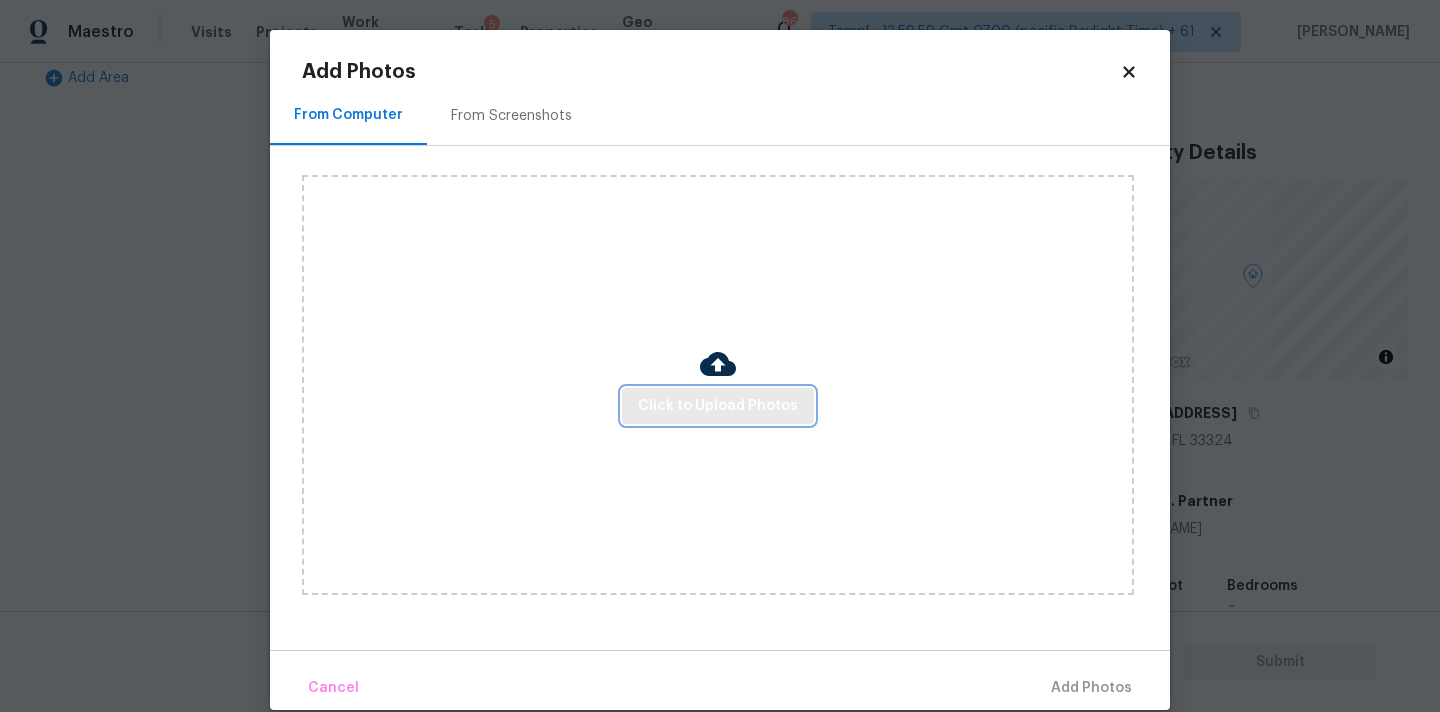click on "Click to Upload Photos" at bounding box center [718, 406] 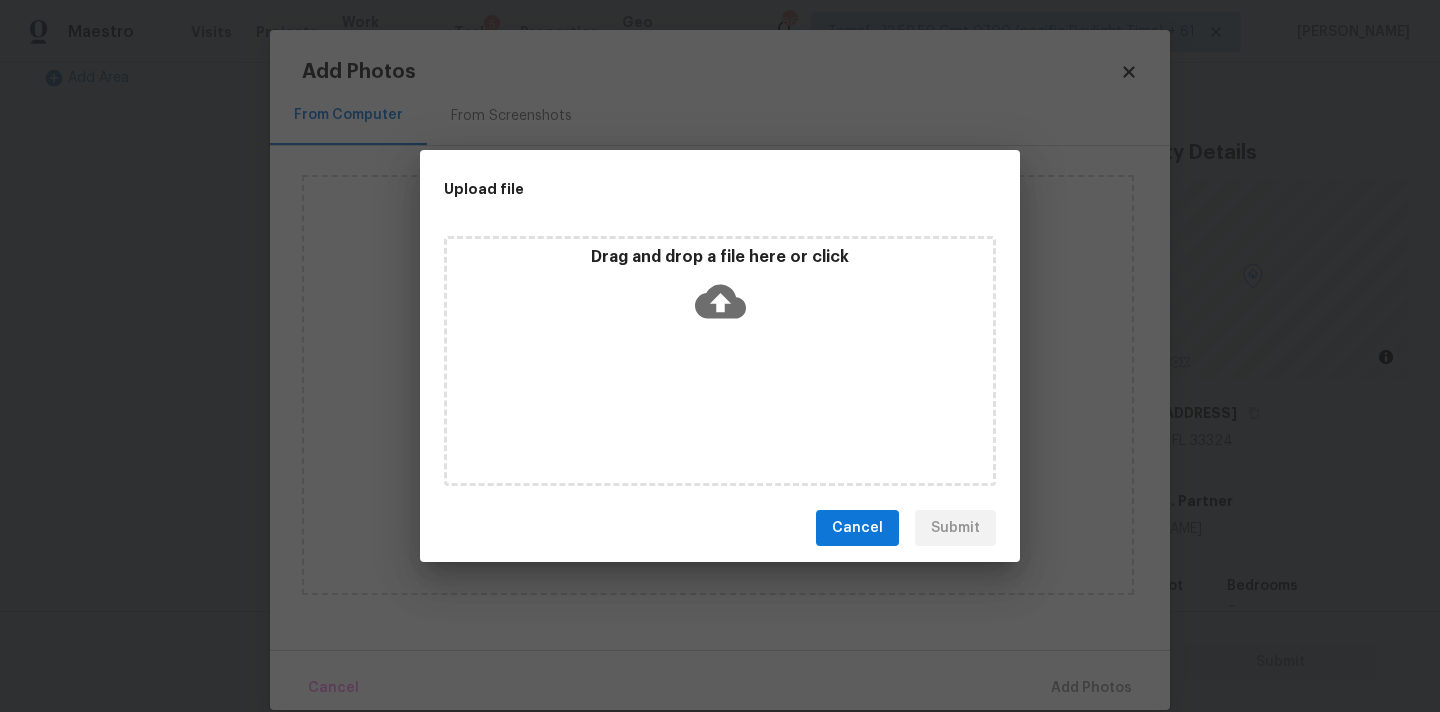 click 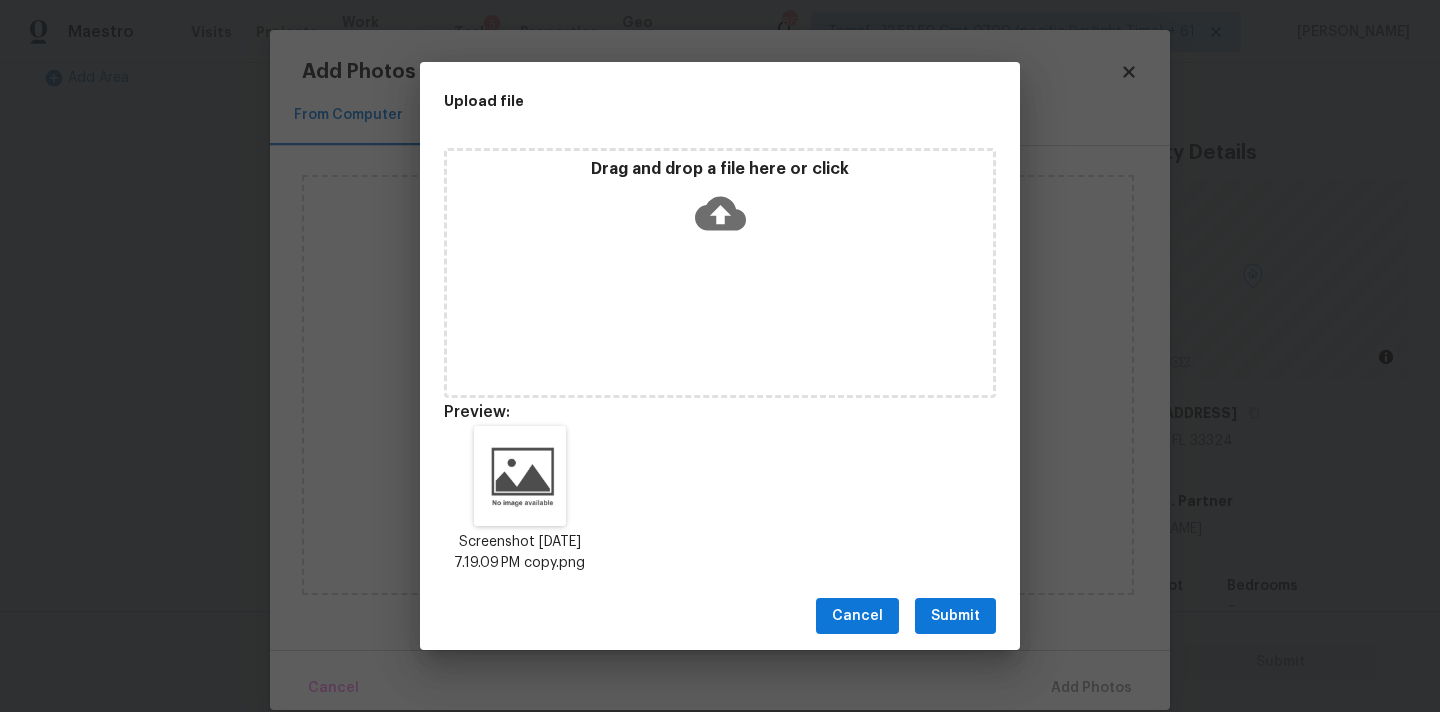 click on "Submit" at bounding box center [955, 616] 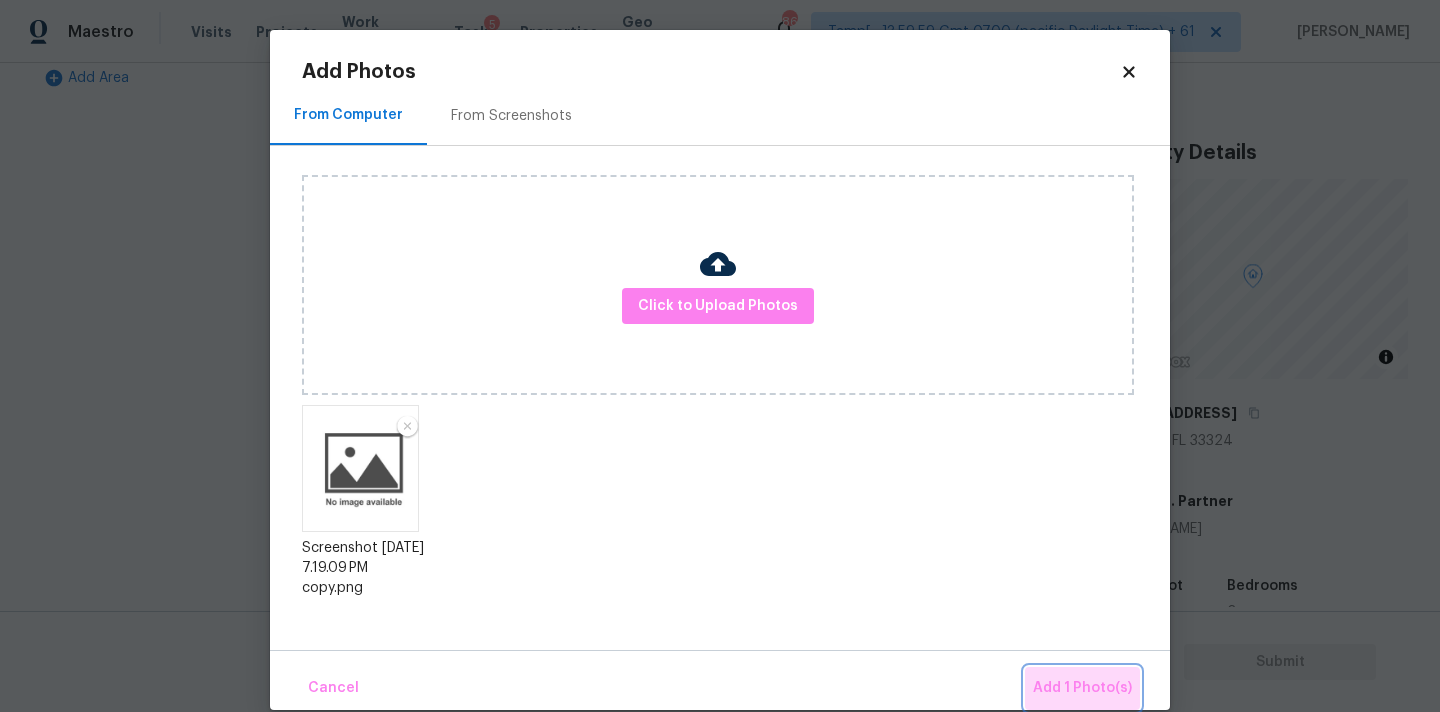 click on "Add 1 Photo(s)" at bounding box center [1082, 688] 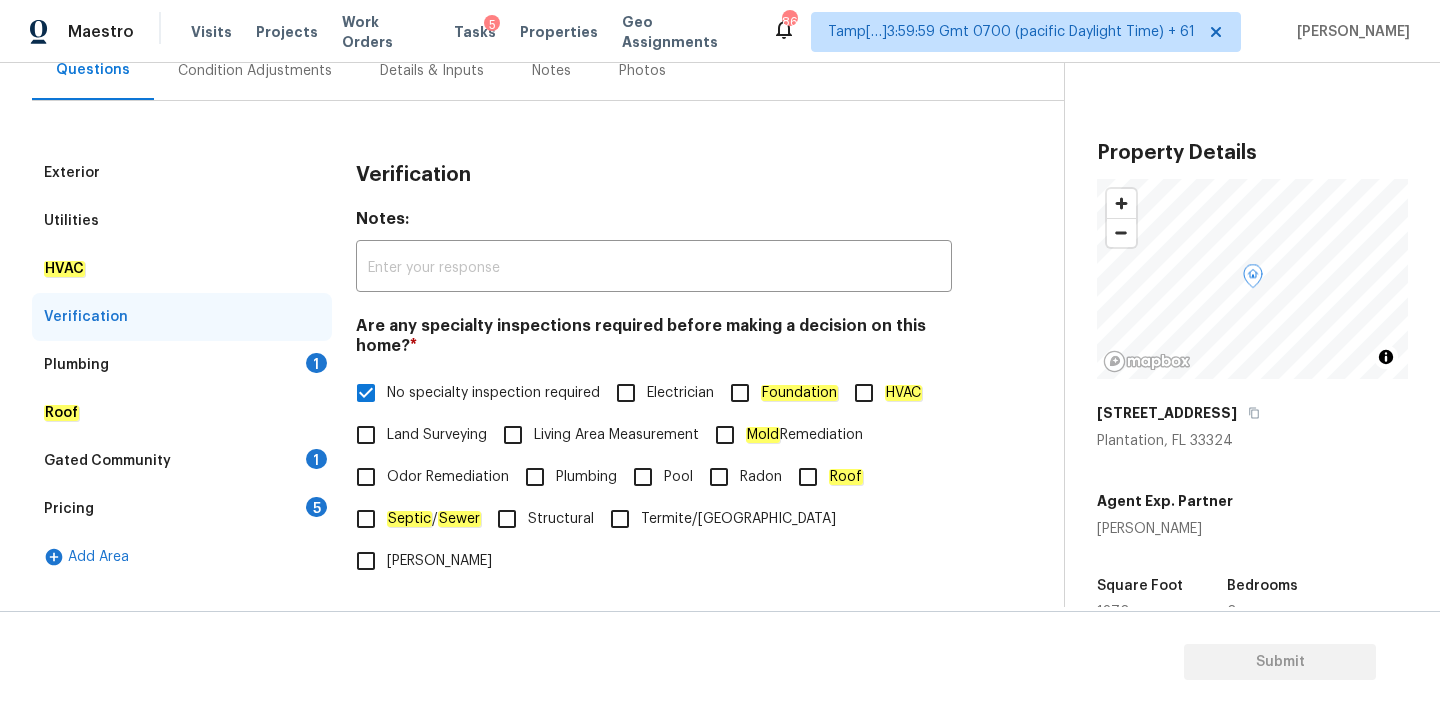click on "Plumbing 1" at bounding box center [182, 365] 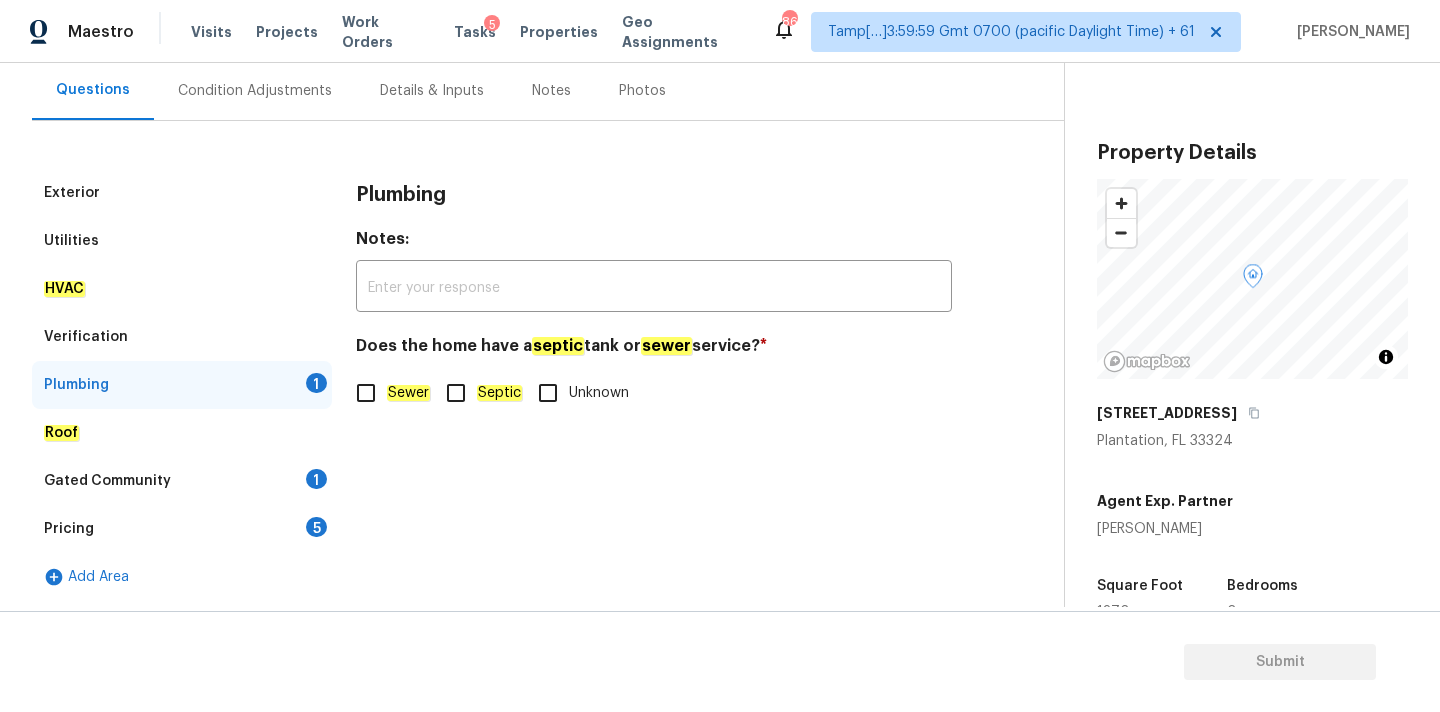 click on "Sewer" 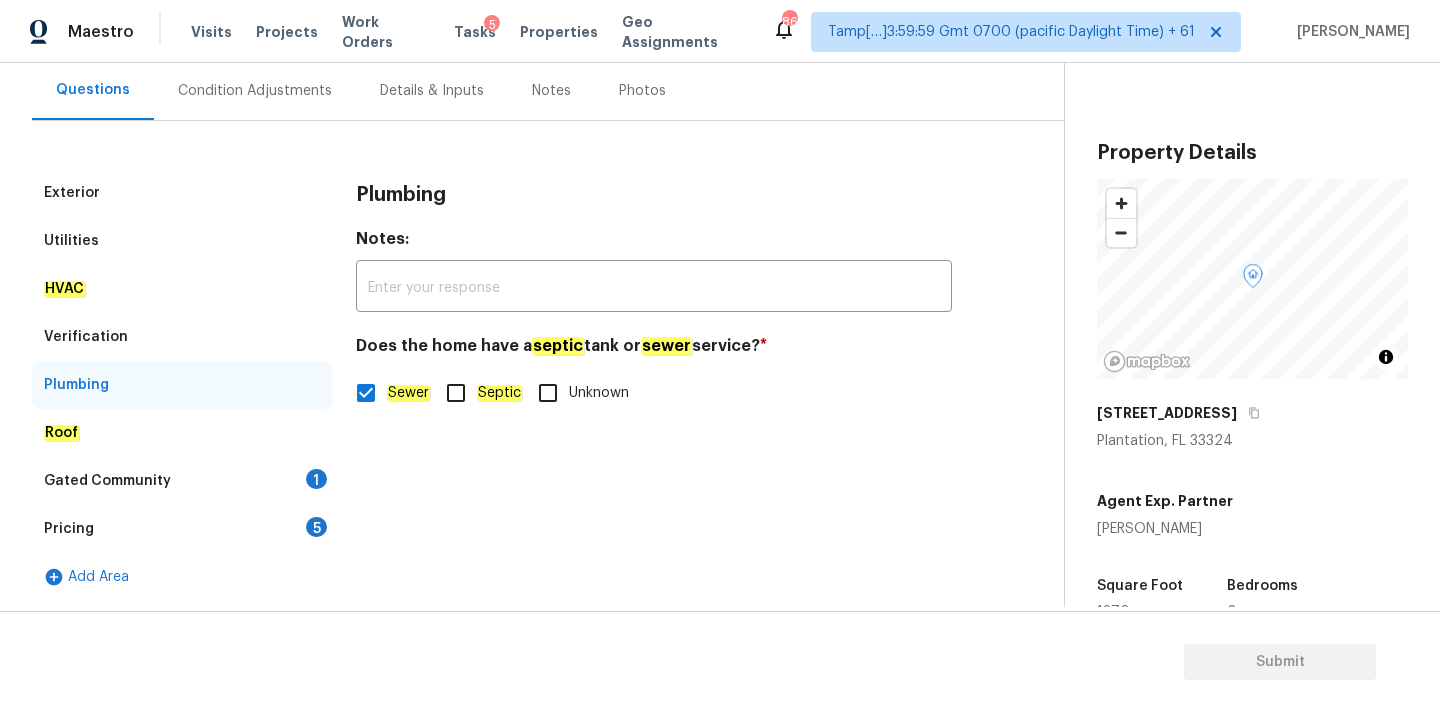 click on "Gated Community 1" at bounding box center [182, 481] 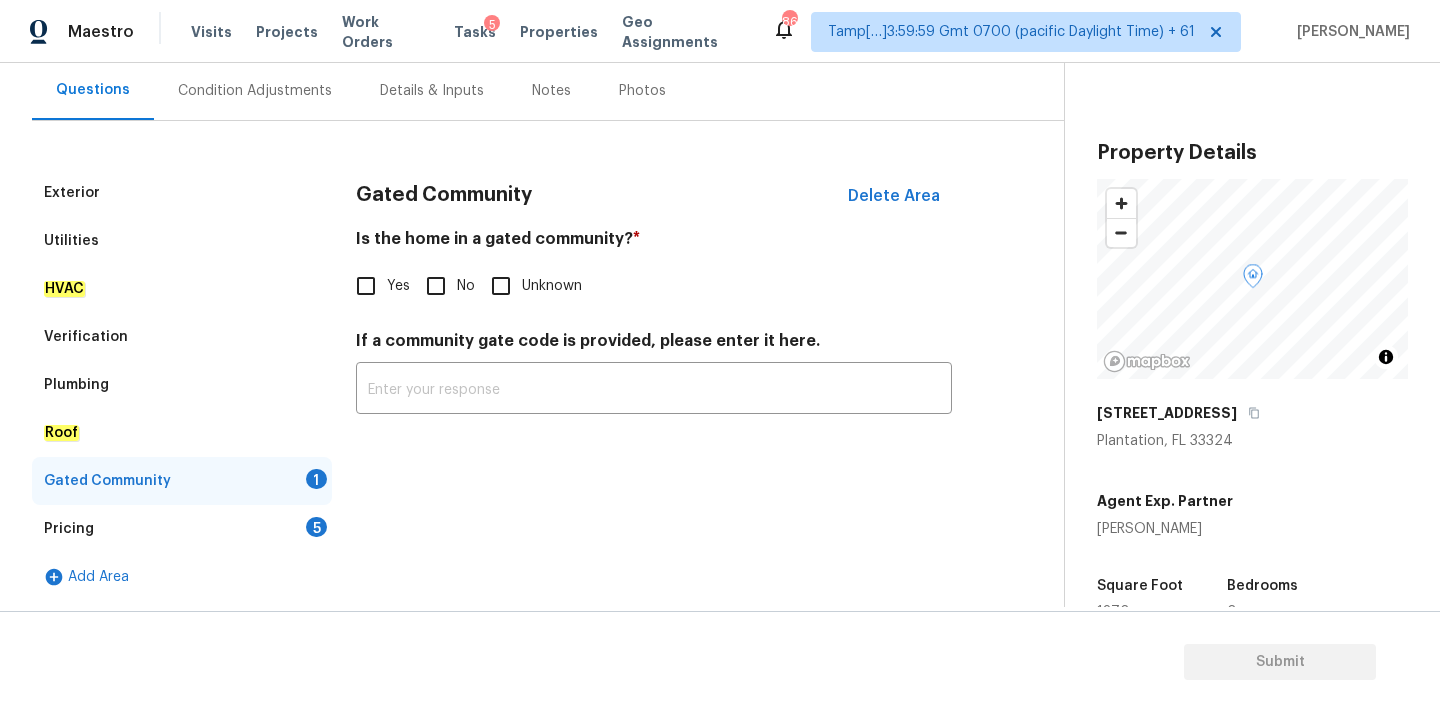 click on "No" at bounding box center [436, 286] 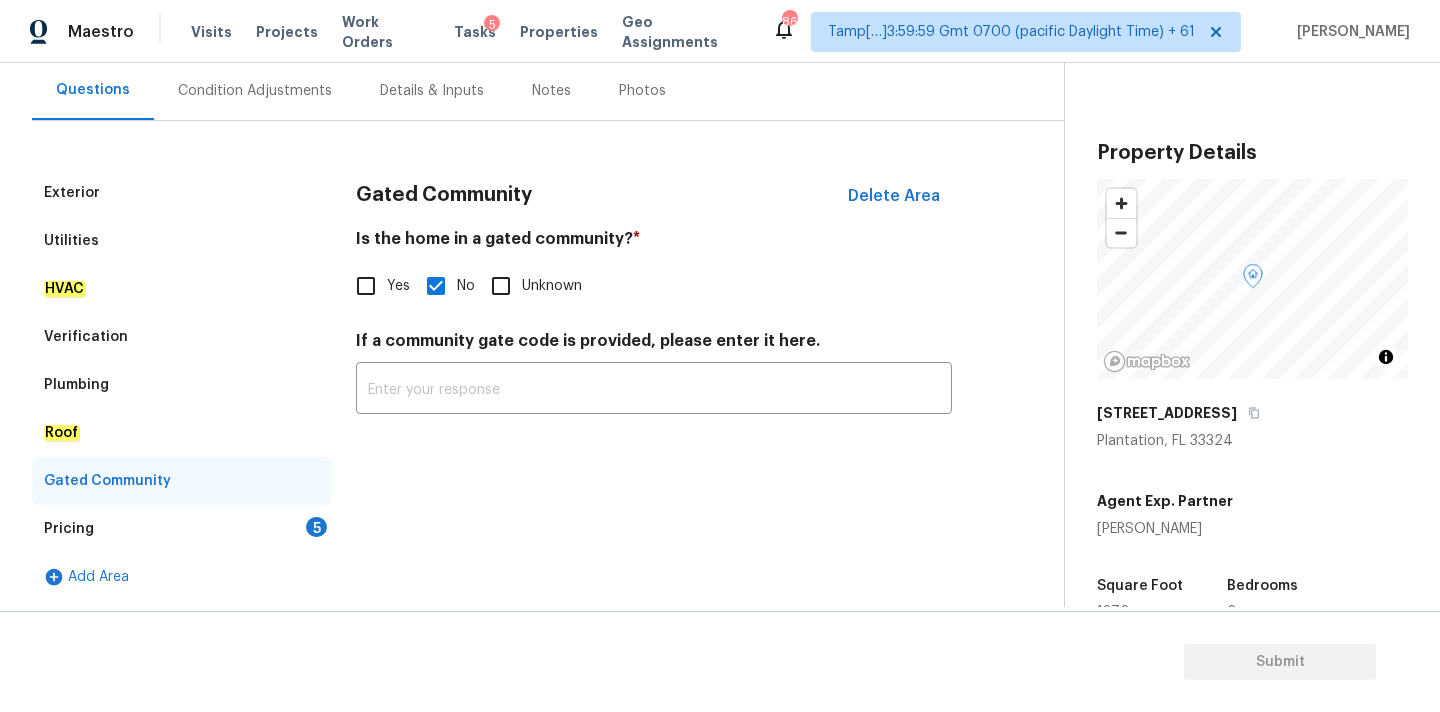 click on "Pricing 5" at bounding box center (182, 529) 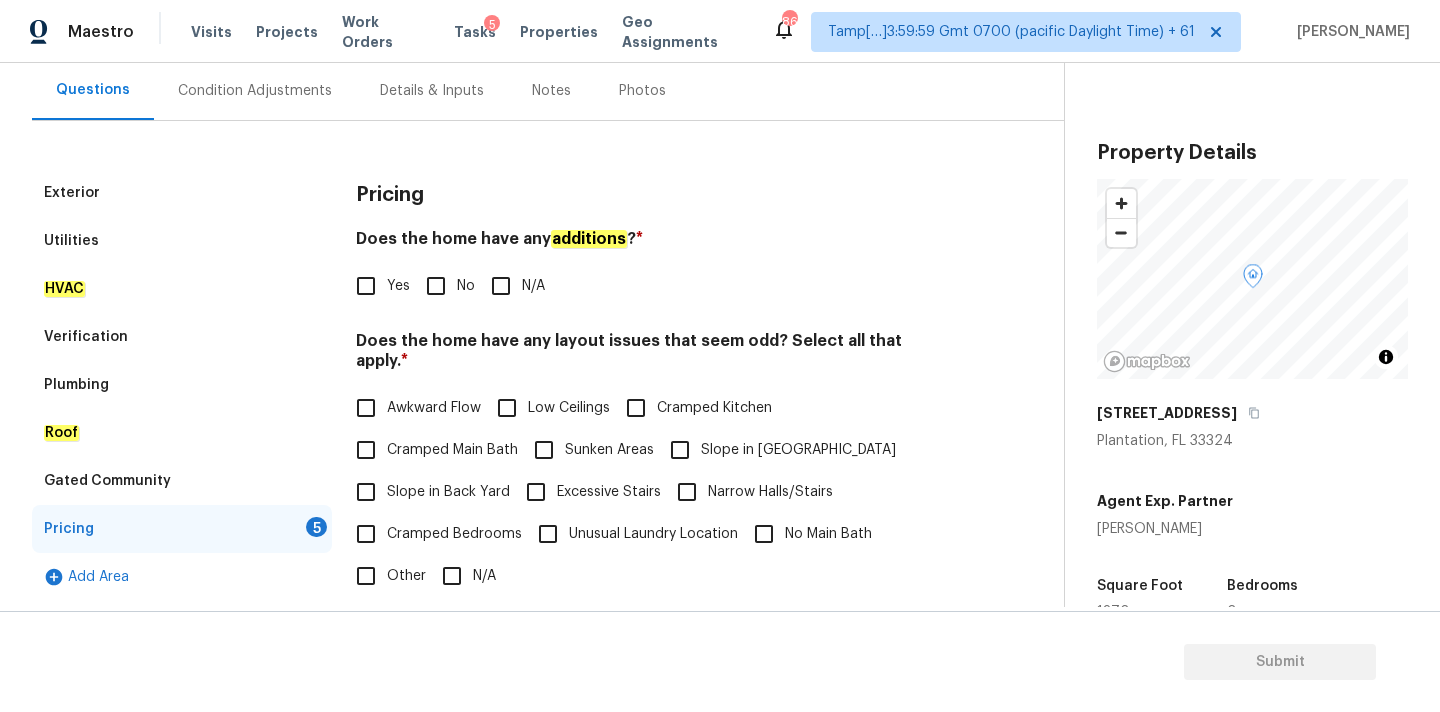 click on "No" at bounding box center (436, 286) 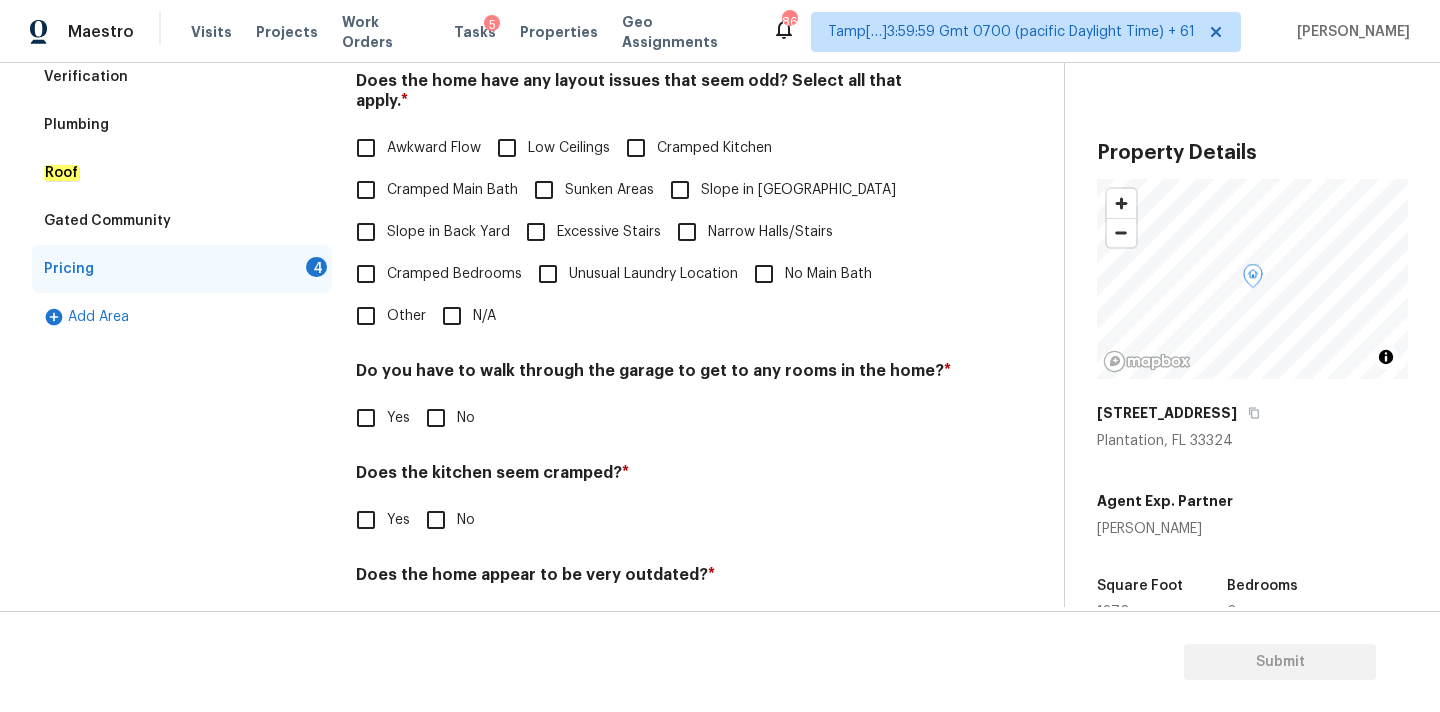 click on "N/A" at bounding box center [452, 316] 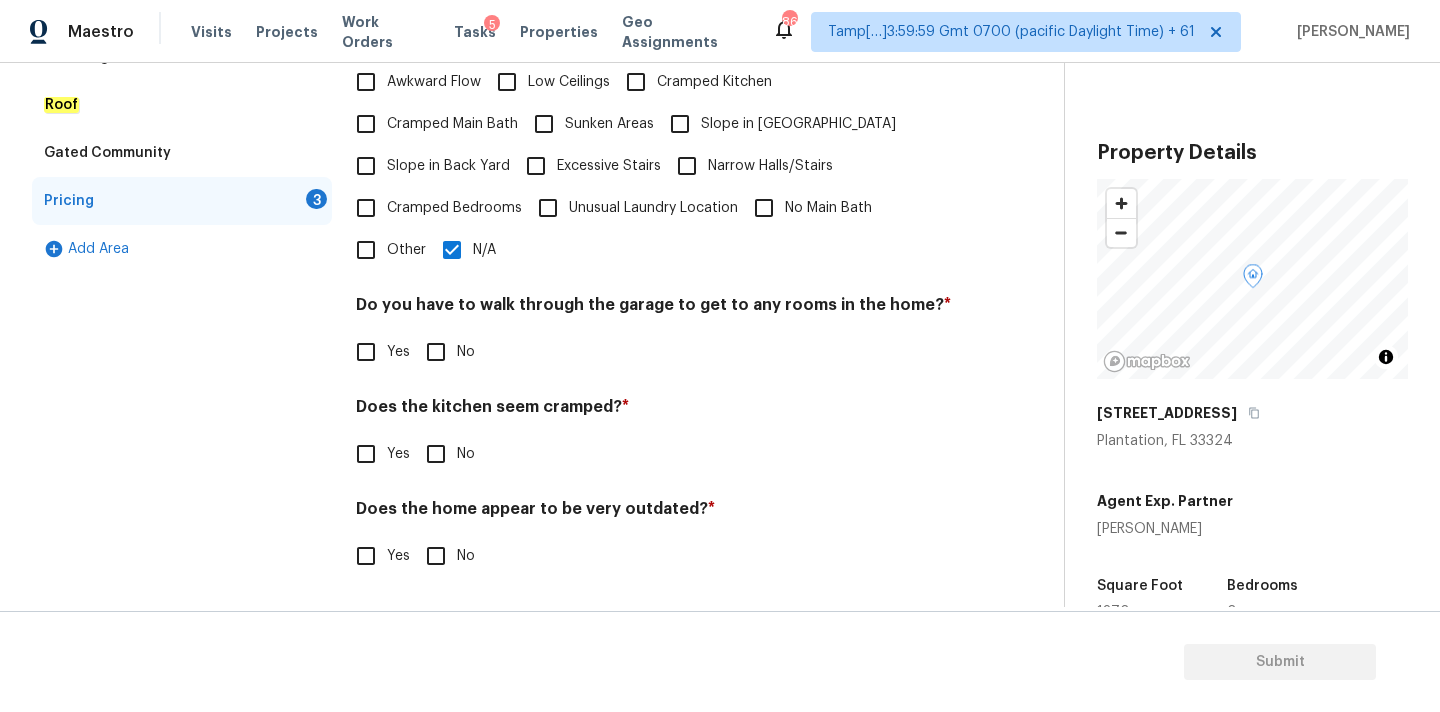 scroll, scrollTop: 488, scrollLeft: 0, axis: vertical 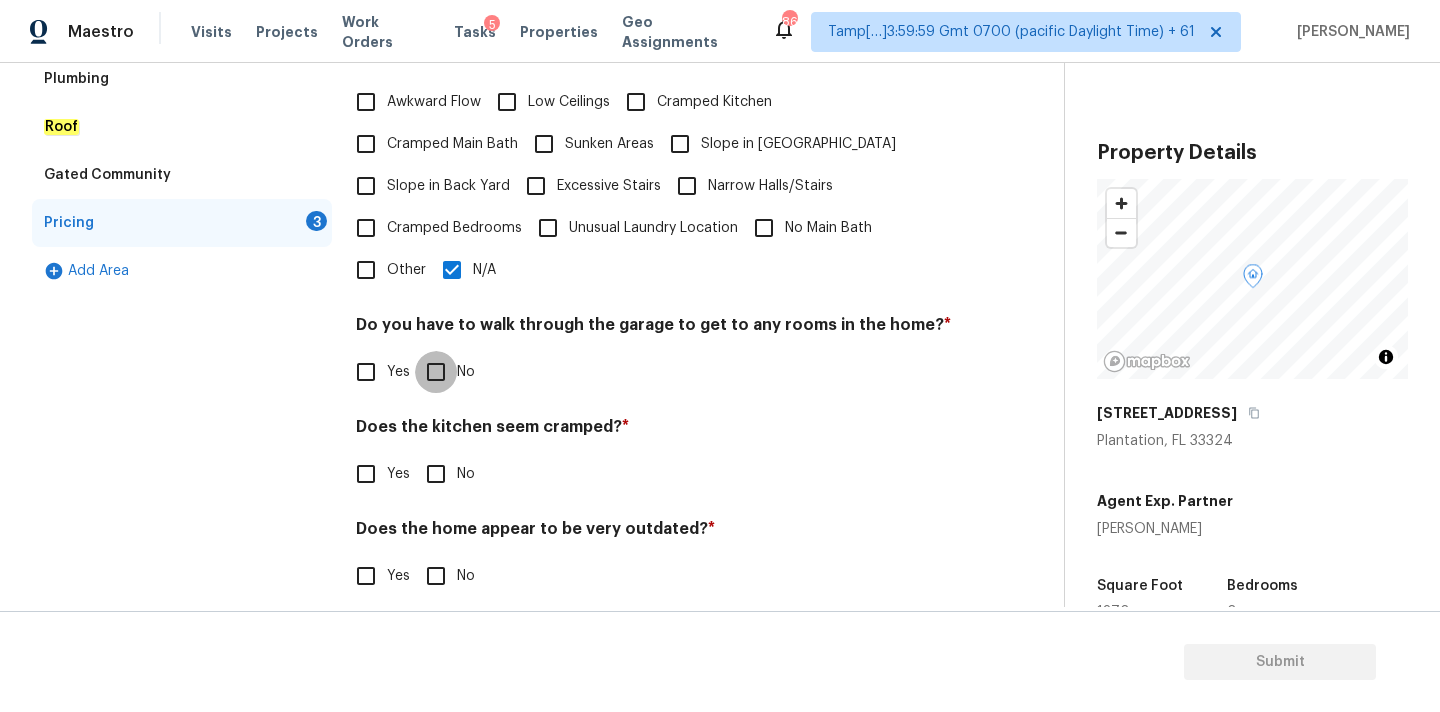 click on "No" at bounding box center [436, 372] 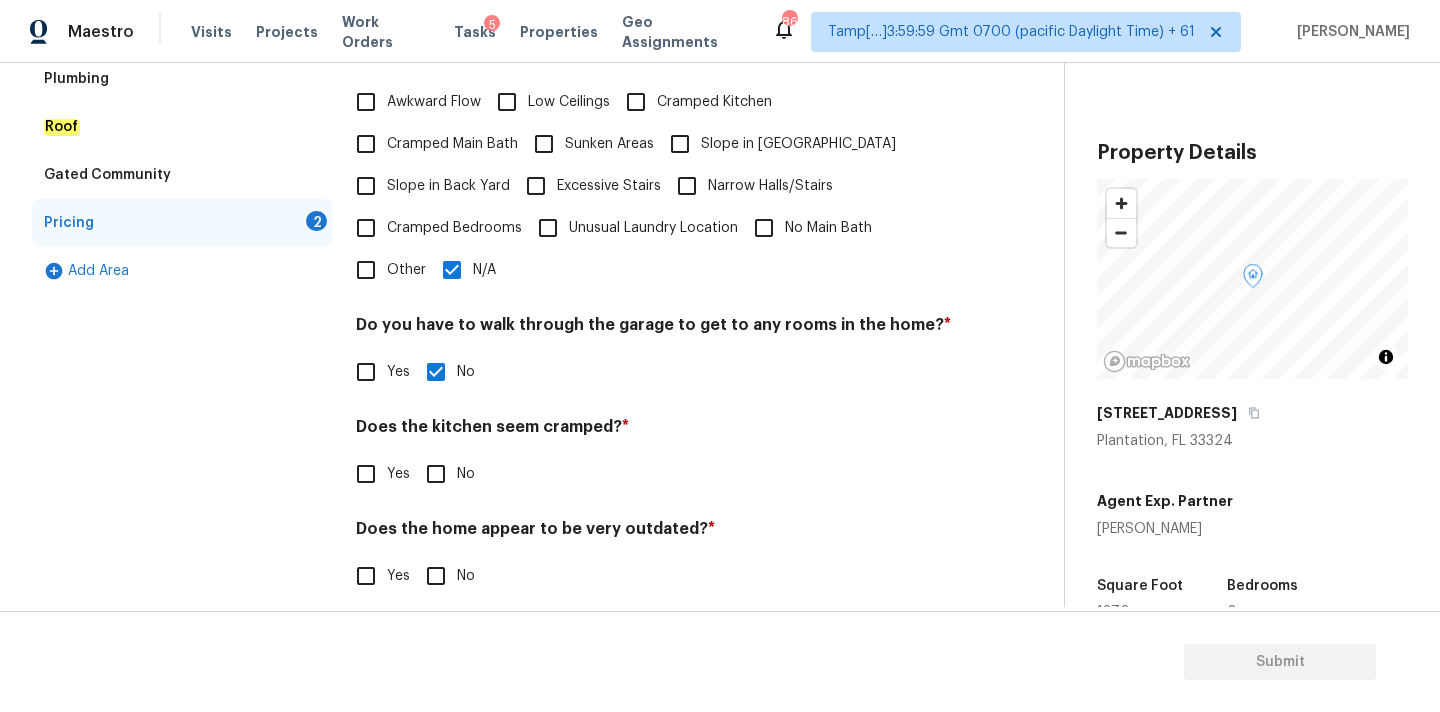 click on "No" at bounding box center (436, 474) 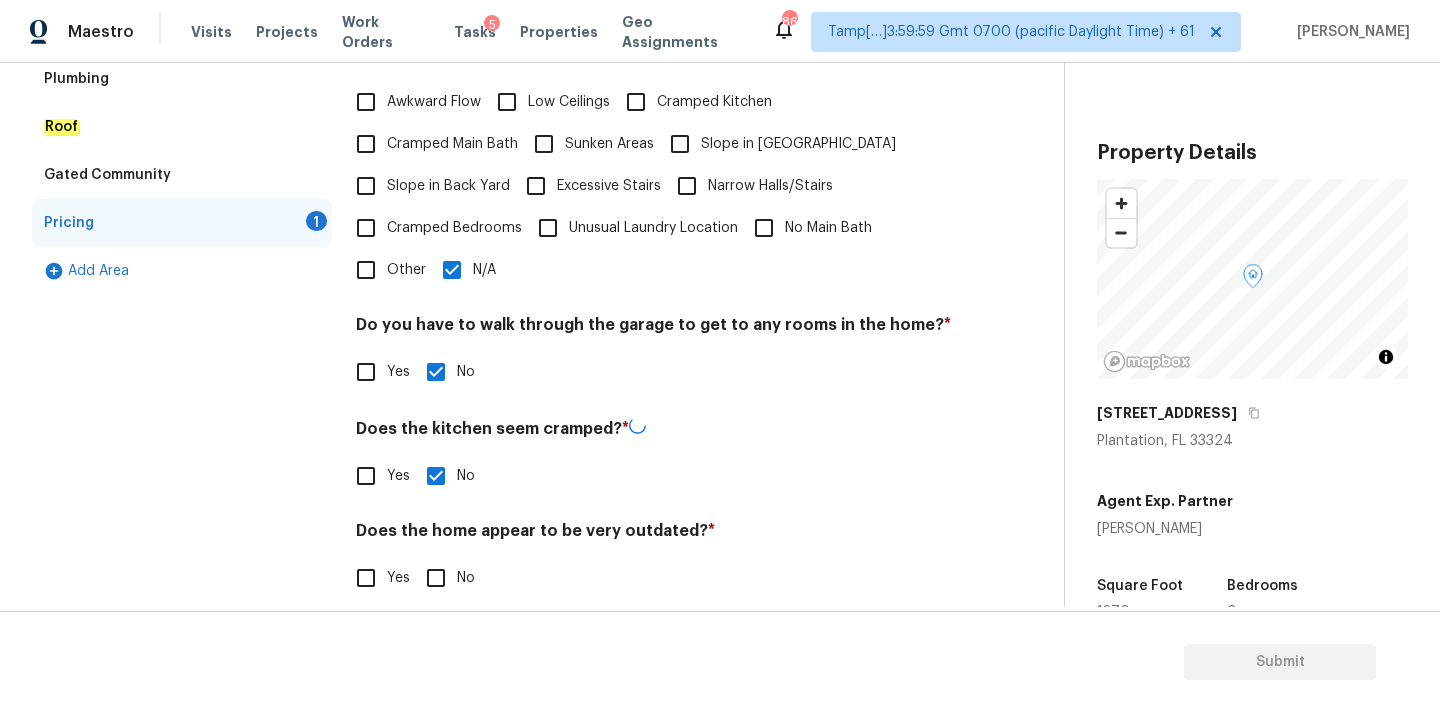 click on "No" at bounding box center [436, 578] 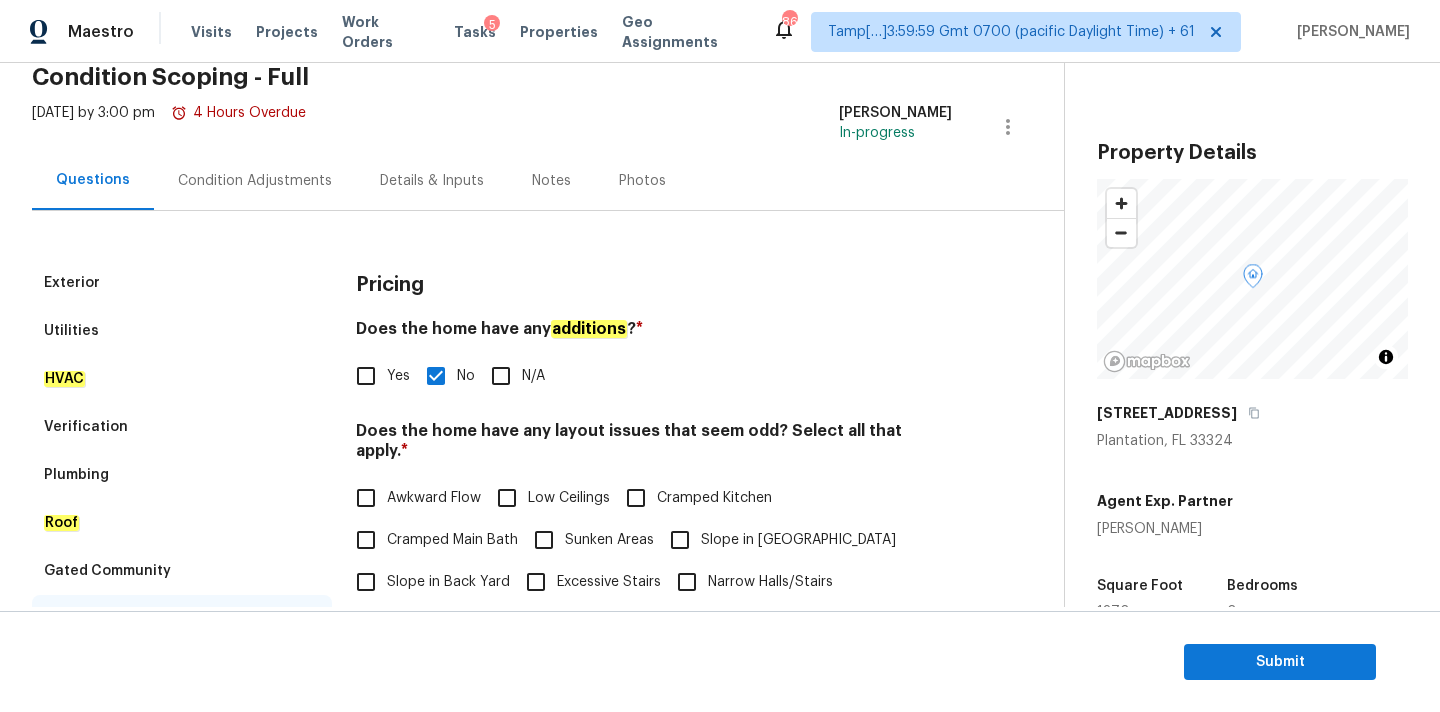scroll, scrollTop: 39, scrollLeft: 0, axis: vertical 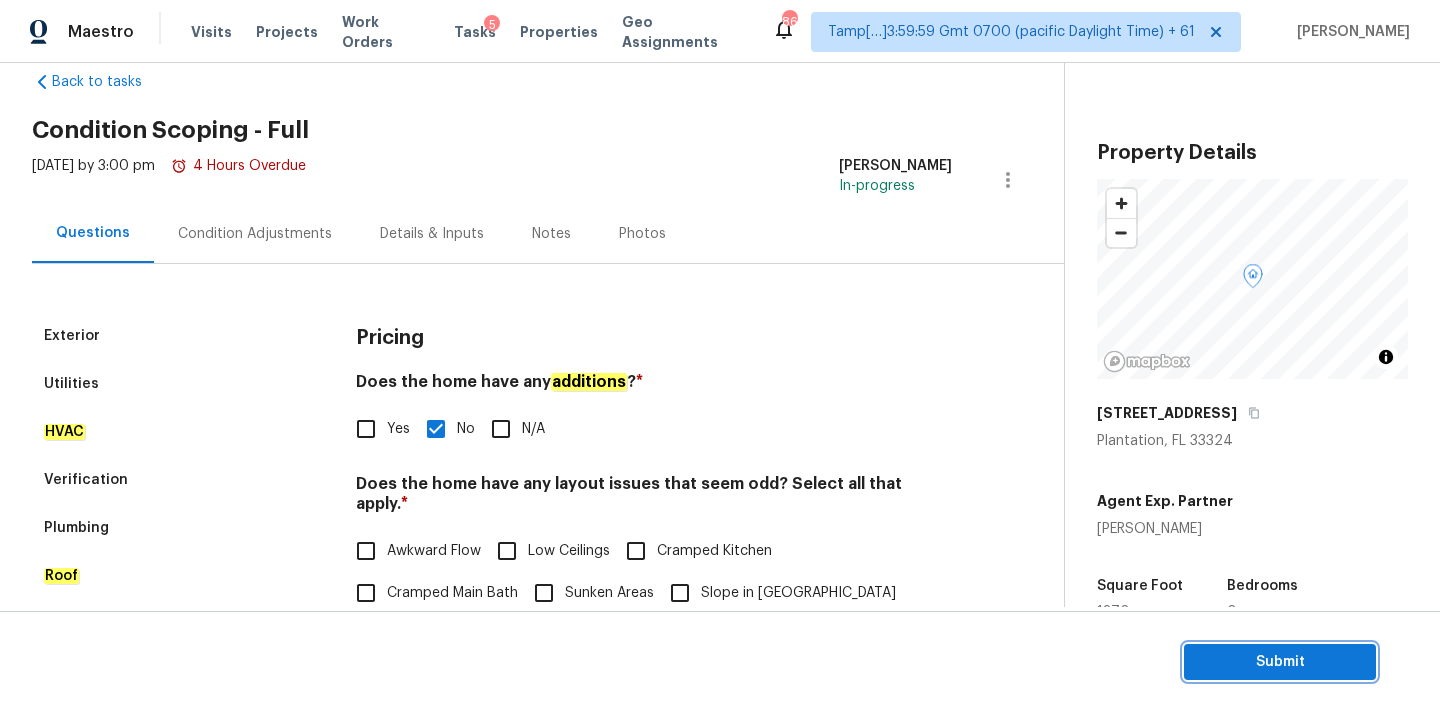 click on "Submit" at bounding box center [1280, 662] 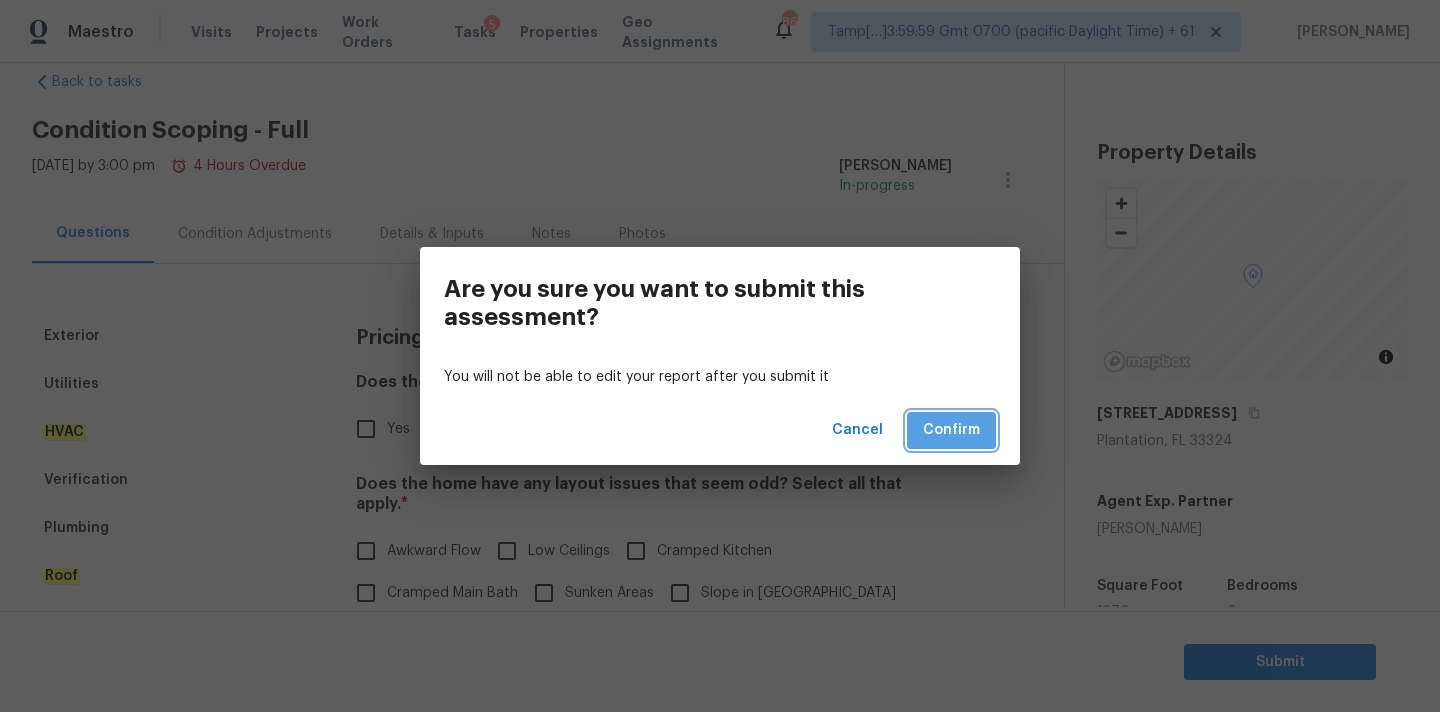 click on "Confirm" at bounding box center (951, 430) 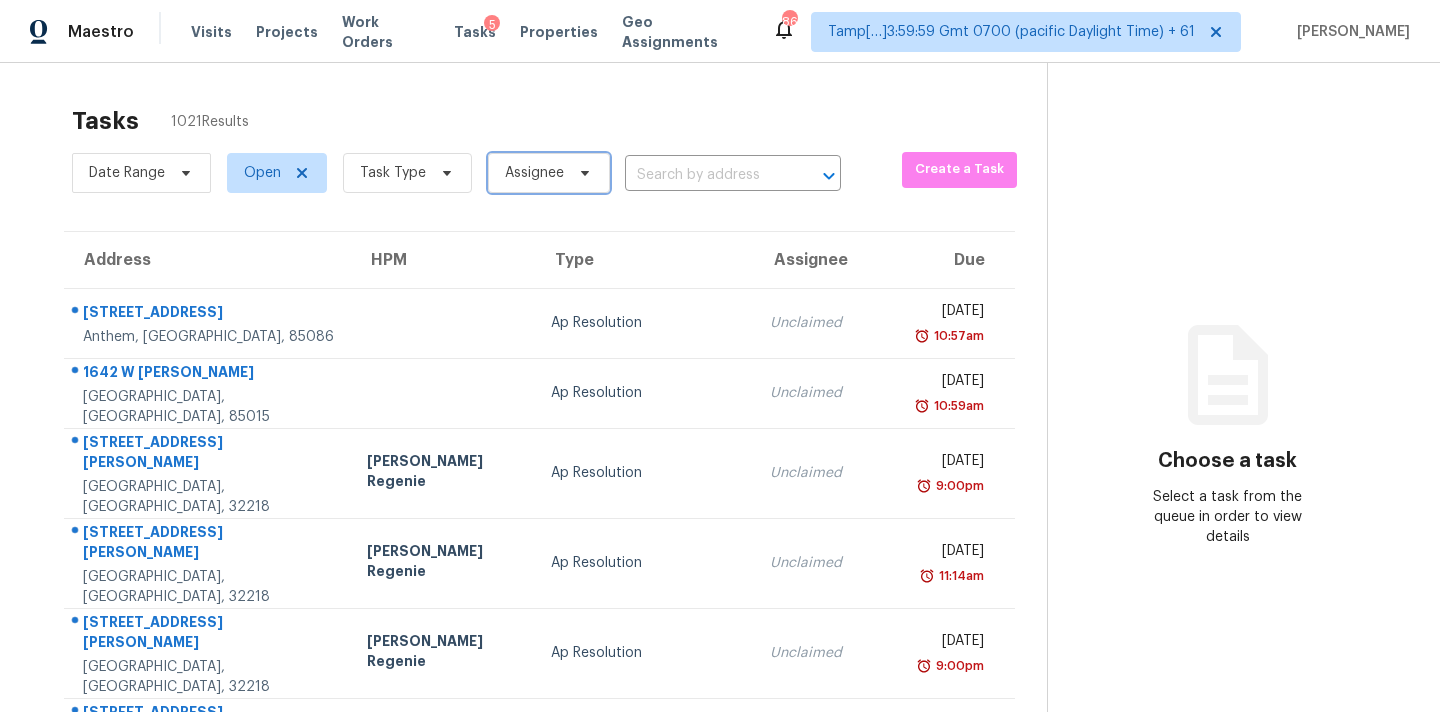 click on "Assignee" at bounding box center (534, 173) 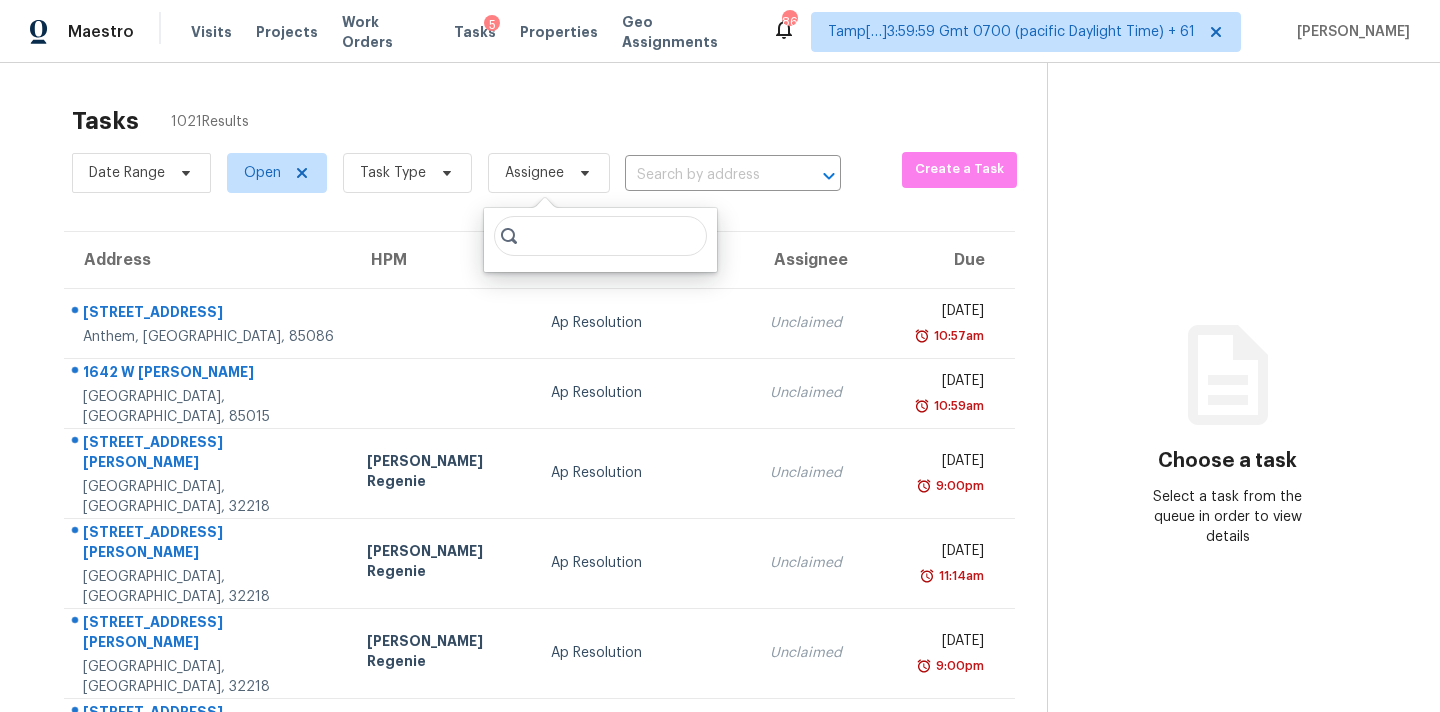 click at bounding box center (600, 236) 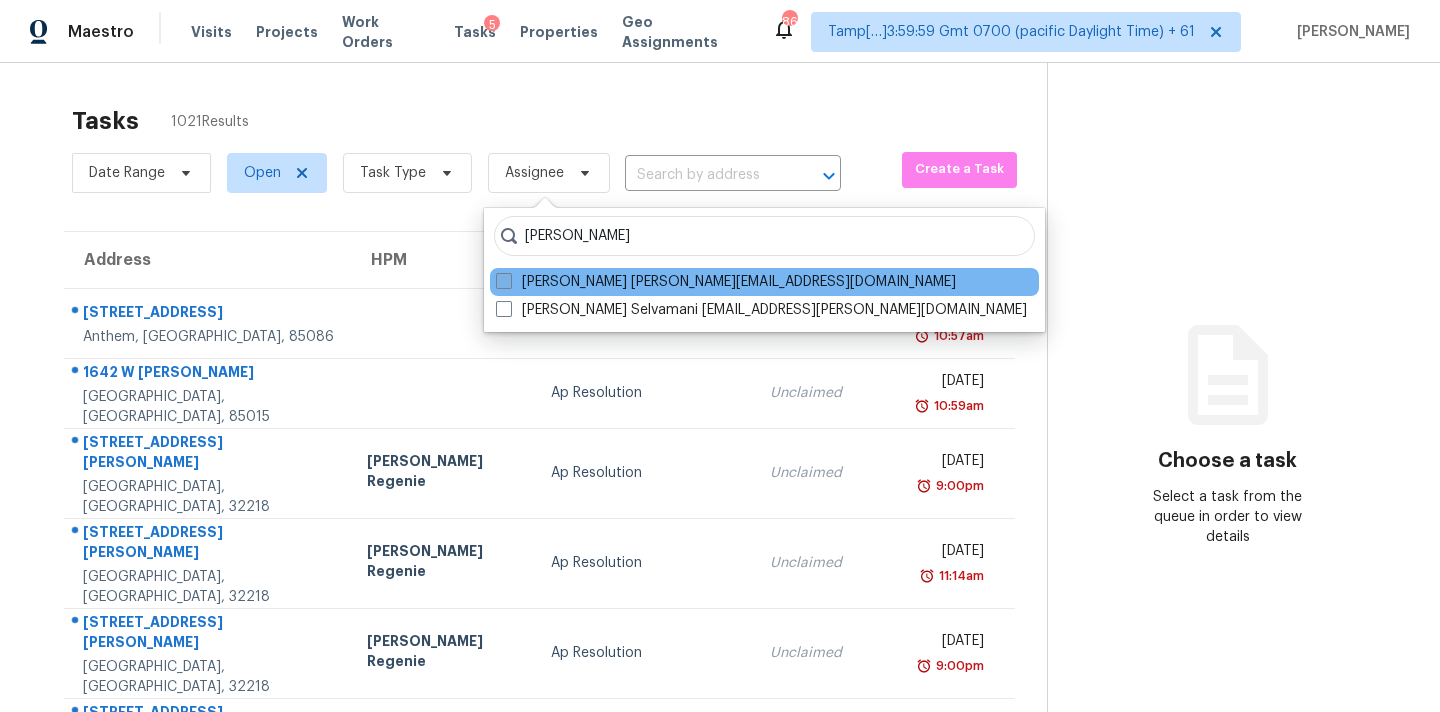 type on "[PERSON_NAME]" 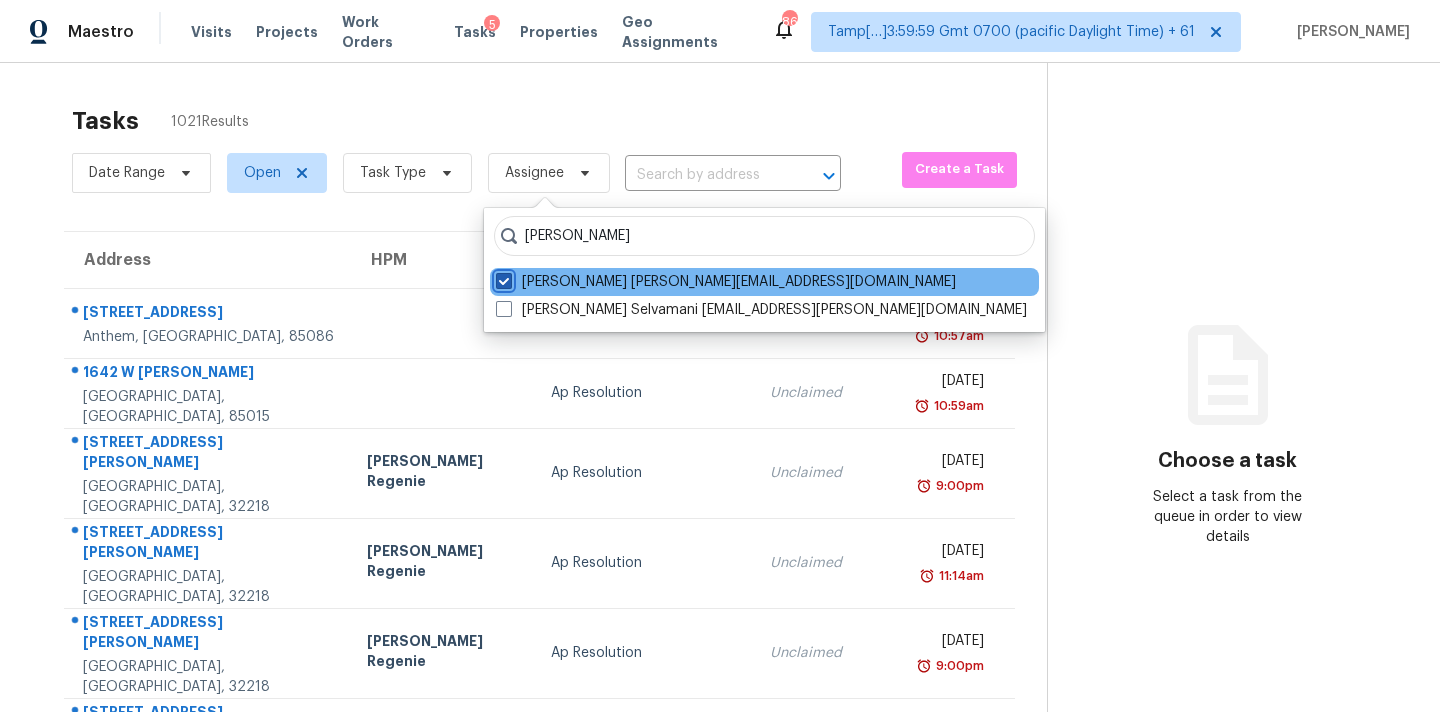 checkbox on "true" 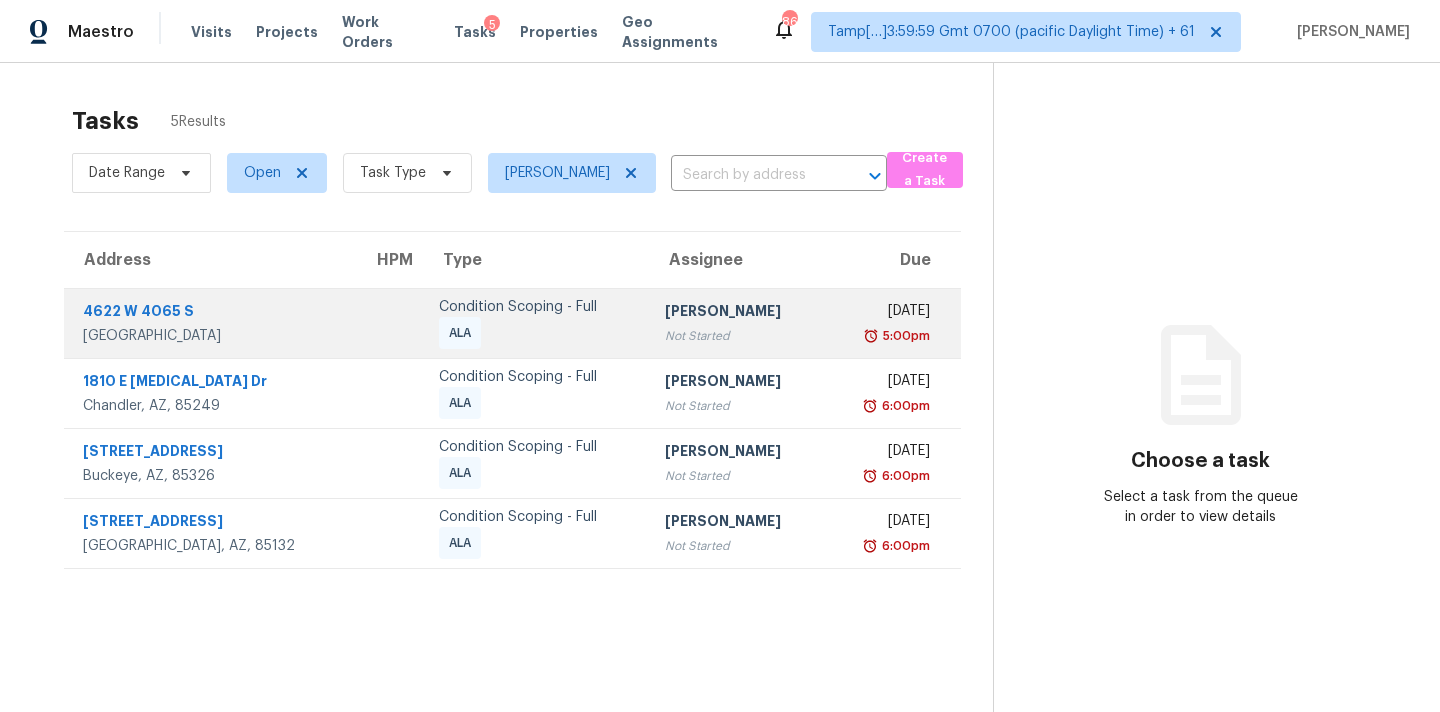 click on "Condition Scoping - Full ALA" at bounding box center [535, 323] 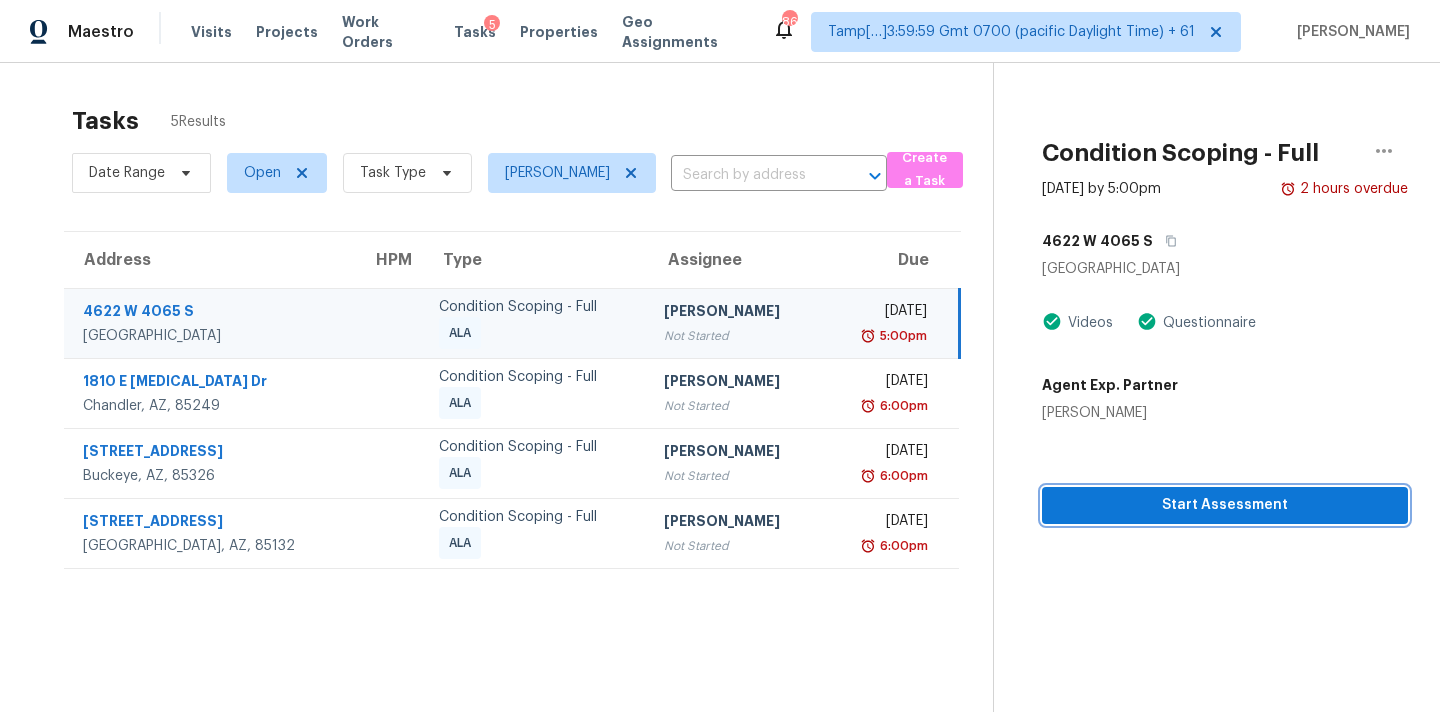 click on "Start Assessment" at bounding box center [1225, 505] 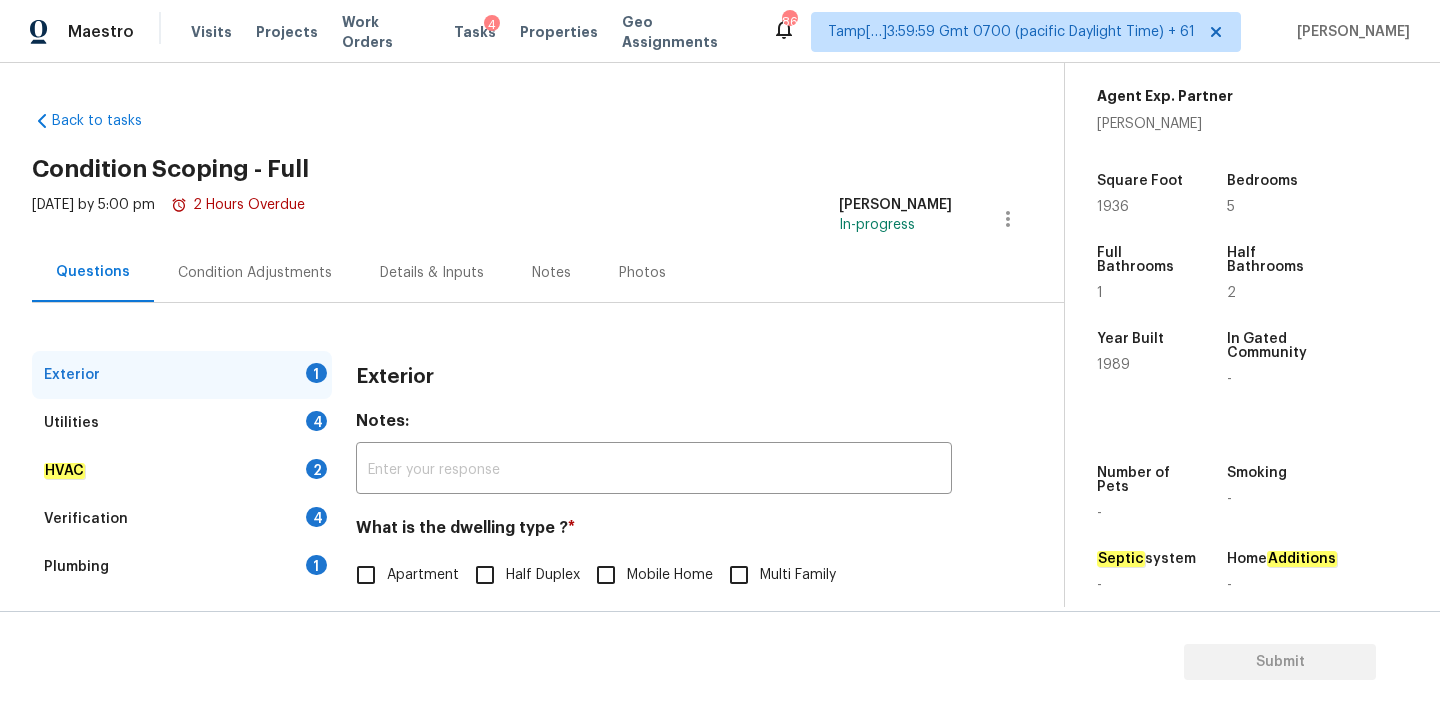 scroll, scrollTop: 469, scrollLeft: 0, axis: vertical 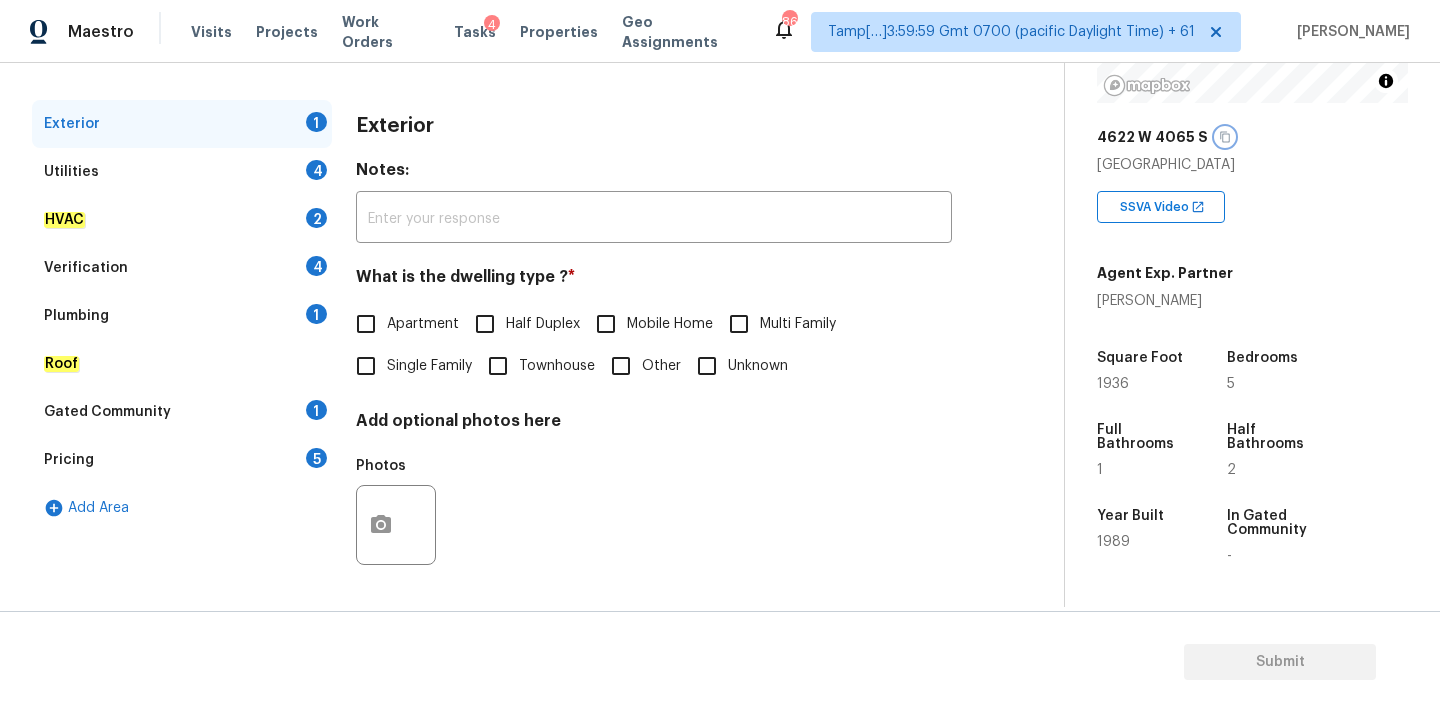 click 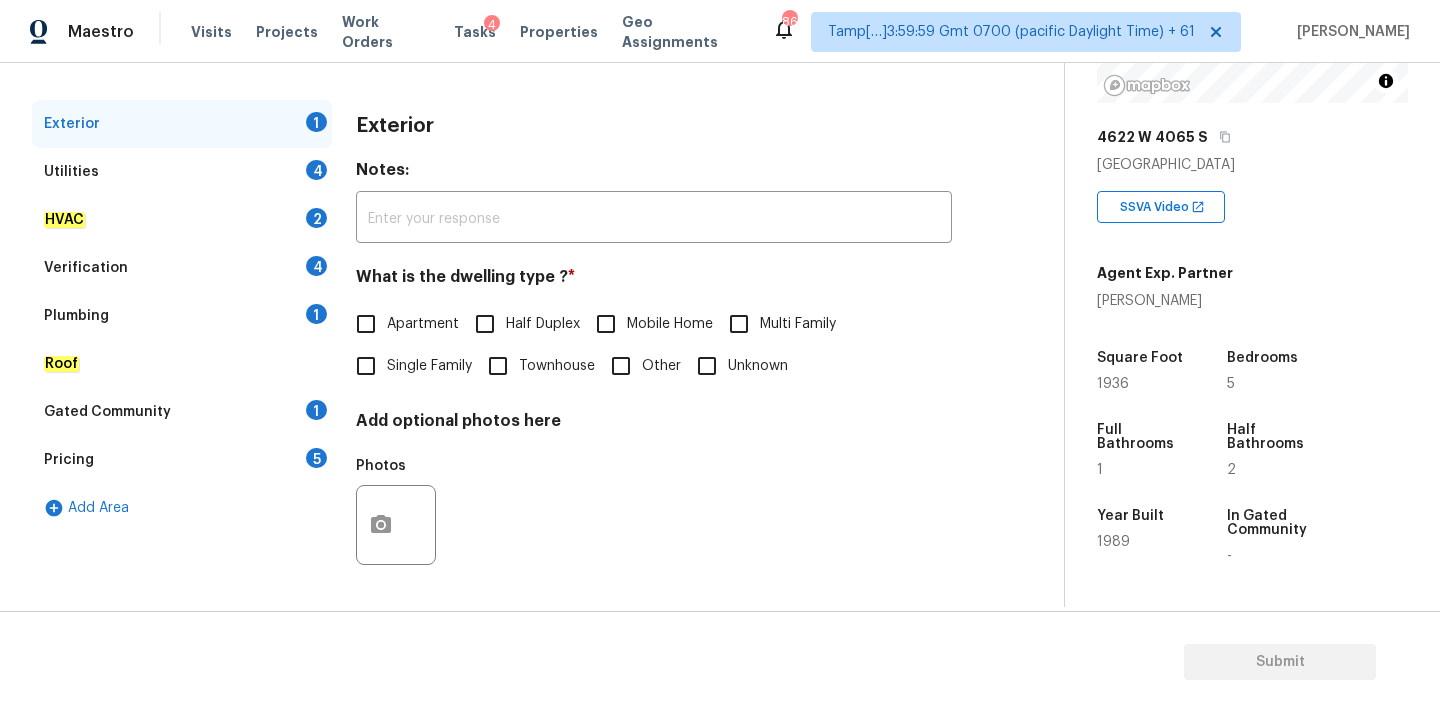 click on "Single Family" at bounding box center (429, 366) 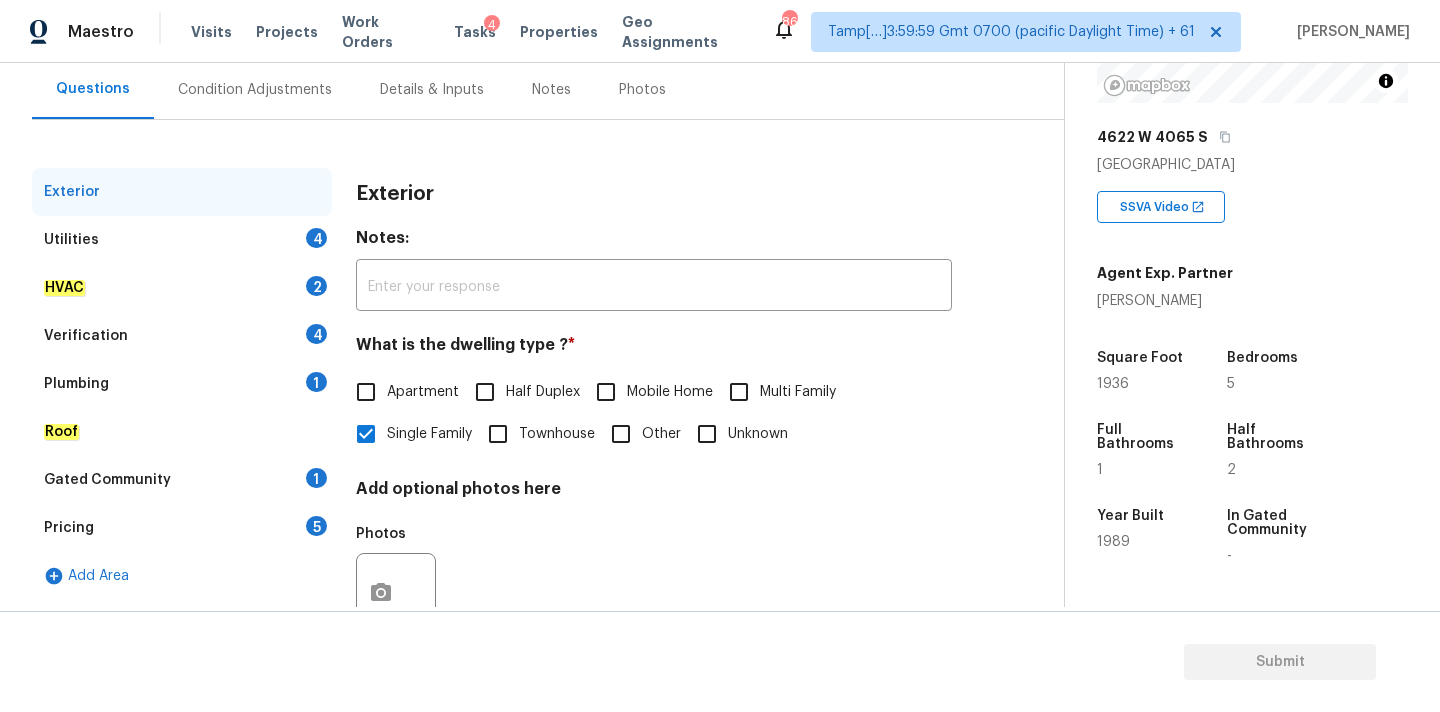scroll, scrollTop: 138, scrollLeft: 0, axis: vertical 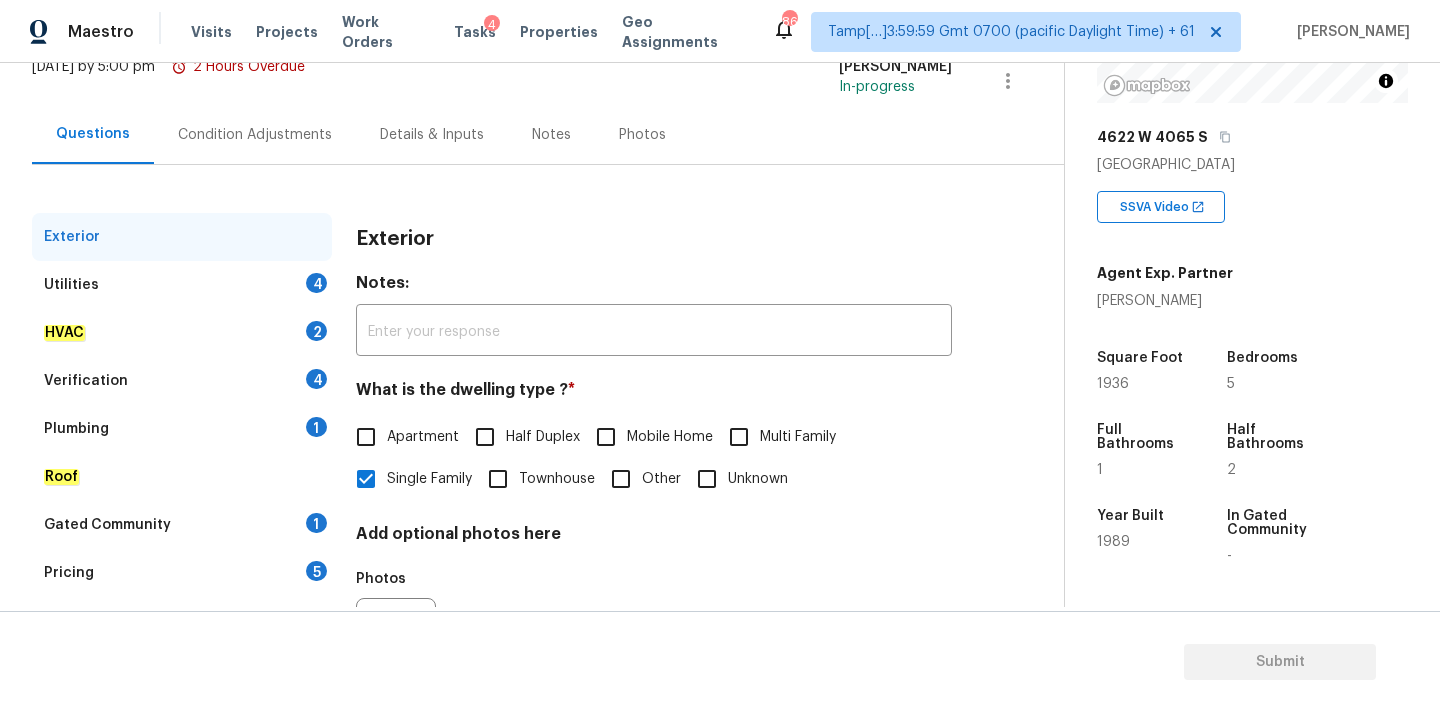 click on "Condition Adjustments" at bounding box center (255, 135) 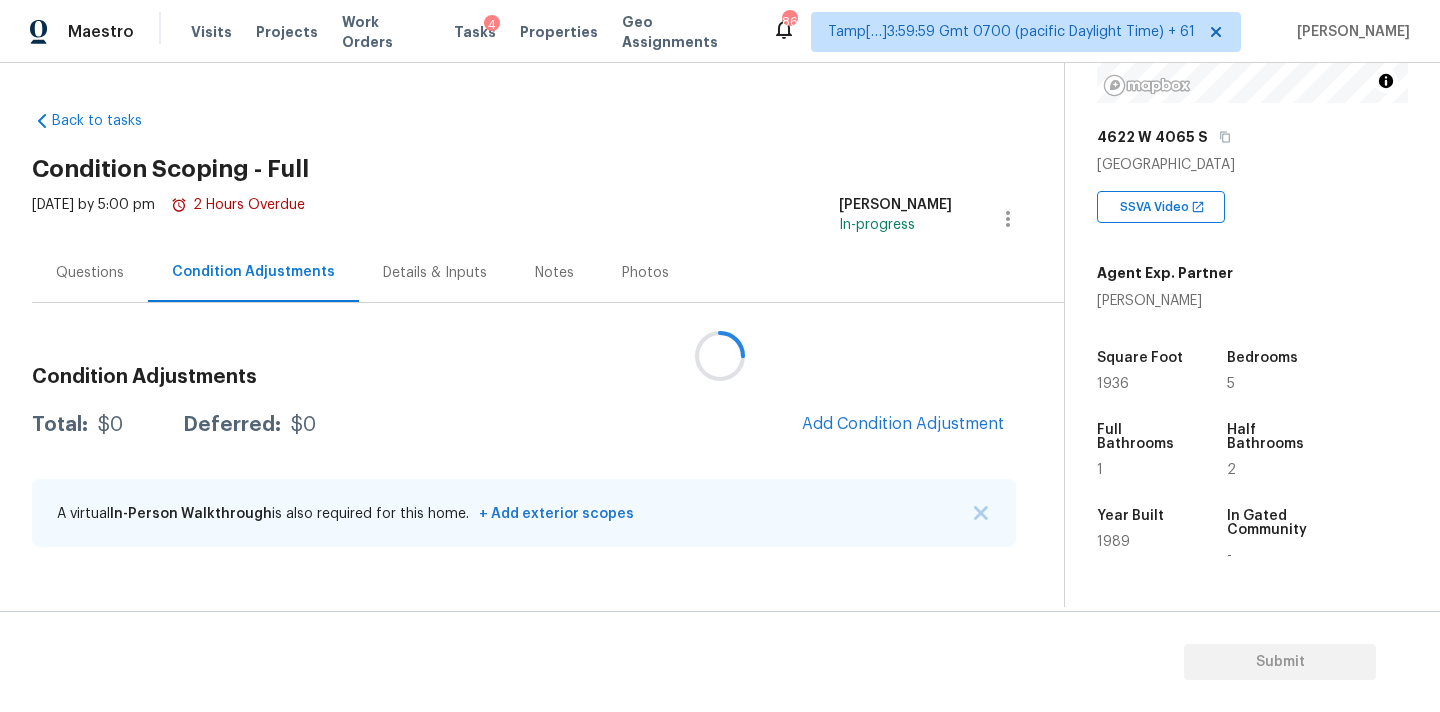 scroll, scrollTop: 0, scrollLeft: 0, axis: both 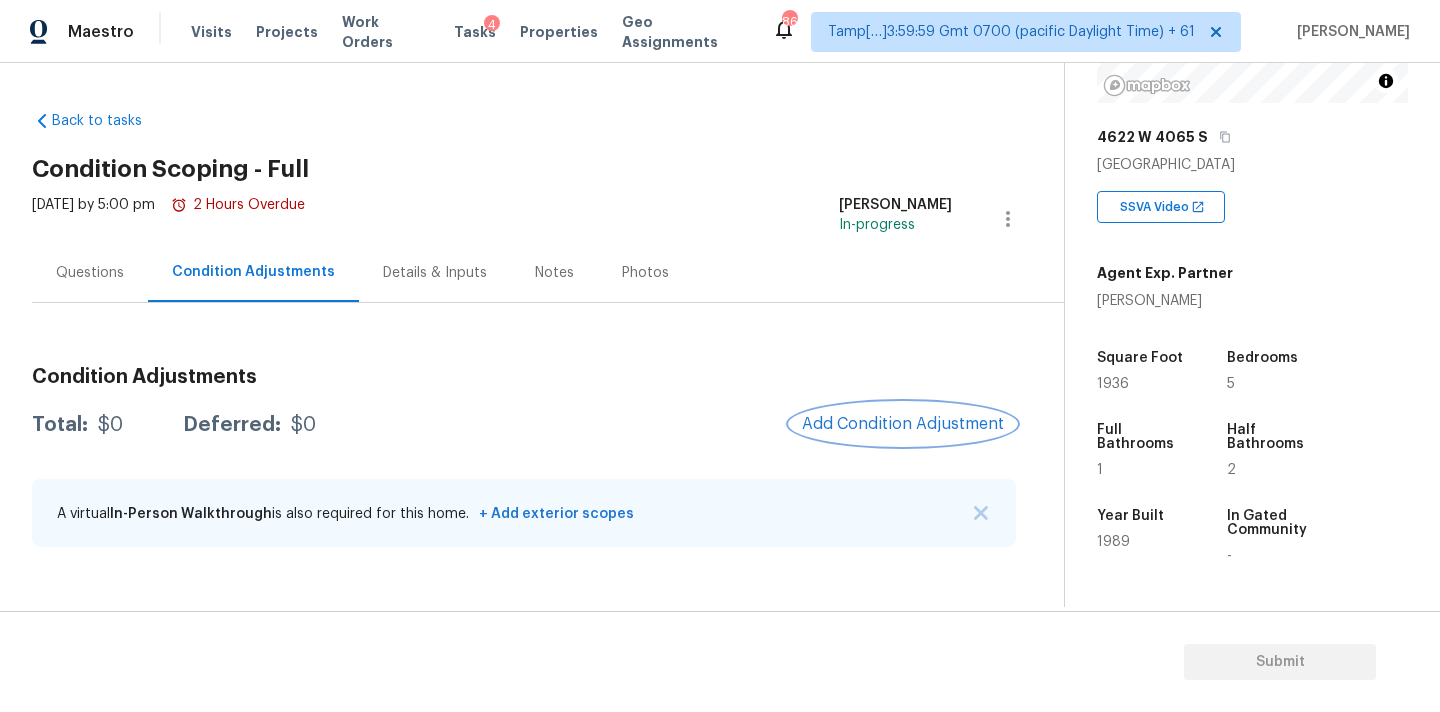 click on "Add Condition Adjustment" at bounding box center (903, 424) 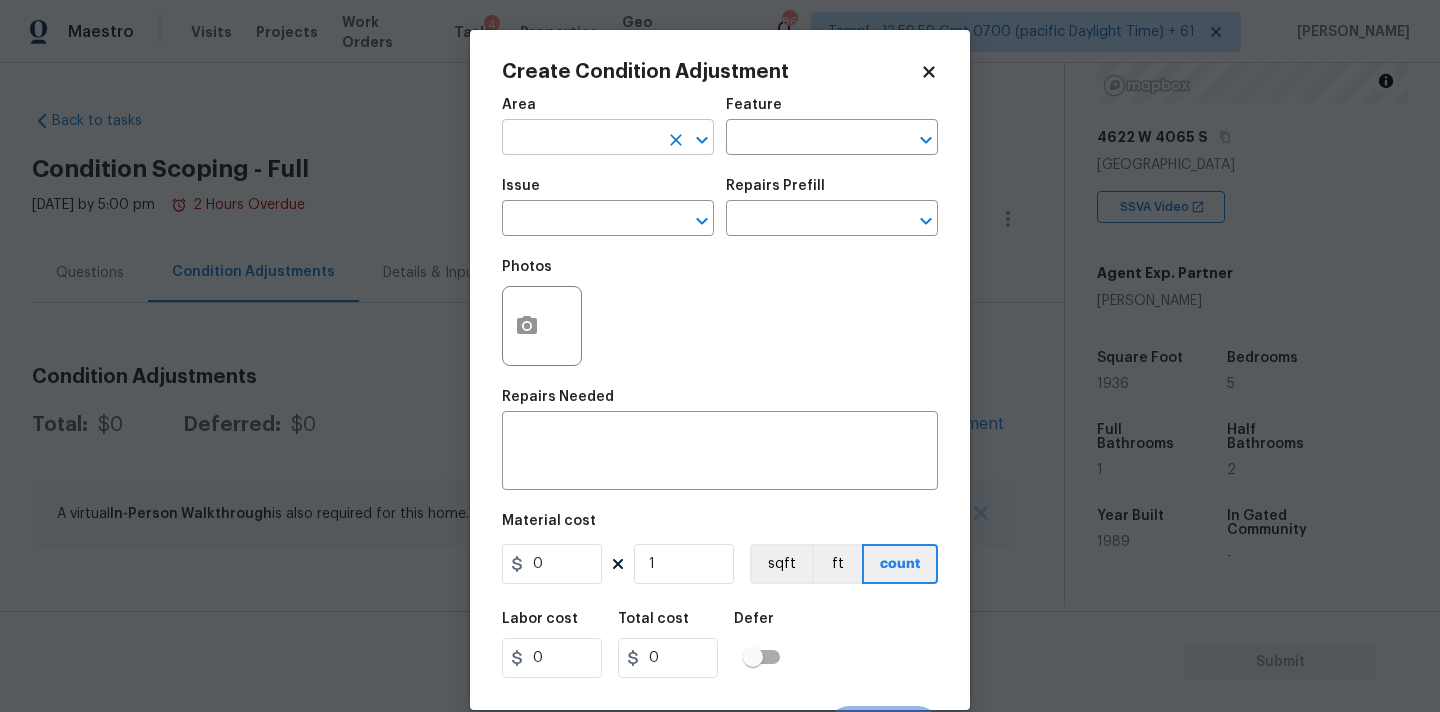 click at bounding box center (580, 139) 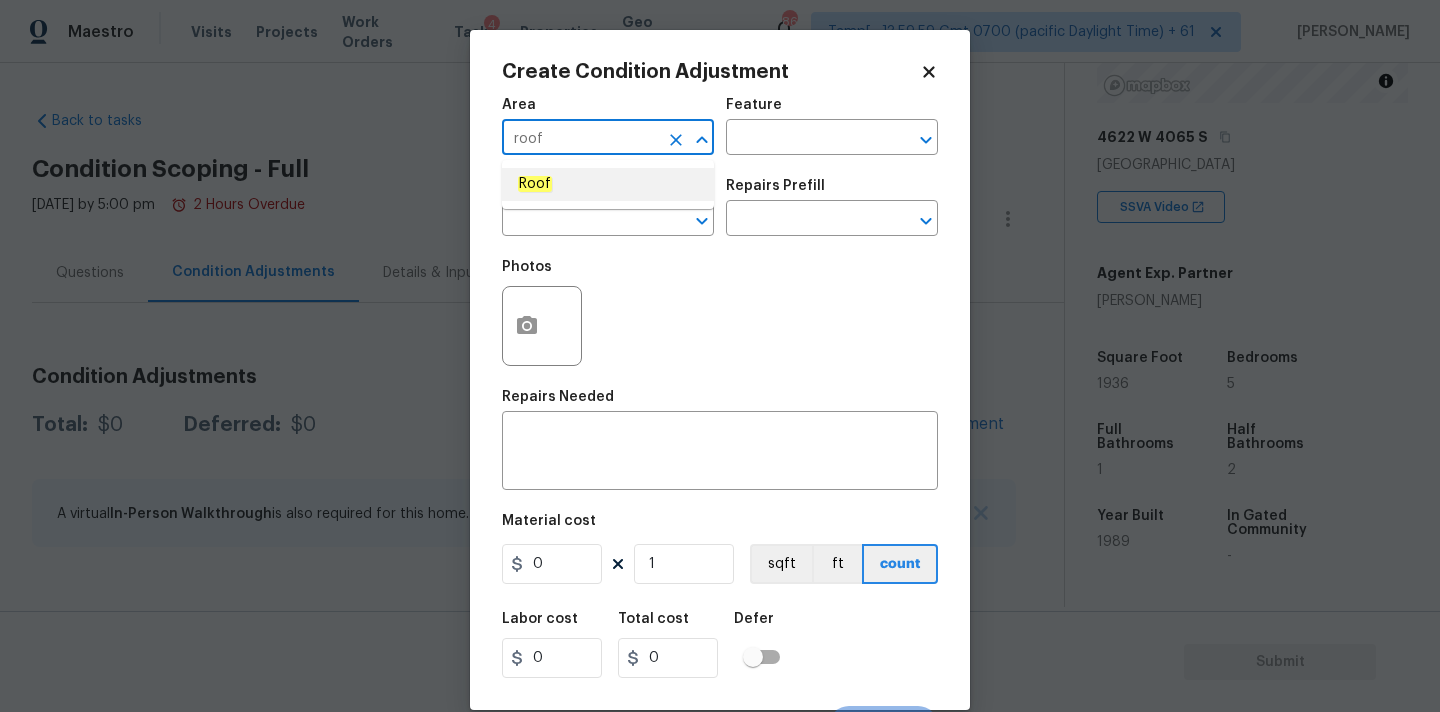 click on "Roof" at bounding box center [608, 184] 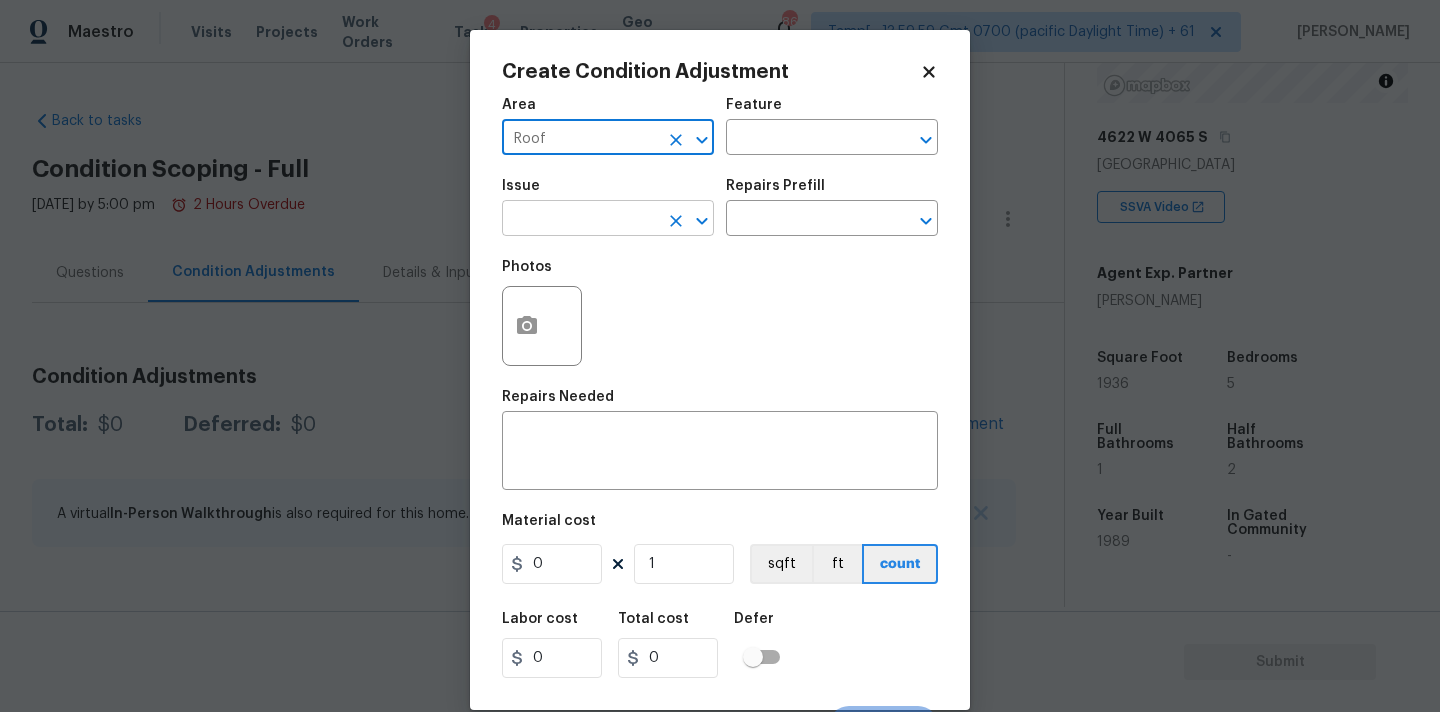 type on "Roof" 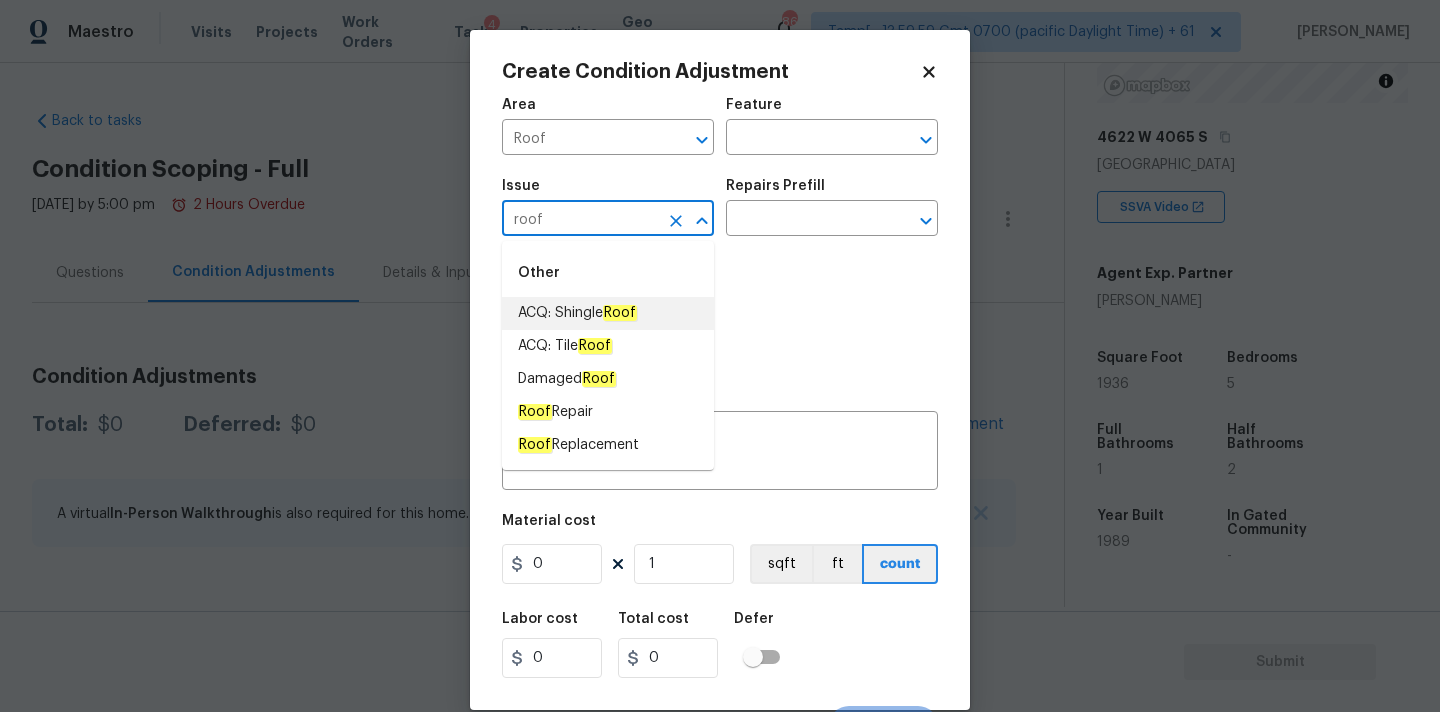 click on "ACQ: Shingle  Roof" at bounding box center (577, 313) 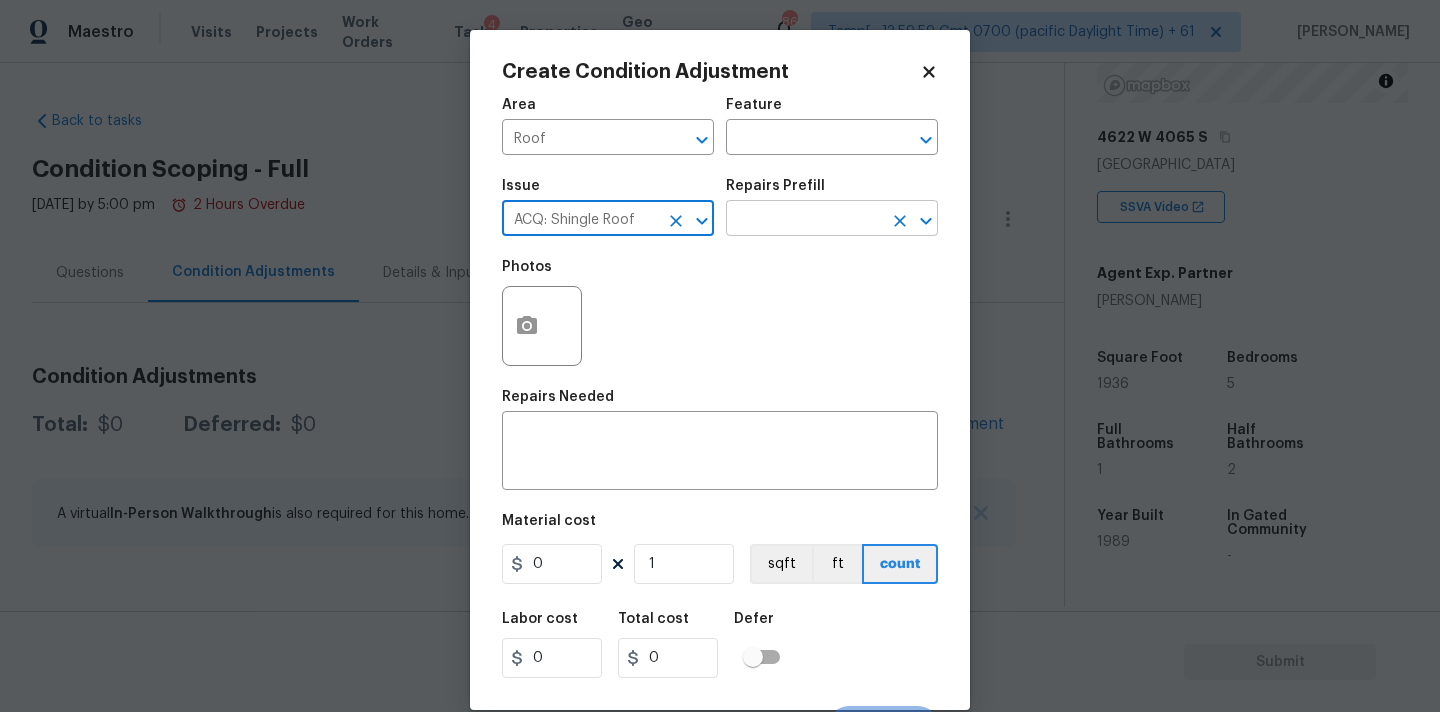 type on "ACQ: Shingle Roof" 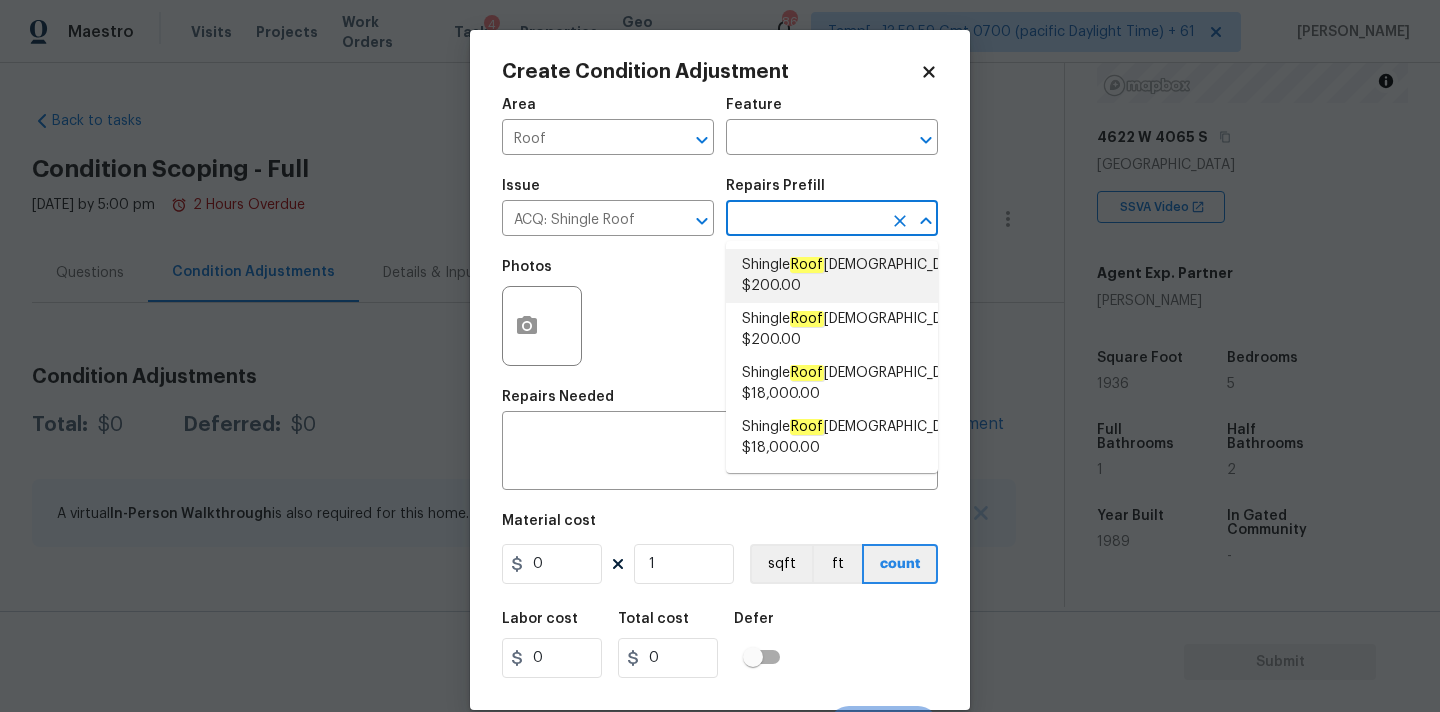 click on "Shingle  Roof  [DEMOGRAPHIC_DATA] $200.00" at bounding box center [856, 276] 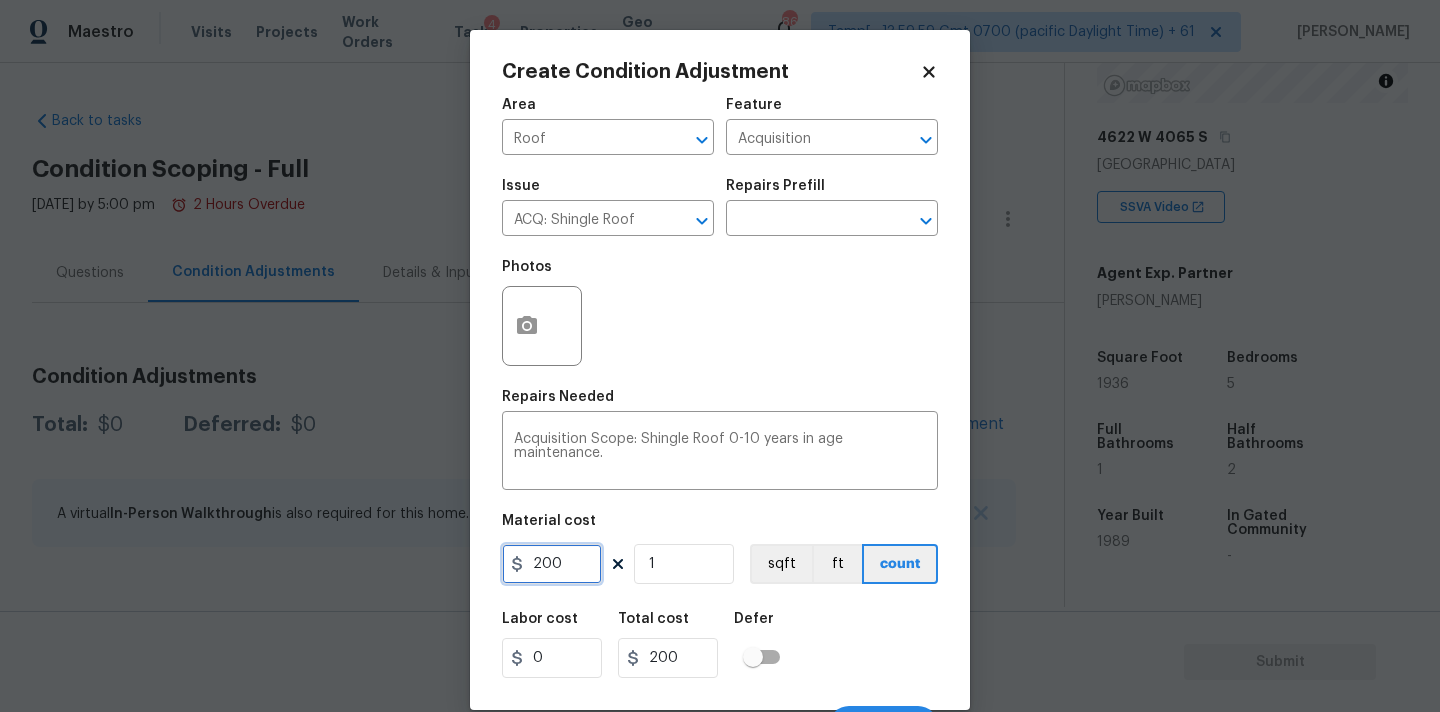 click on "200" at bounding box center (552, 564) 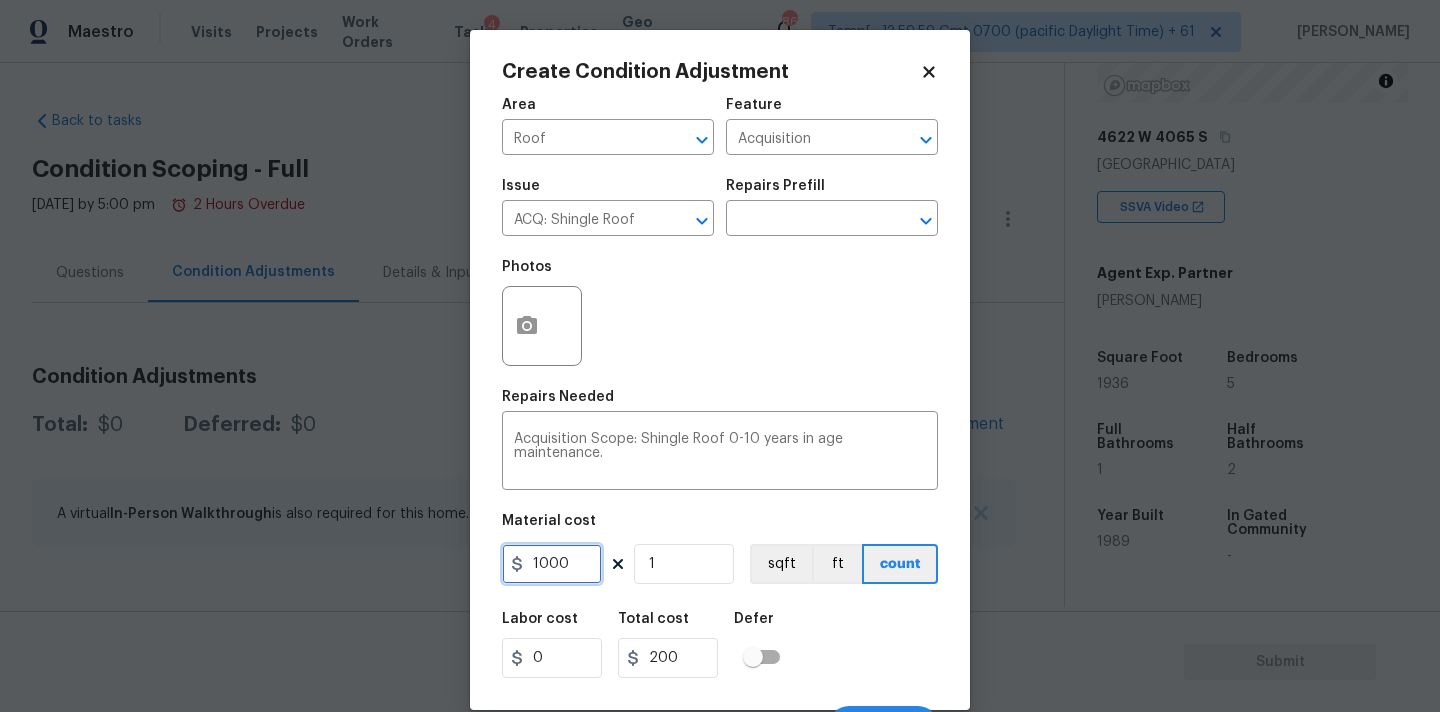 type on "1000" 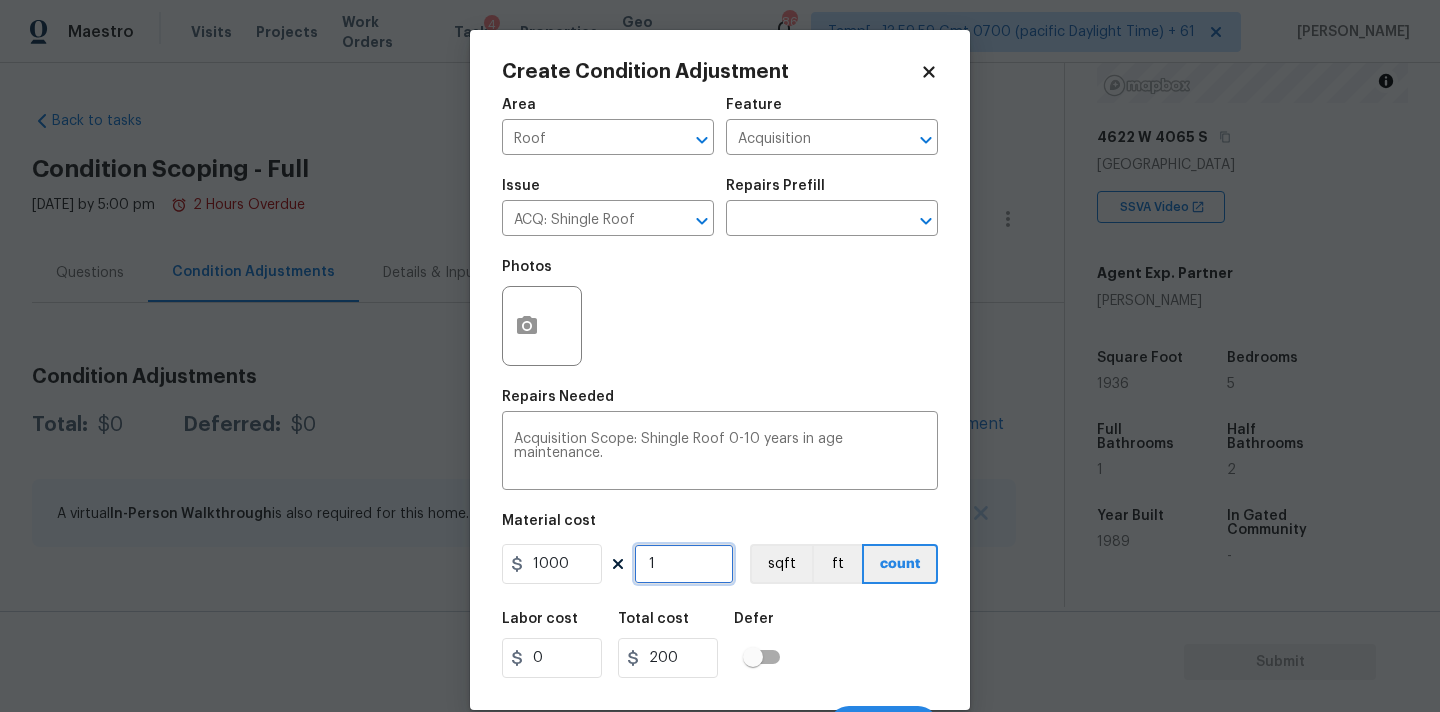 type on "1000" 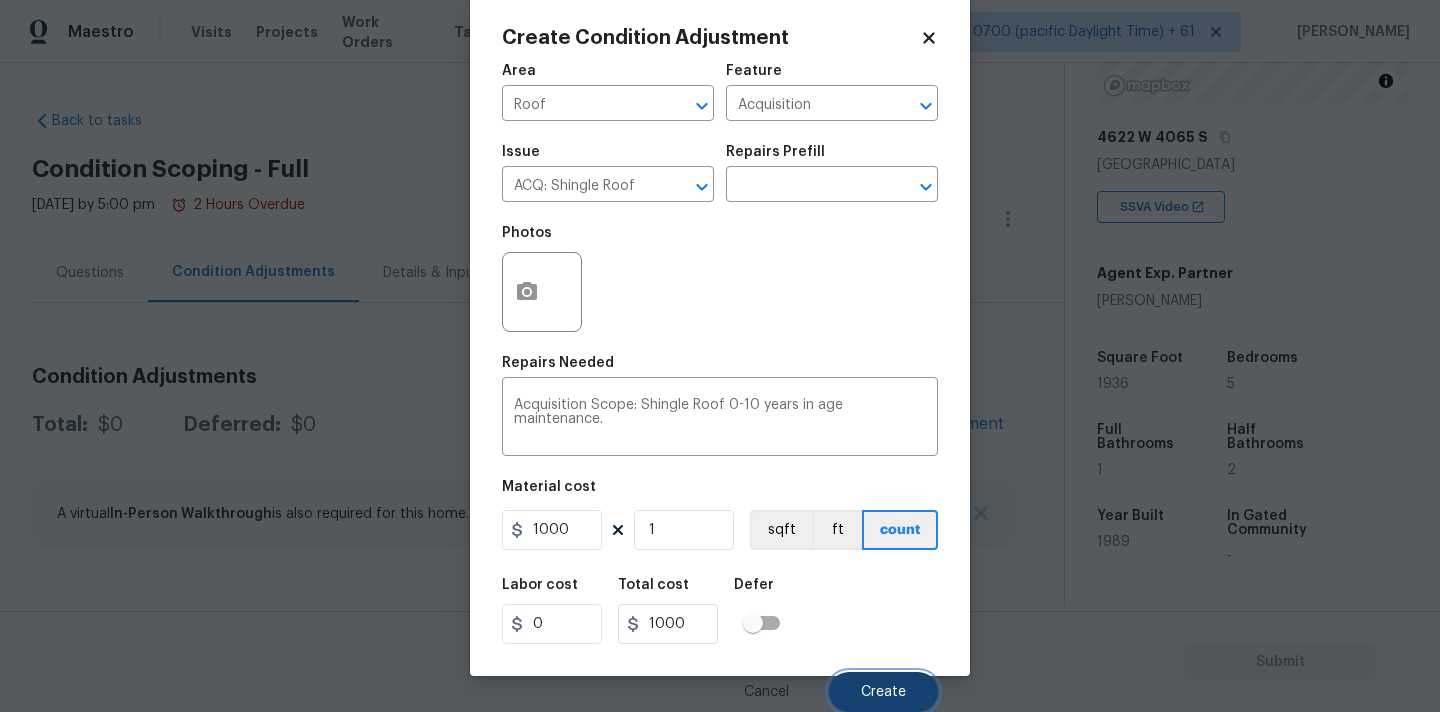 click on "Create" at bounding box center (883, 692) 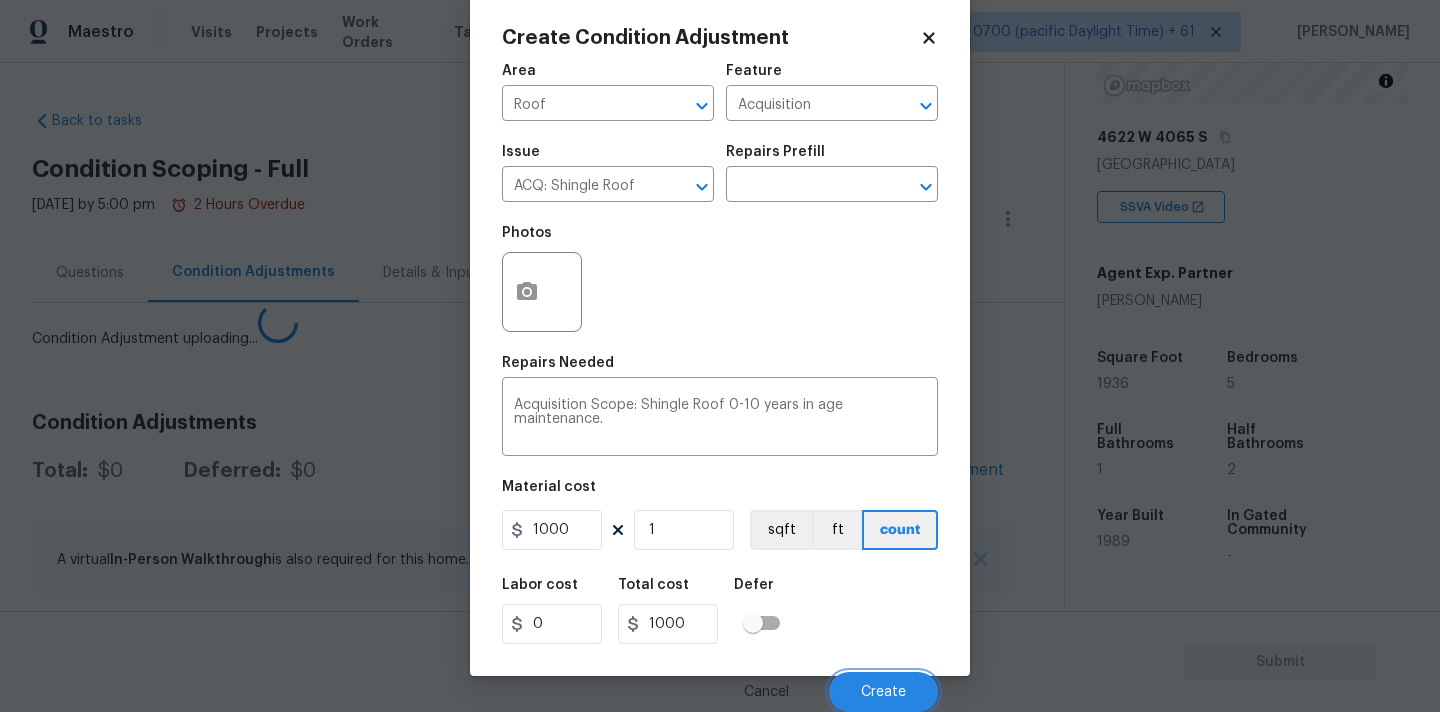 scroll, scrollTop: 28, scrollLeft: 0, axis: vertical 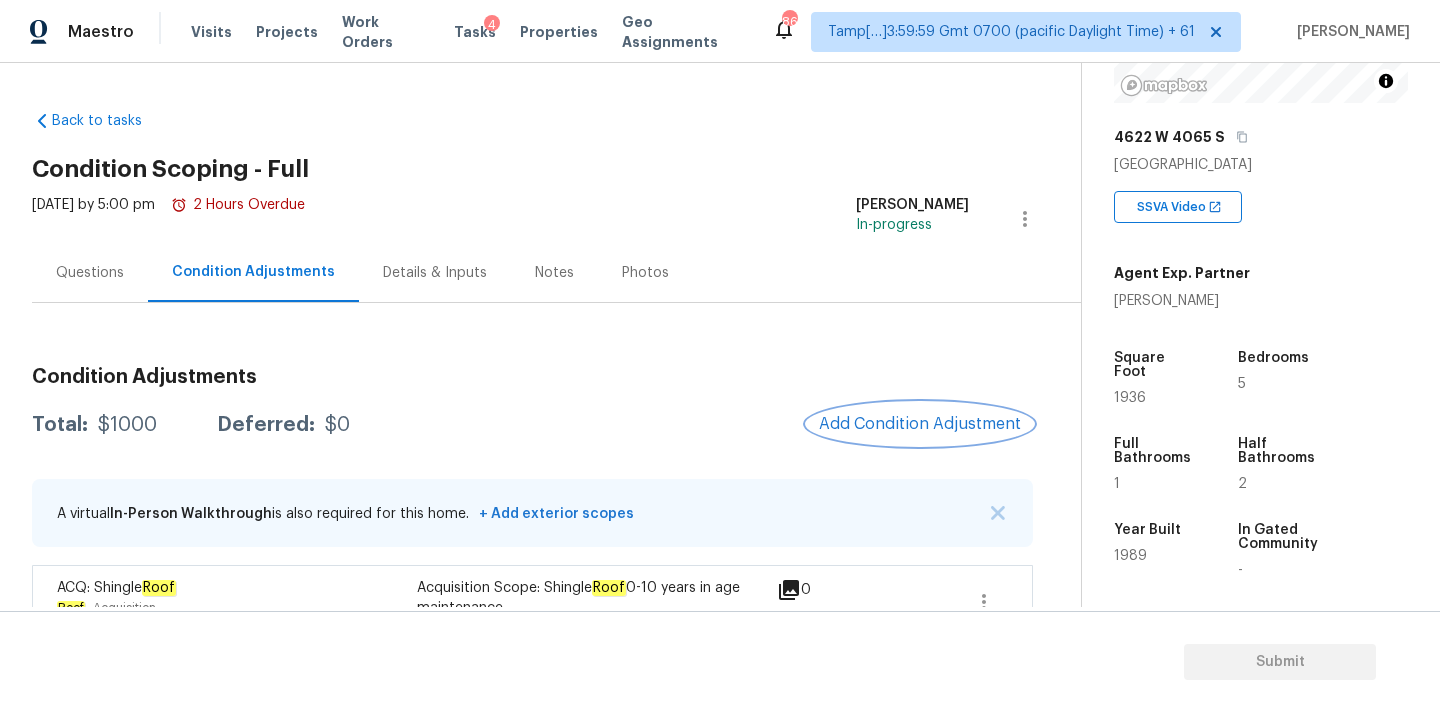 click on "Add Condition Adjustment" at bounding box center [920, 424] 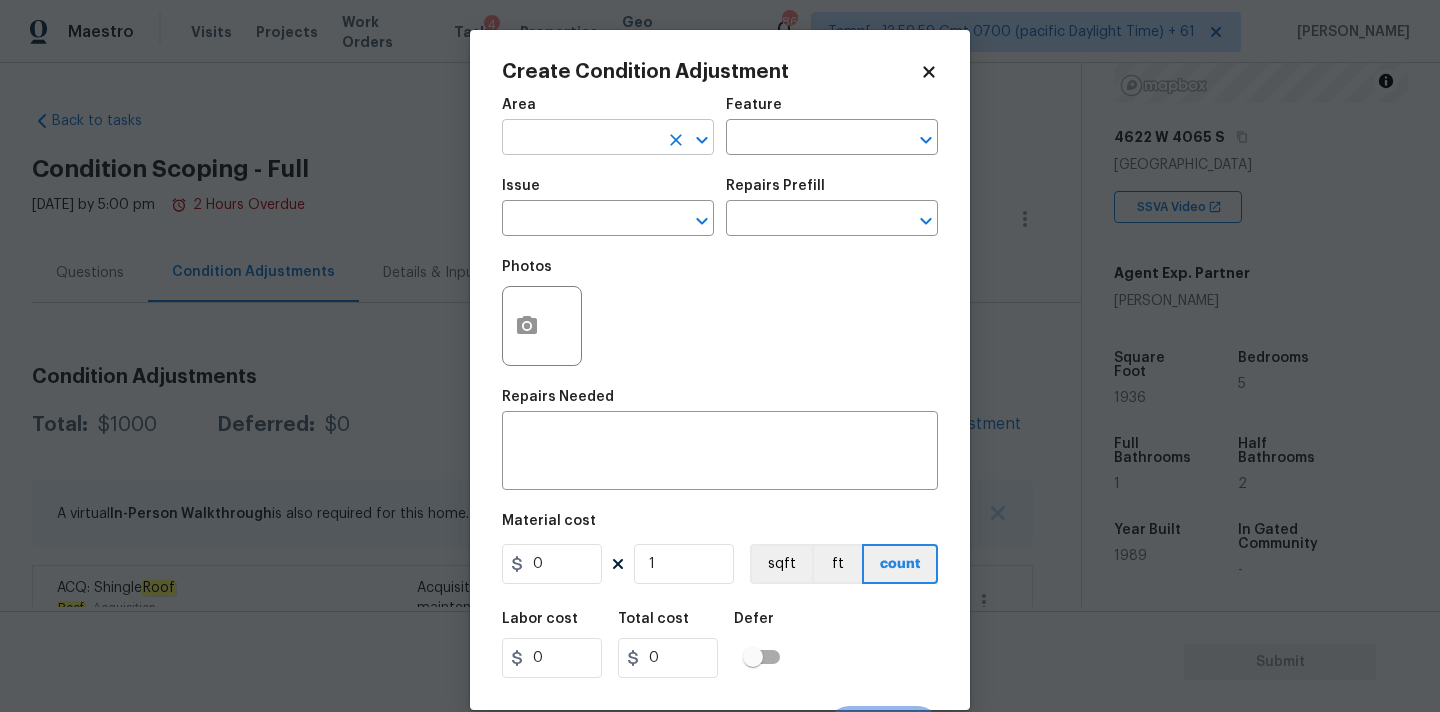 click at bounding box center (580, 139) 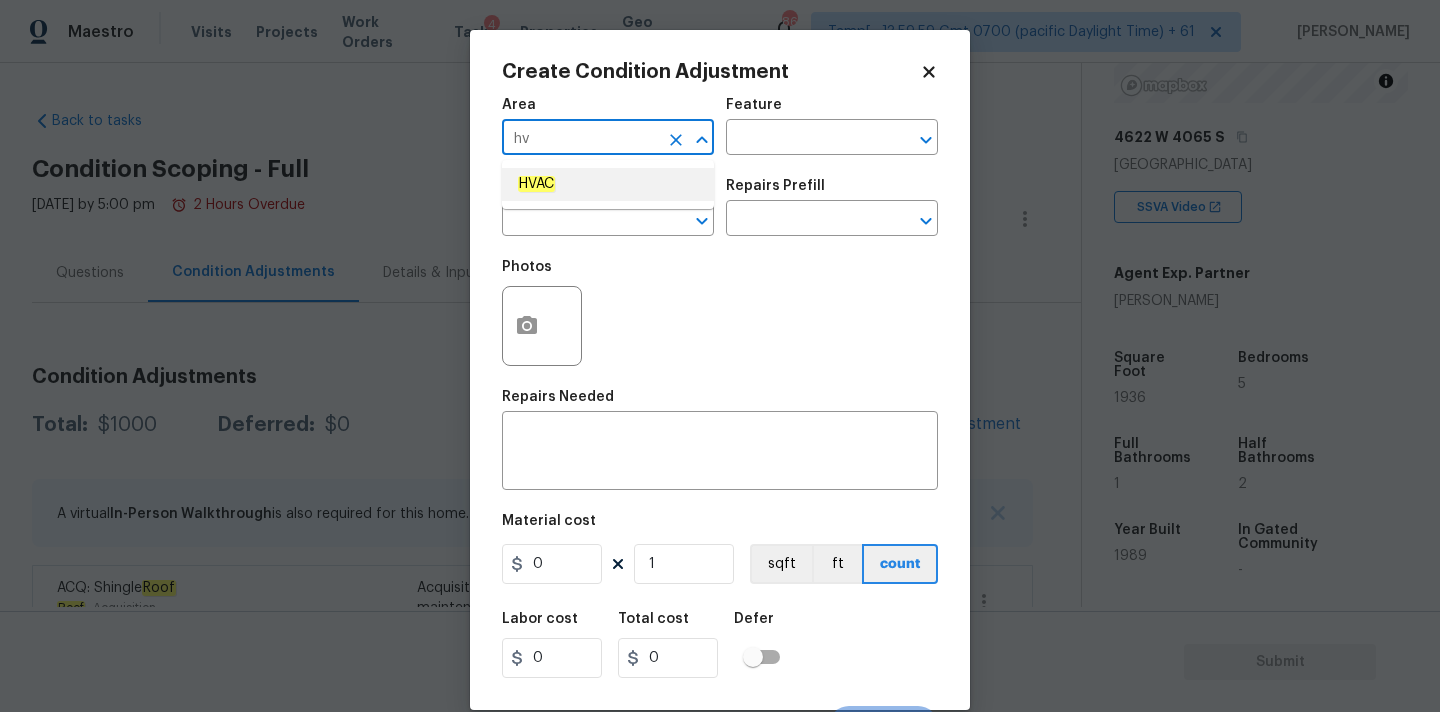 click on "HVAC" at bounding box center [608, 184] 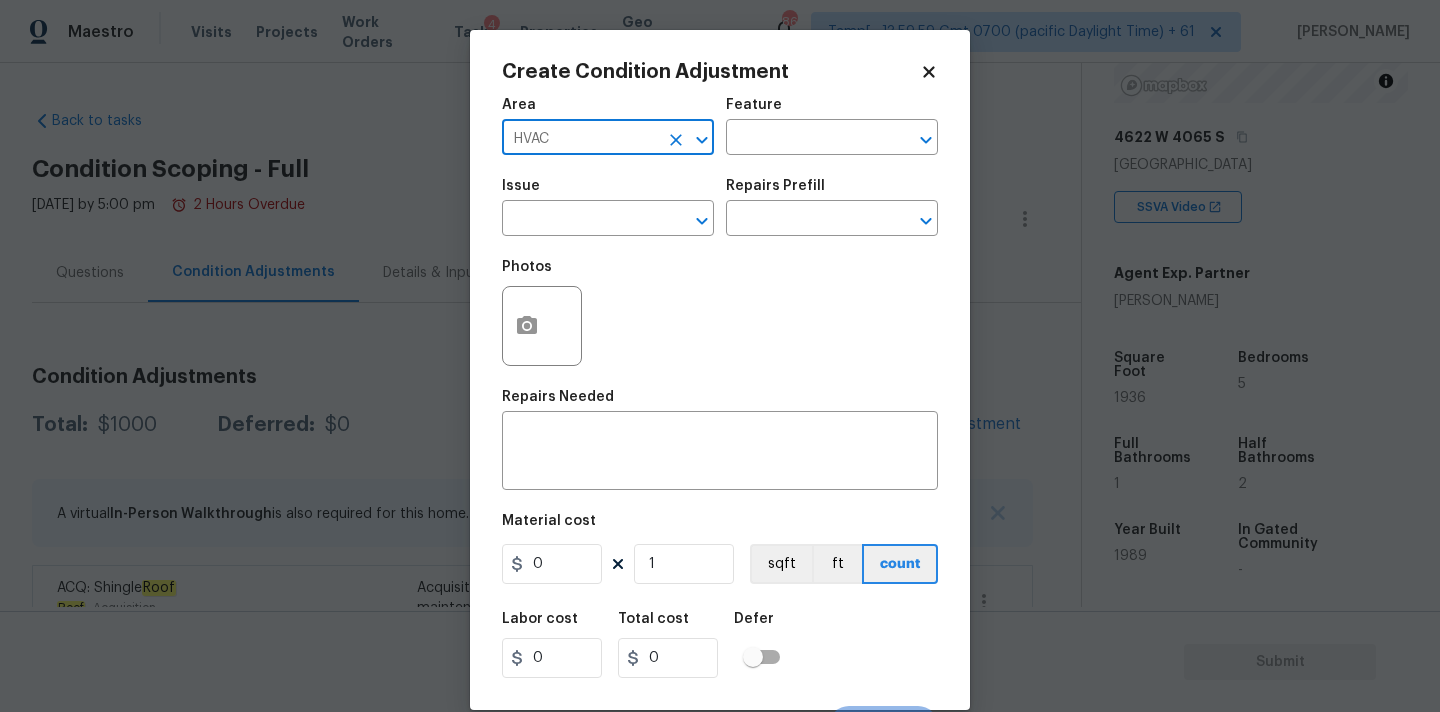 type on "HVAC" 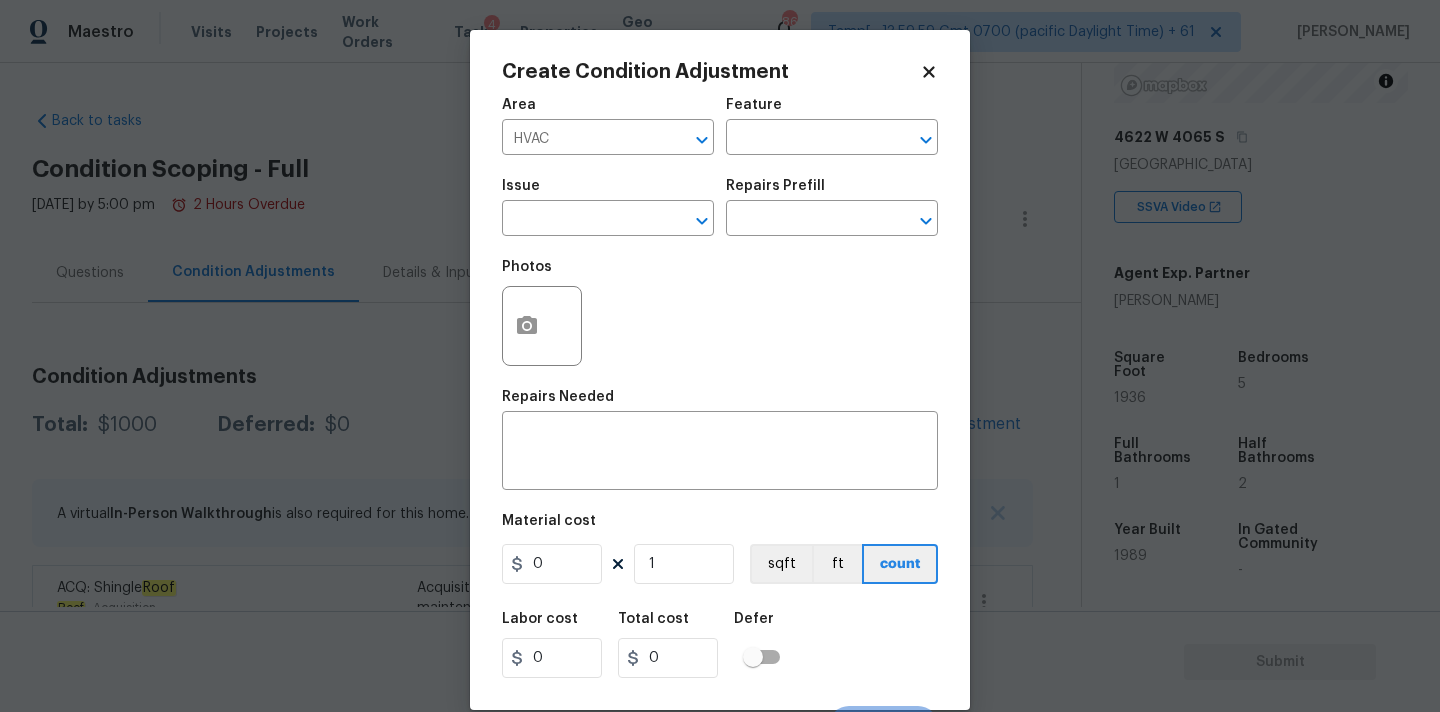 click on "Issue ​" at bounding box center (608, 207) 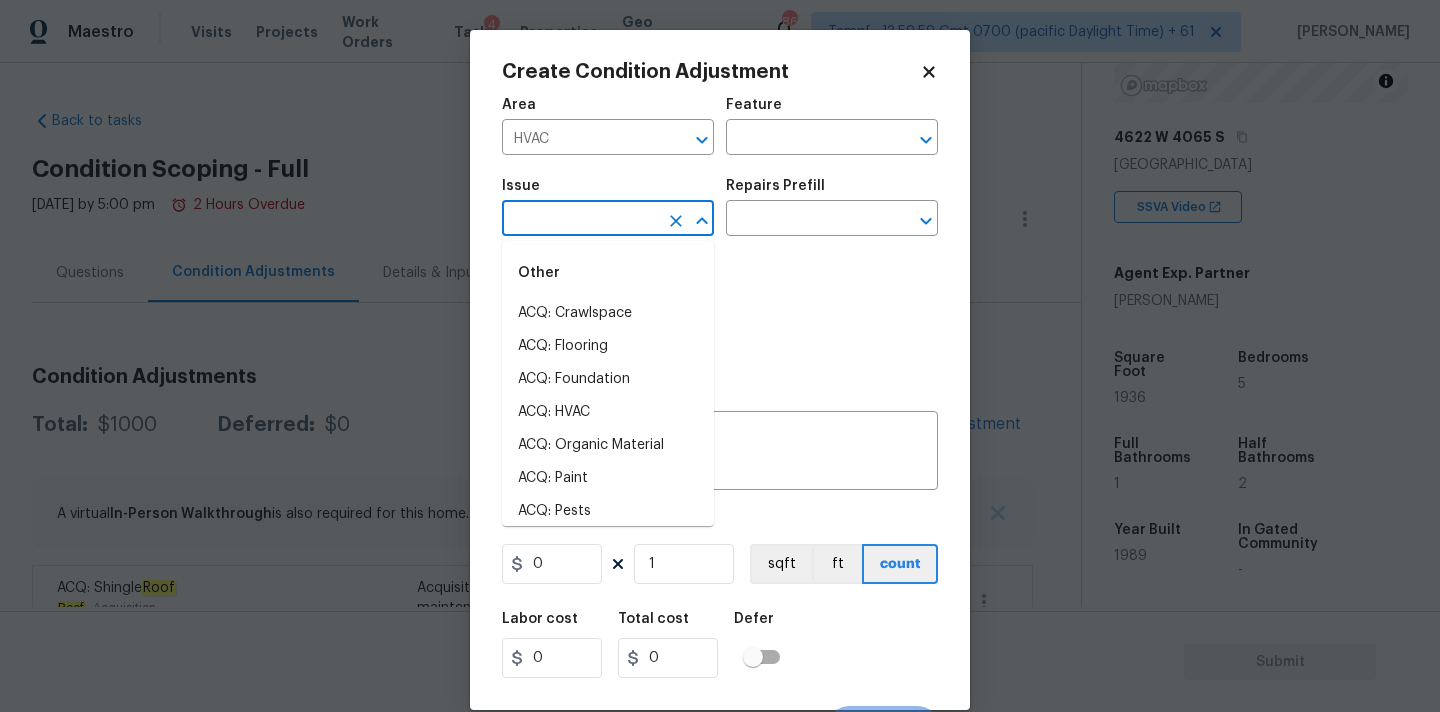 click at bounding box center (580, 220) 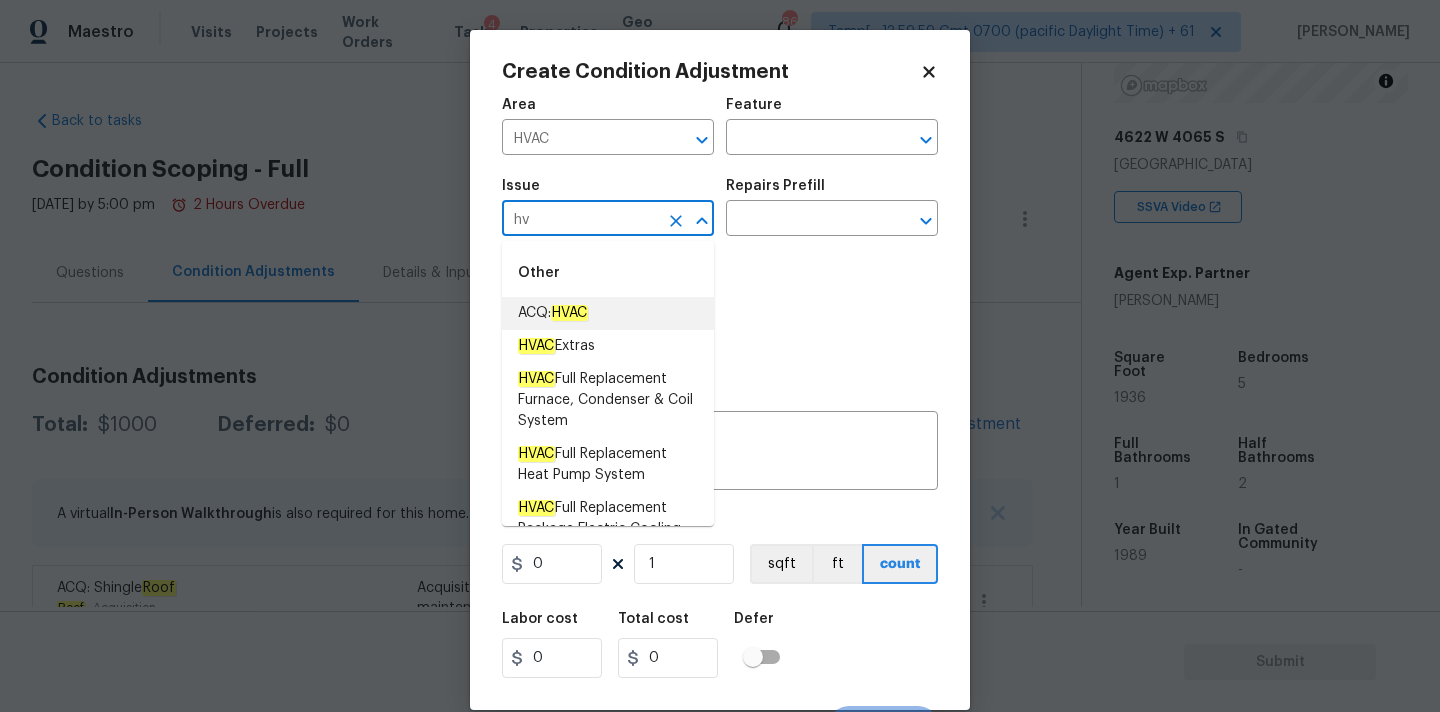 click on "ACQ:  HVAC" at bounding box center (608, 313) 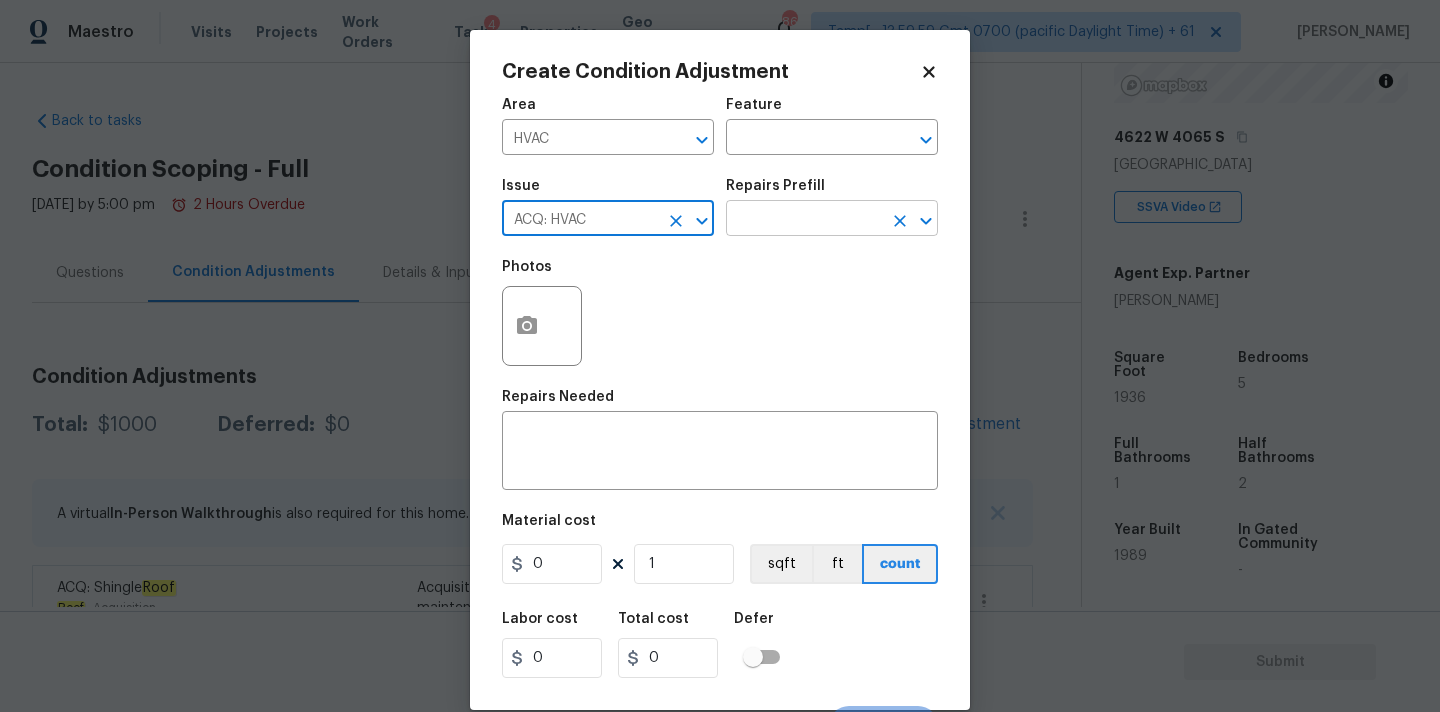 type on "ACQ: HVAC" 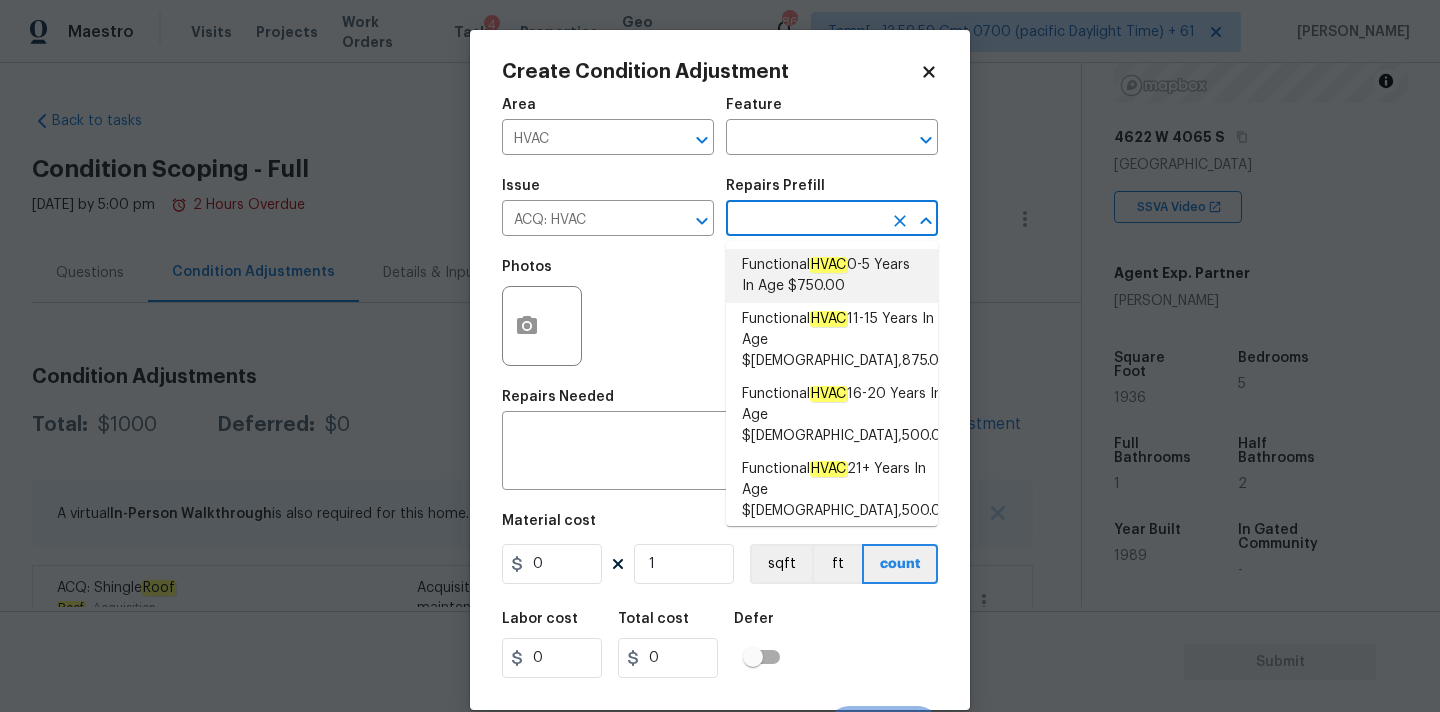 click on "Functional  HVAC  0-5 Years In Age $750.00" at bounding box center [832, 276] 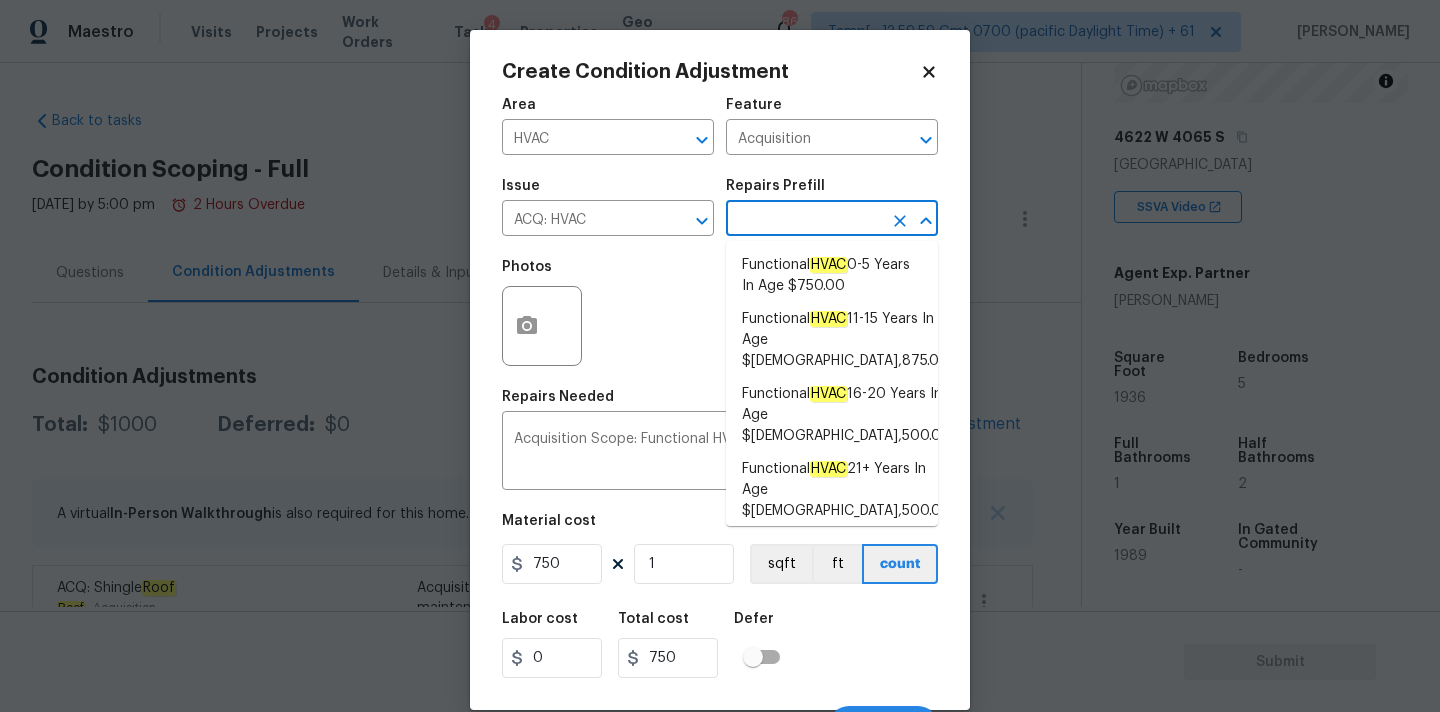 scroll, scrollTop: 35, scrollLeft: 0, axis: vertical 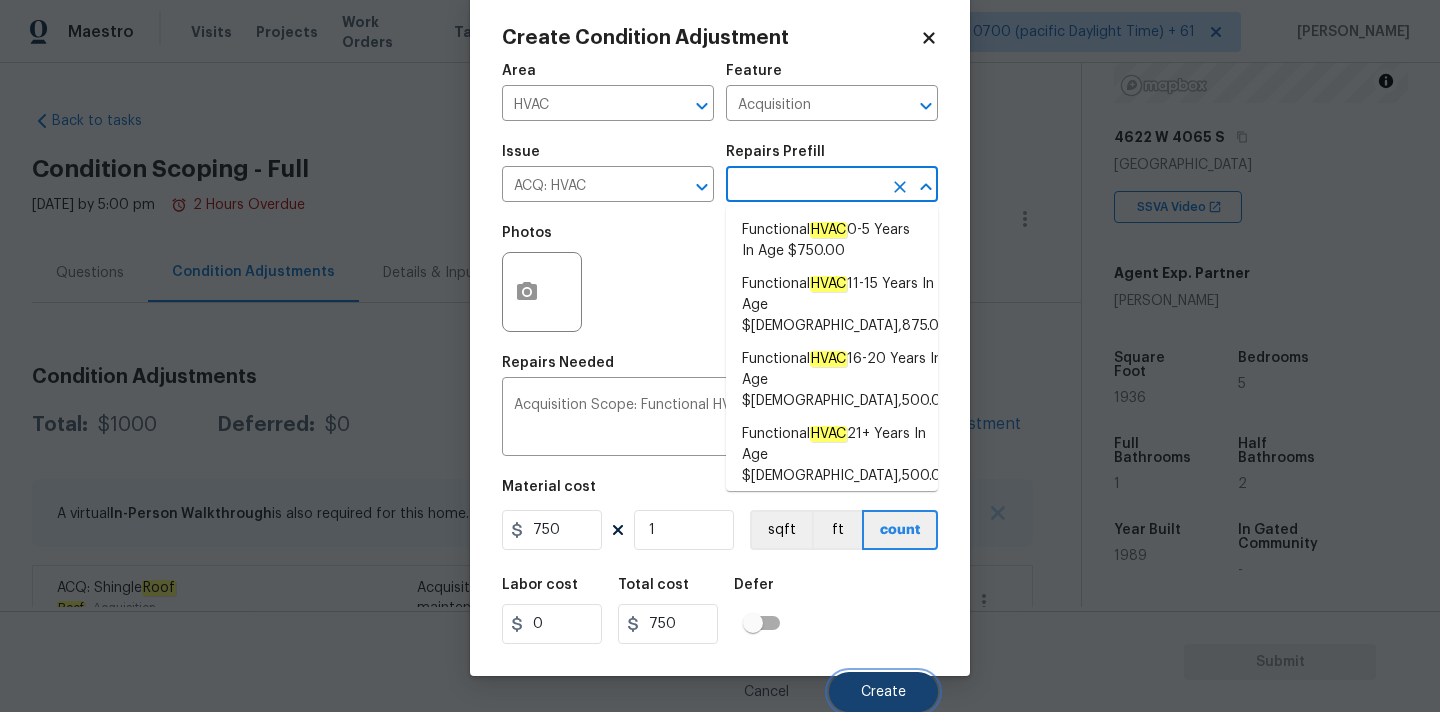 click on "Create" at bounding box center [883, 692] 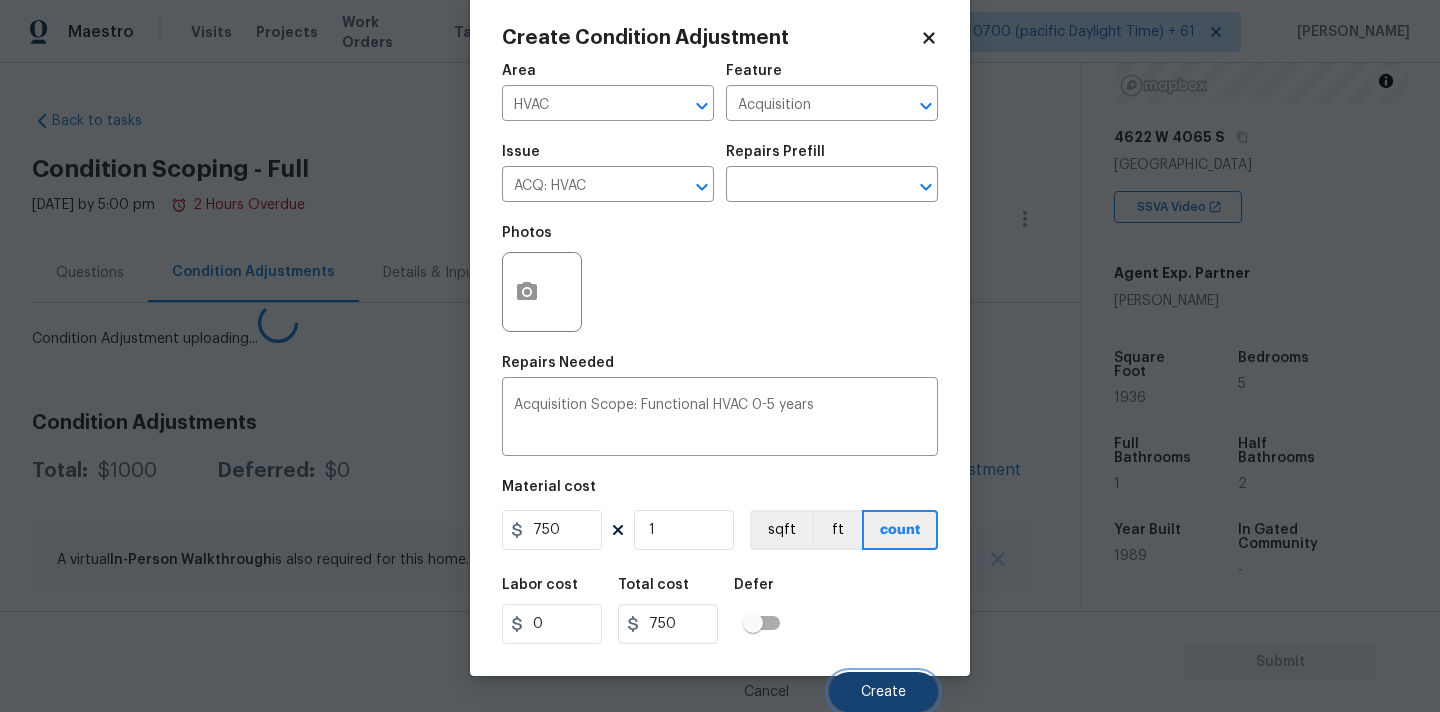 scroll, scrollTop: 28, scrollLeft: 0, axis: vertical 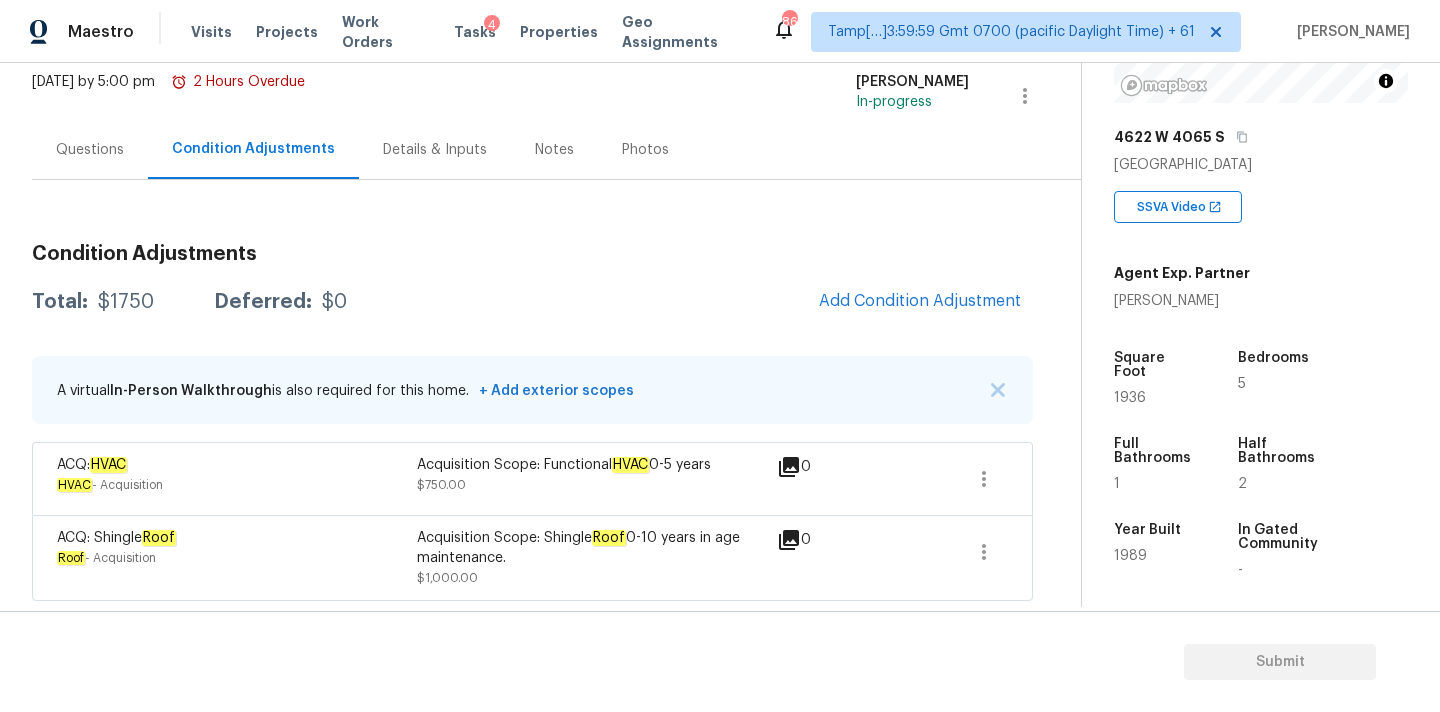 click on "Questions" at bounding box center (90, 149) 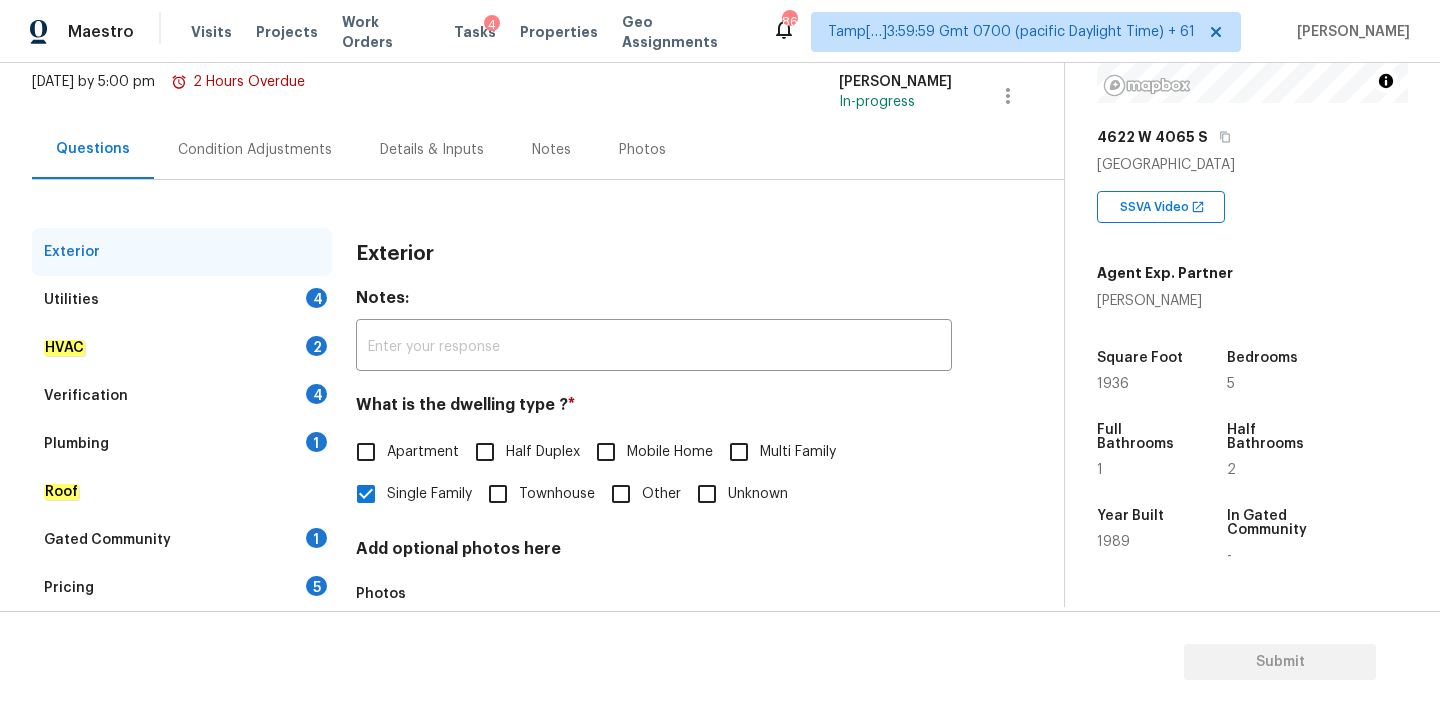 click on "Utilities 4" at bounding box center (182, 300) 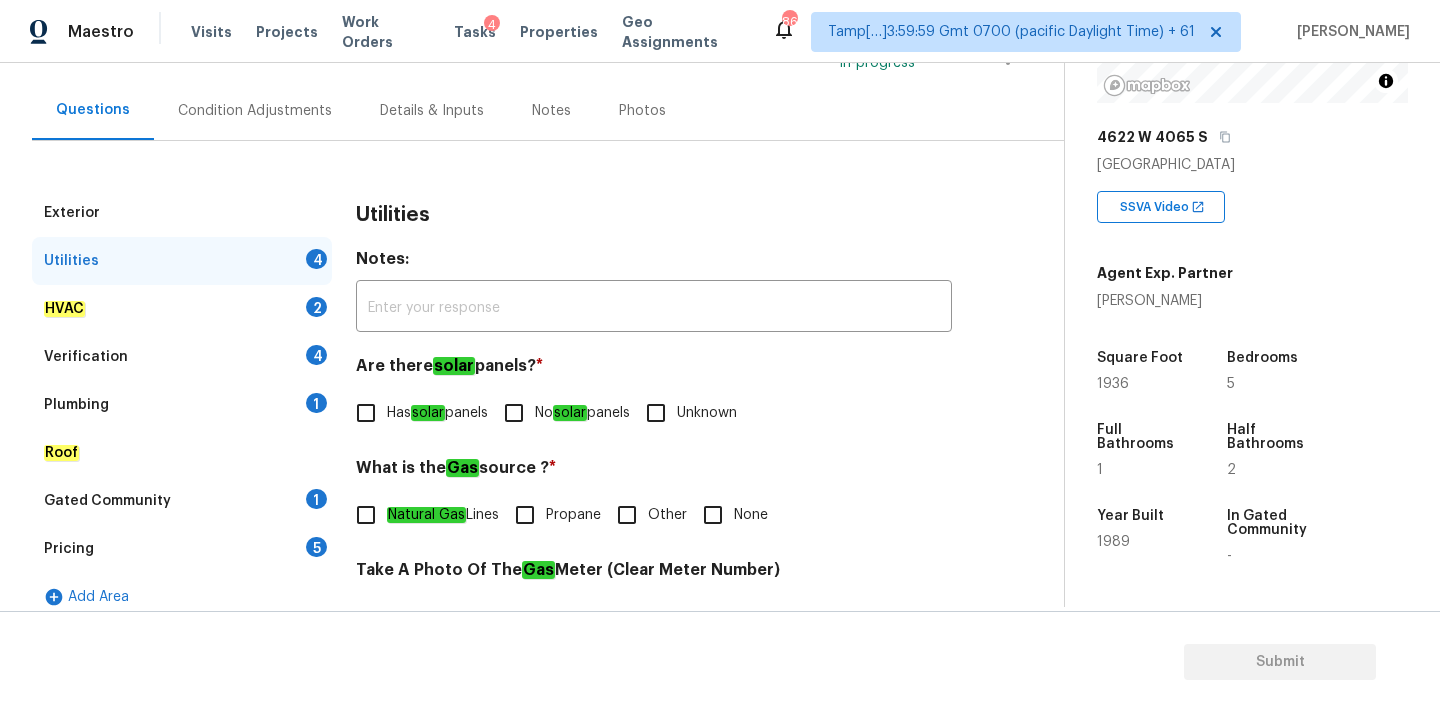 scroll, scrollTop: 253, scrollLeft: 0, axis: vertical 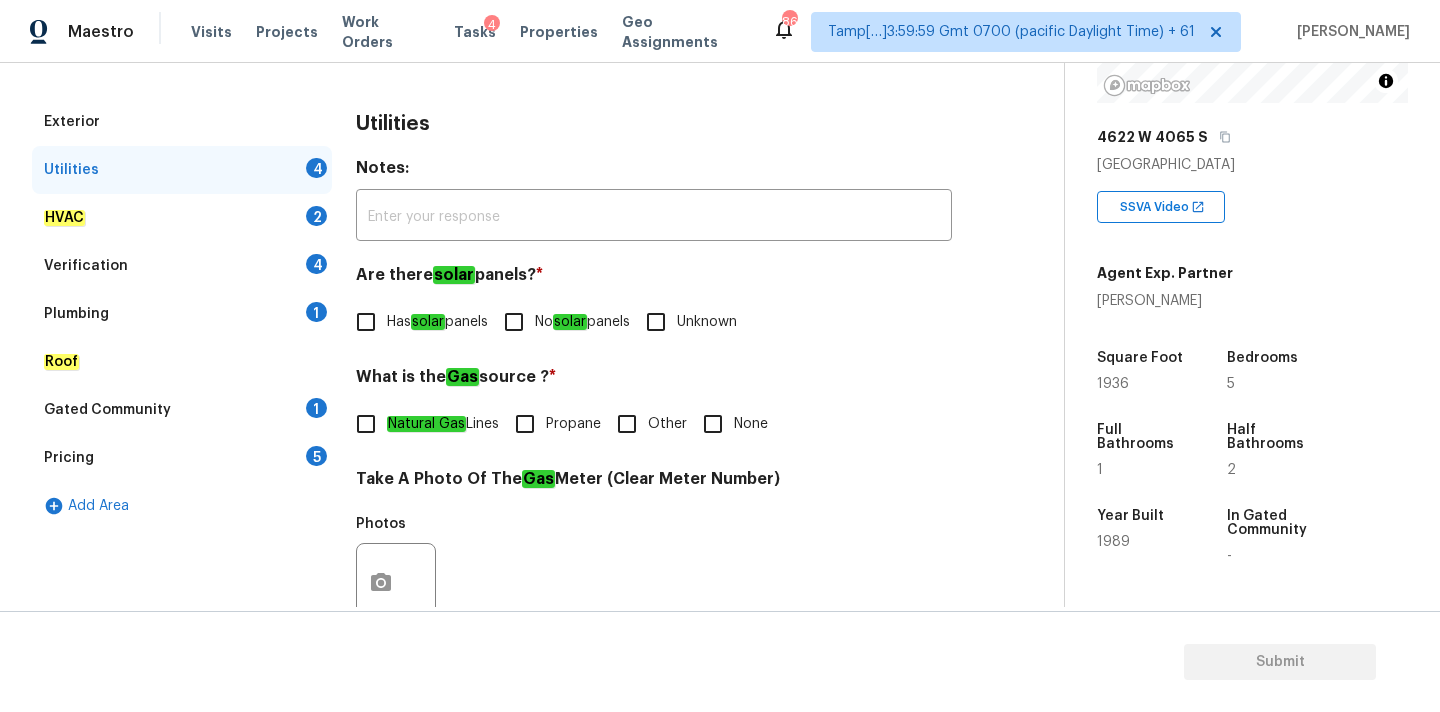 click on "Has  solar  panels" at bounding box center [437, 322] 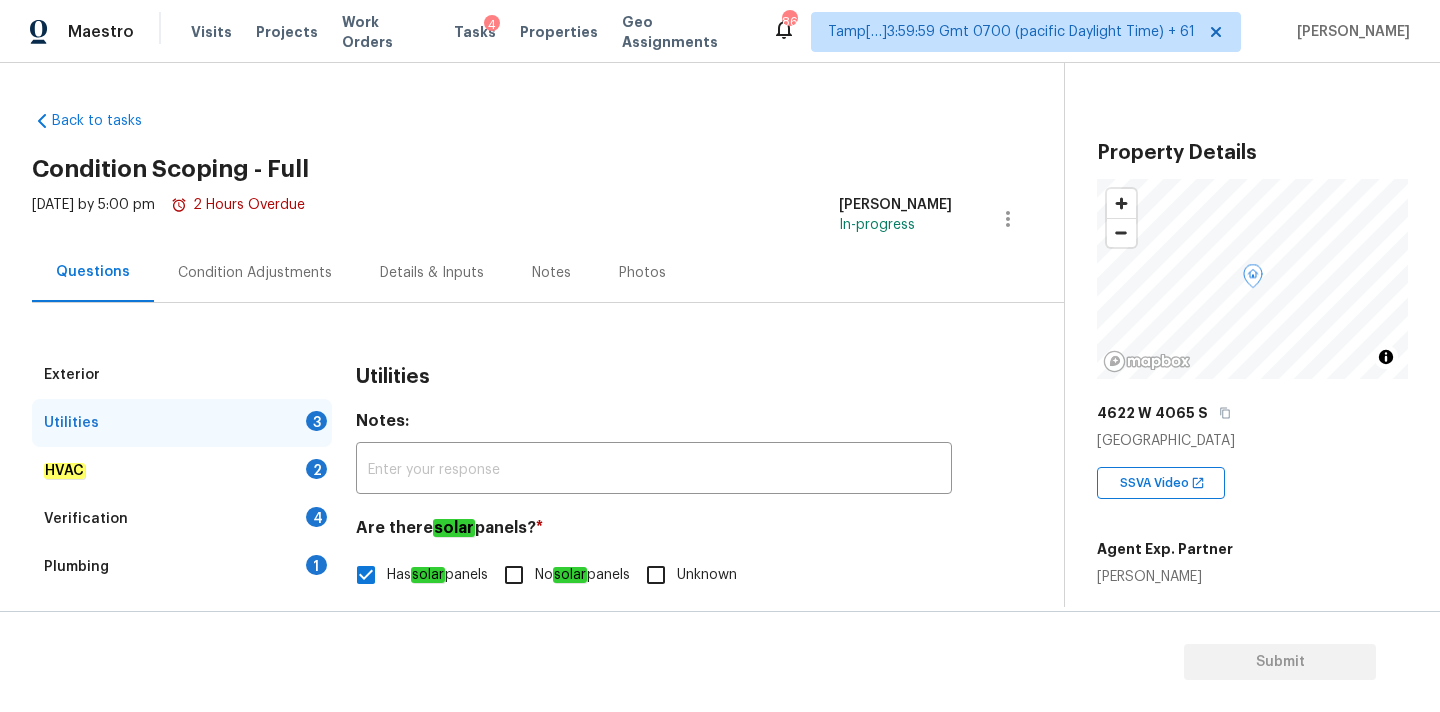 scroll, scrollTop: 0, scrollLeft: 0, axis: both 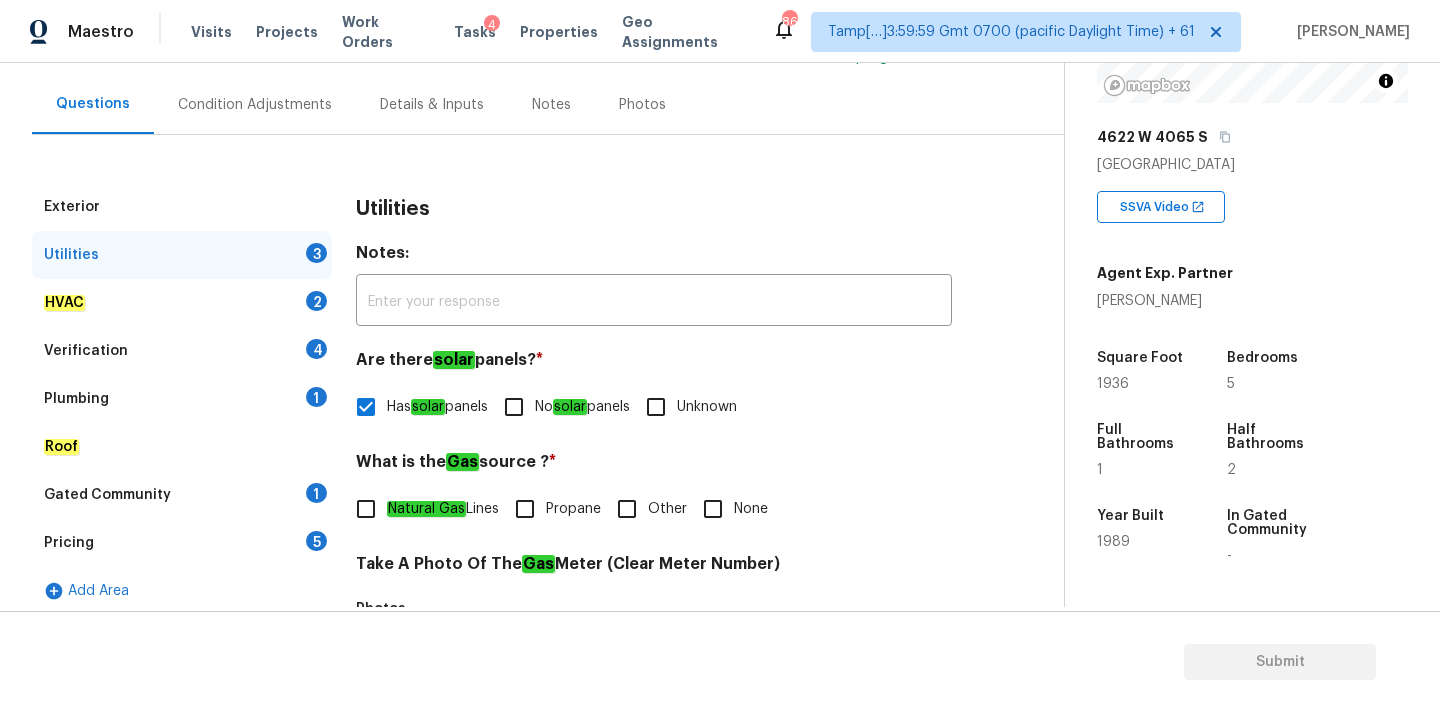 click on "Condition Adjustments" at bounding box center [255, 104] 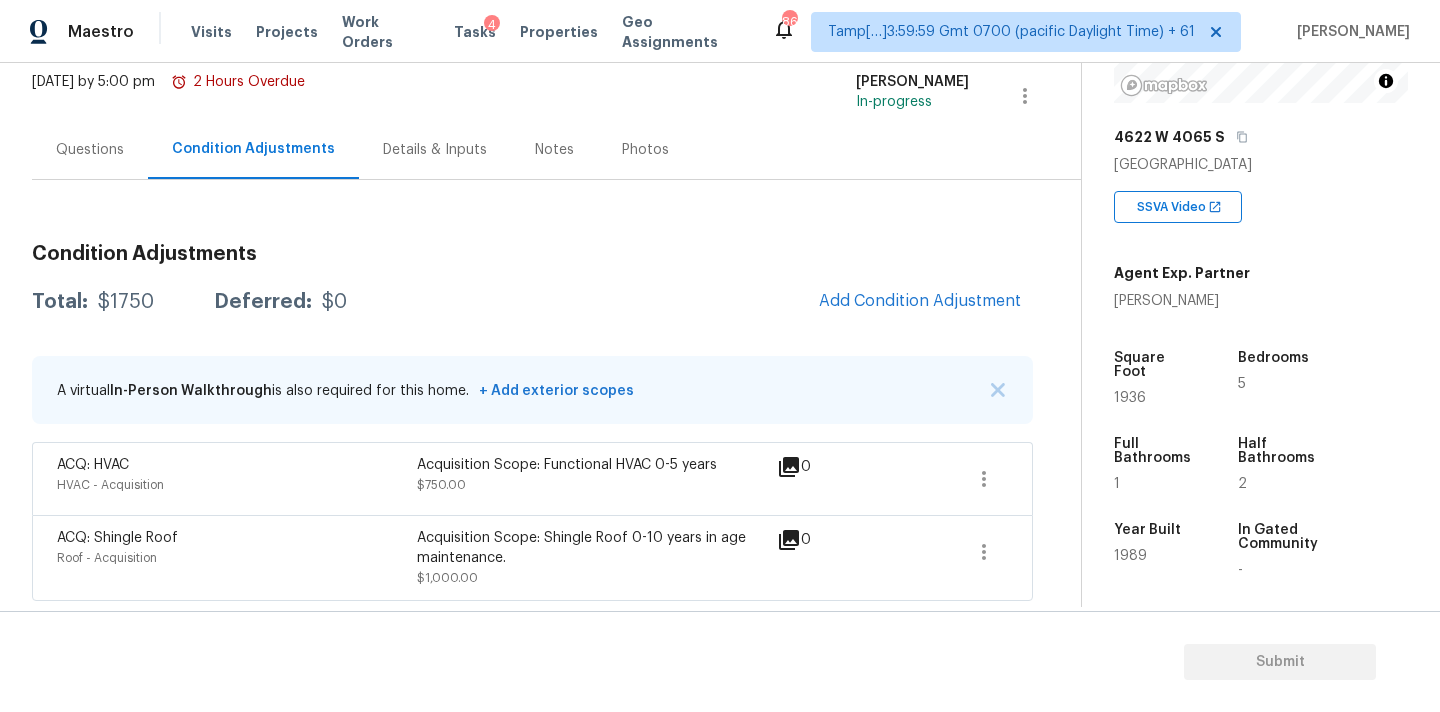 scroll, scrollTop: 123, scrollLeft: 0, axis: vertical 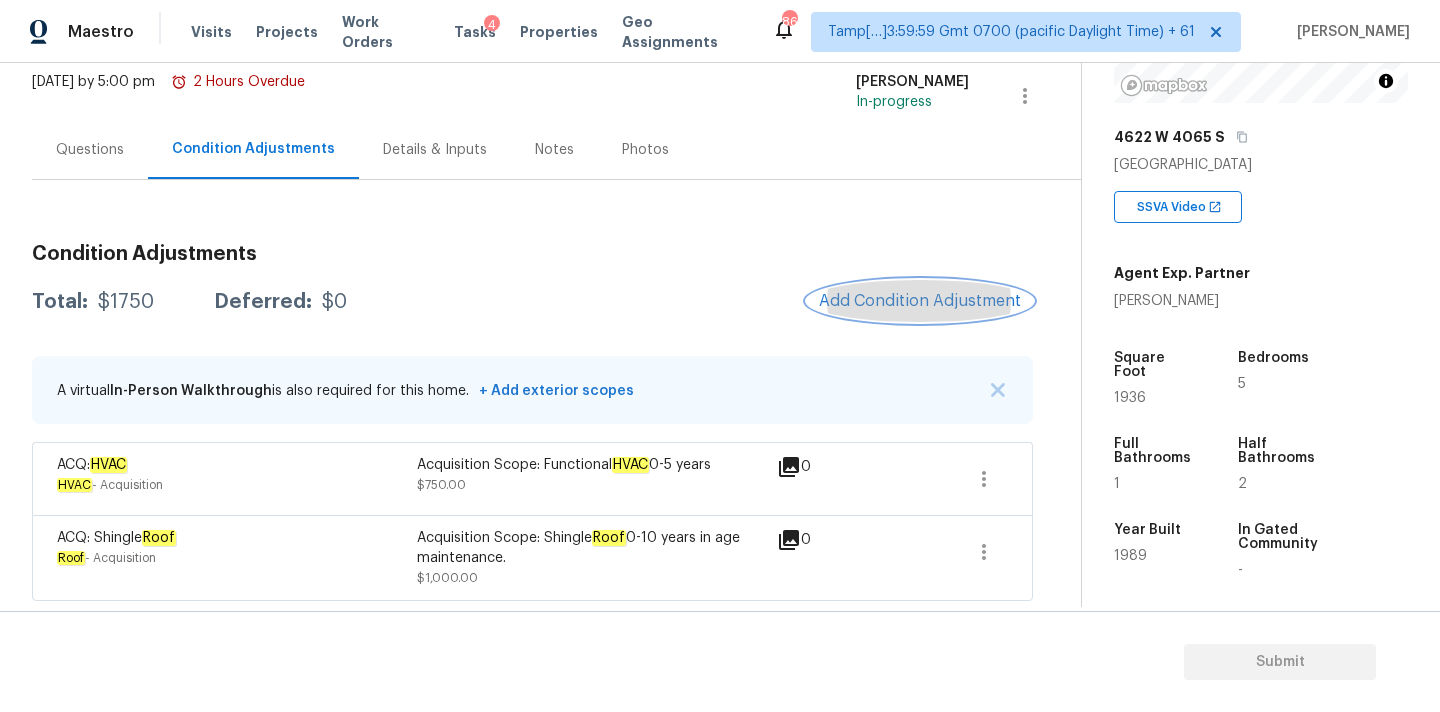click on "Add Condition Adjustment" at bounding box center (920, 301) 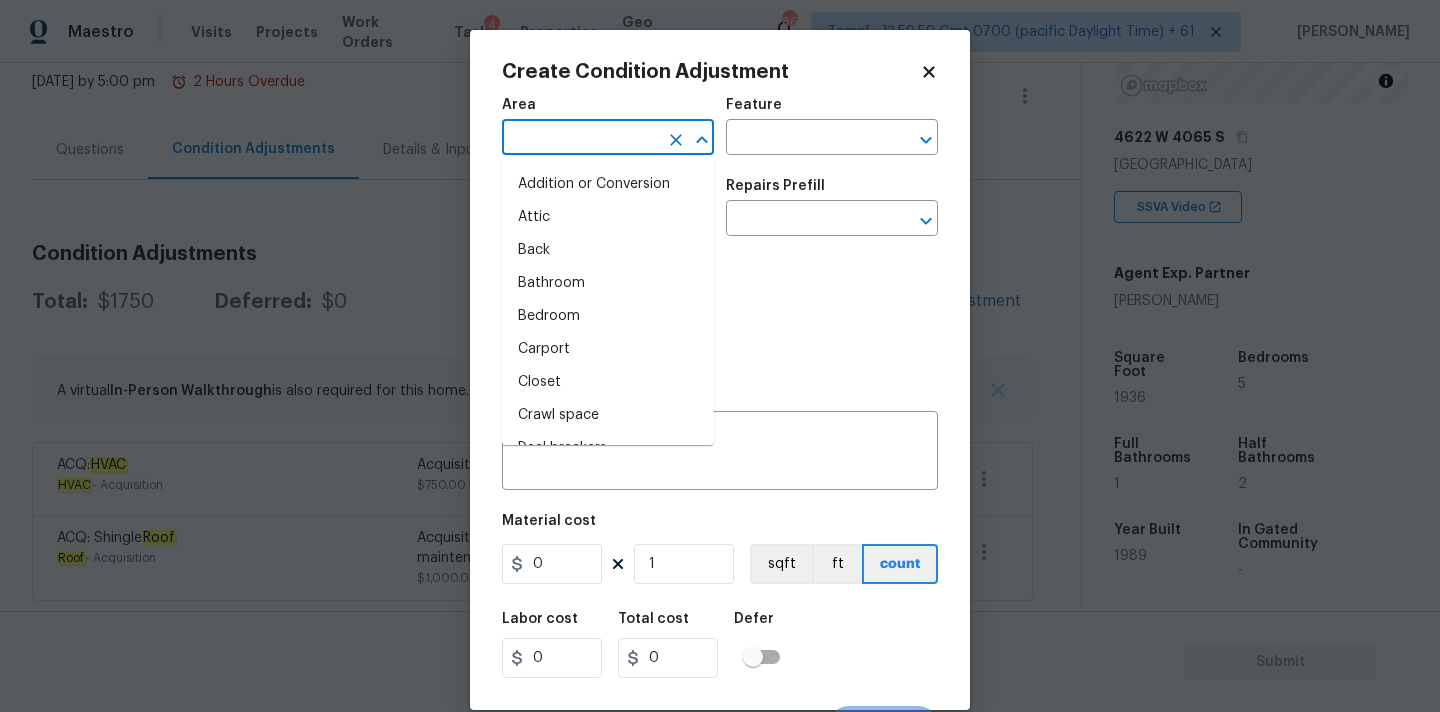 click at bounding box center (580, 139) 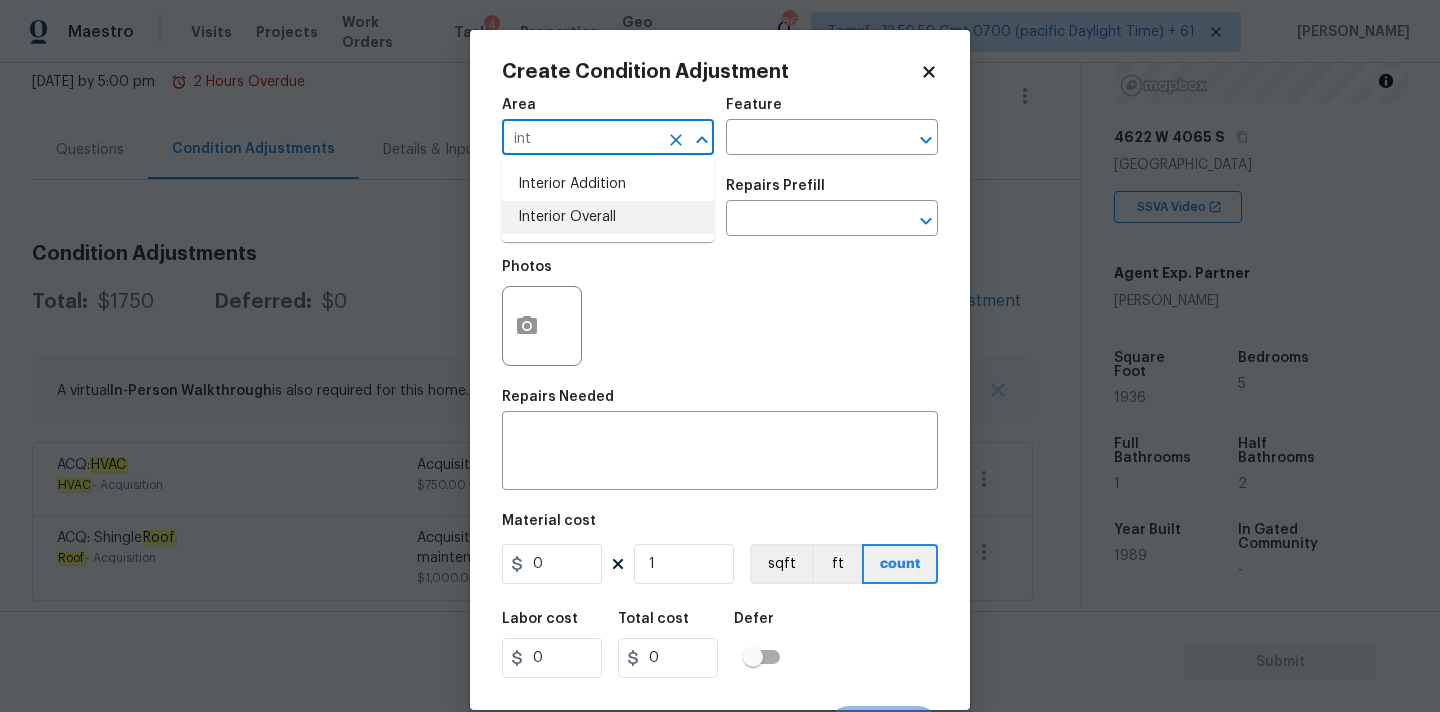 click on "Interior Overall" at bounding box center [608, 217] 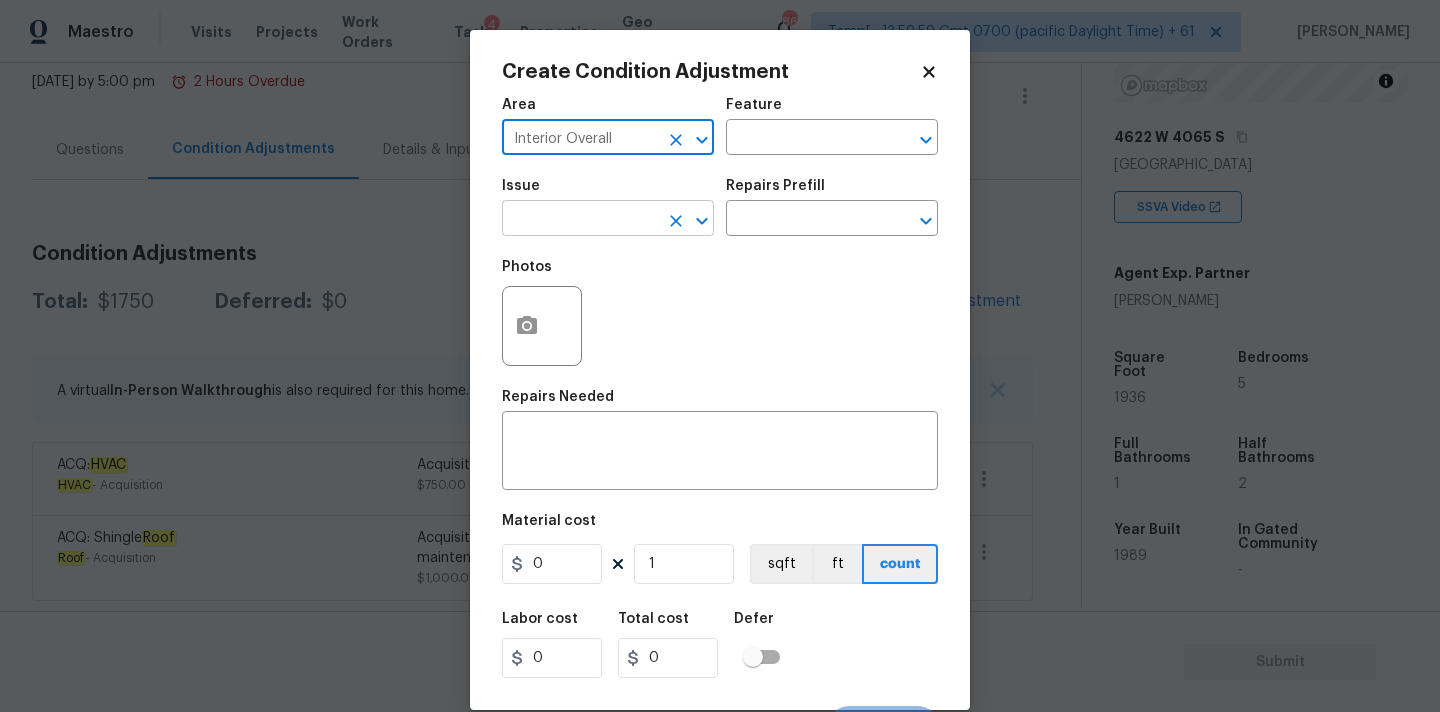 type on "Interior Overall" 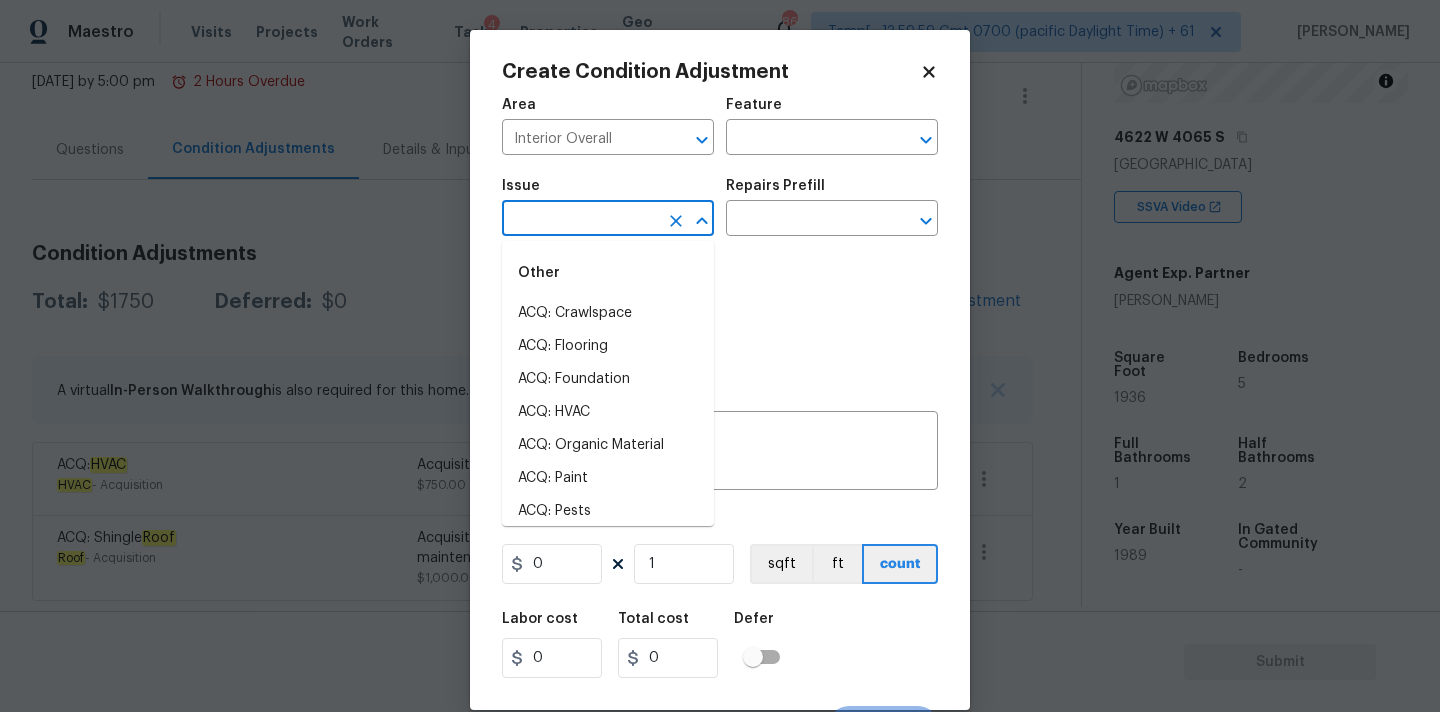 click at bounding box center [580, 220] 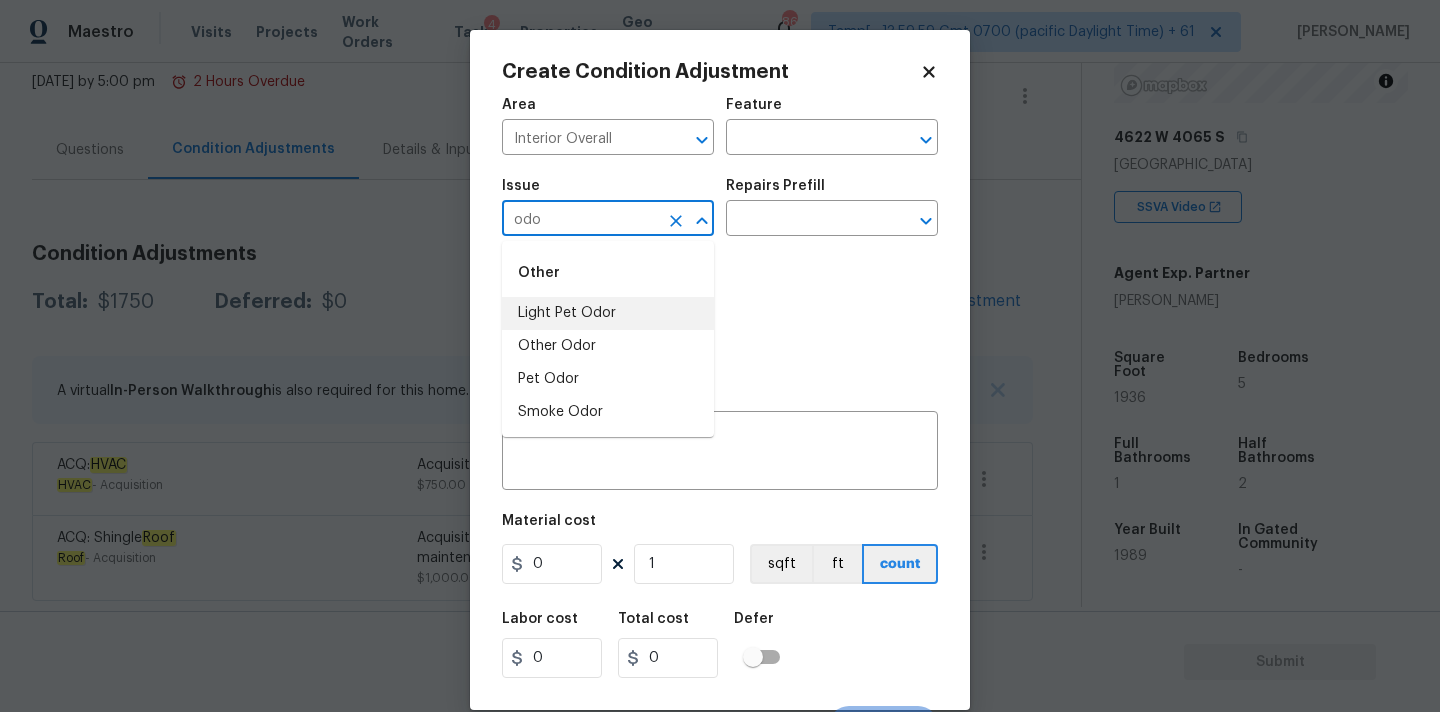 click on "Light Pet Odor" at bounding box center [608, 313] 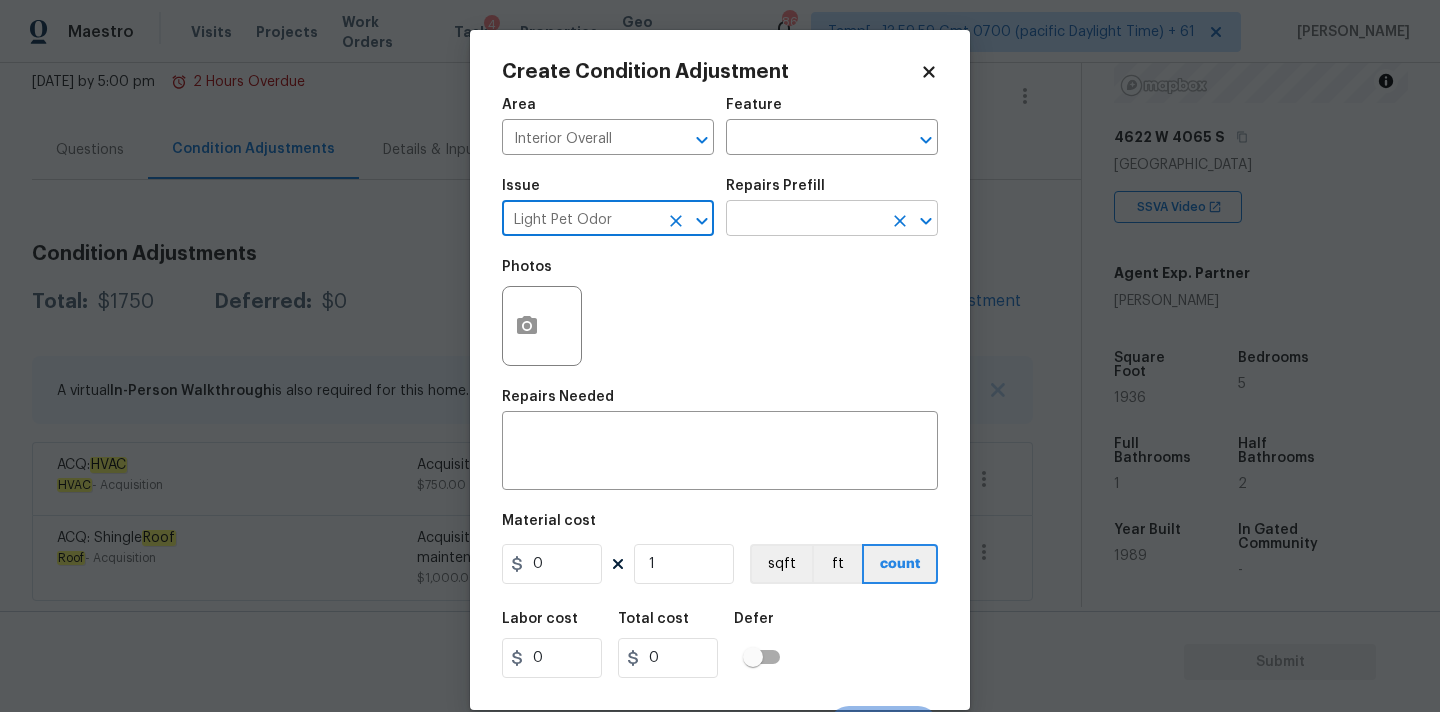 type on "Light Pet Odor" 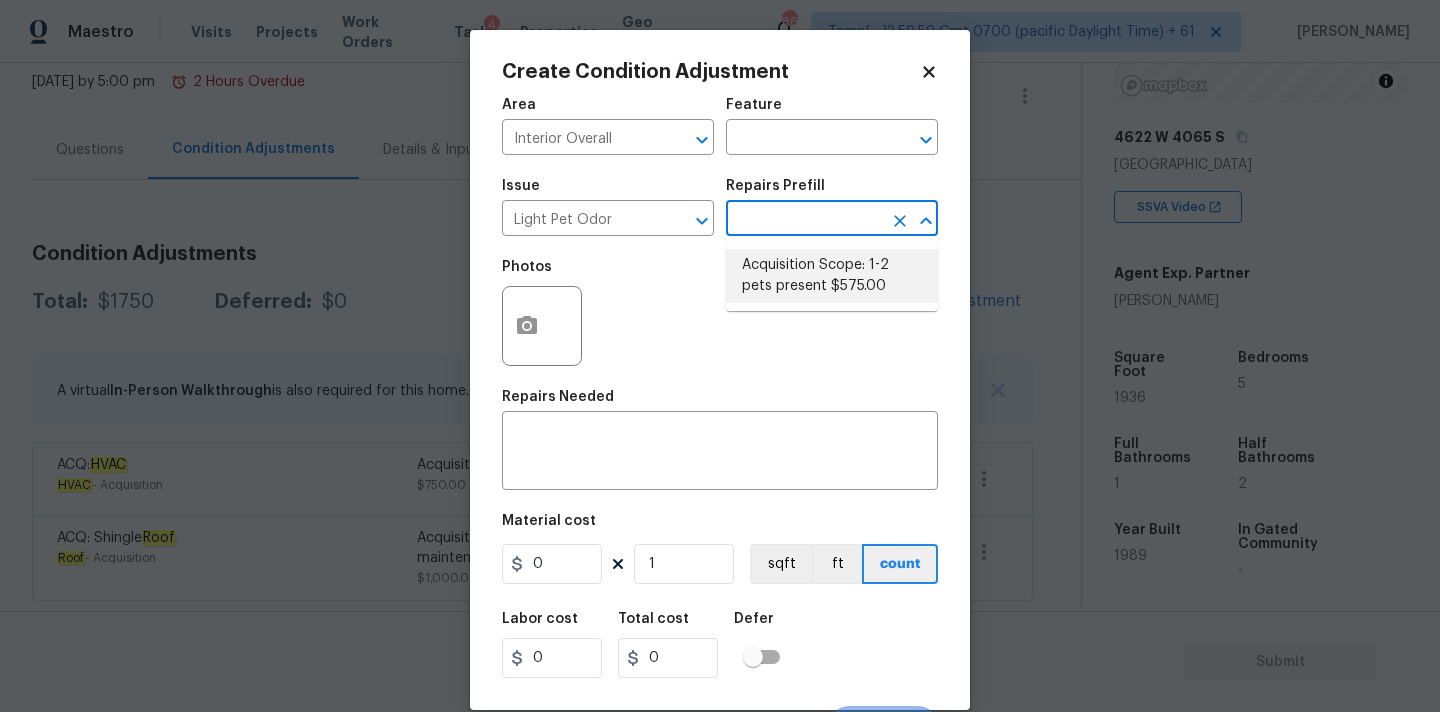 click on "Acquisition Scope: 1-2 pets present $575.00" at bounding box center (832, 276) 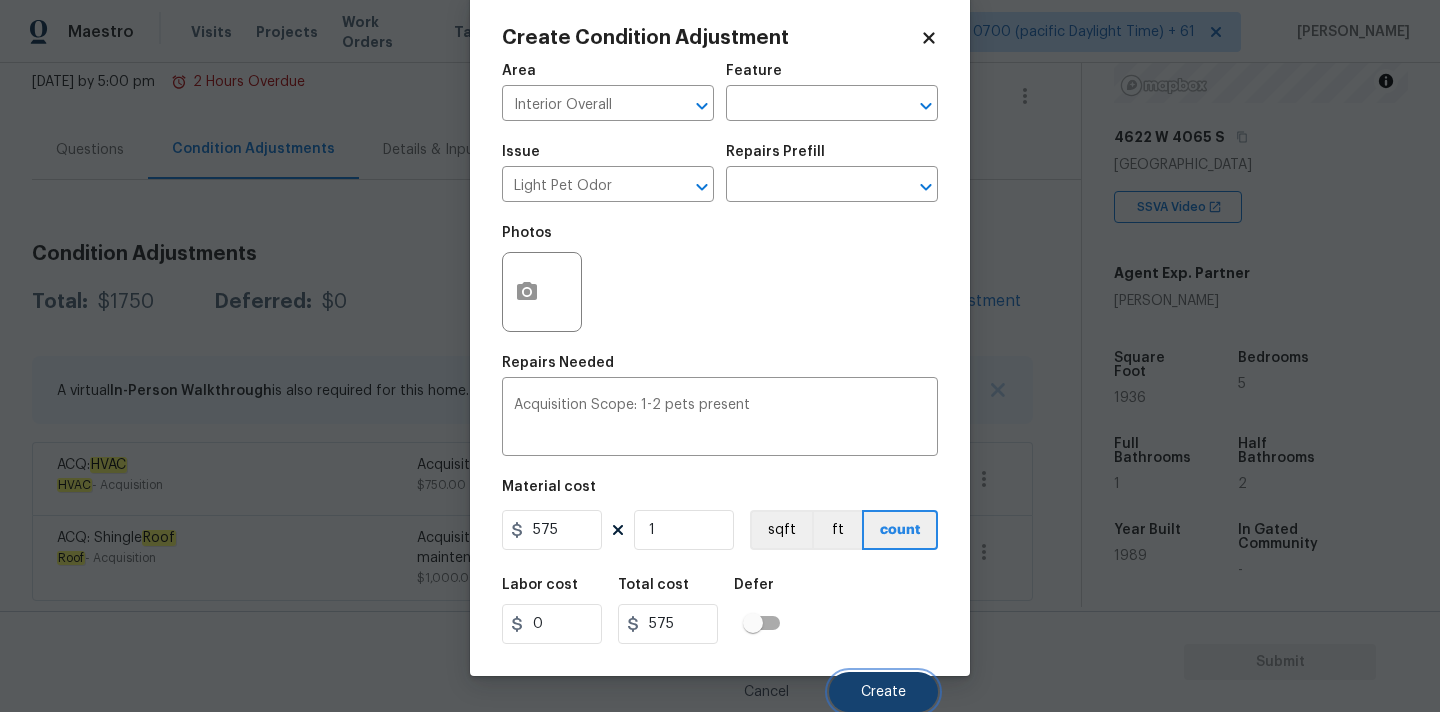 click on "Create" at bounding box center [883, 692] 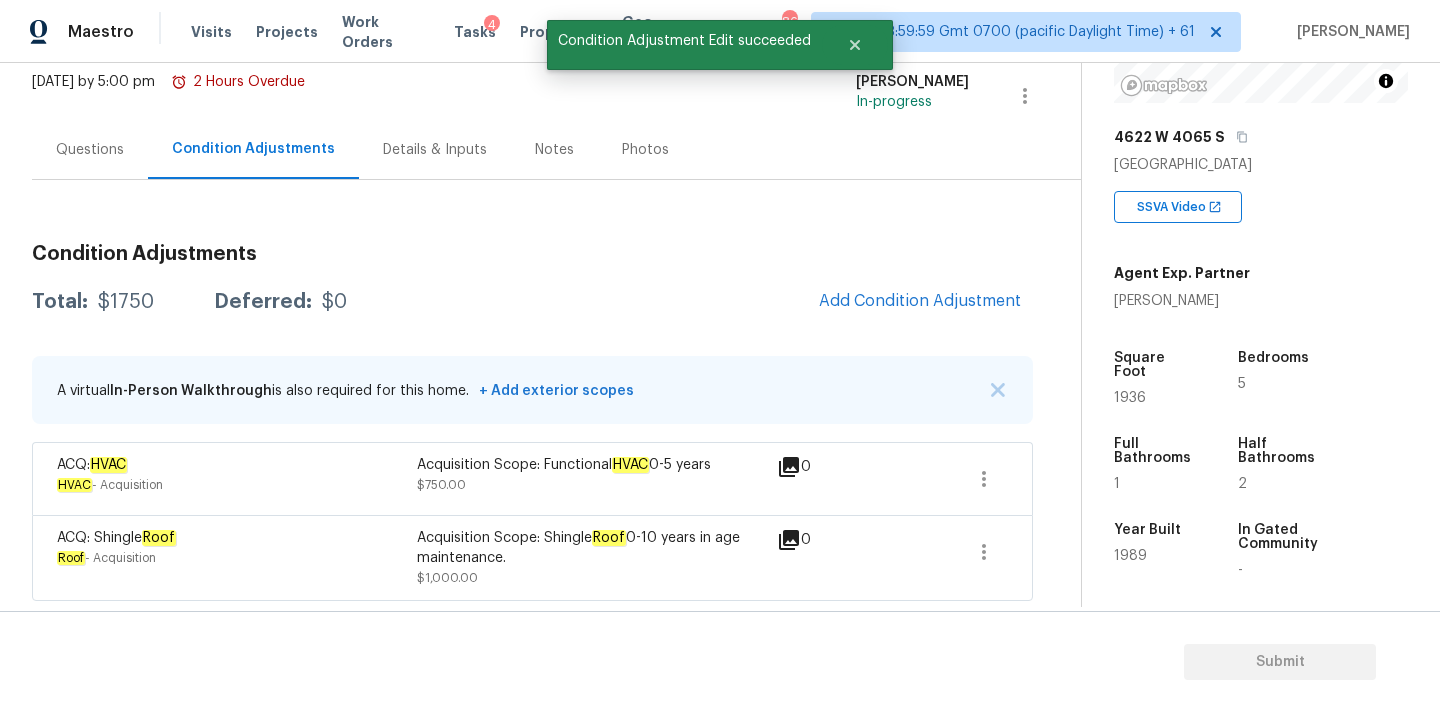 scroll, scrollTop: 28, scrollLeft: 0, axis: vertical 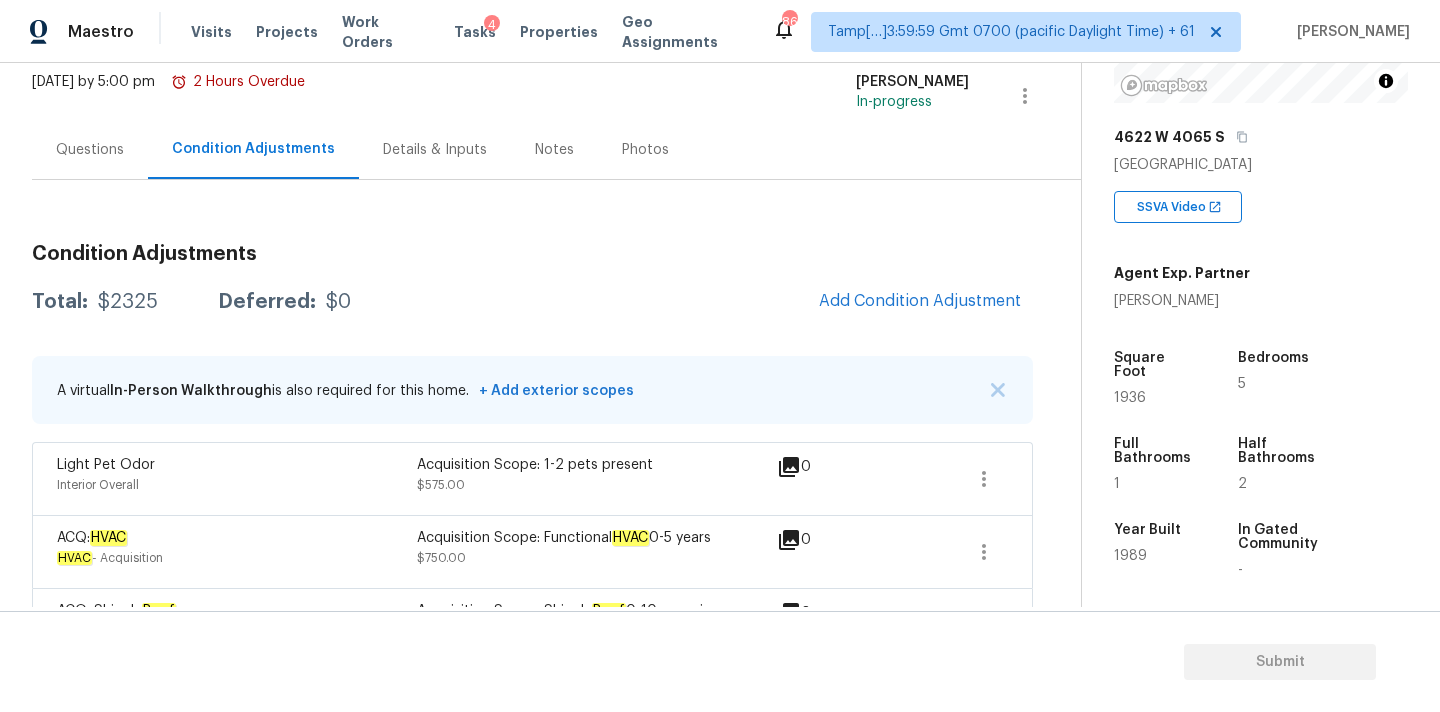 click on "Questions" at bounding box center [90, 149] 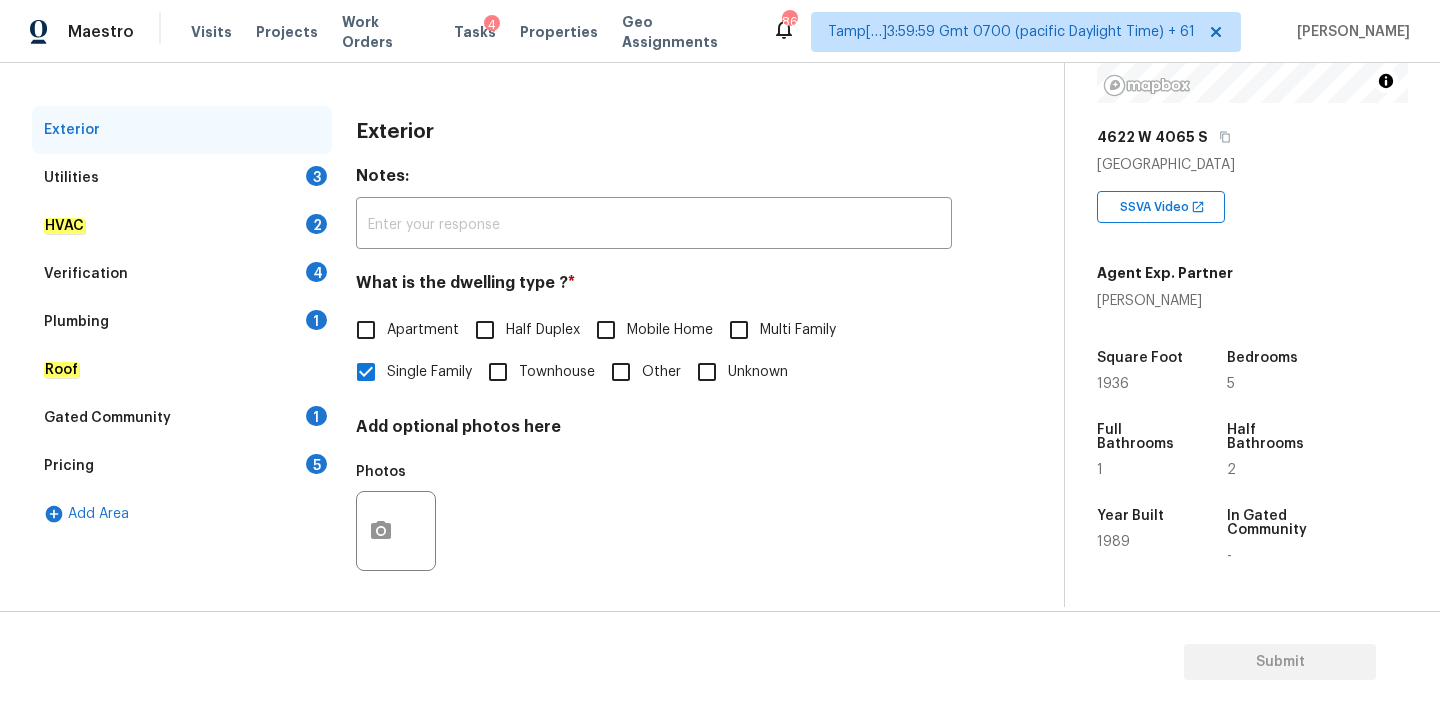 scroll, scrollTop: 251, scrollLeft: 0, axis: vertical 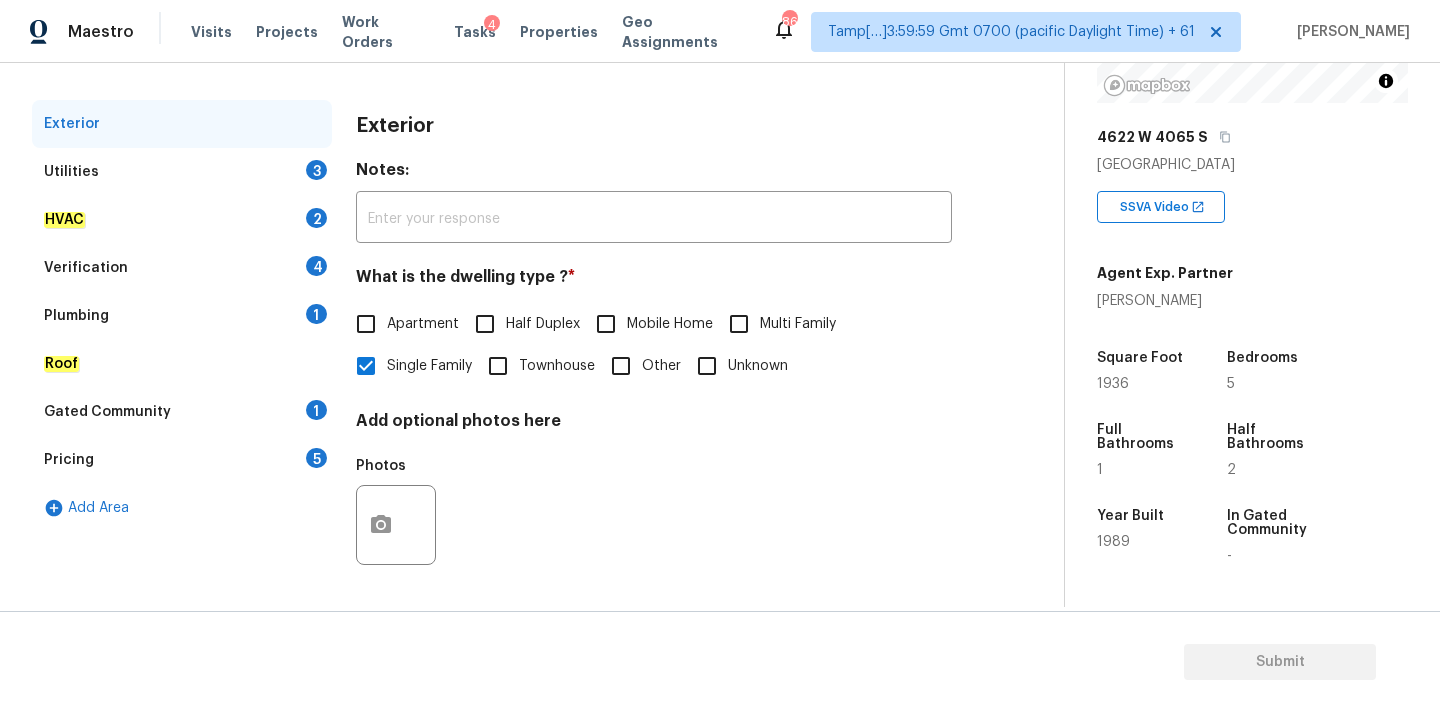 click on "Pricing 5" at bounding box center [182, 460] 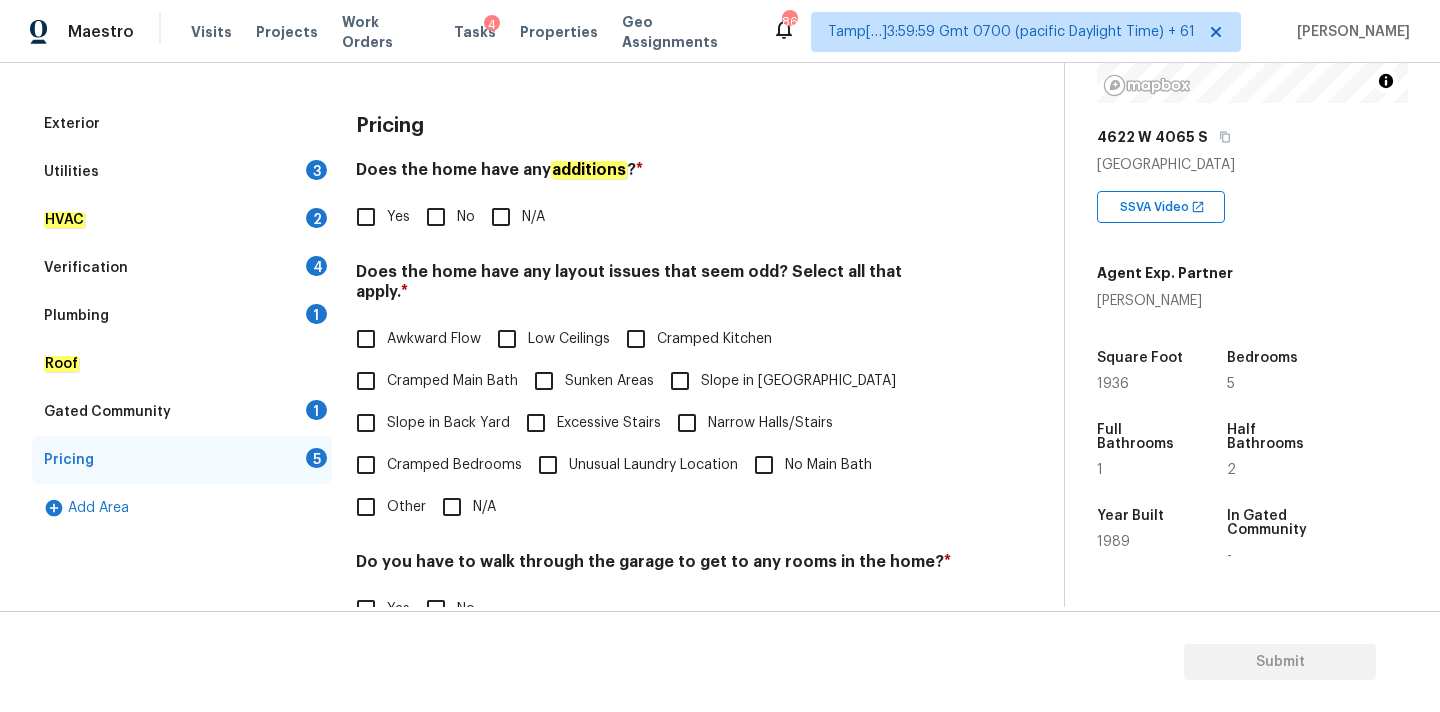 click on "Slope in Back Yard" at bounding box center [448, 423] 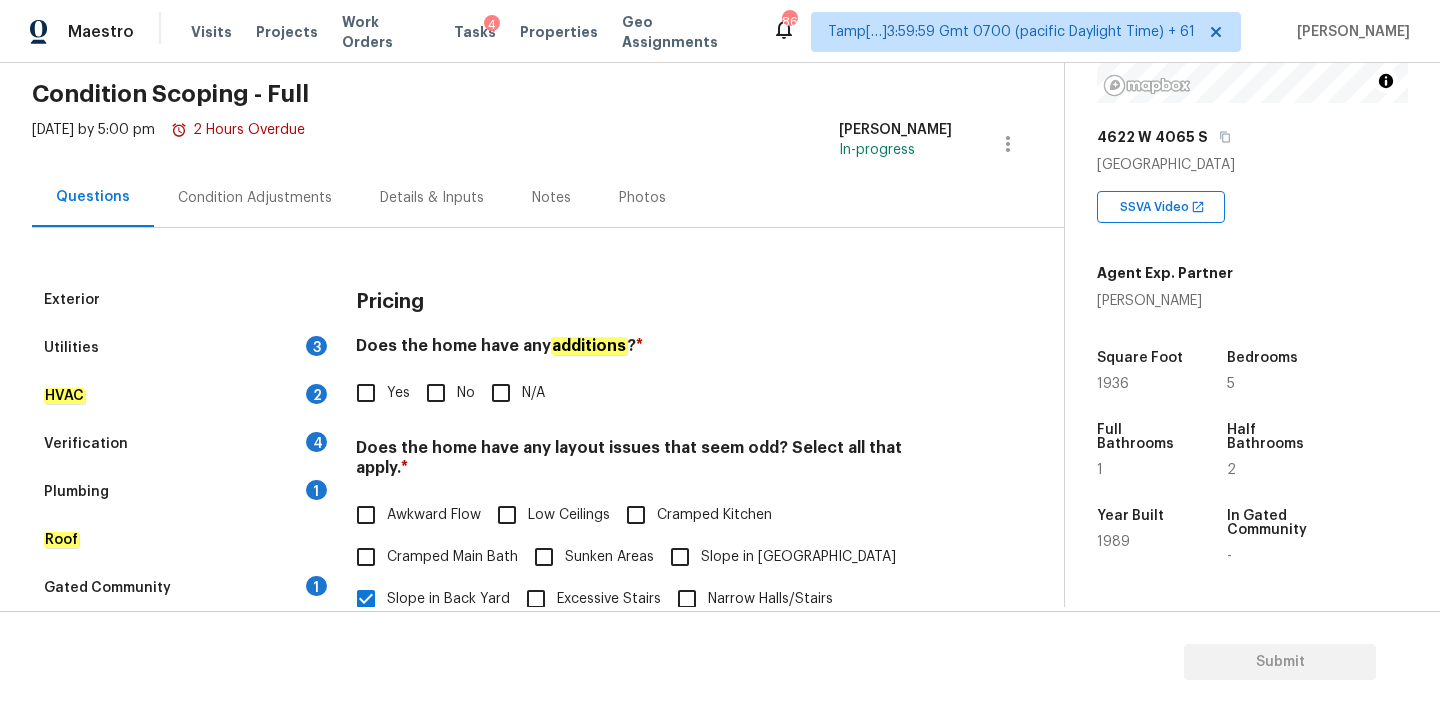 scroll, scrollTop: 0, scrollLeft: 0, axis: both 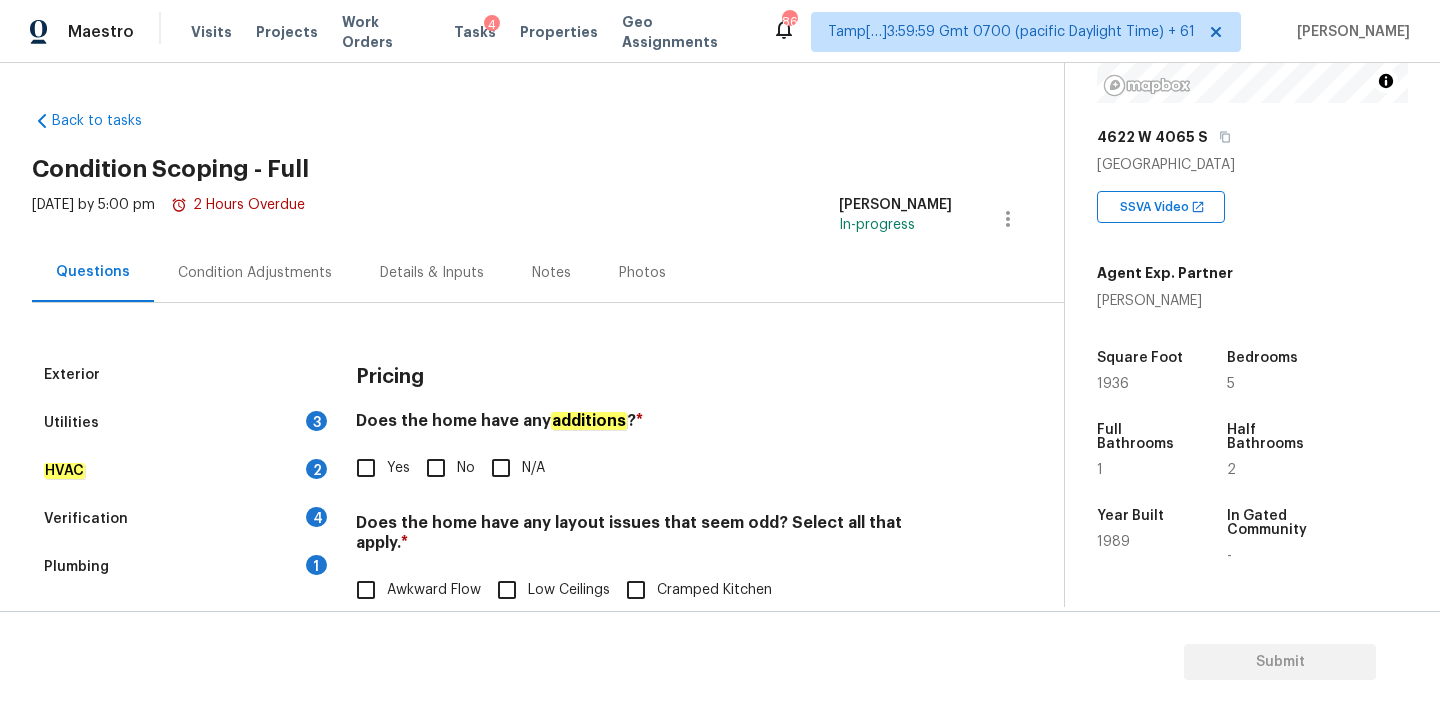 click on "Condition Adjustments" at bounding box center (255, 273) 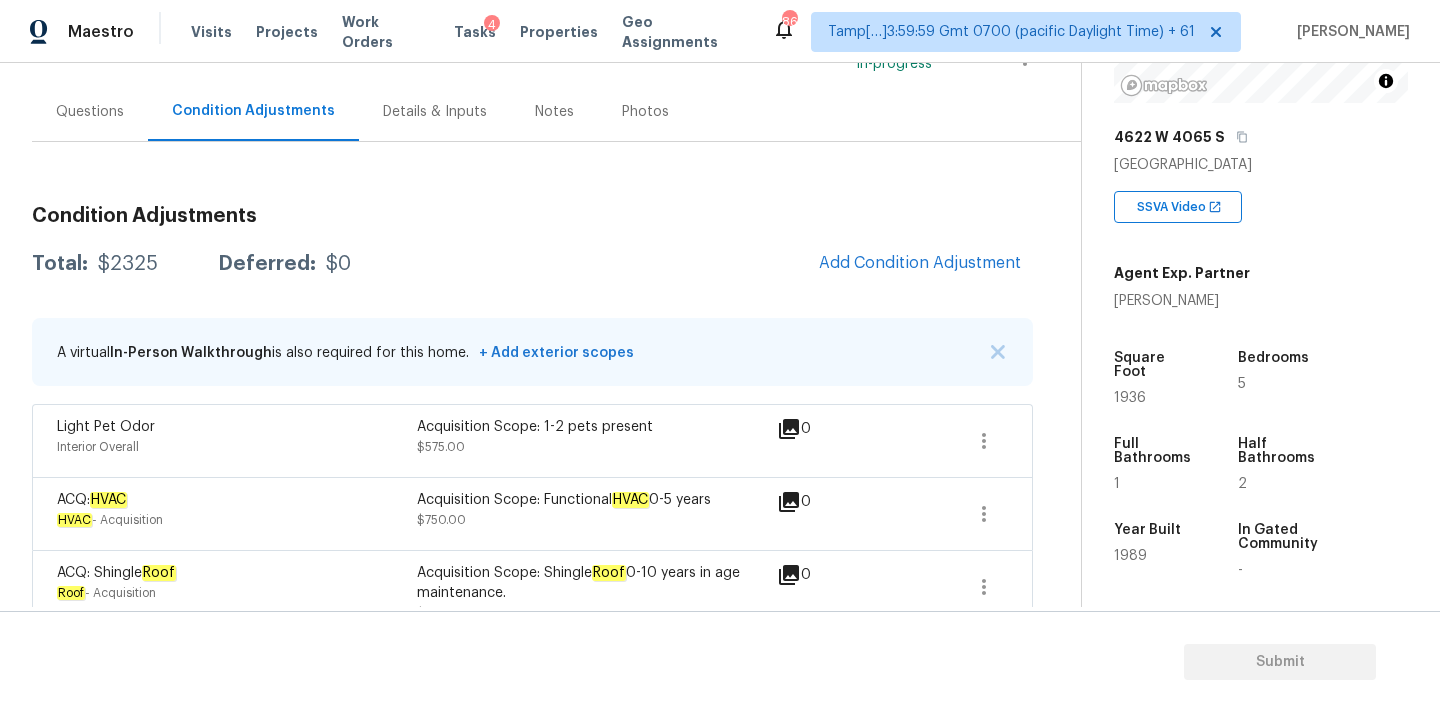 scroll, scrollTop: 196, scrollLeft: 0, axis: vertical 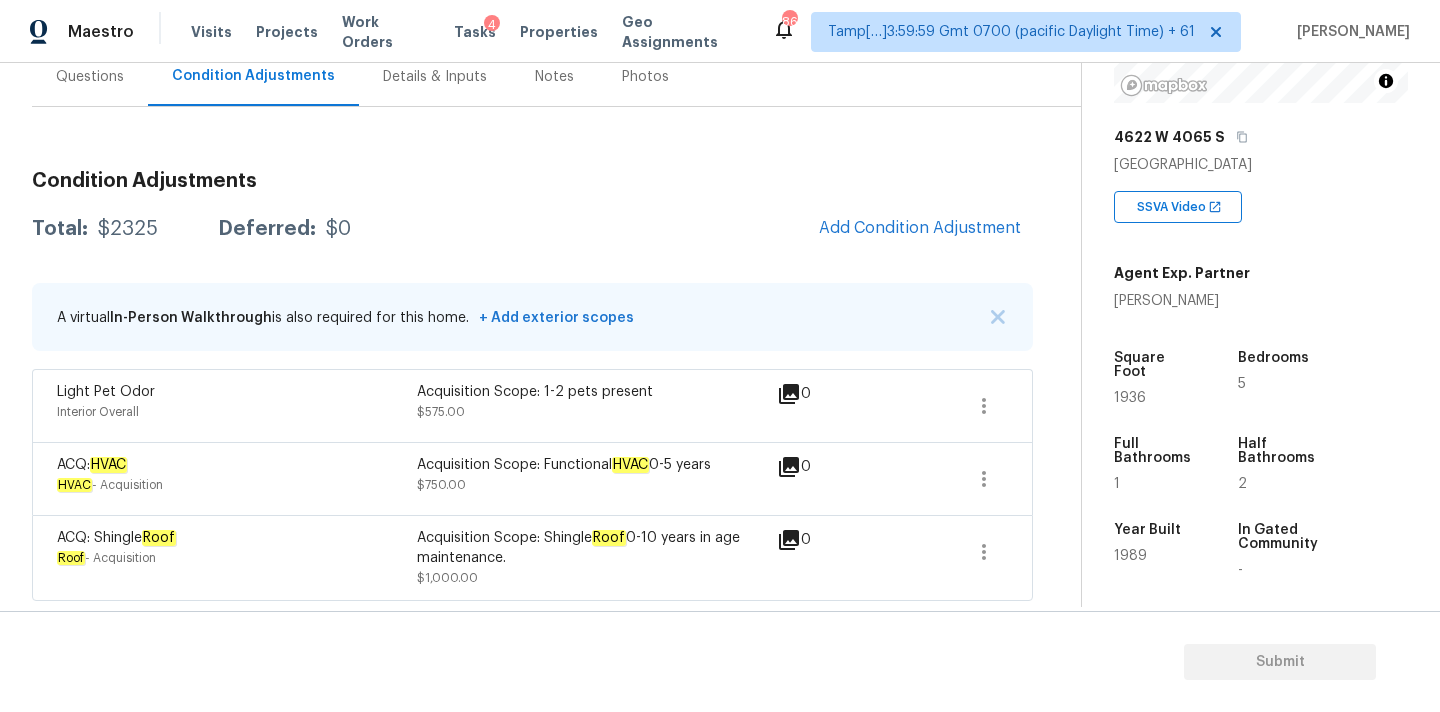 click on "Questions" at bounding box center [90, 76] 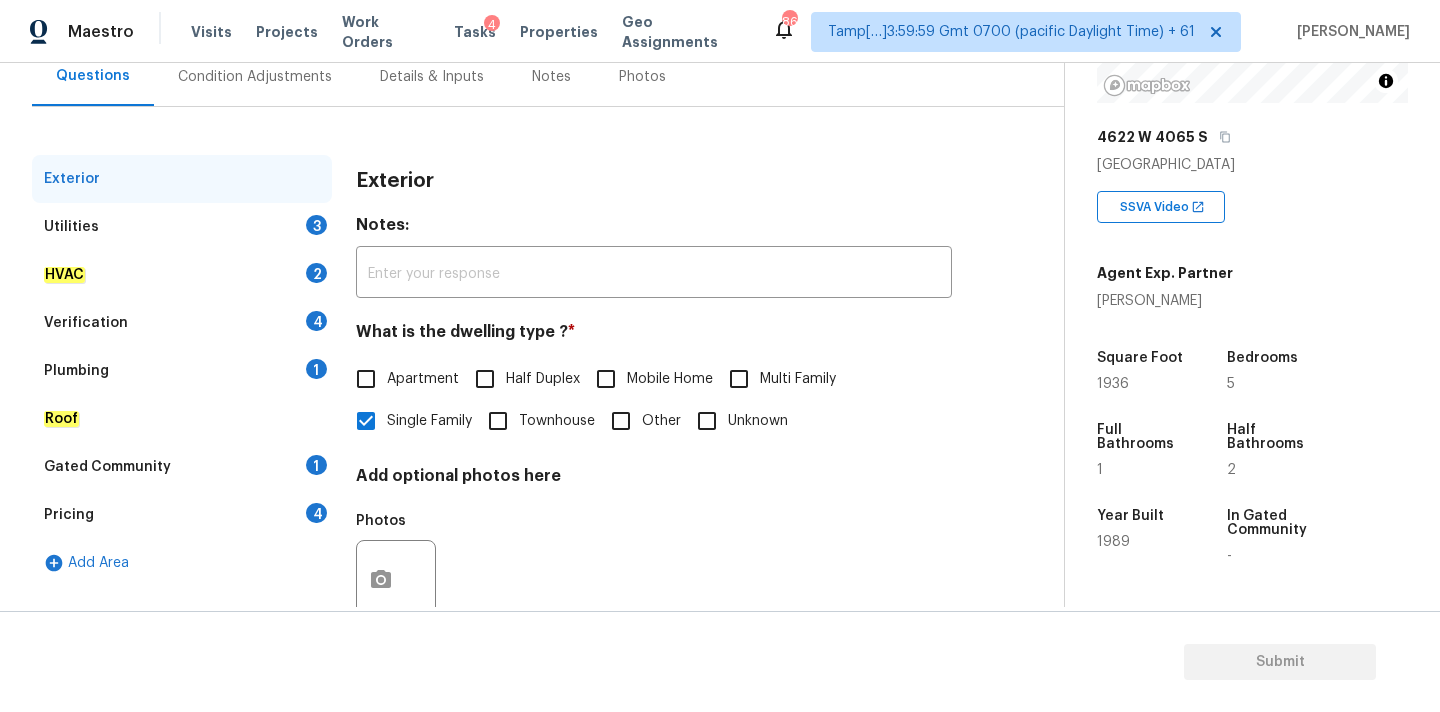 scroll, scrollTop: 195, scrollLeft: 0, axis: vertical 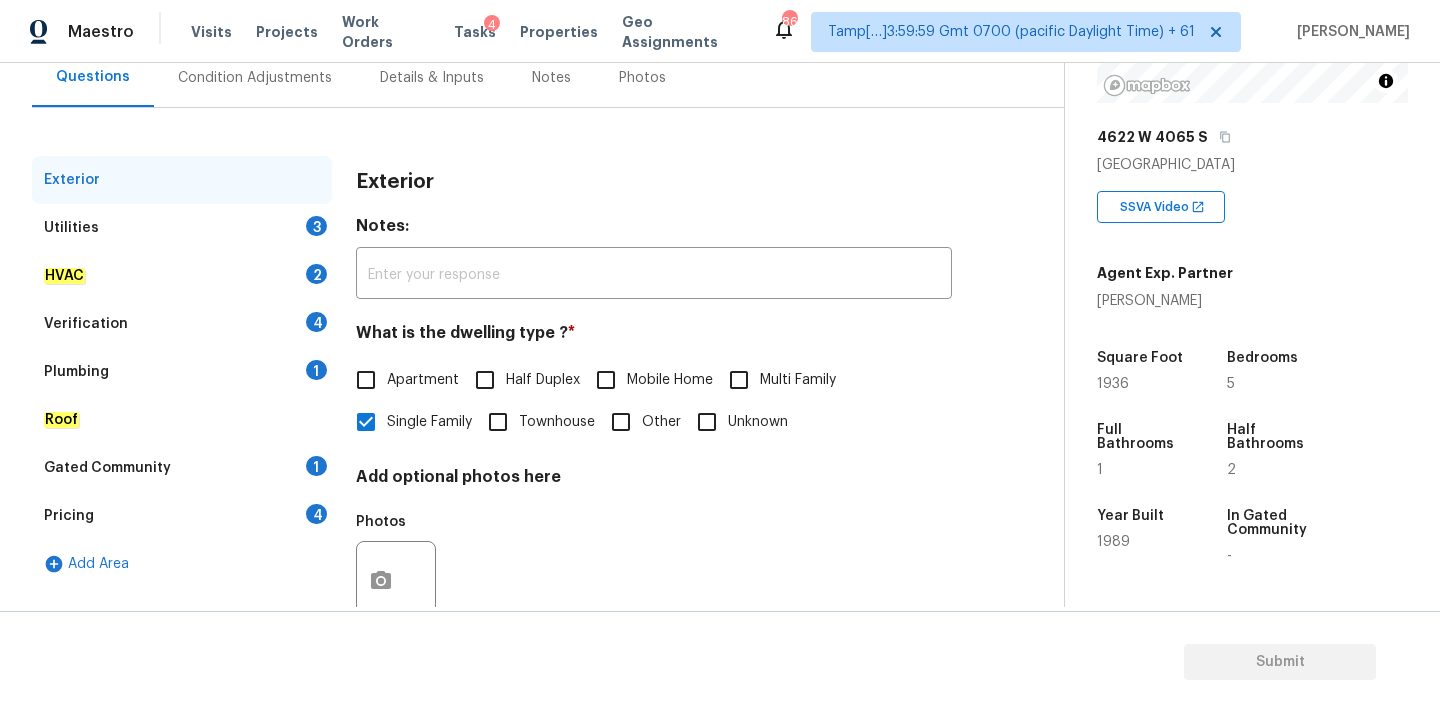 click on "Verification 4" at bounding box center (182, 324) 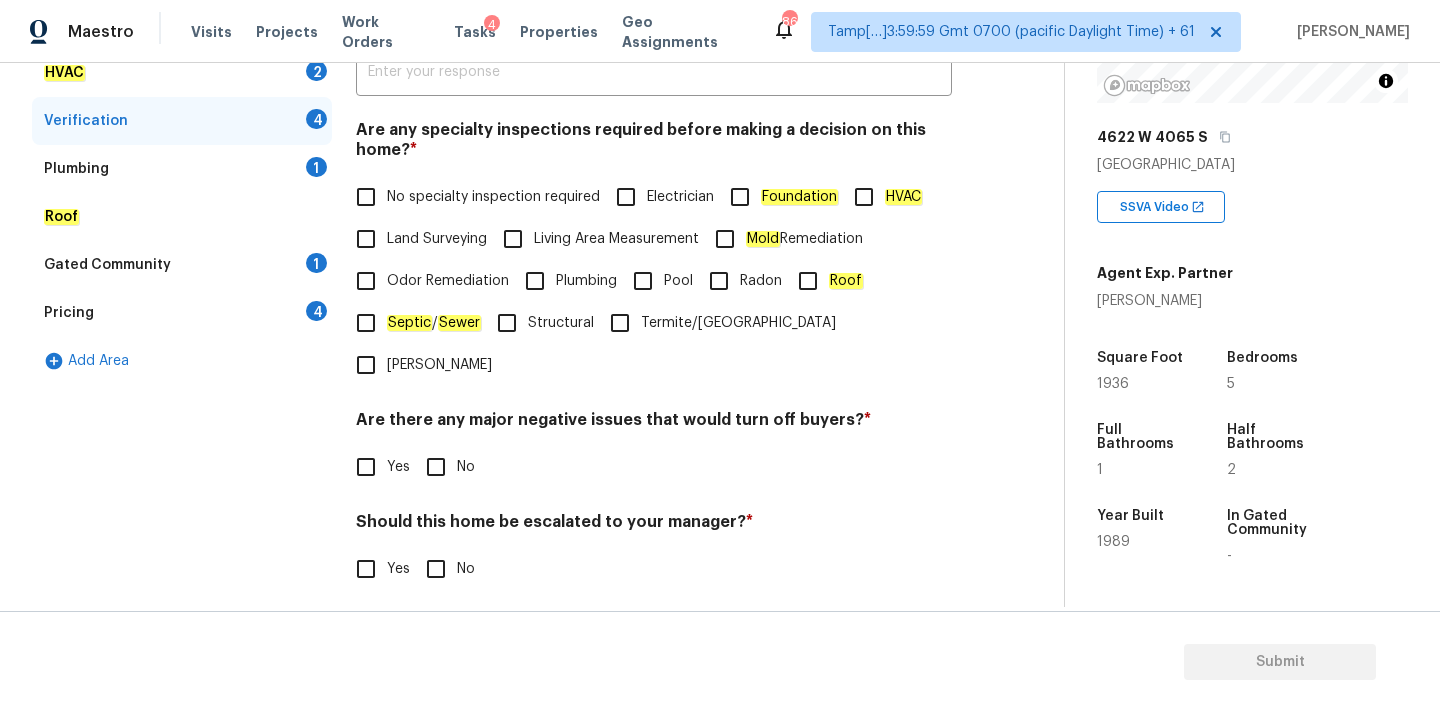 scroll, scrollTop: 491, scrollLeft: 0, axis: vertical 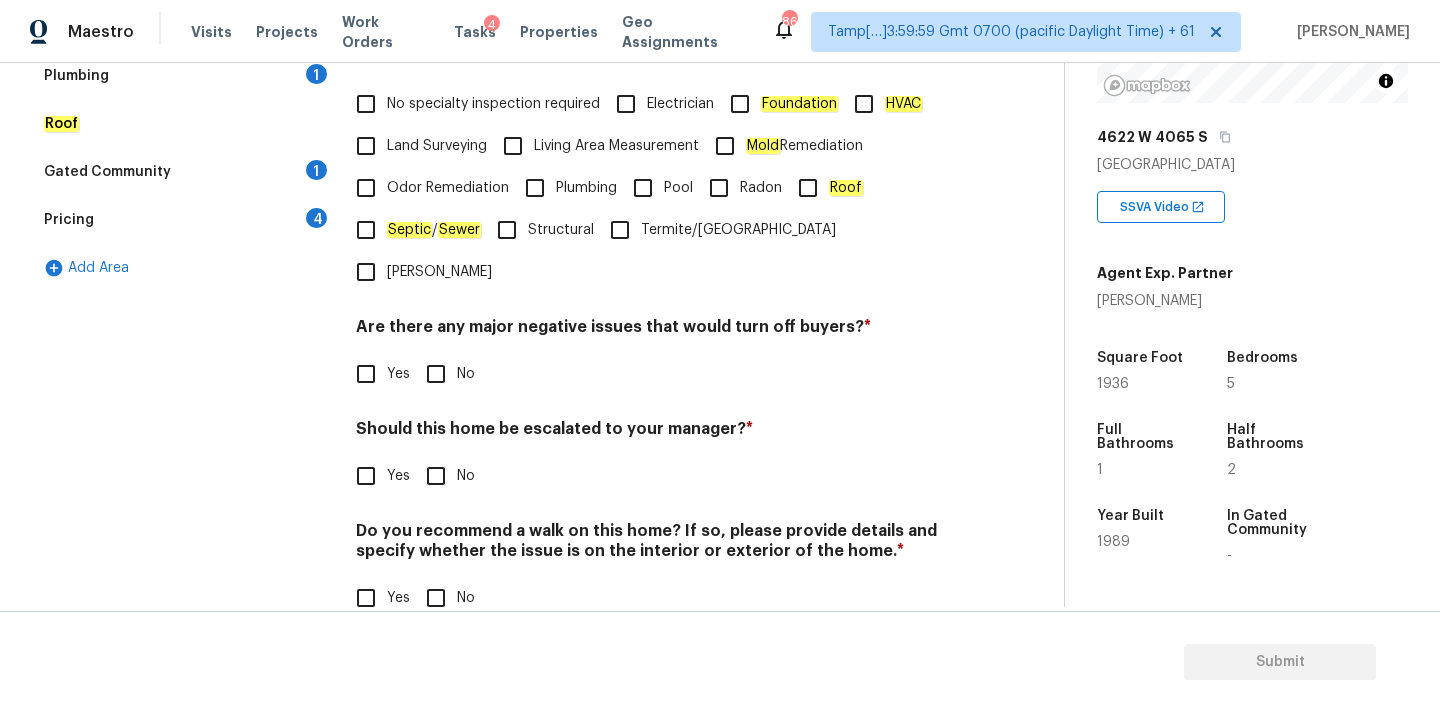 click on "Yes" at bounding box center [366, 476] 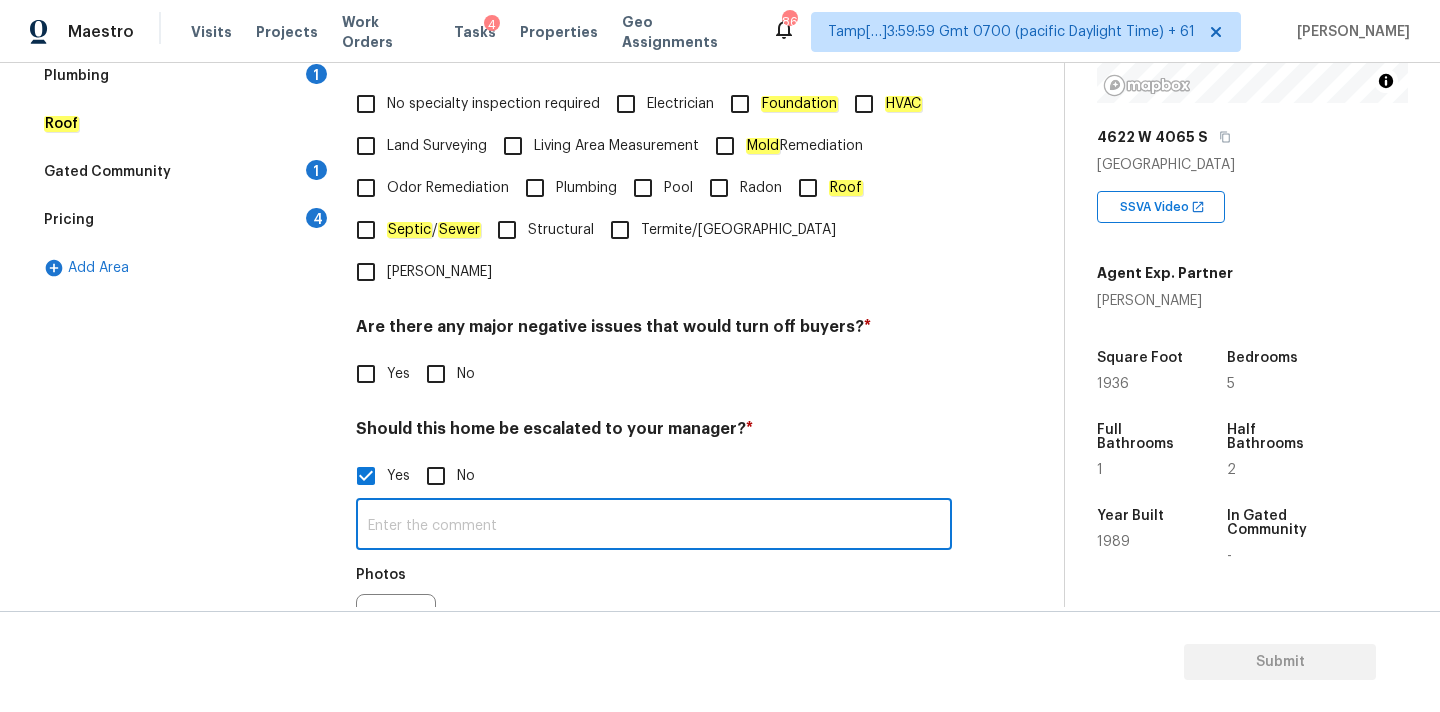 click at bounding box center [654, 526] 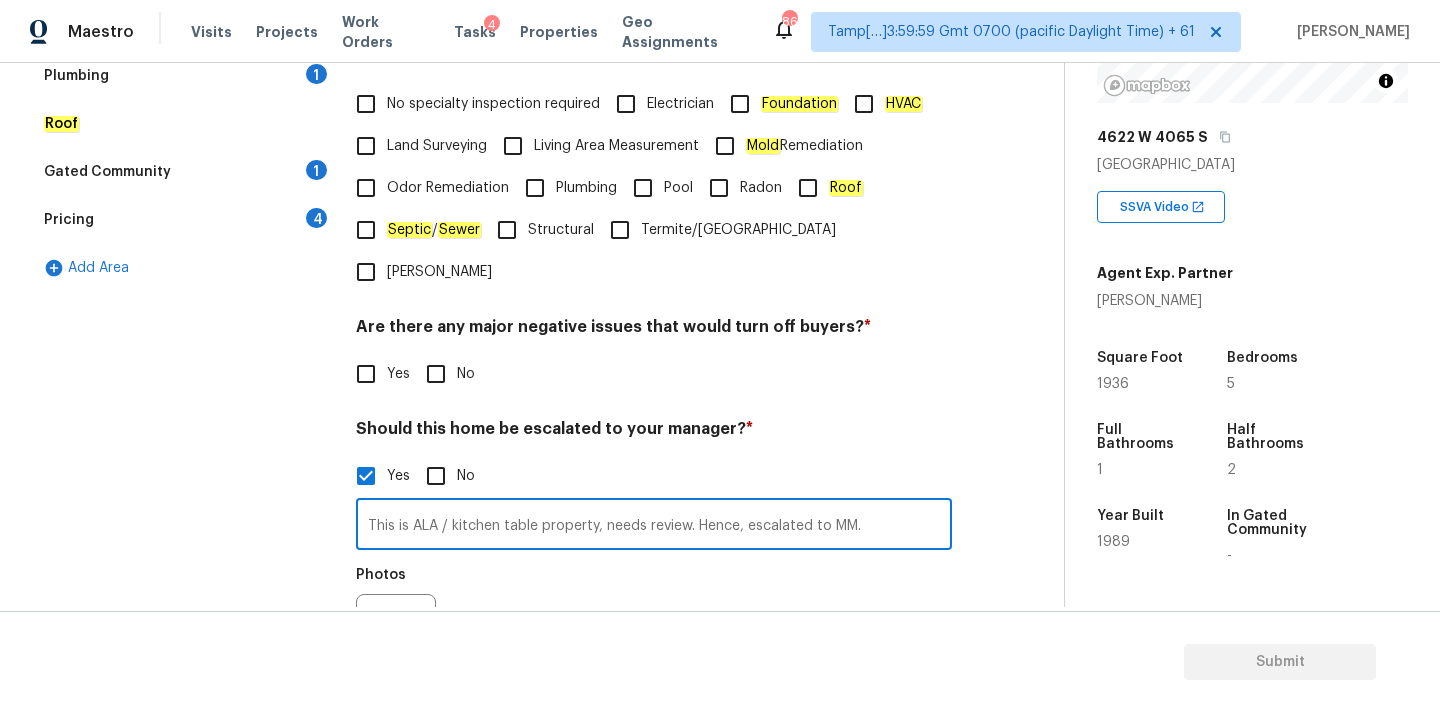 drag, startPoint x: 444, startPoint y: 482, endPoint x: 535, endPoint y: 482, distance: 91 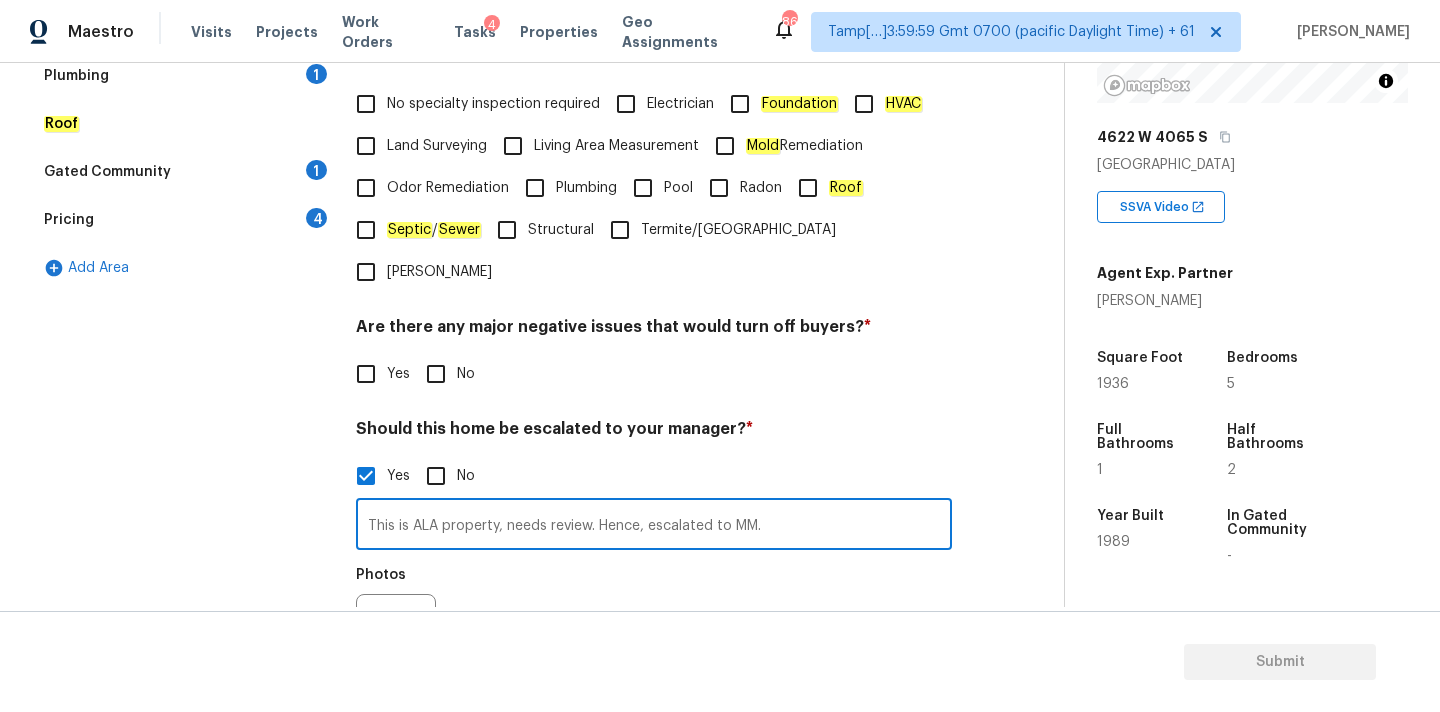 drag, startPoint x: 599, startPoint y: 484, endPoint x: 846, endPoint y: 484, distance: 247 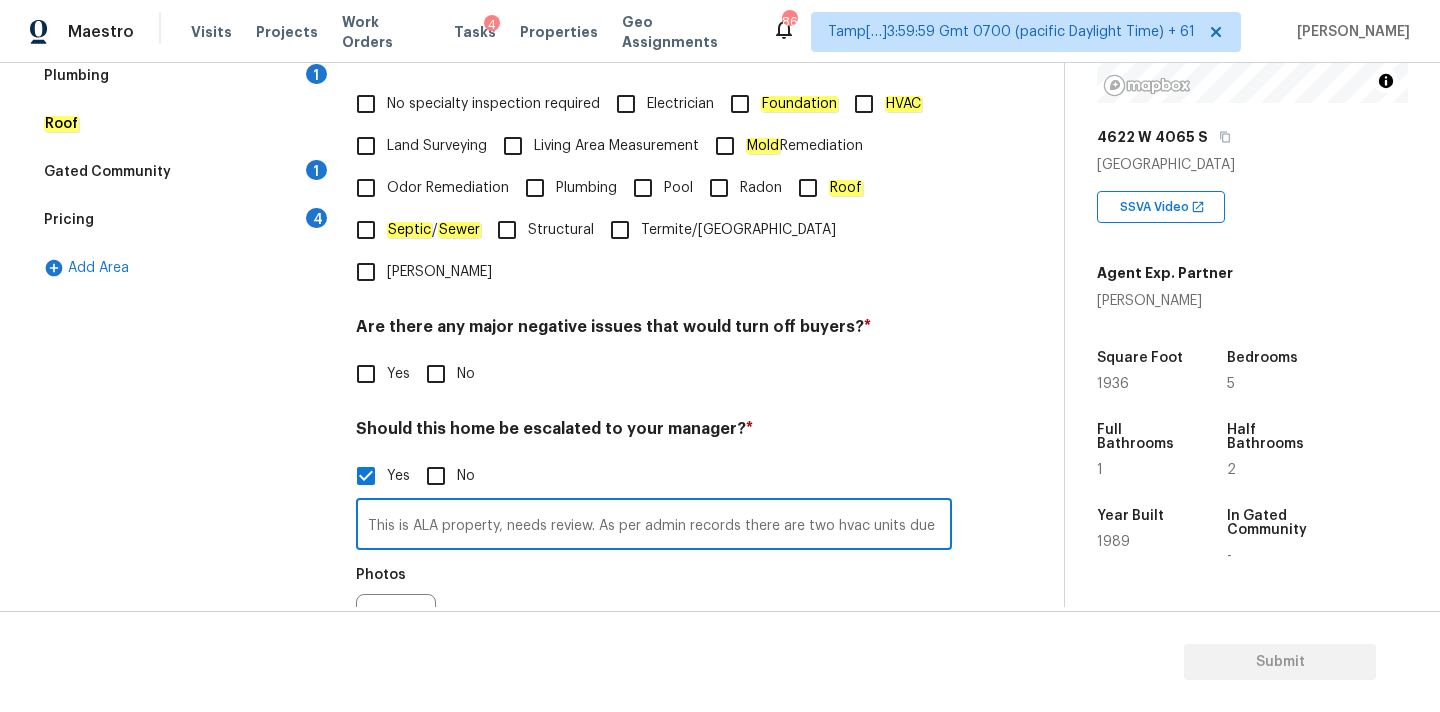 scroll, scrollTop: 0, scrollLeft: 539, axis: horizontal 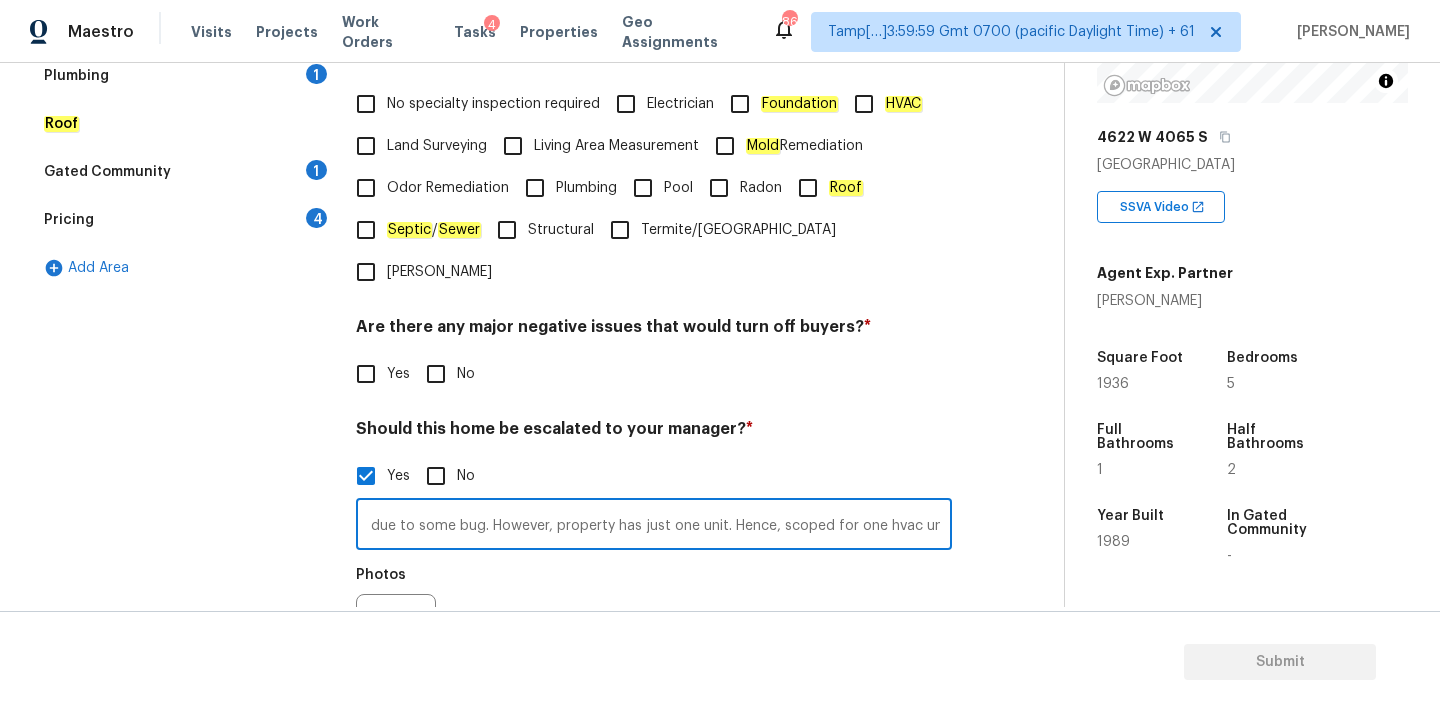 type on "This is ALA property, needs review. As per admin records there are two hvac units due to some bug. However, property has just one unit. Hence, scoped for one hvac unit." 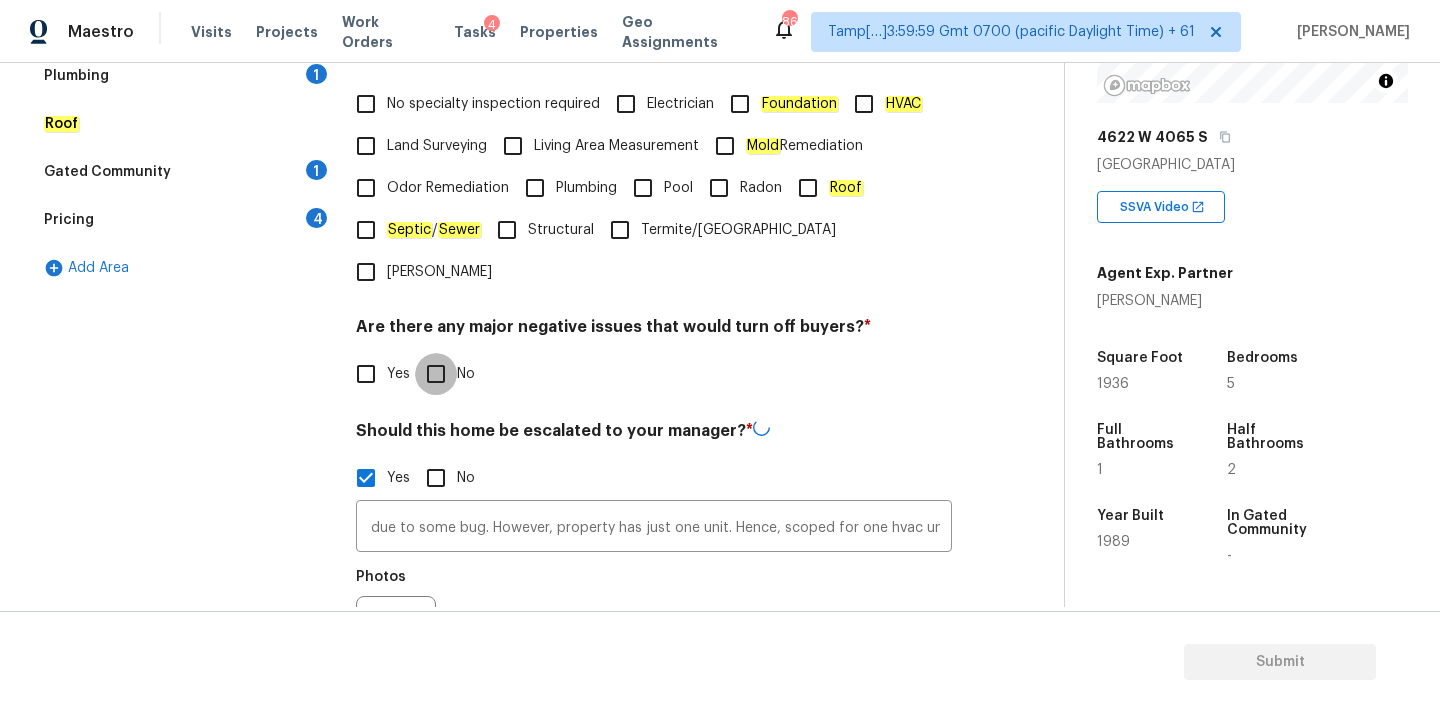 click on "No" at bounding box center [436, 374] 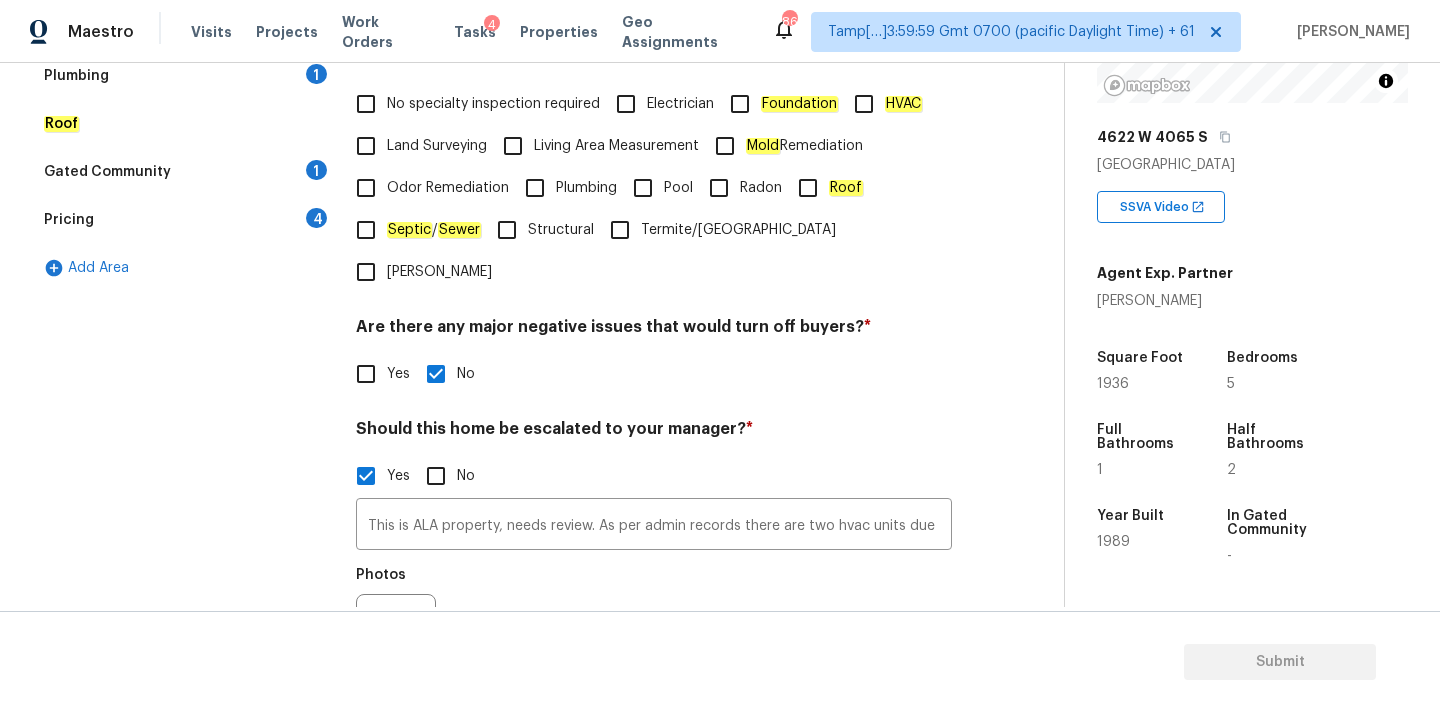scroll, scrollTop: 681, scrollLeft: 0, axis: vertical 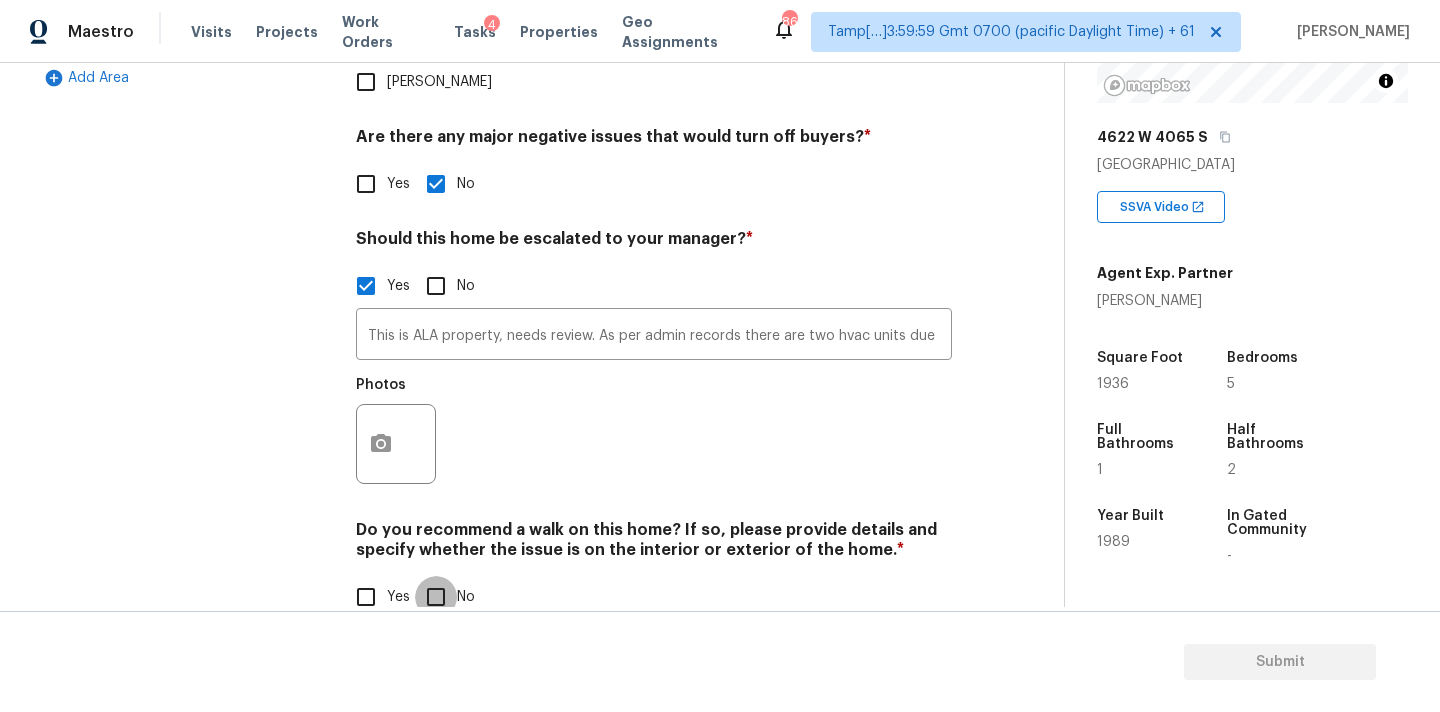 click on "No" at bounding box center (436, 597) 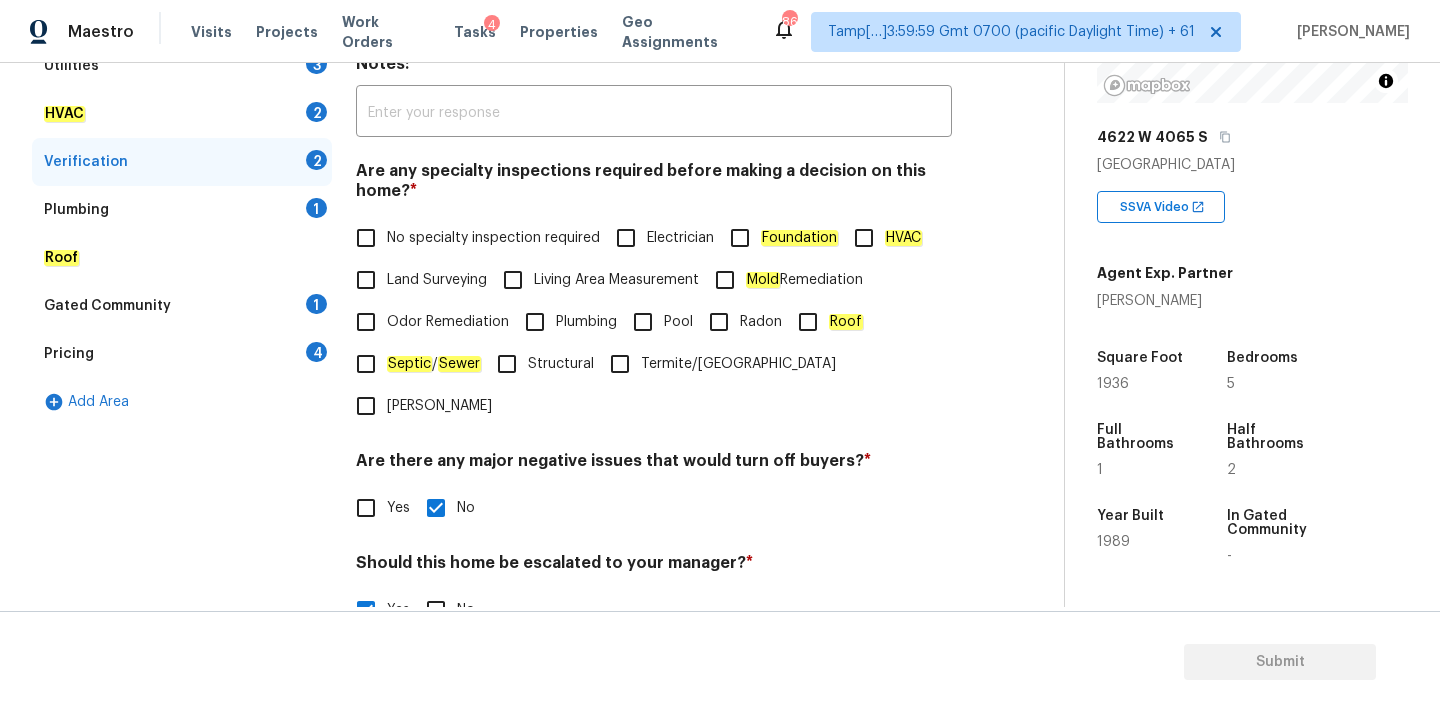 scroll, scrollTop: 354, scrollLeft: 0, axis: vertical 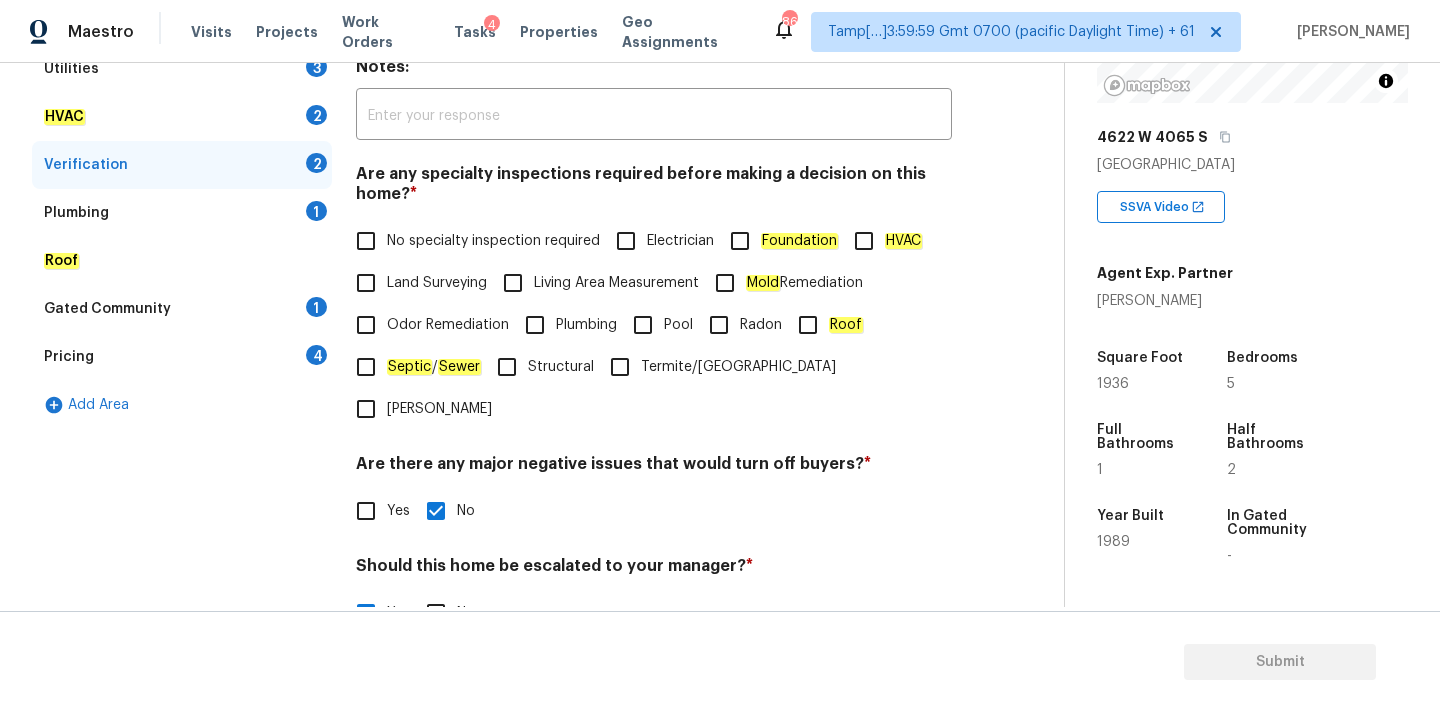 click on "No specialty inspection required" at bounding box center (493, 241) 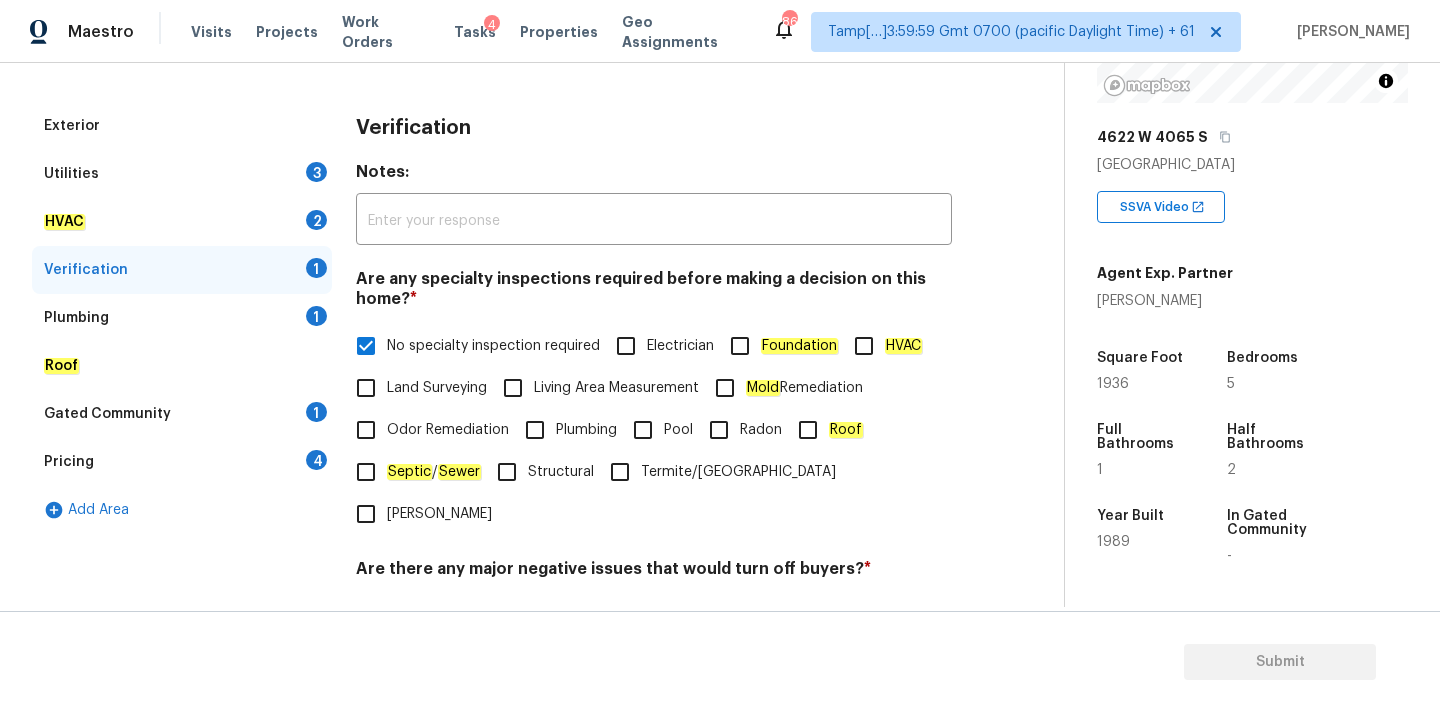 scroll, scrollTop: 158, scrollLeft: 0, axis: vertical 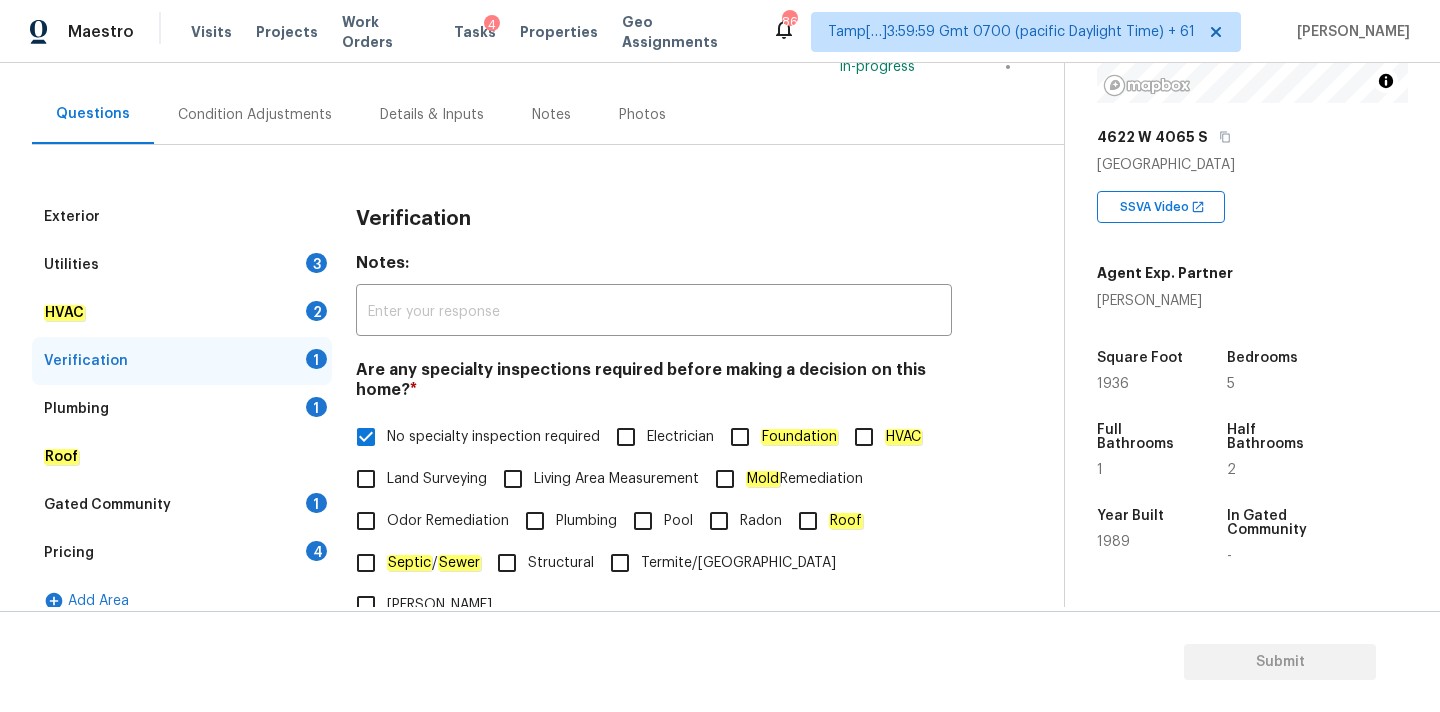 click on "Utilities 3" at bounding box center (182, 265) 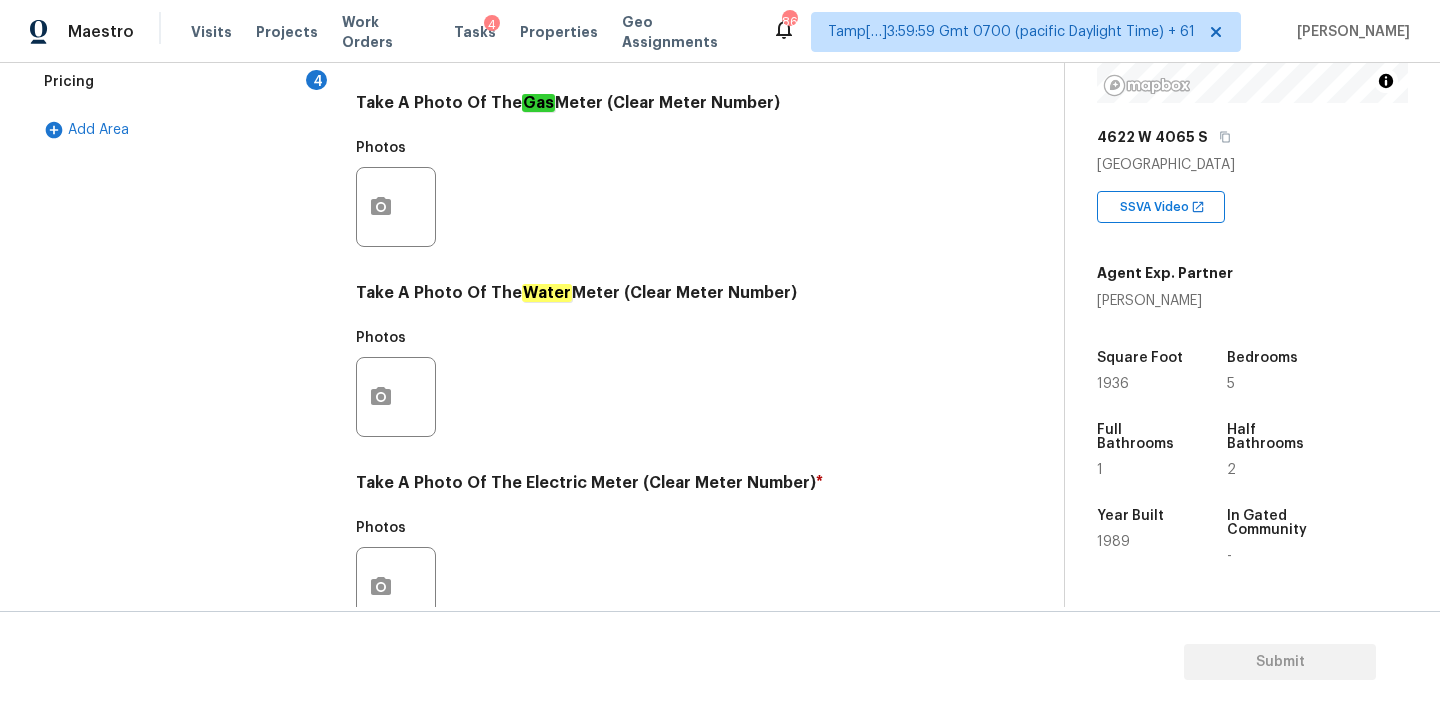 scroll, scrollTop: 793, scrollLeft: 0, axis: vertical 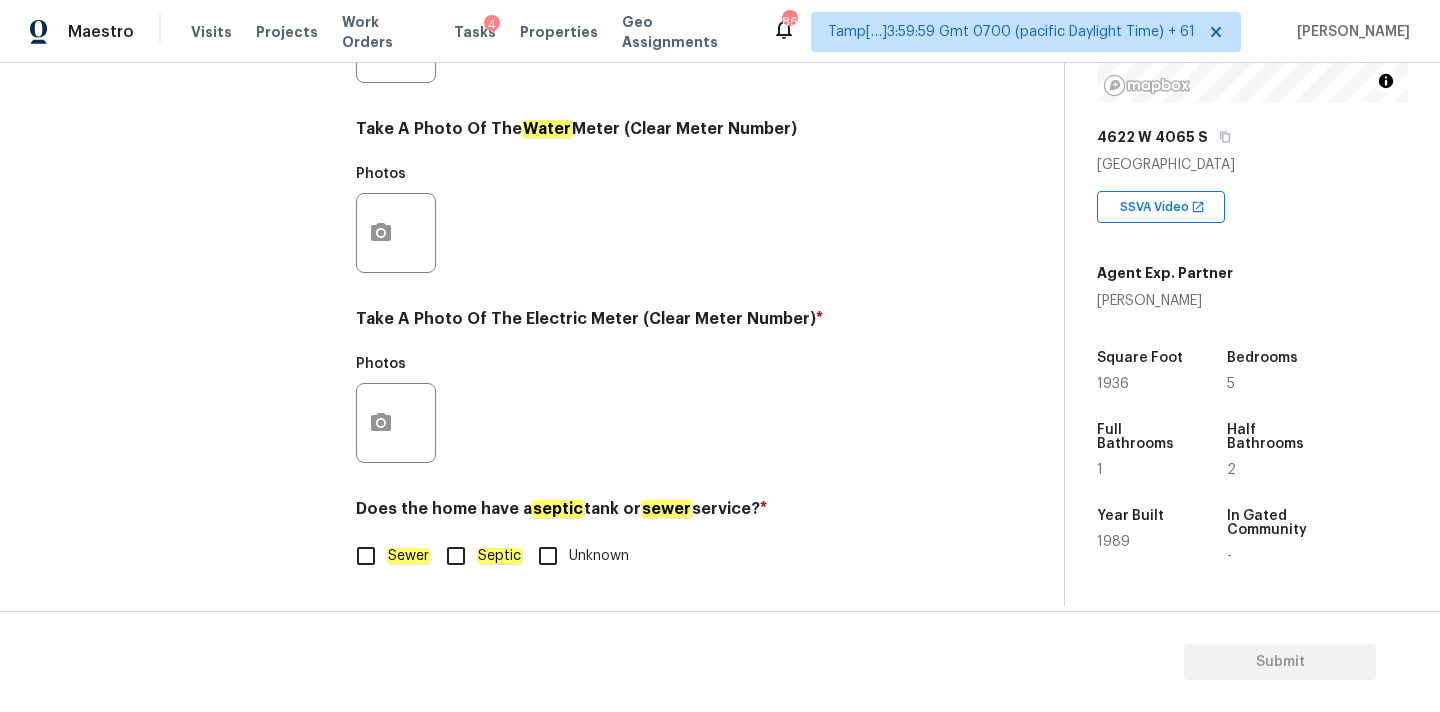 click on "Sewer" at bounding box center [366, 556] 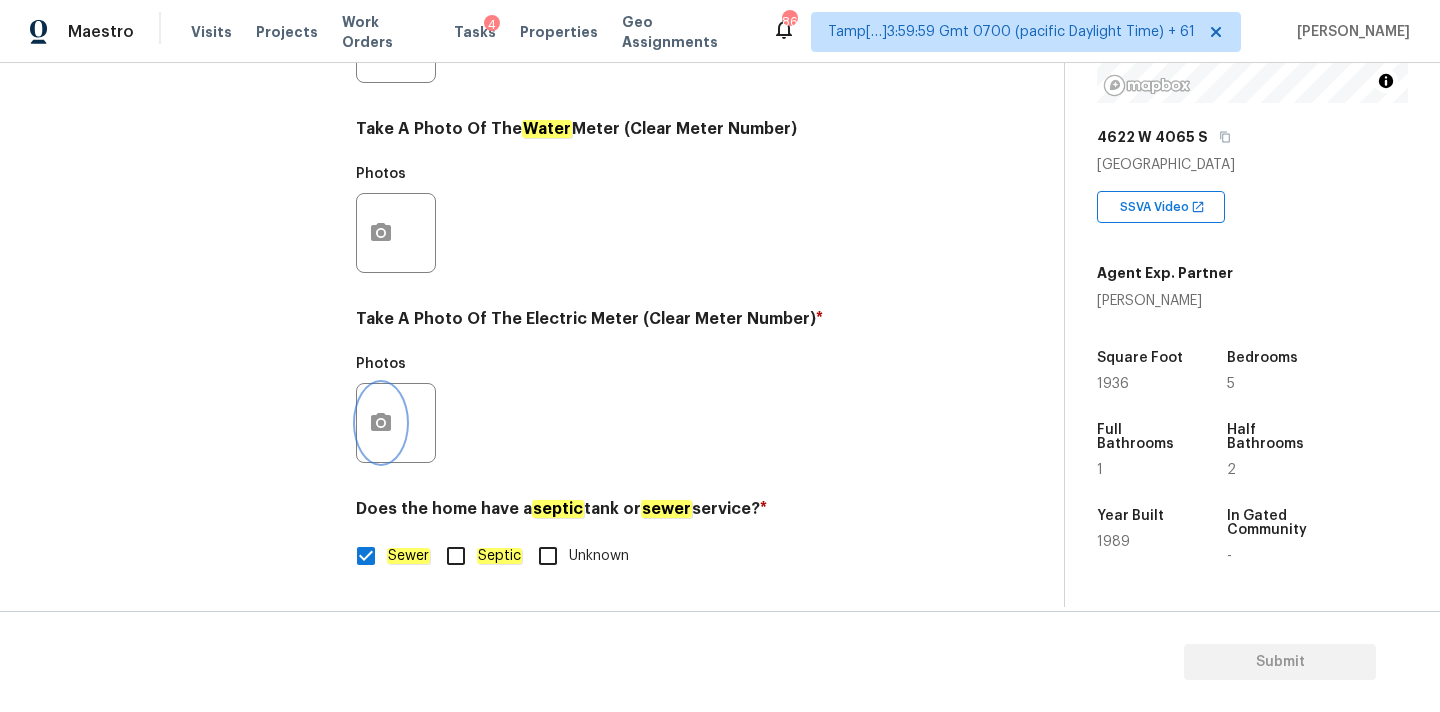 click 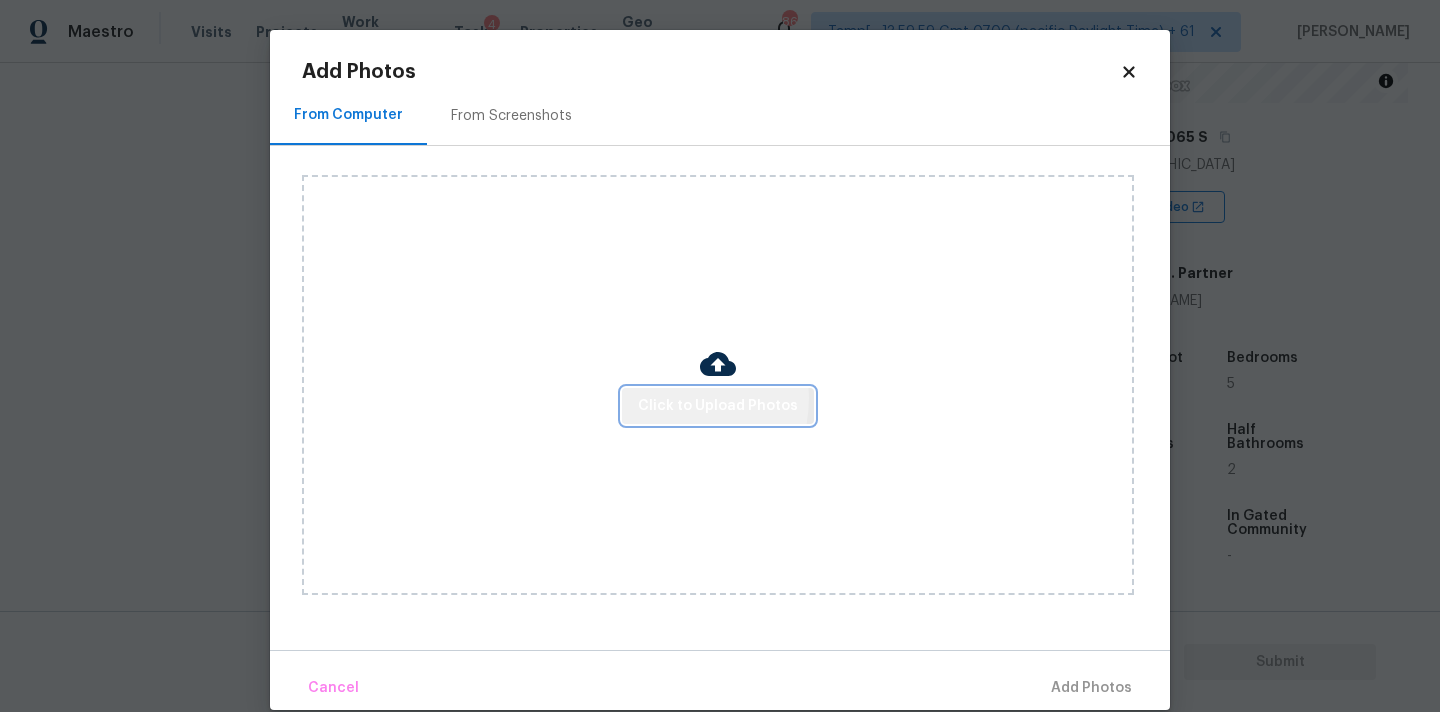 click on "Click to Upload Photos" at bounding box center (718, 406) 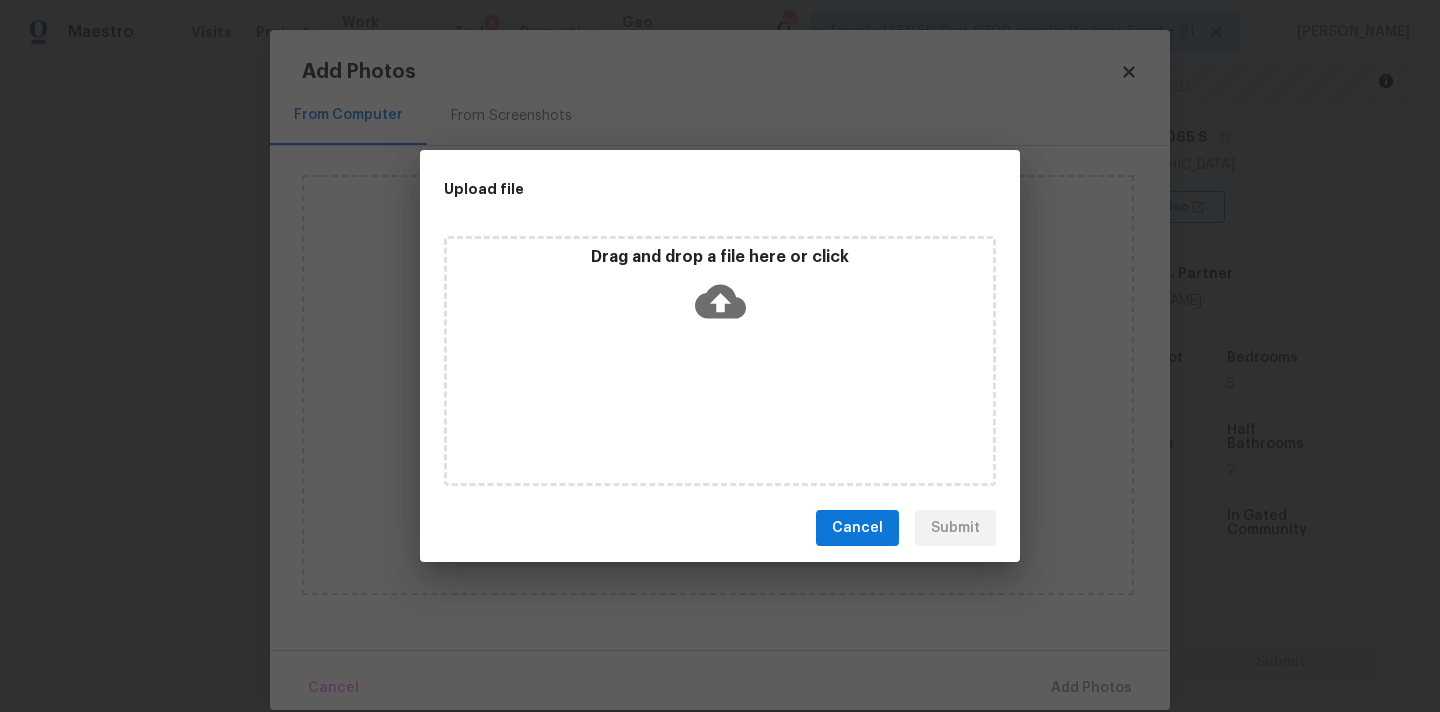 click 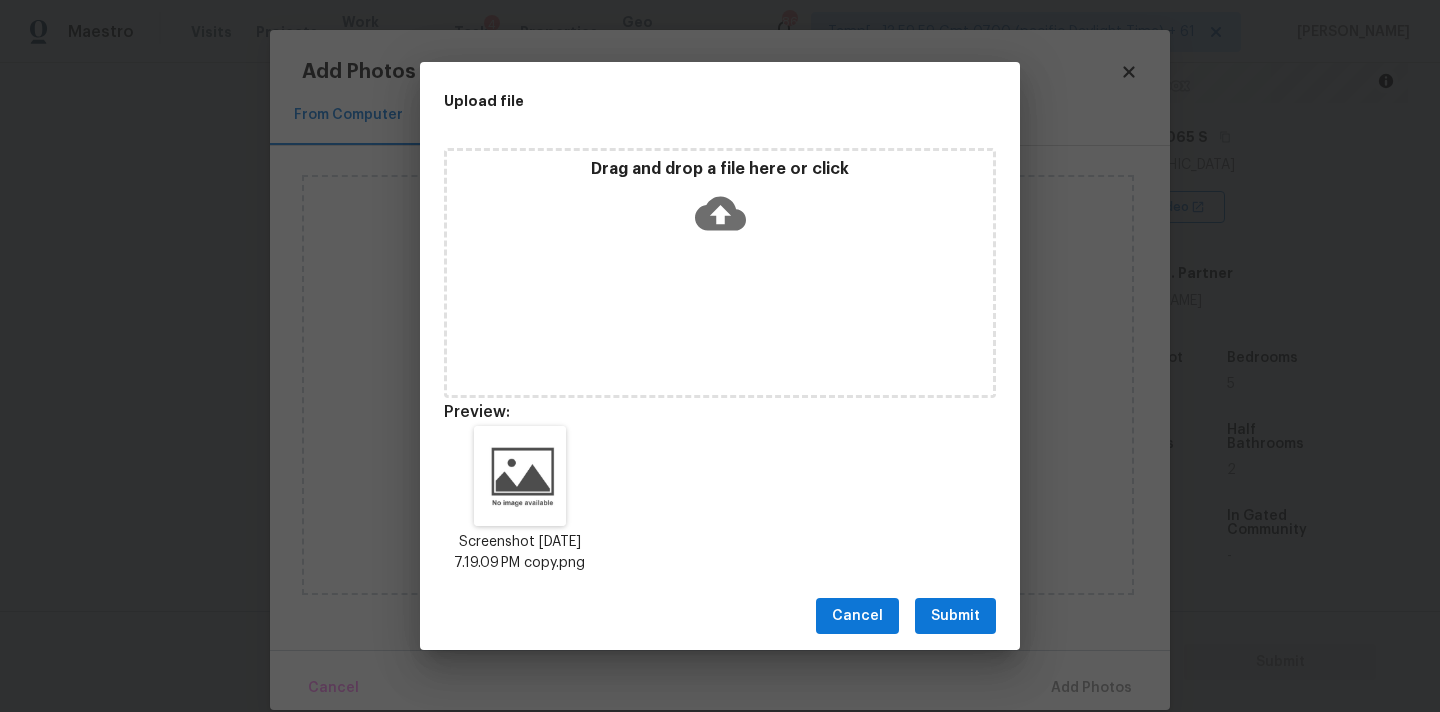 click on "Submit" at bounding box center [955, 616] 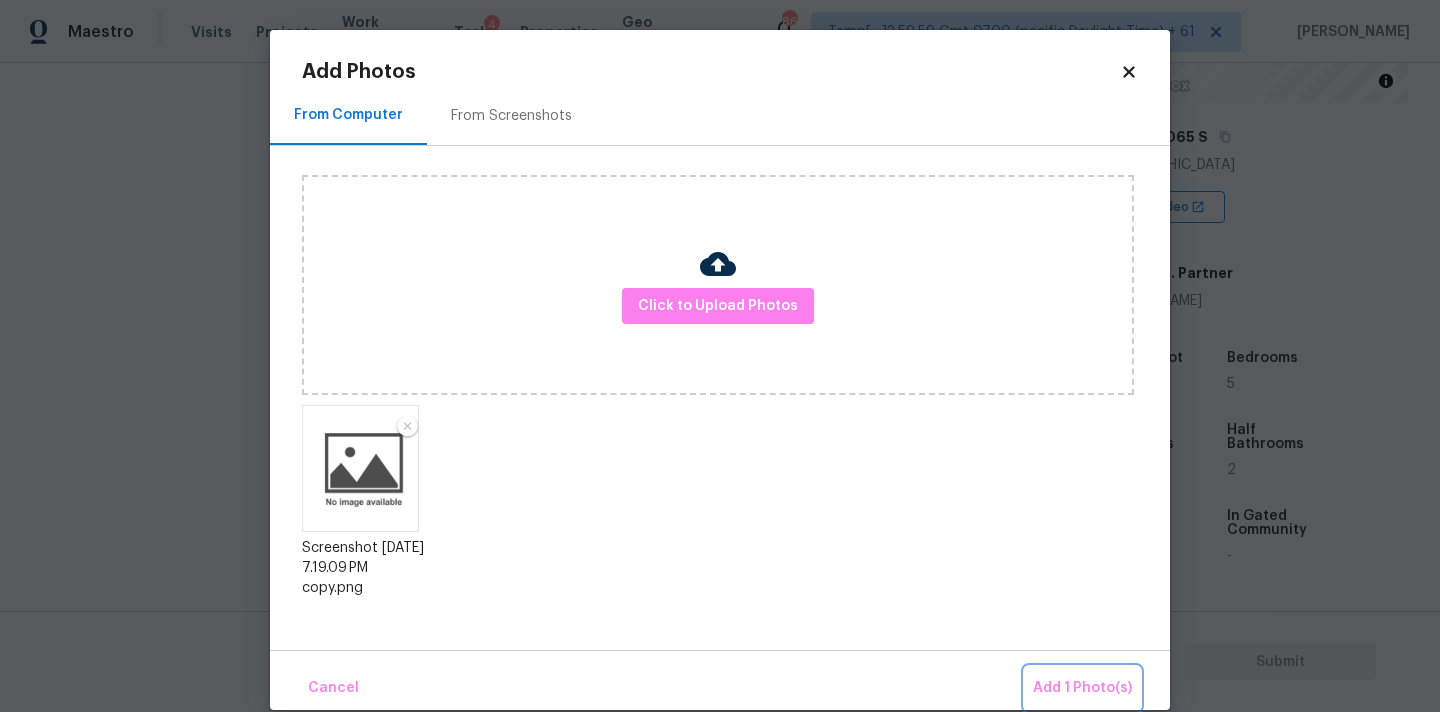 click on "Add 1 Photo(s)" at bounding box center [1082, 688] 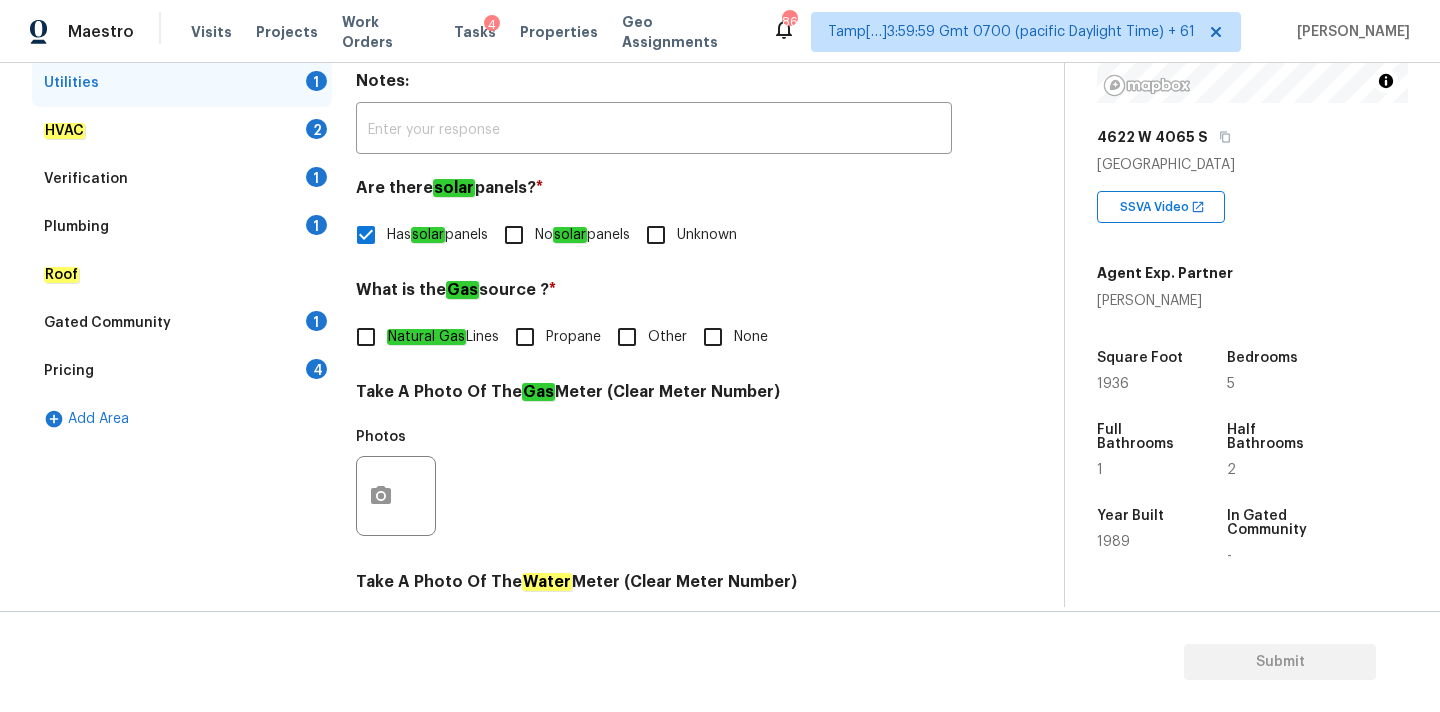 scroll, scrollTop: 400, scrollLeft: 0, axis: vertical 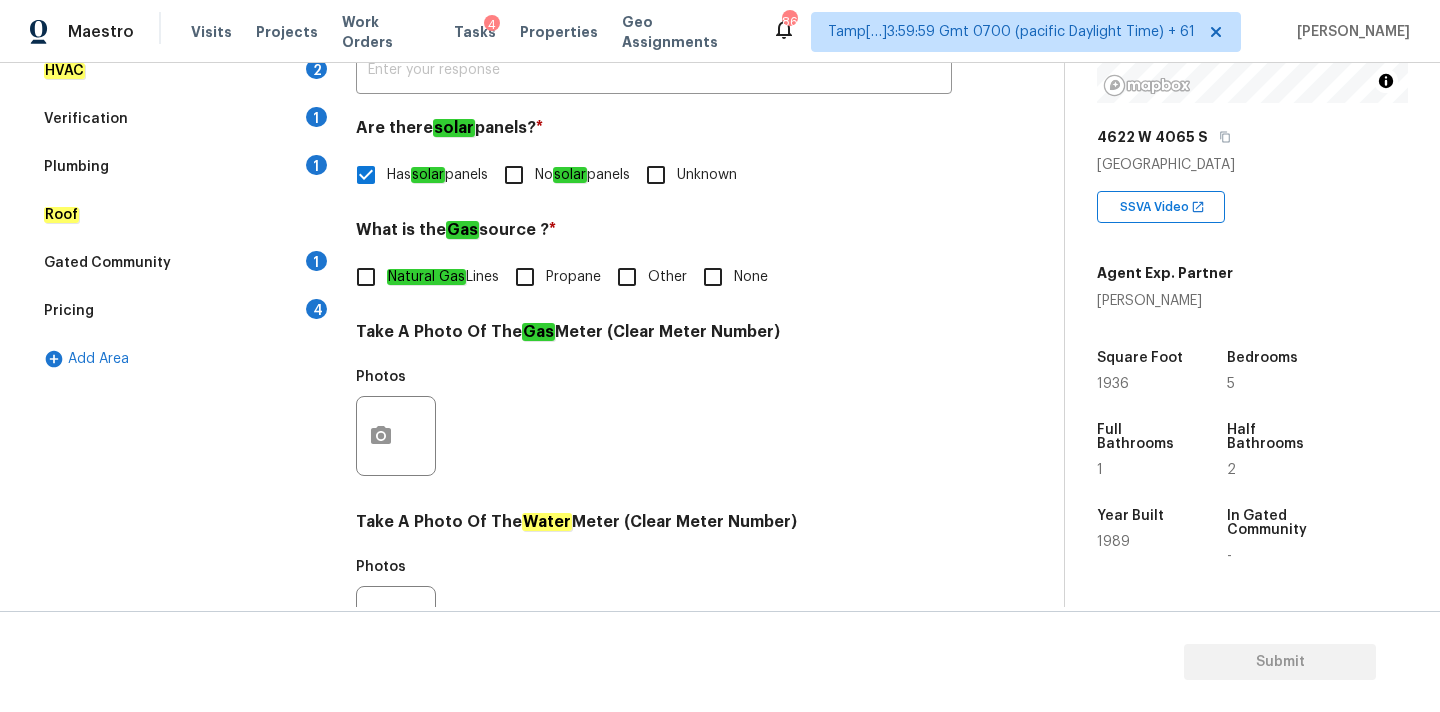 click on "None" at bounding box center [713, 277] 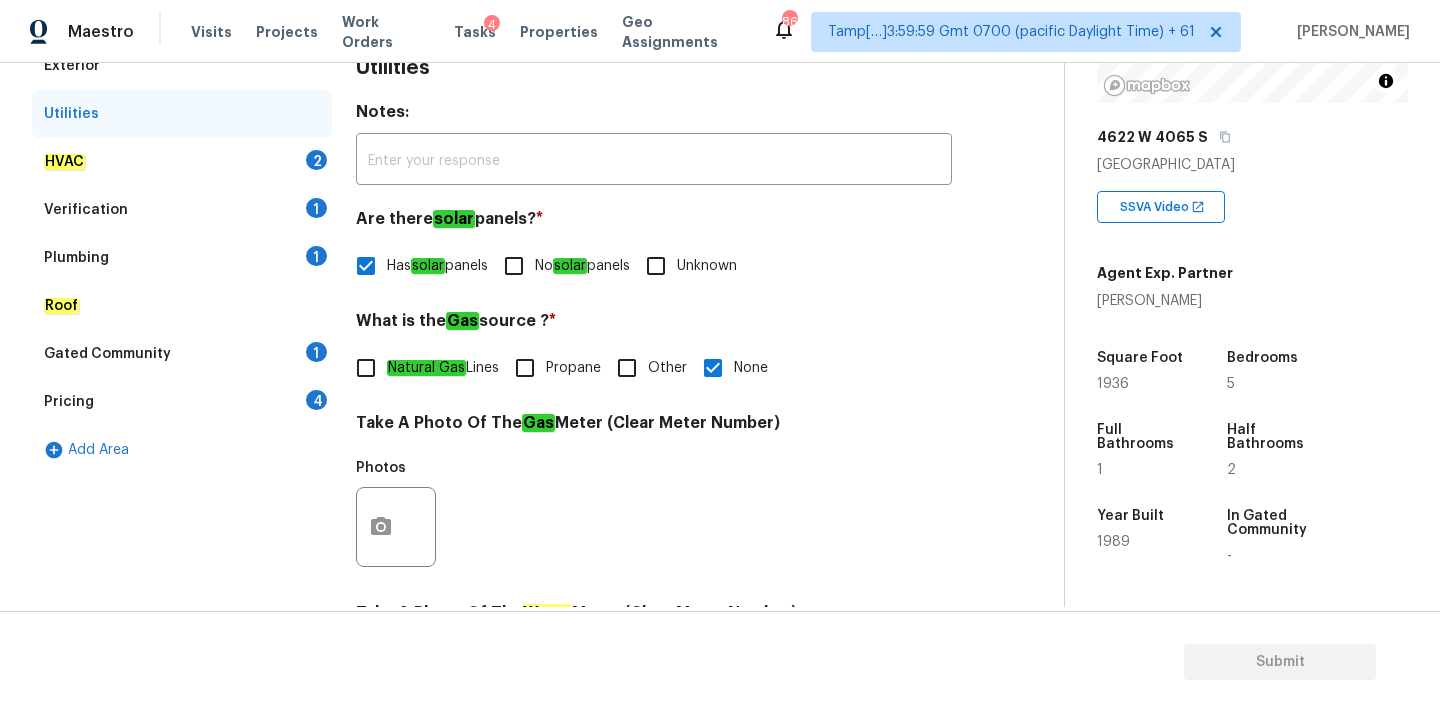 scroll, scrollTop: 298, scrollLeft: 0, axis: vertical 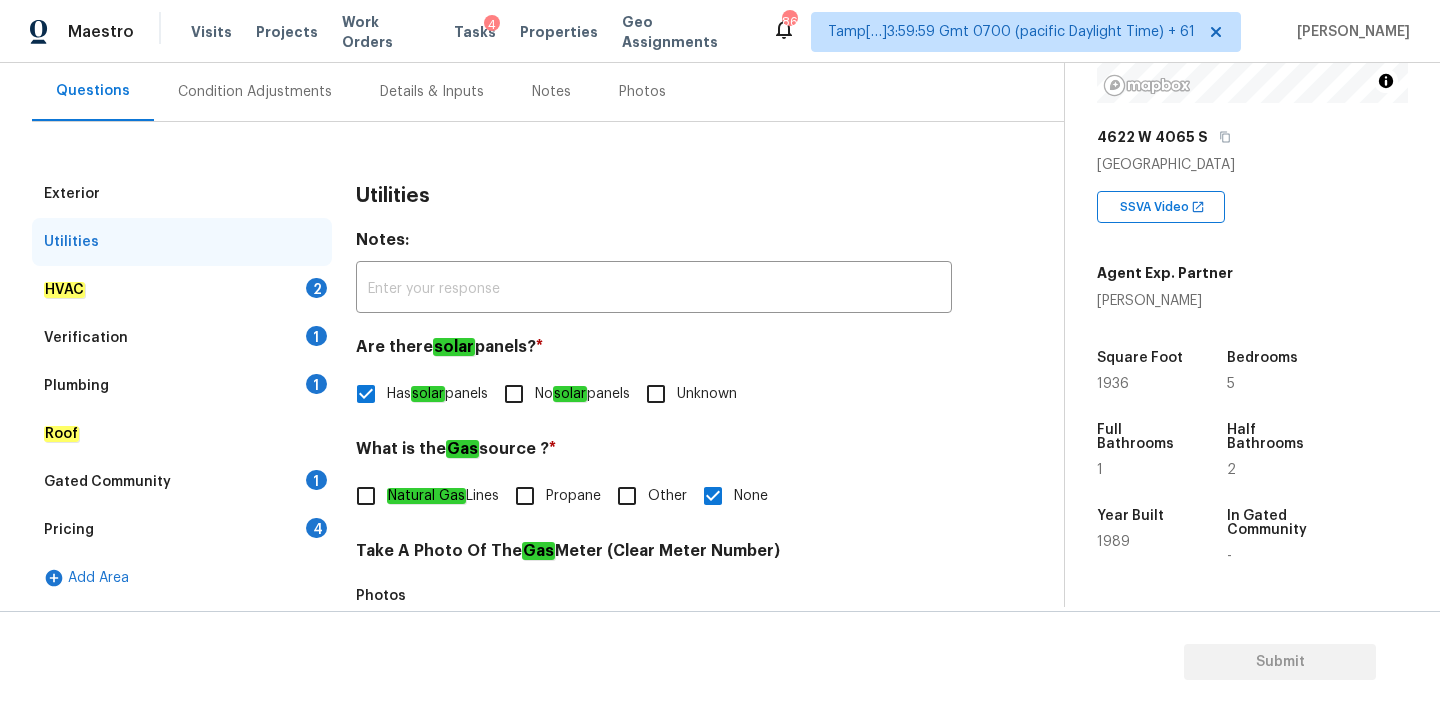 click on "Condition Adjustments" at bounding box center (255, 92) 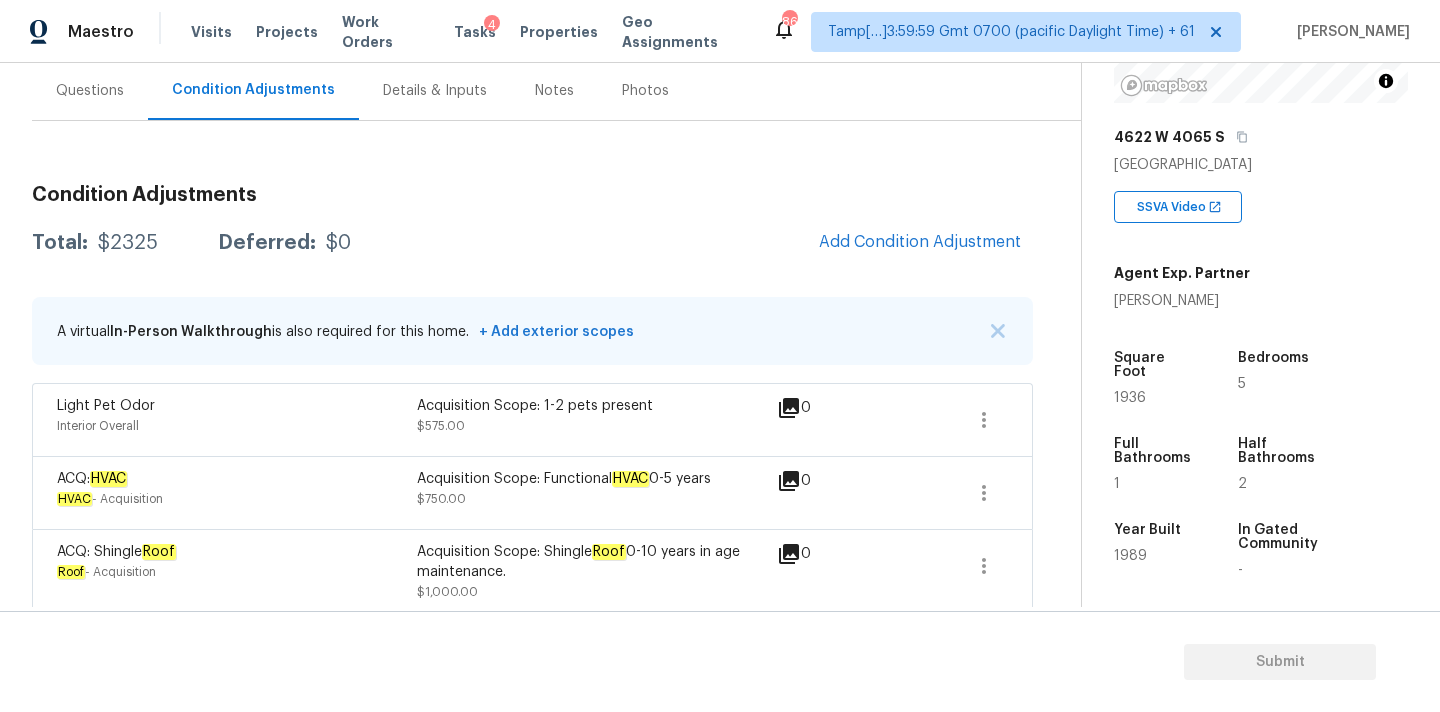 scroll, scrollTop: 196, scrollLeft: 0, axis: vertical 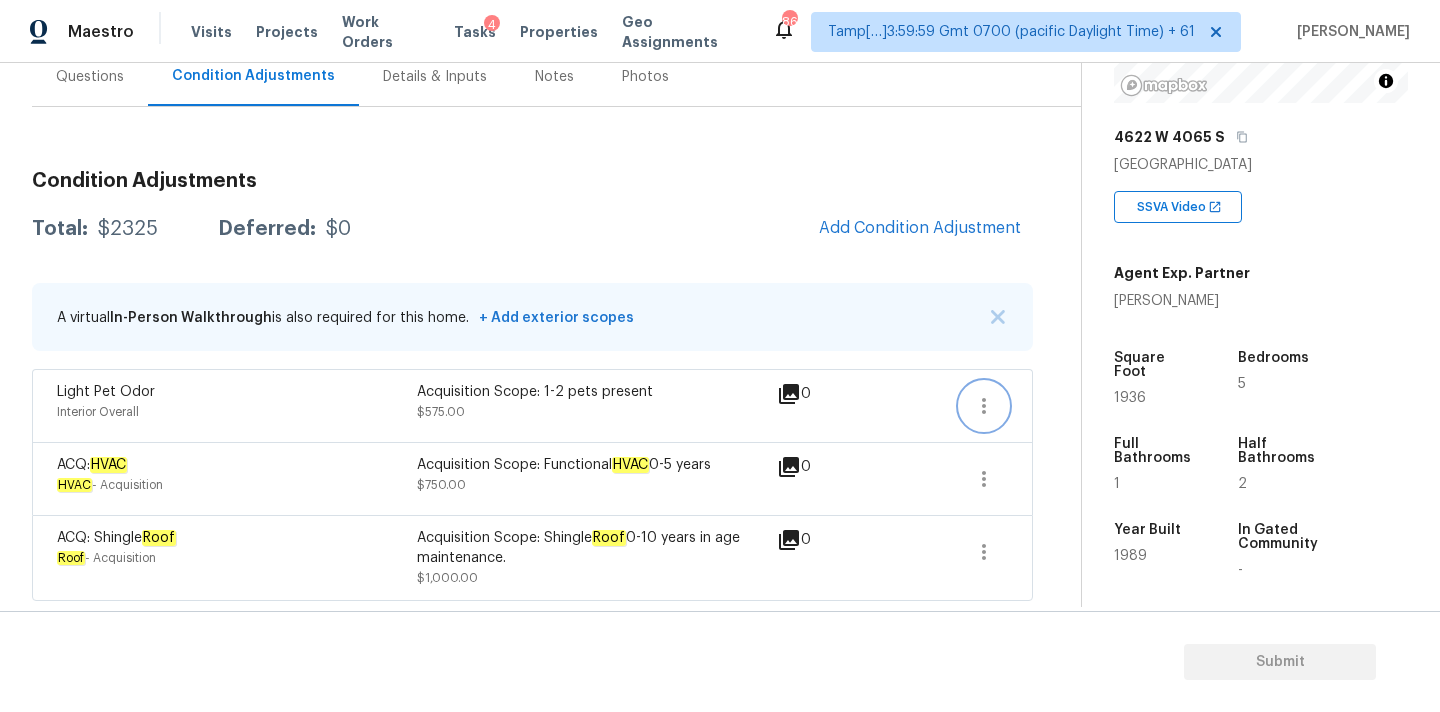 click 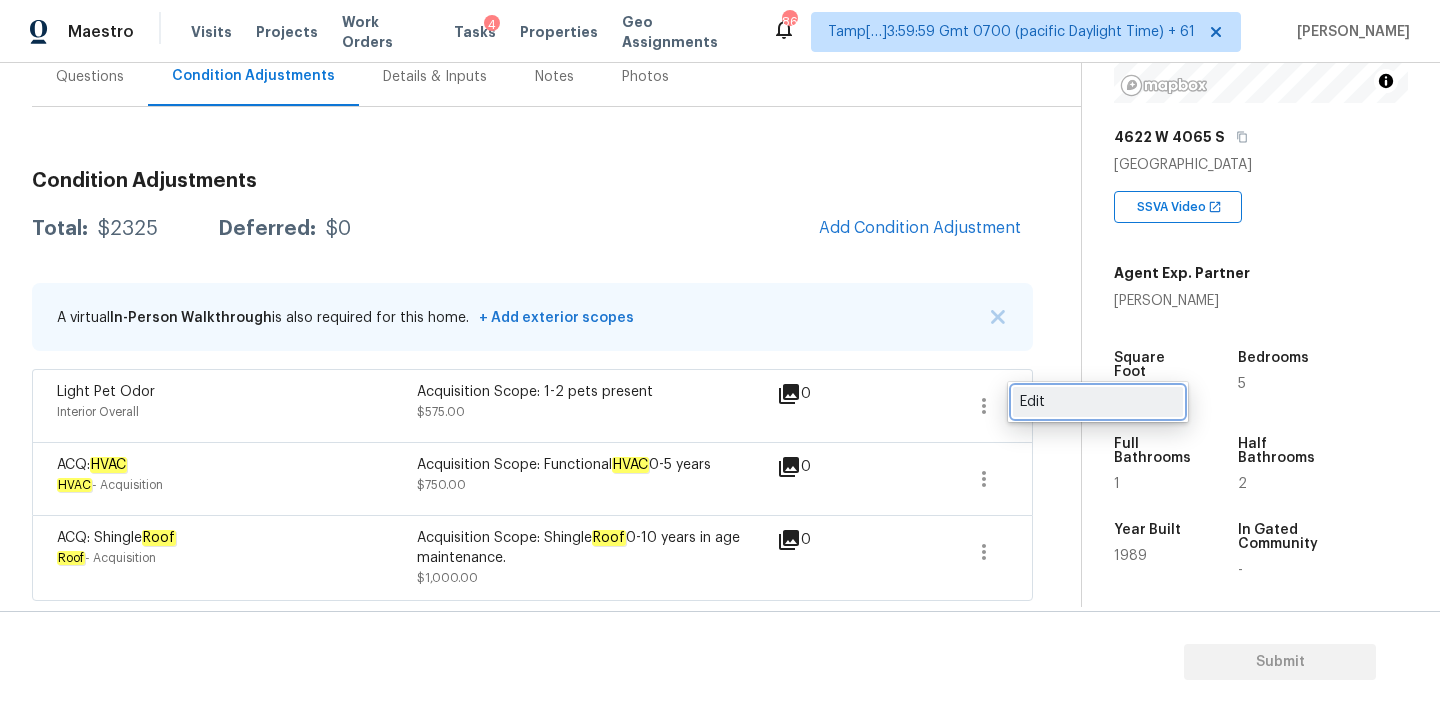click on "Edit" at bounding box center (1098, 402) 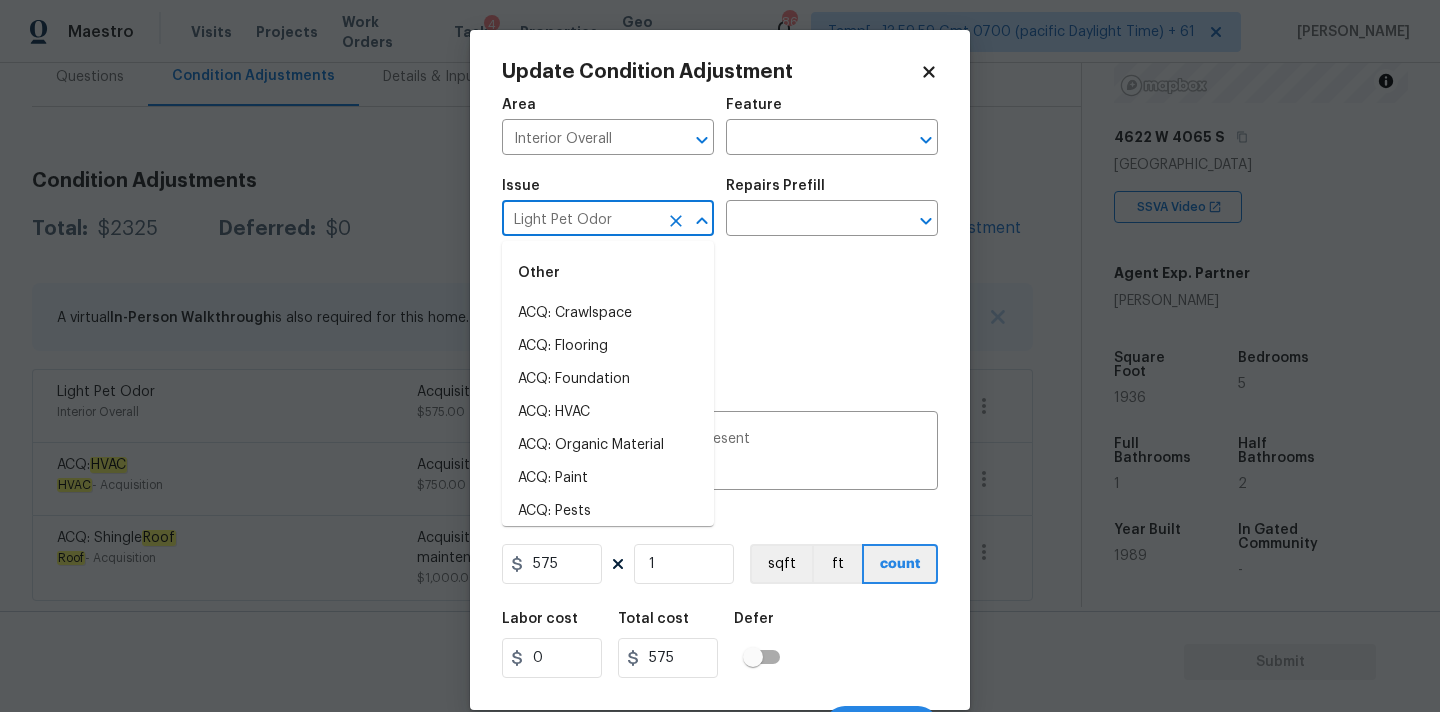 click on "Light Pet Odor" at bounding box center [580, 220] 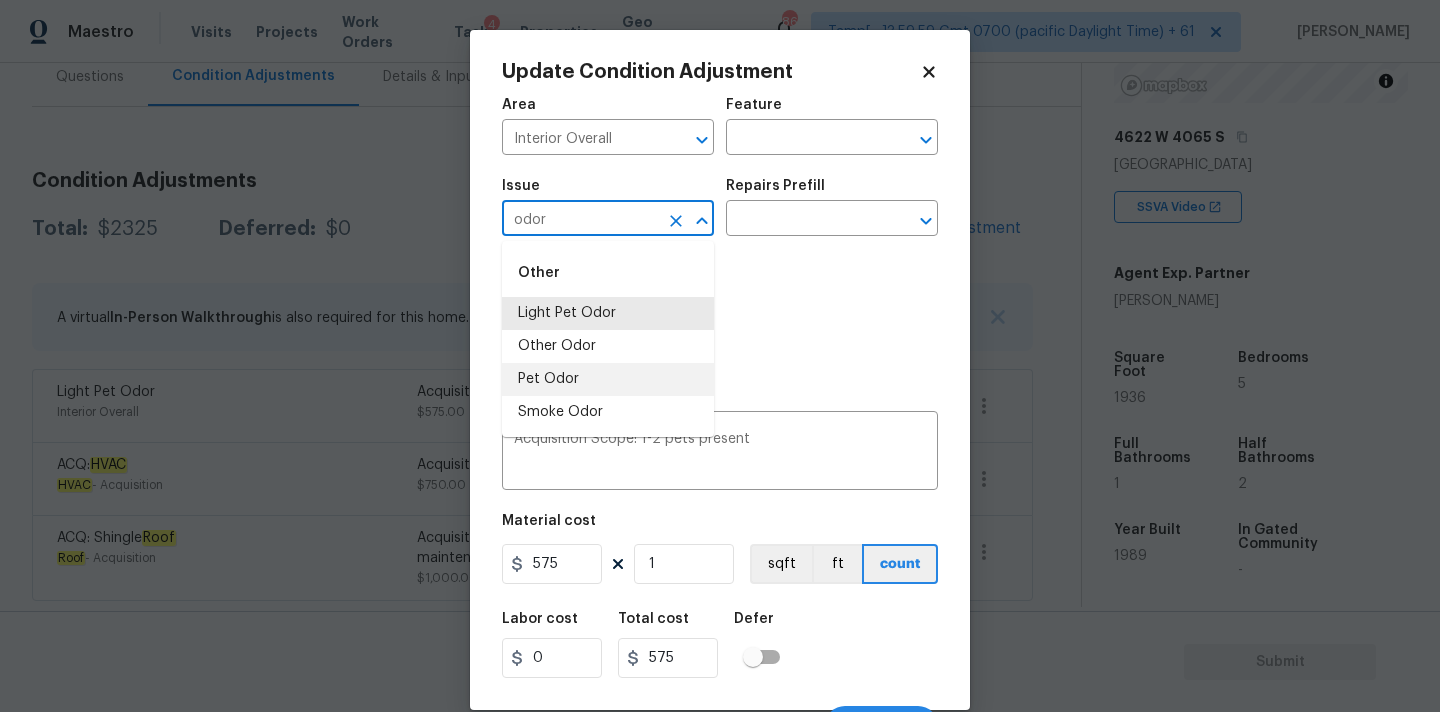 click on "Pet Odor" at bounding box center [608, 379] 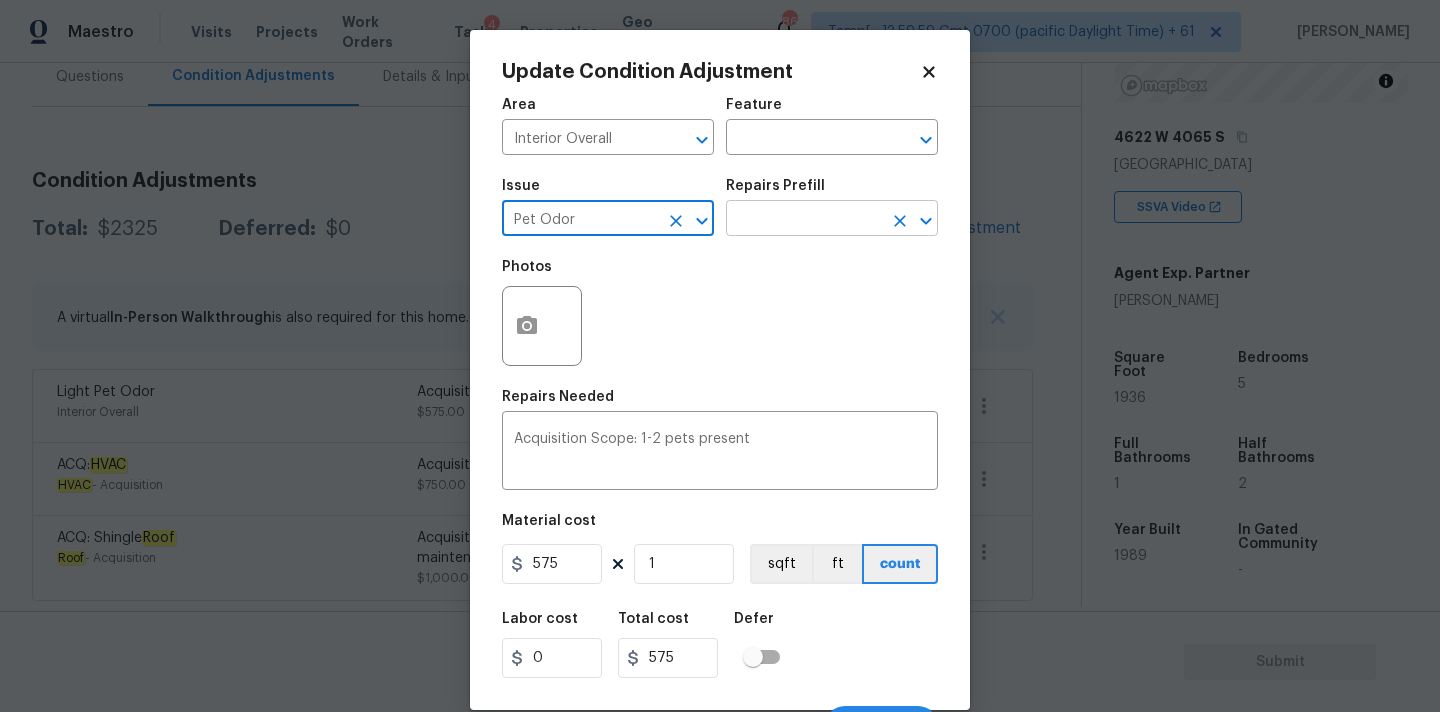 type on "Pet Odor" 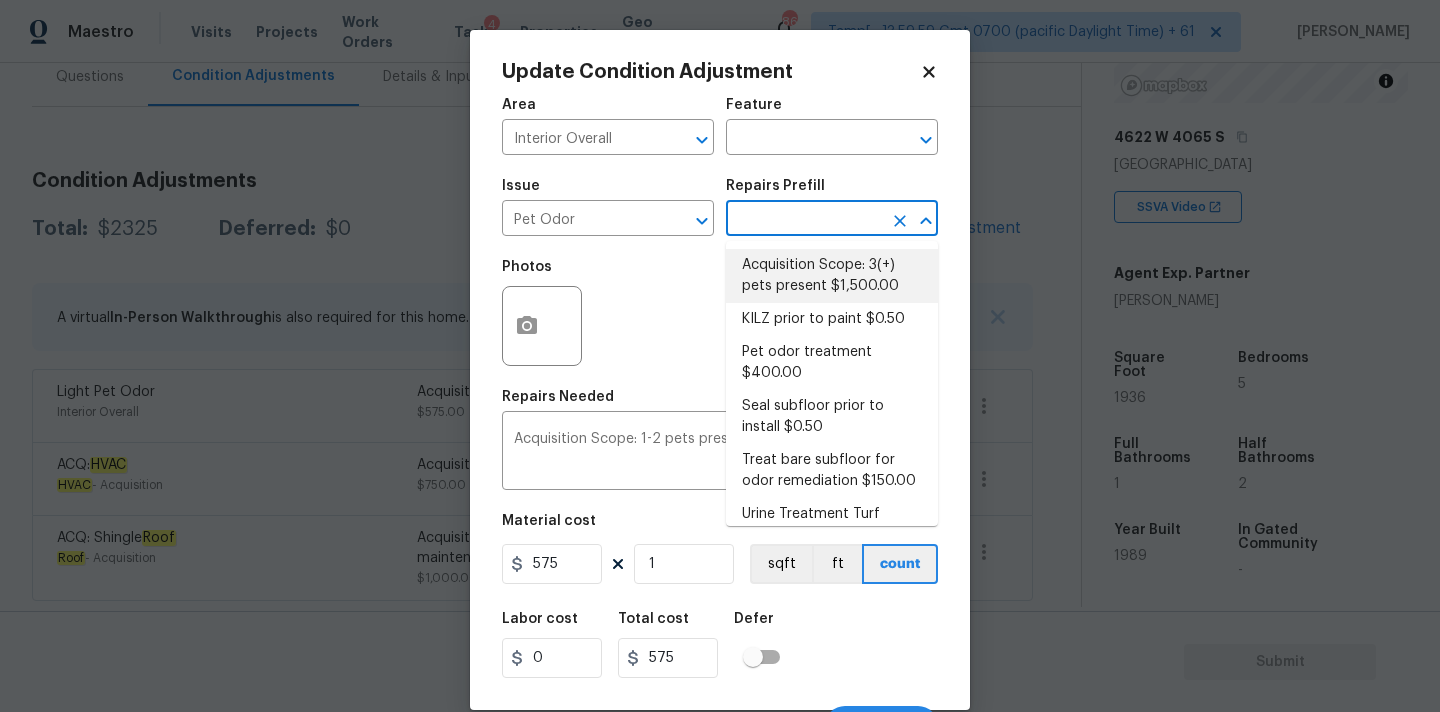 click on "Acquisition Scope: 3(+) pets present $1,500.00" at bounding box center [832, 276] 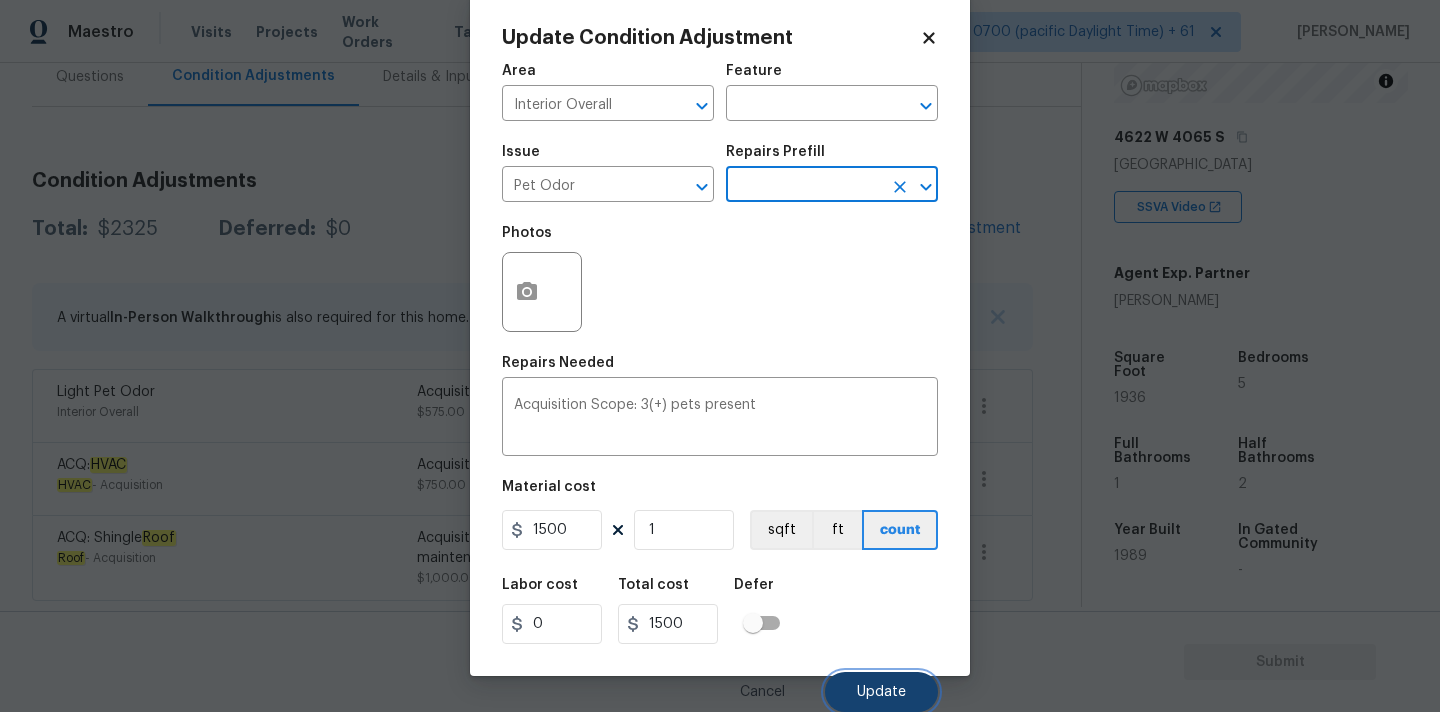 click on "Update" at bounding box center (881, 692) 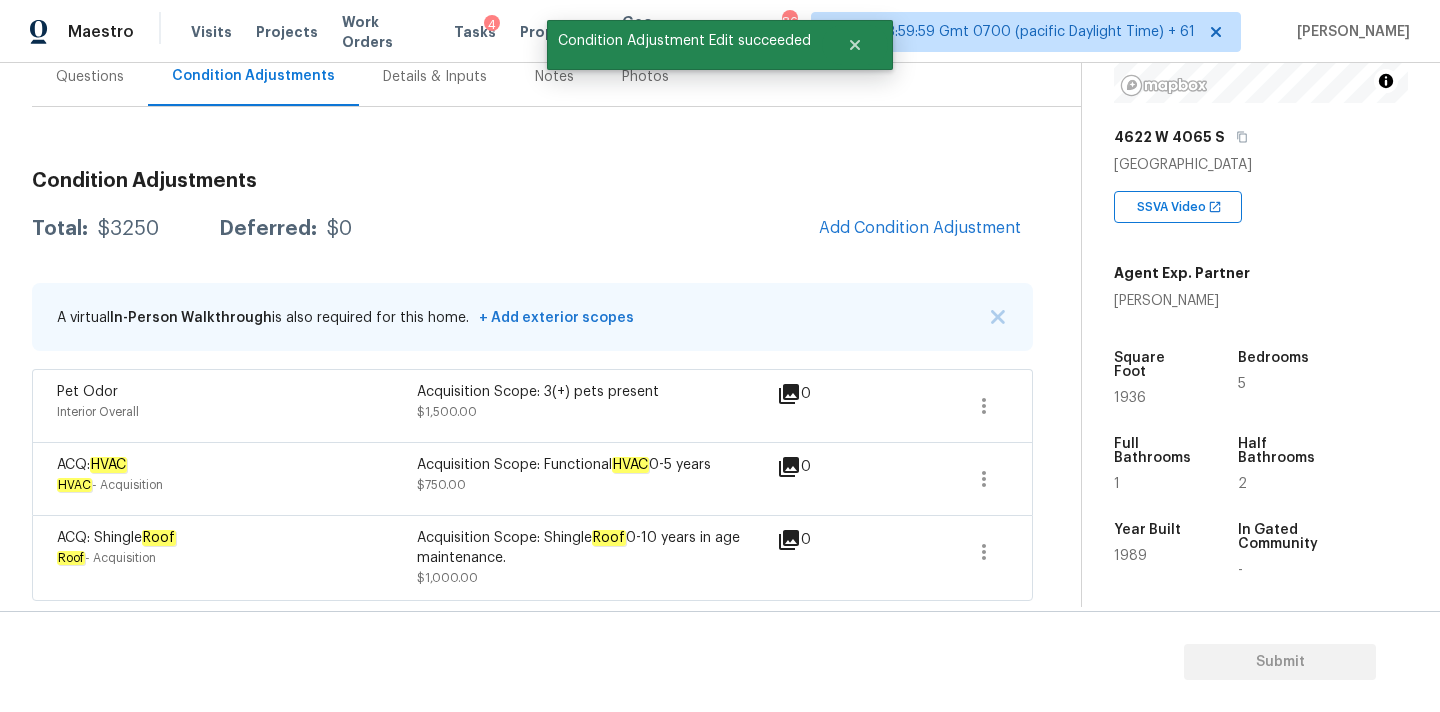 scroll, scrollTop: 0, scrollLeft: 0, axis: both 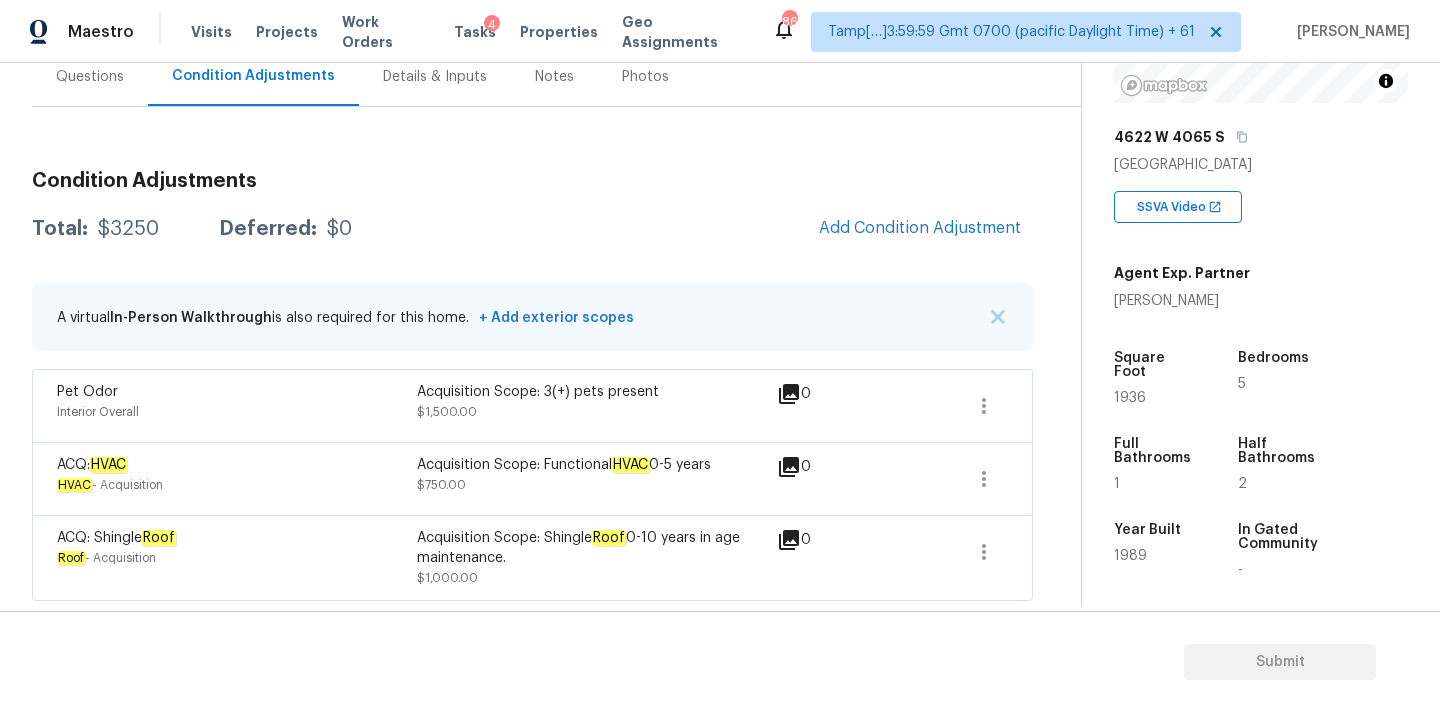 click on "Questions" at bounding box center [90, 77] 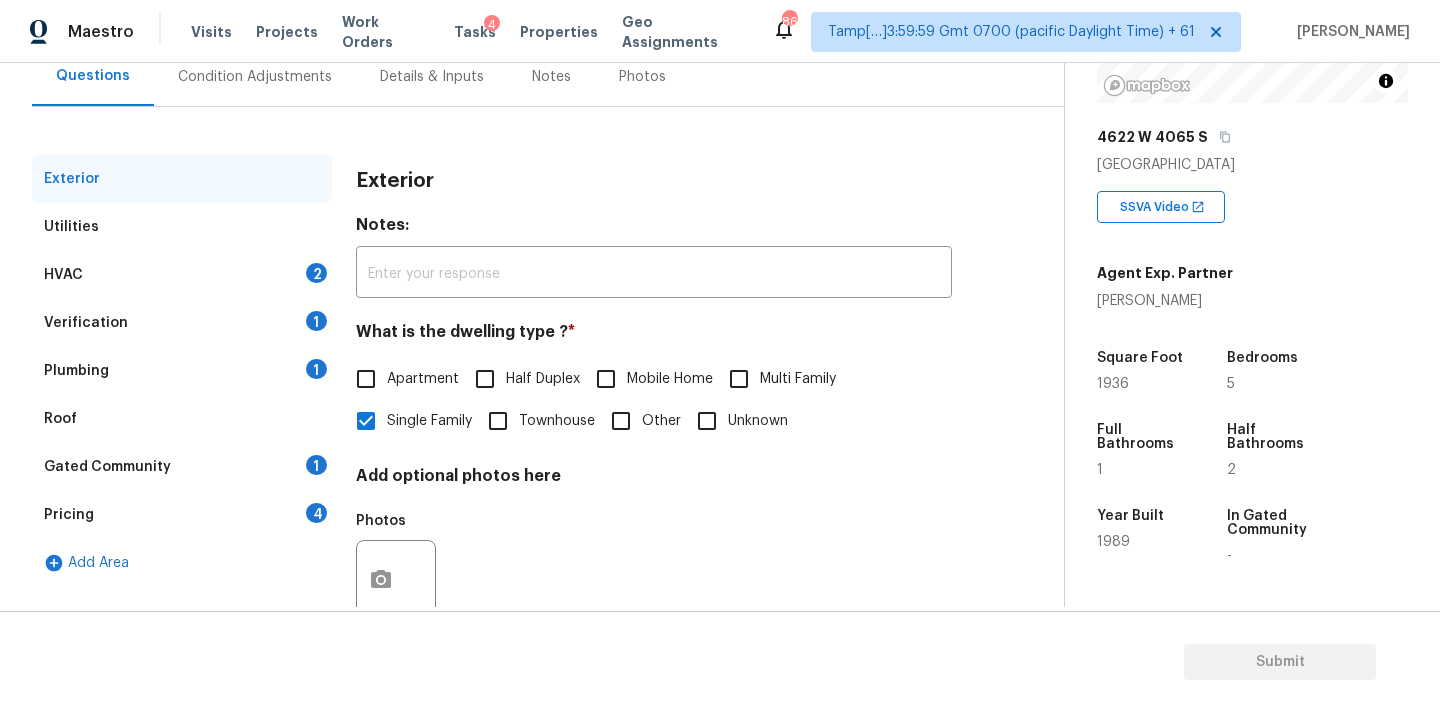 scroll, scrollTop: 195, scrollLeft: 0, axis: vertical 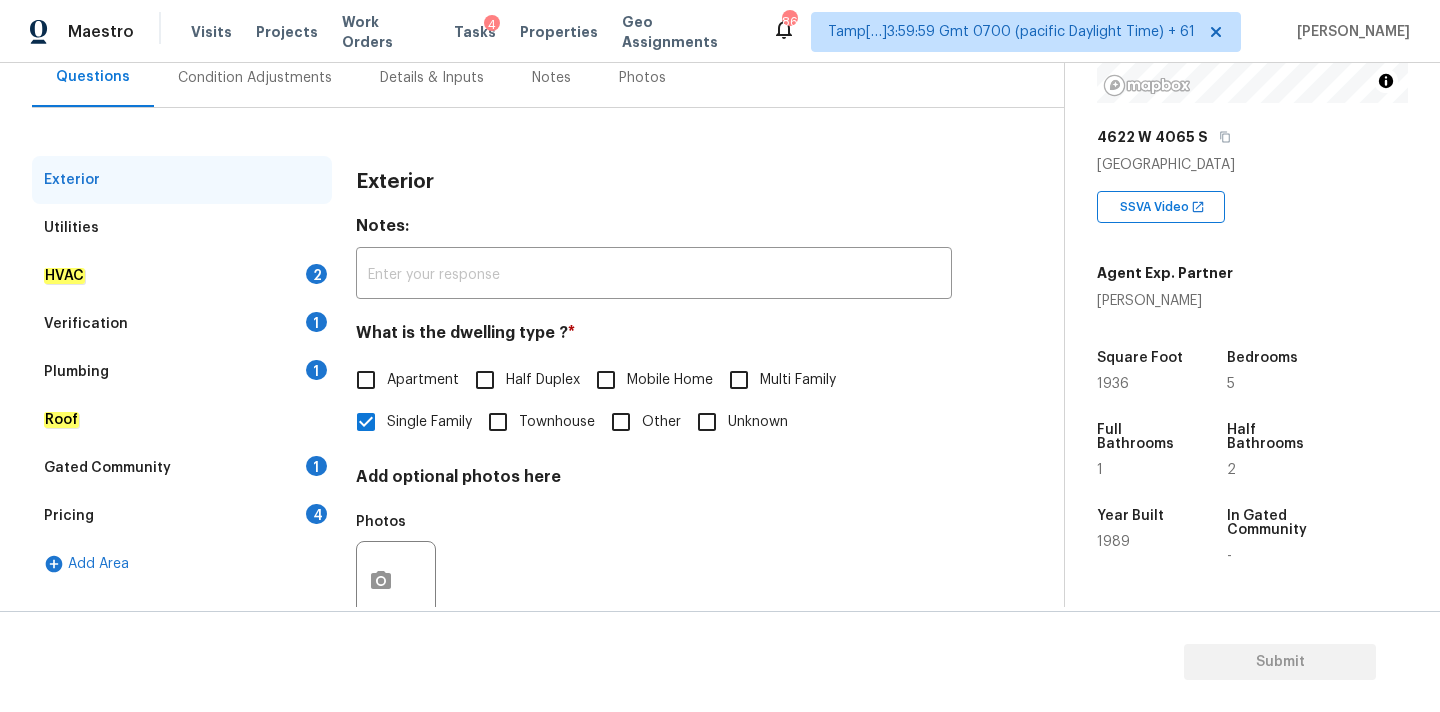 click on "HVAC 2" at bounding box center [182, 276] 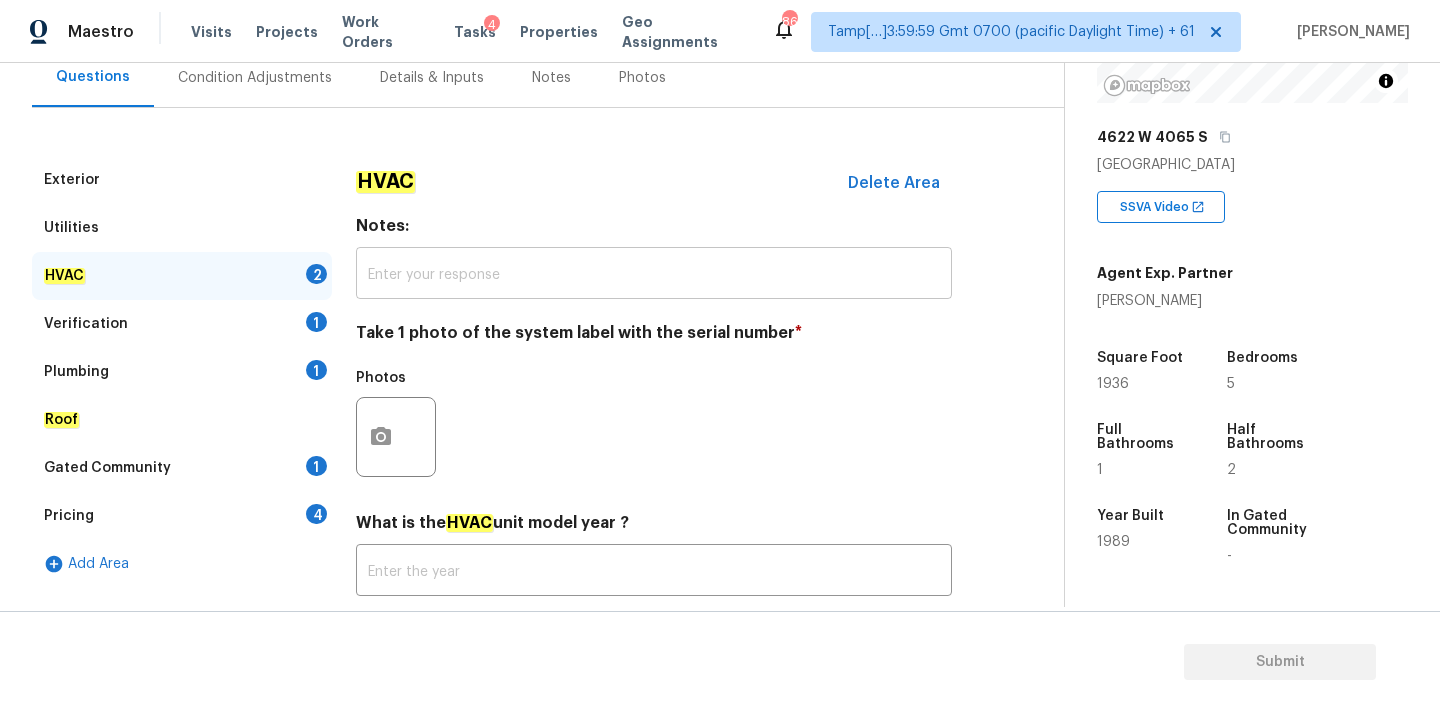 scroll, scrollTop: 317, scrollLeft: 0, axis: vertical 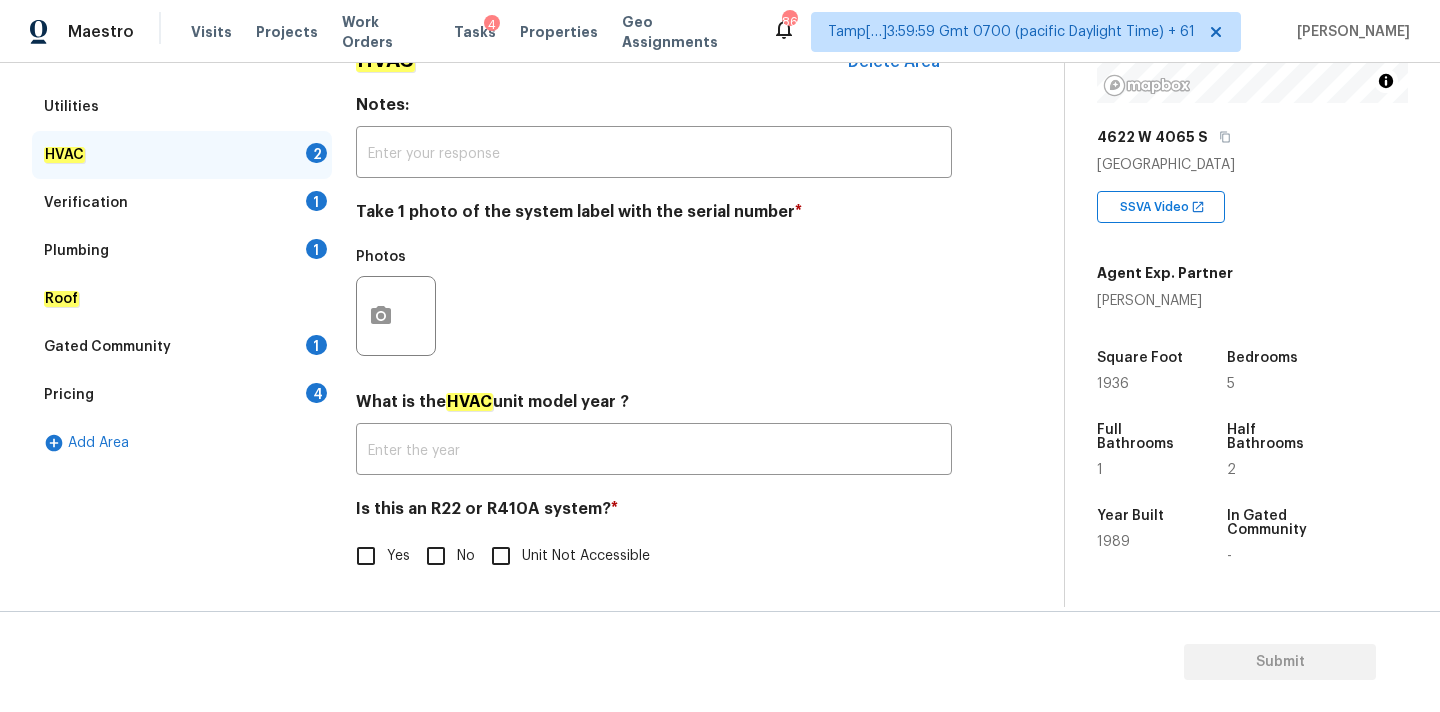 click on "No" at bounding box center (436, 556) 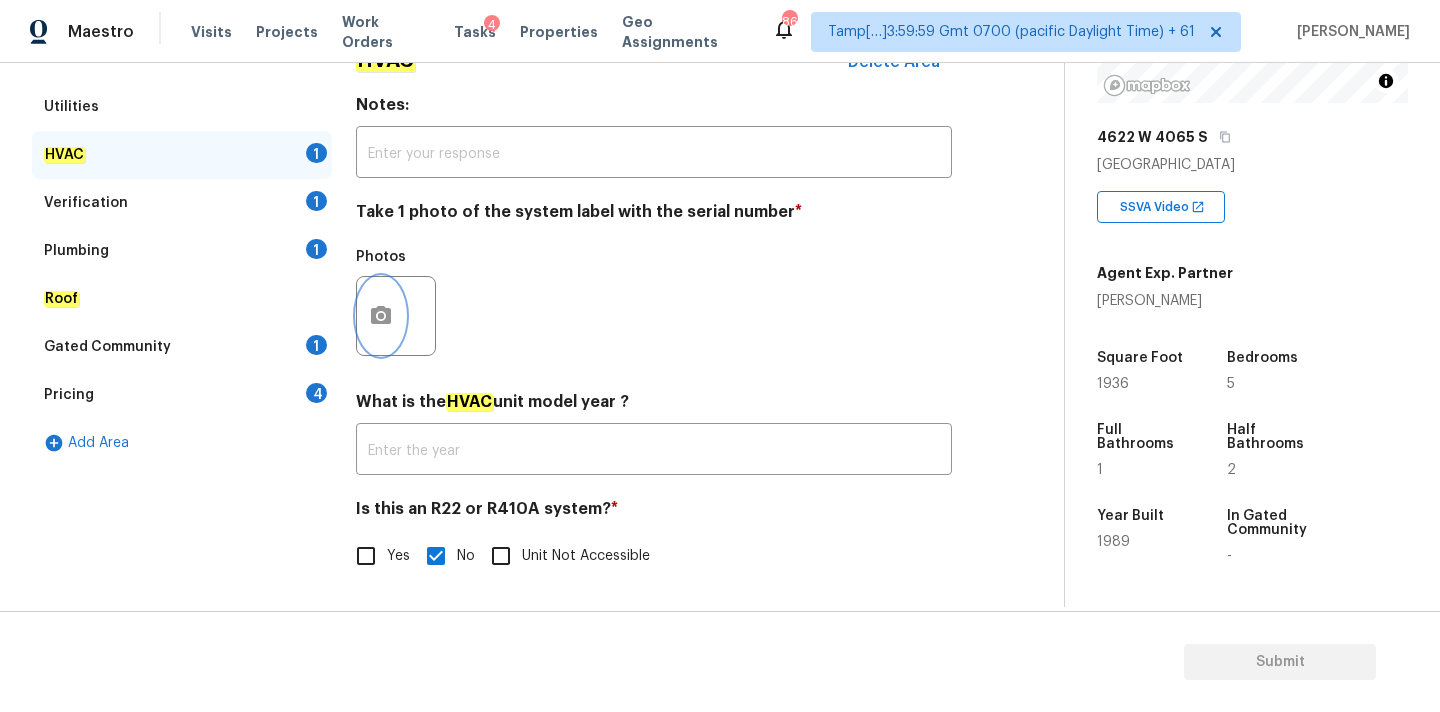 click at bounding box center (381, 316) 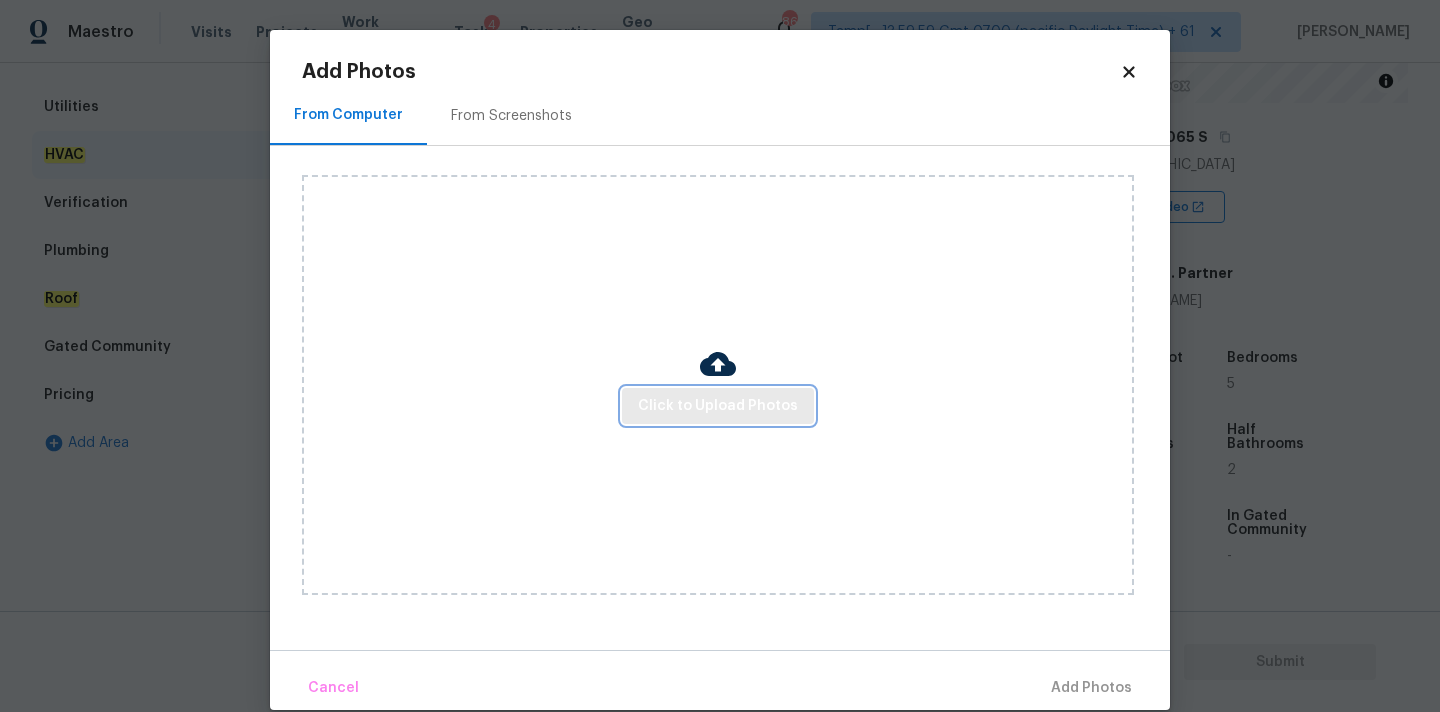 click on "Click to Upload Photos" at bounding box center (718, 406) 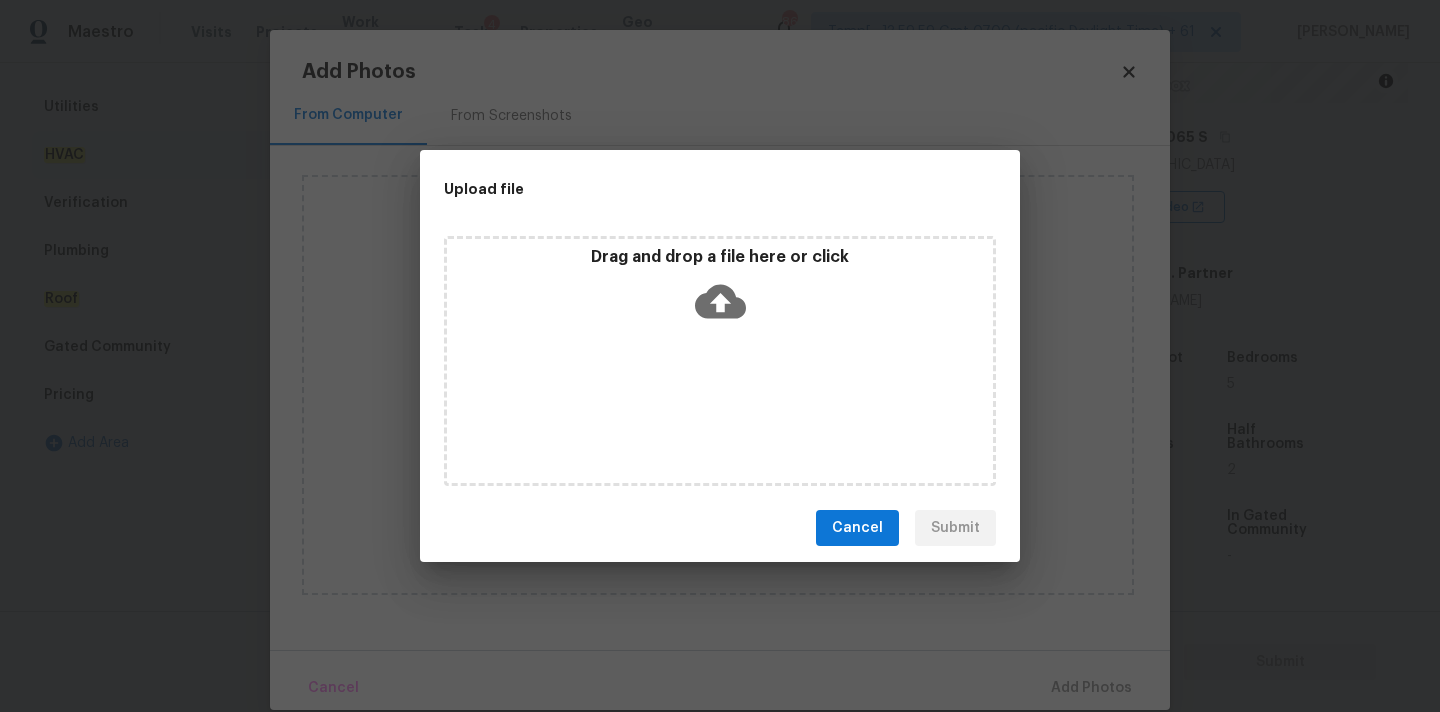 click 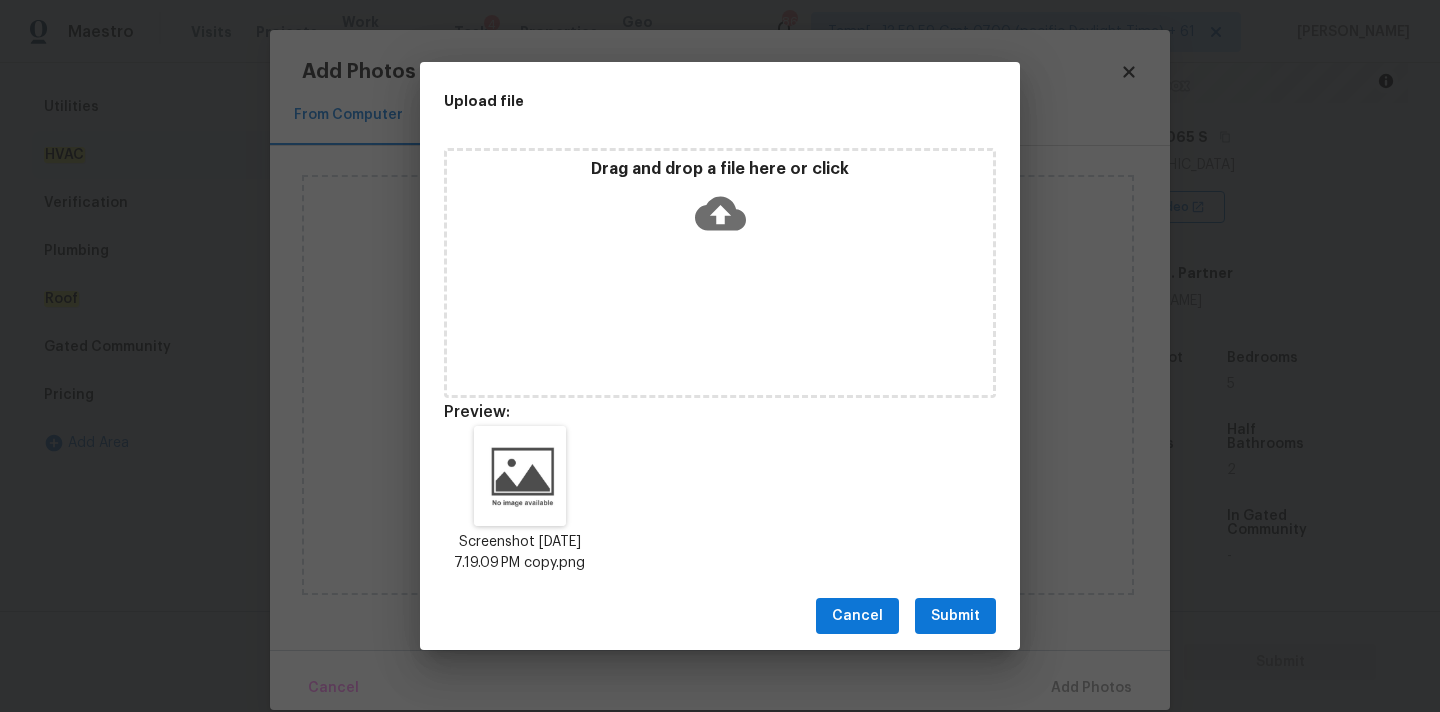 click on "Submit" at bounding box center [955, 616] 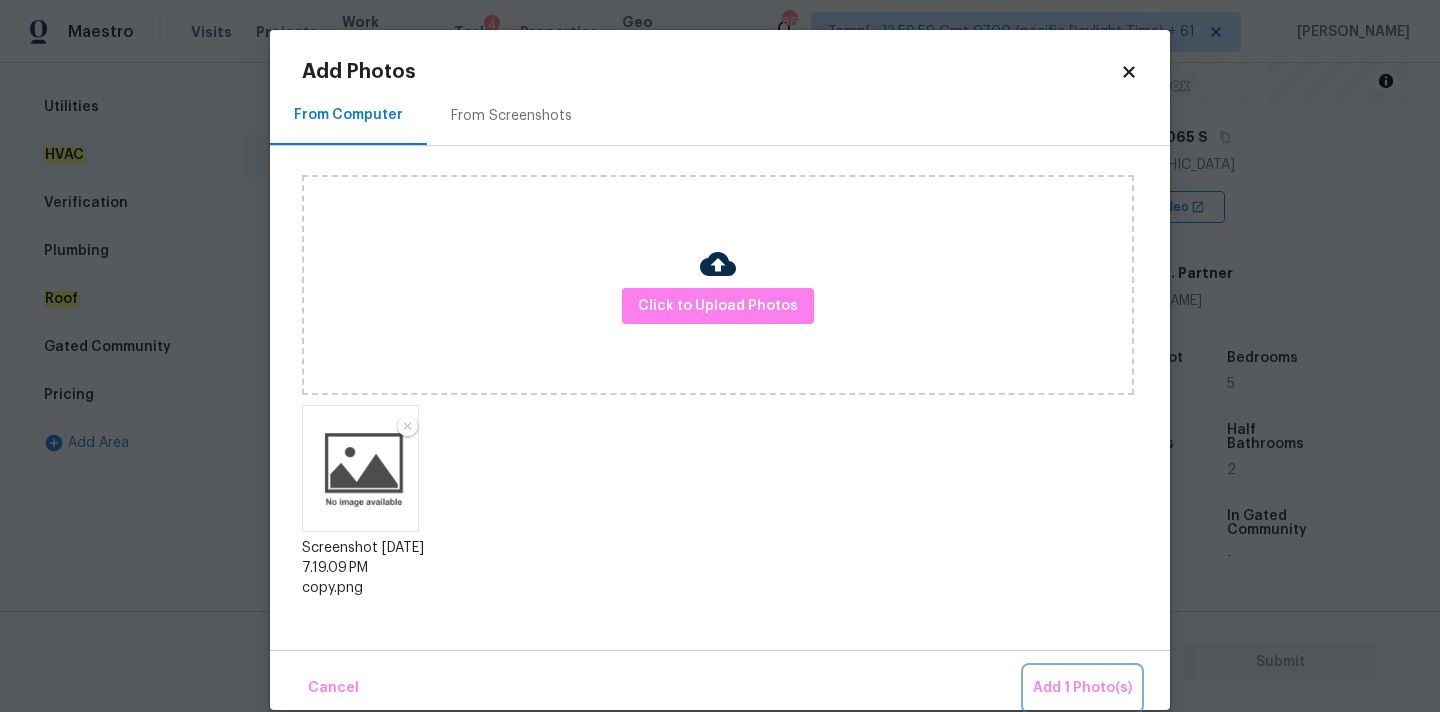 click on "Add 1 Photo(s)" at bounding box center [1082, 688] 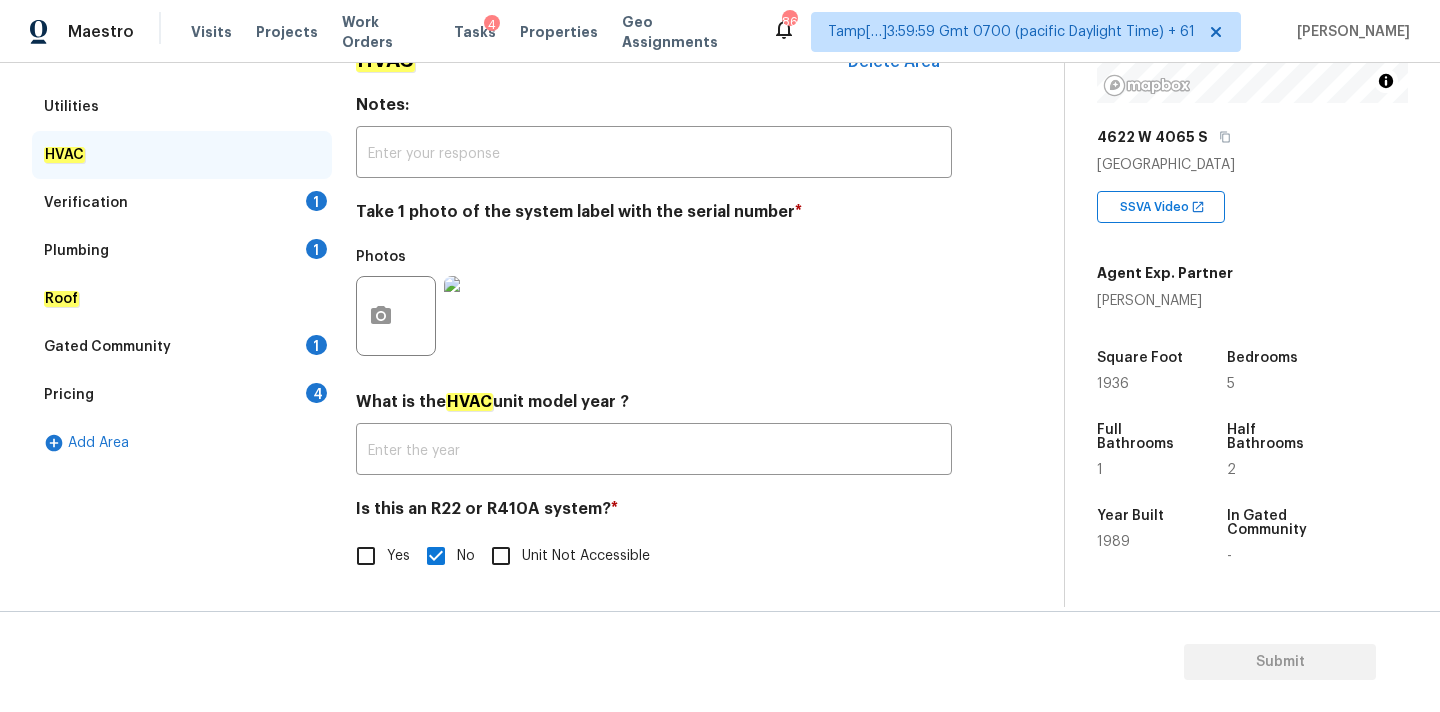 click on "Verification 1" at bounding box center (182, 203) 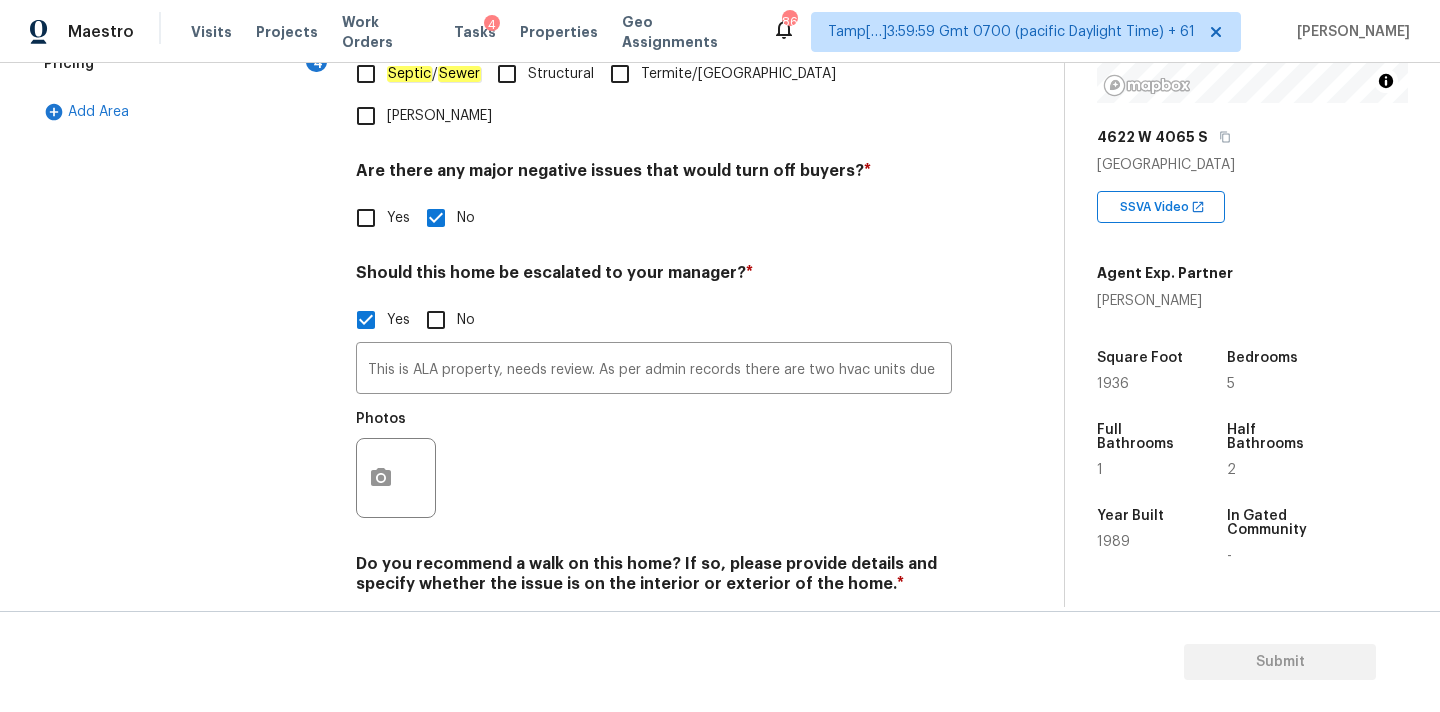 scroll, scrollTop: 681, scrollLeft: 0, axis: vertical 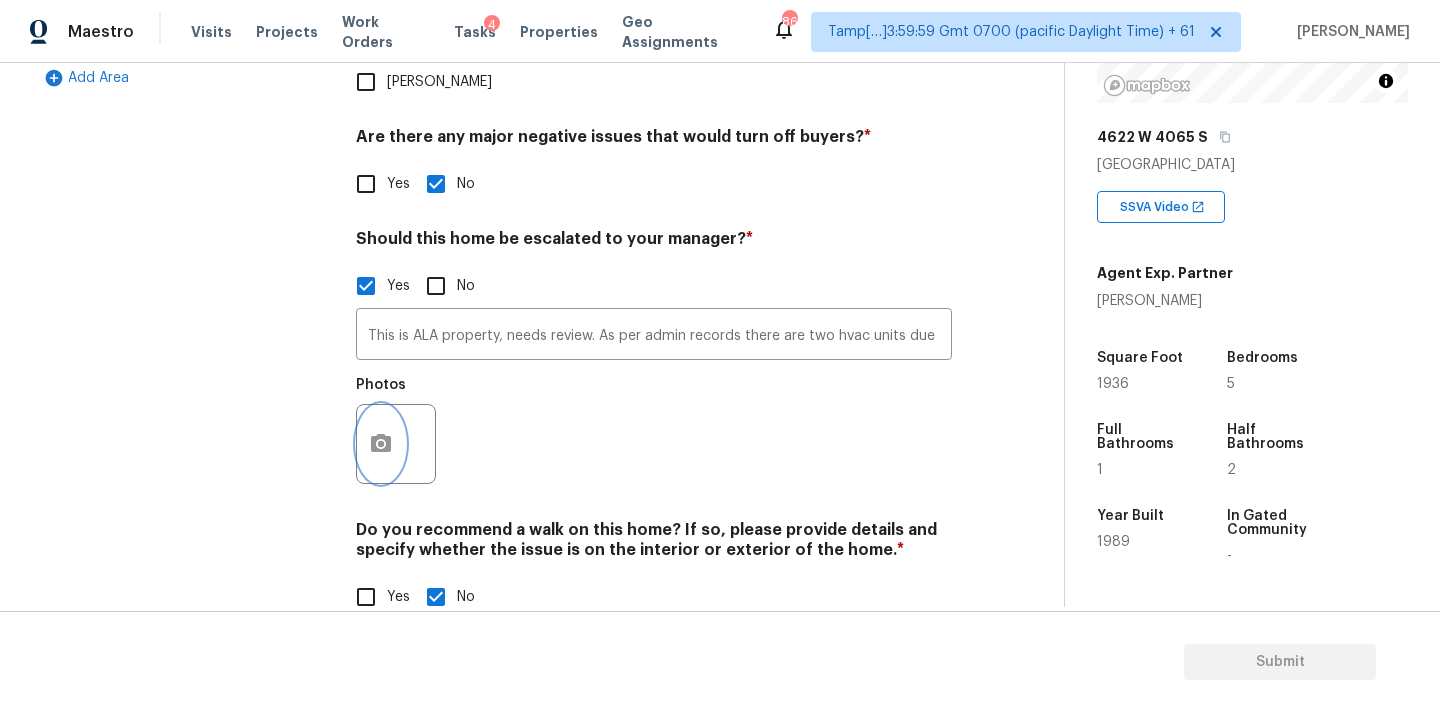 click 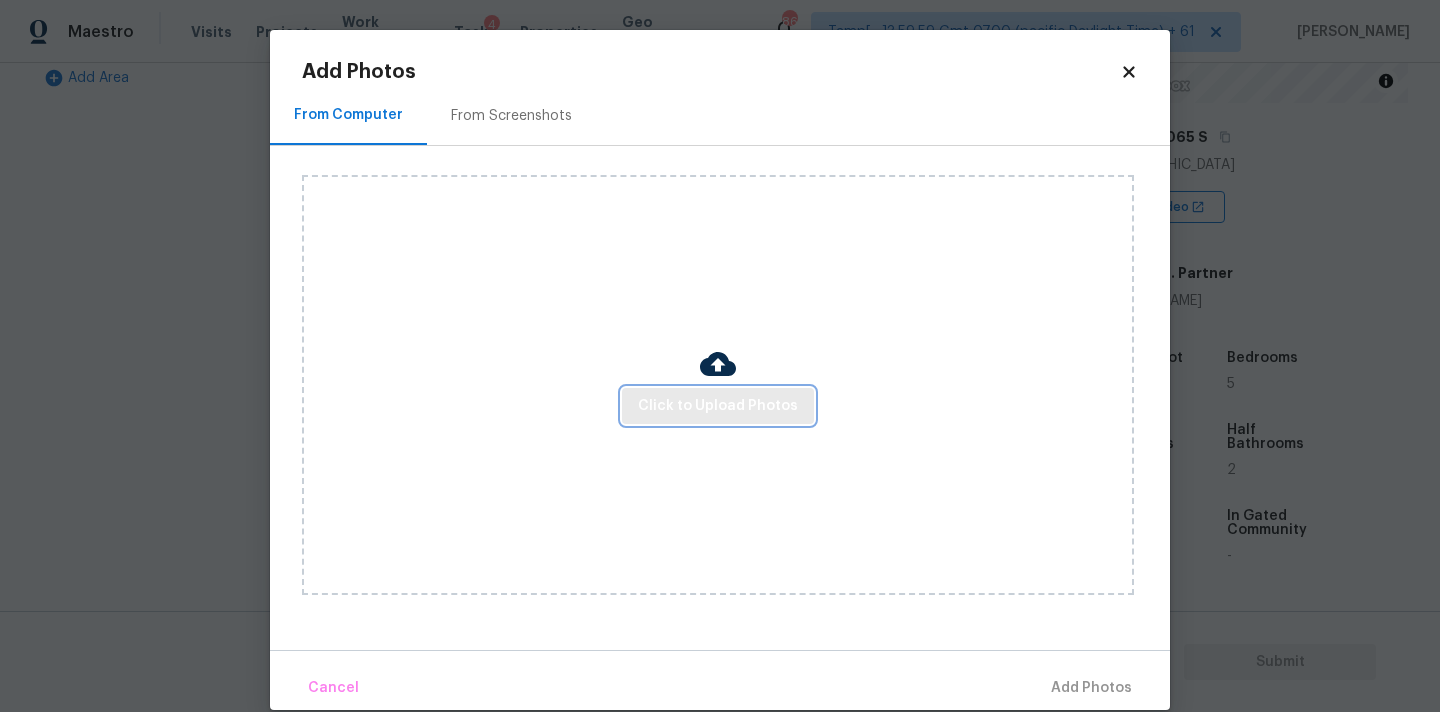 click on "Click to Upload Photos" at bounding box center [718, 406] 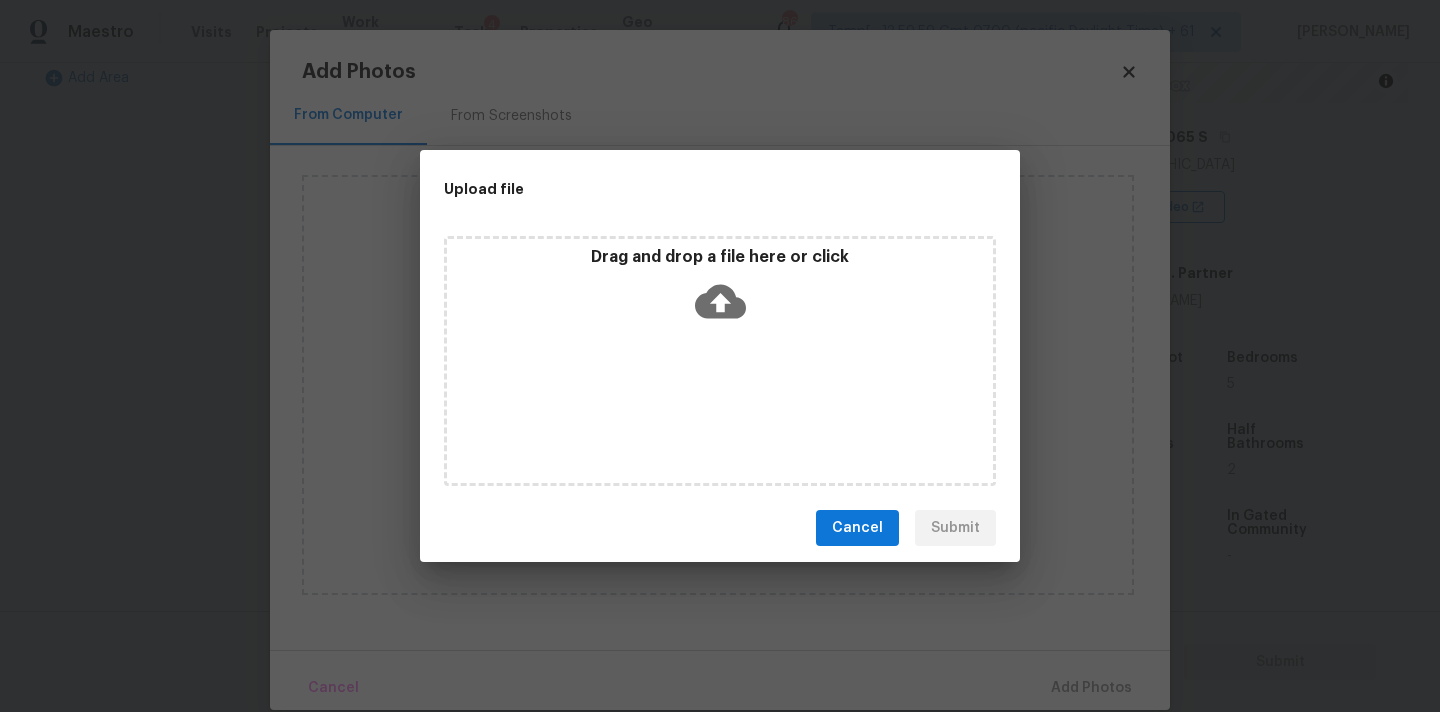 click 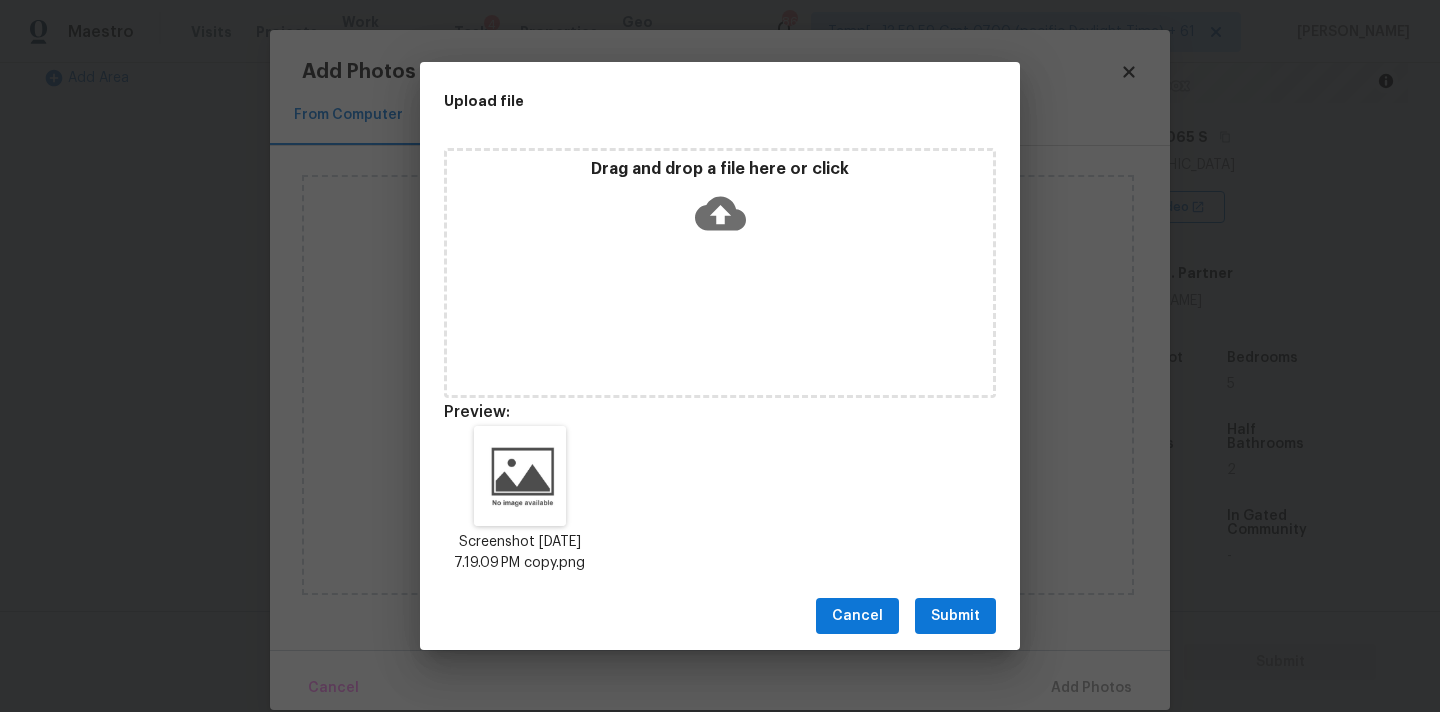 click on "Submit" at bounding box center [955, 616] 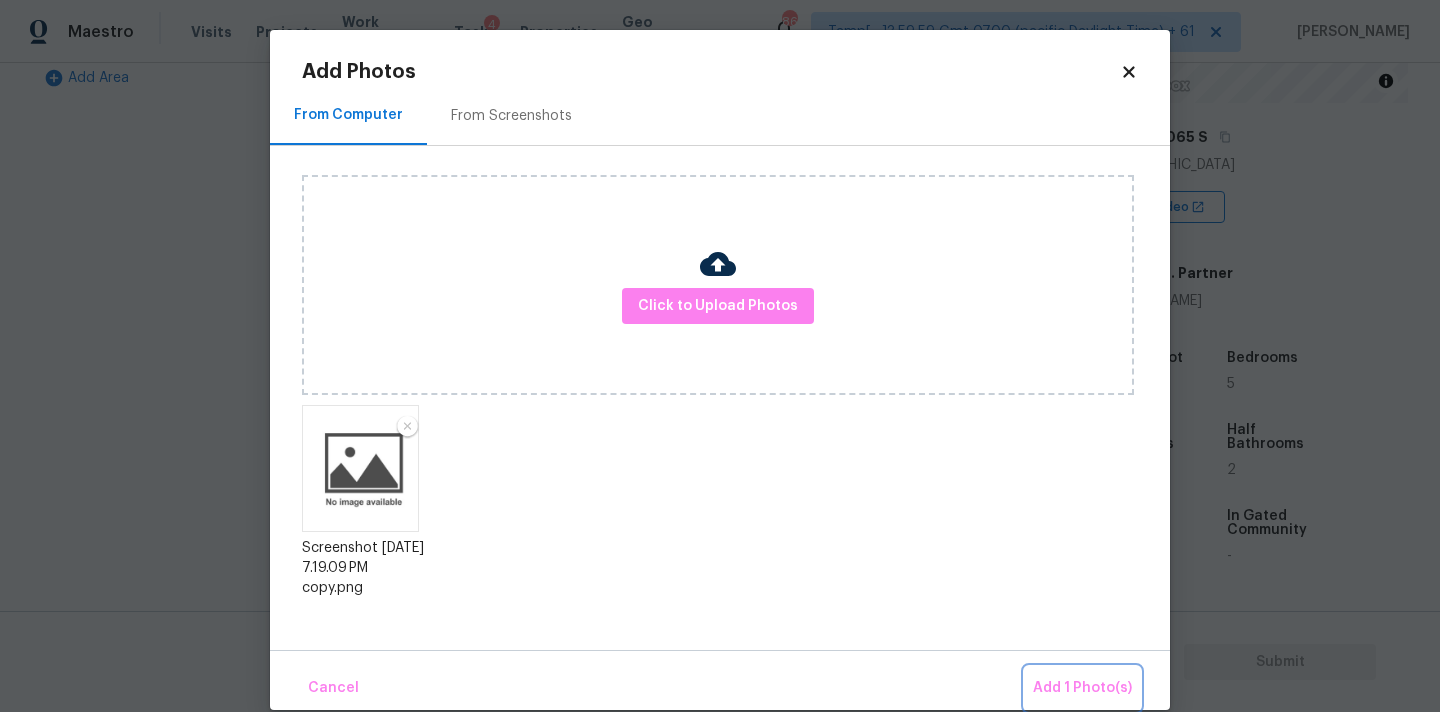 click on "Add 1 Photo(s)" at bounding box center [1082, 688] 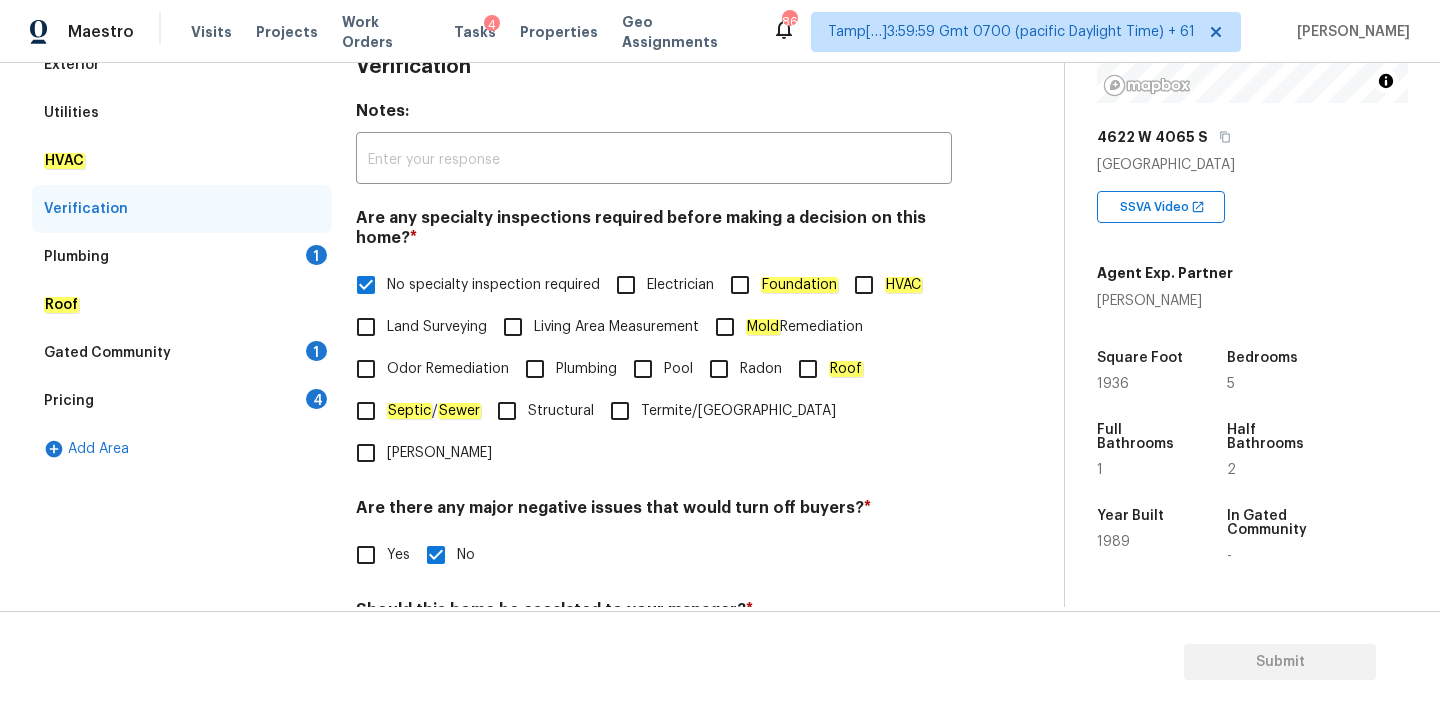 click on "Plumbing 1" at bounding box center [182, 257] 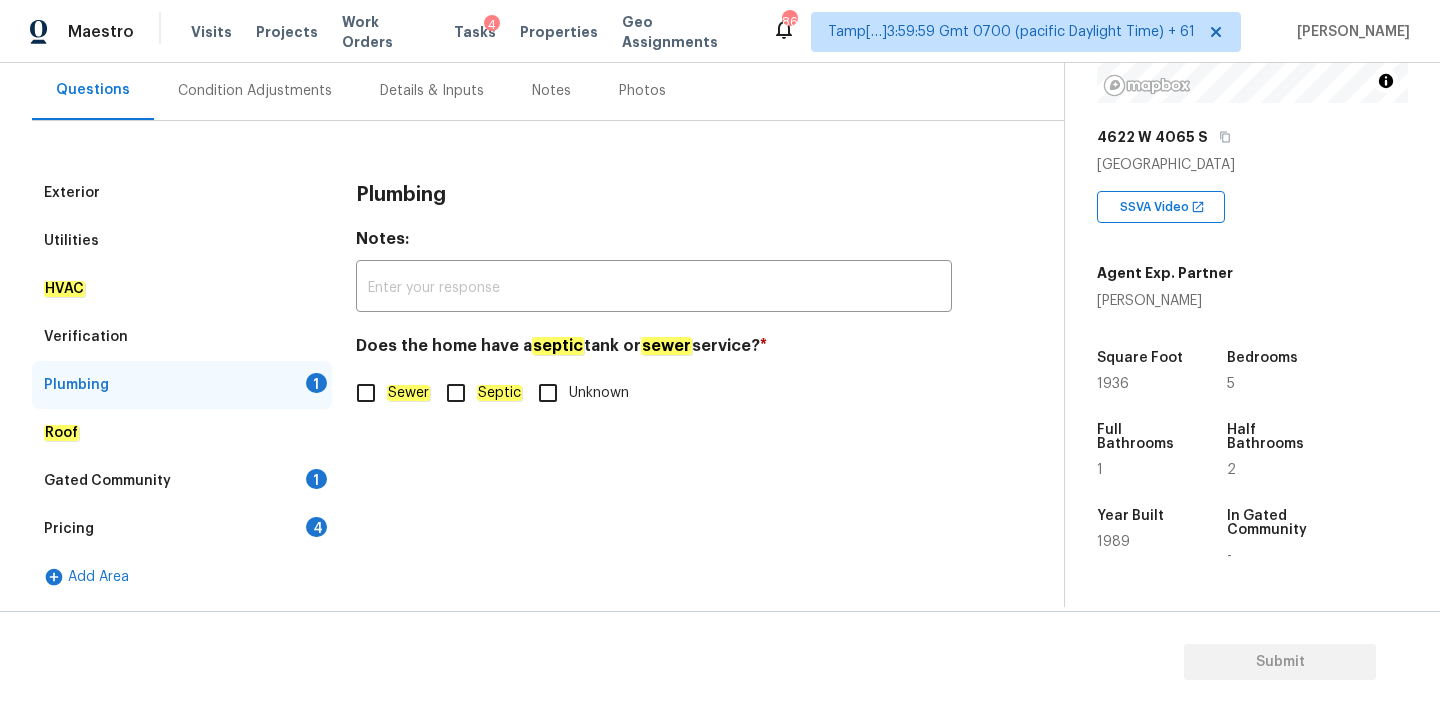 click on "Sewer" 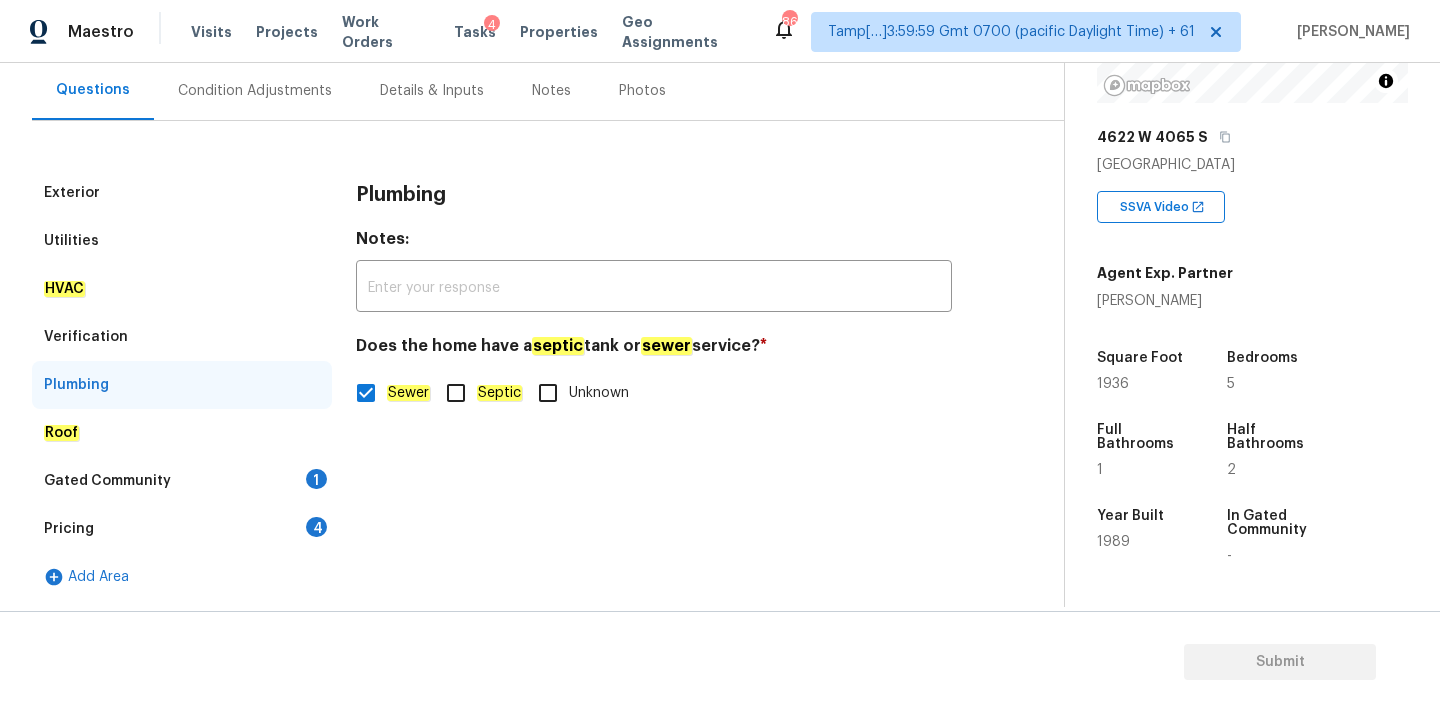 click on "Gated Community 1" at bounding box center (182, 481) 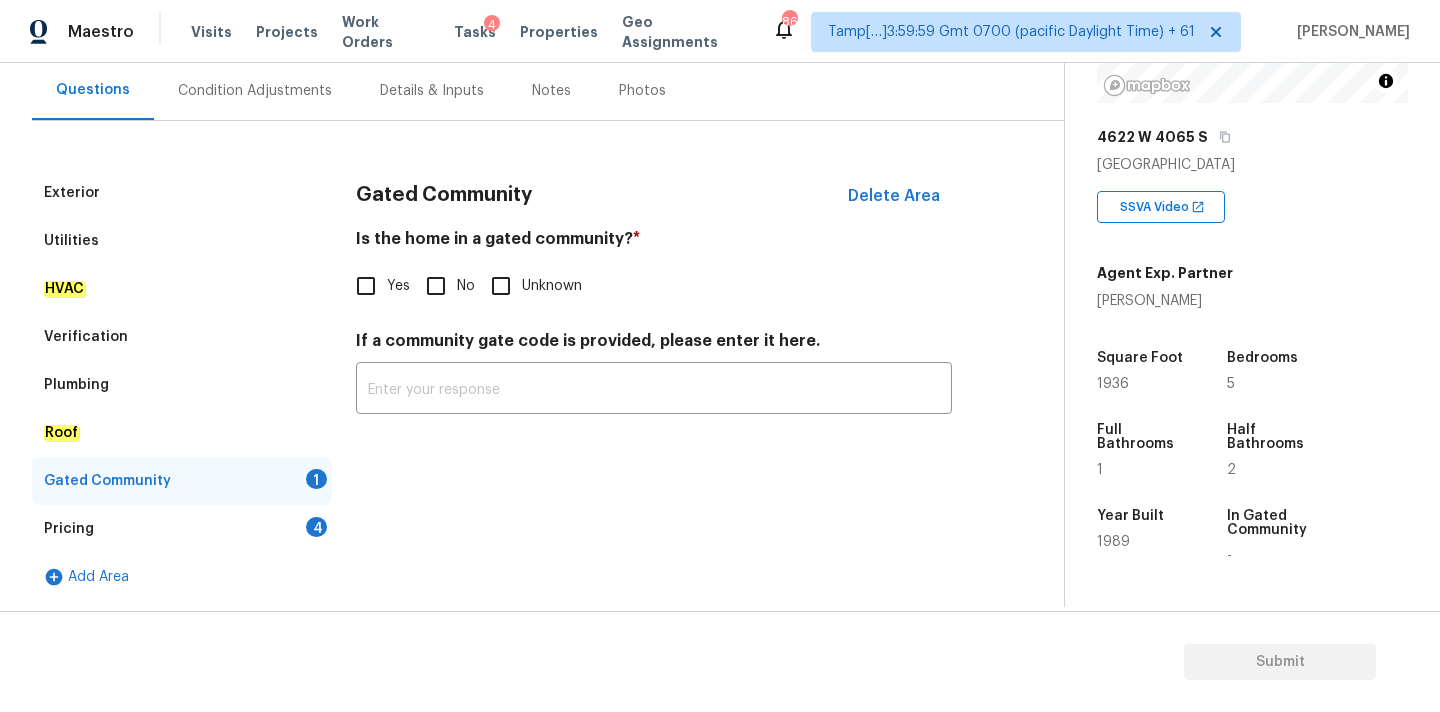 click on "No" at bounding box center [436, 286] 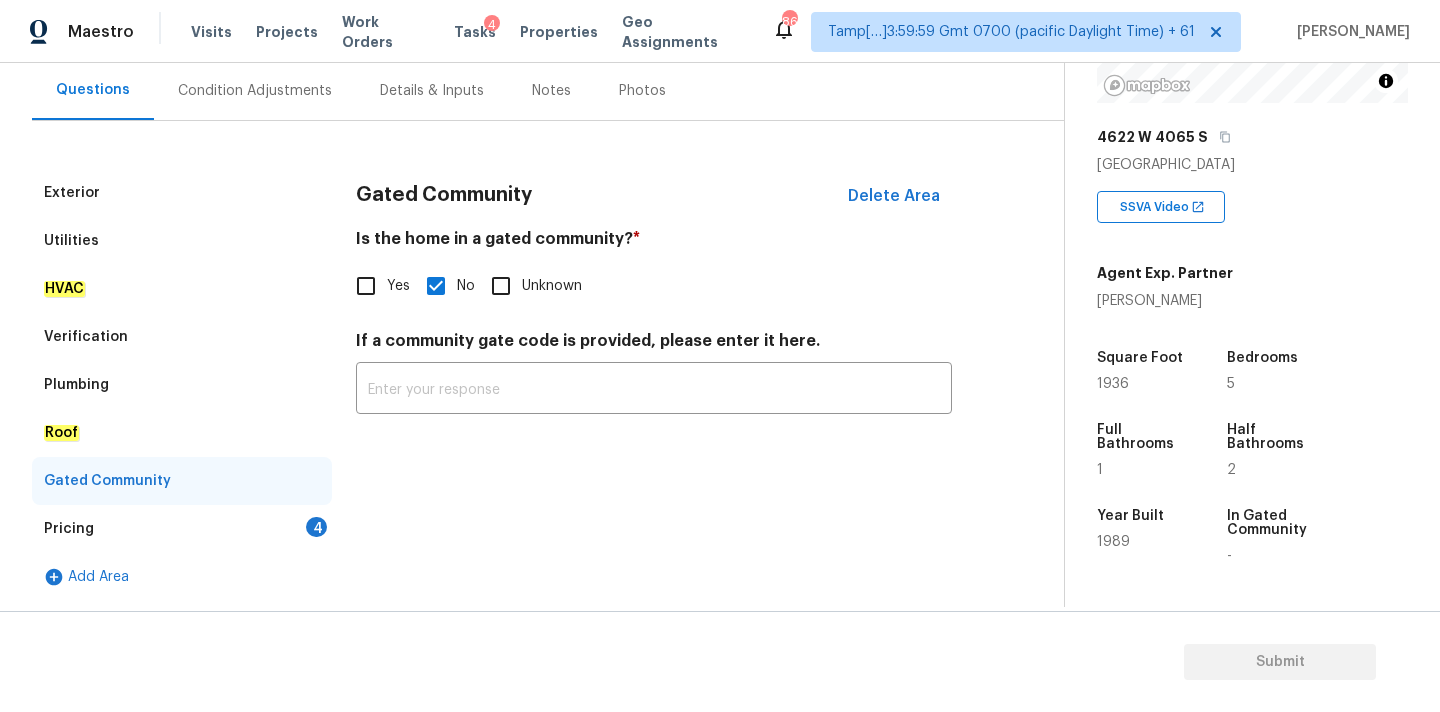 click on "Pricing 4" at bounding box center [182, 529] 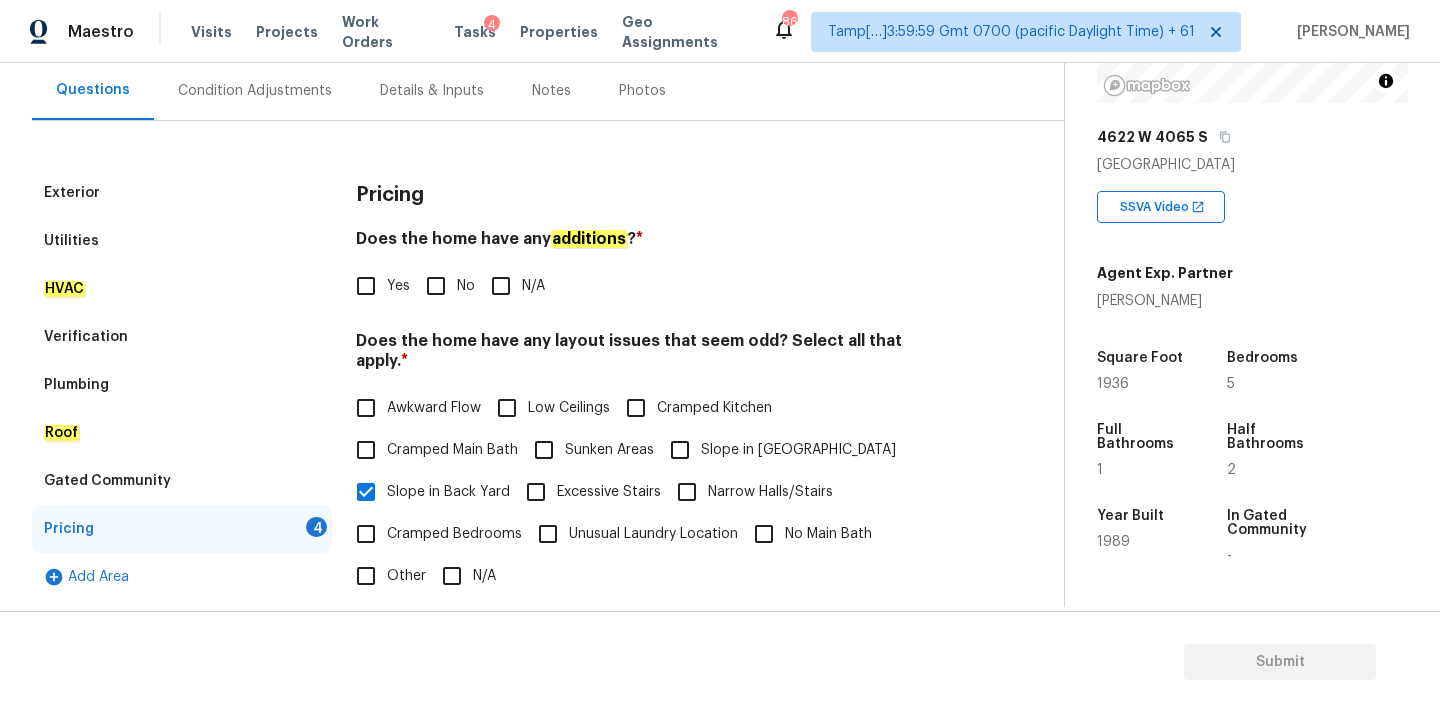 click on "No" at bounding box center [436, 286] 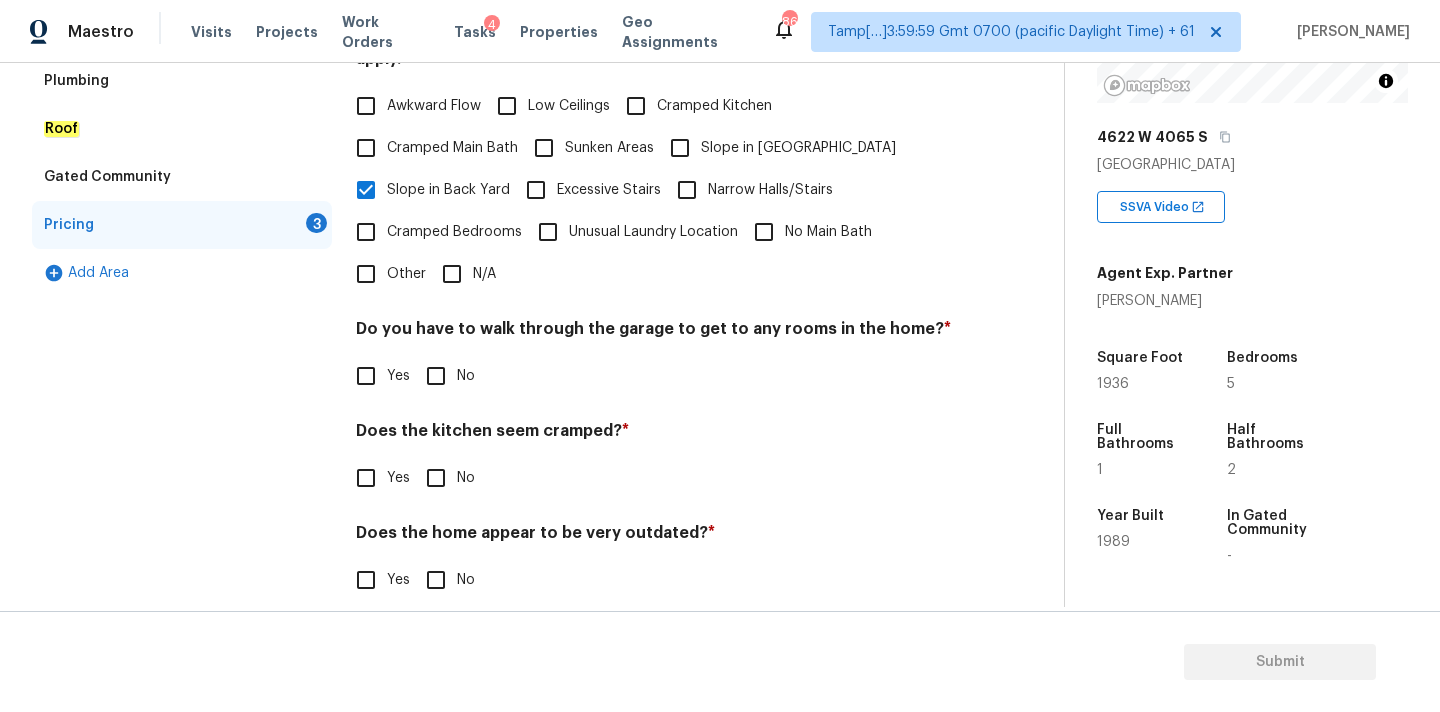 scroll, scrollTop: 488, scrollLeft: 0, axis: vertical 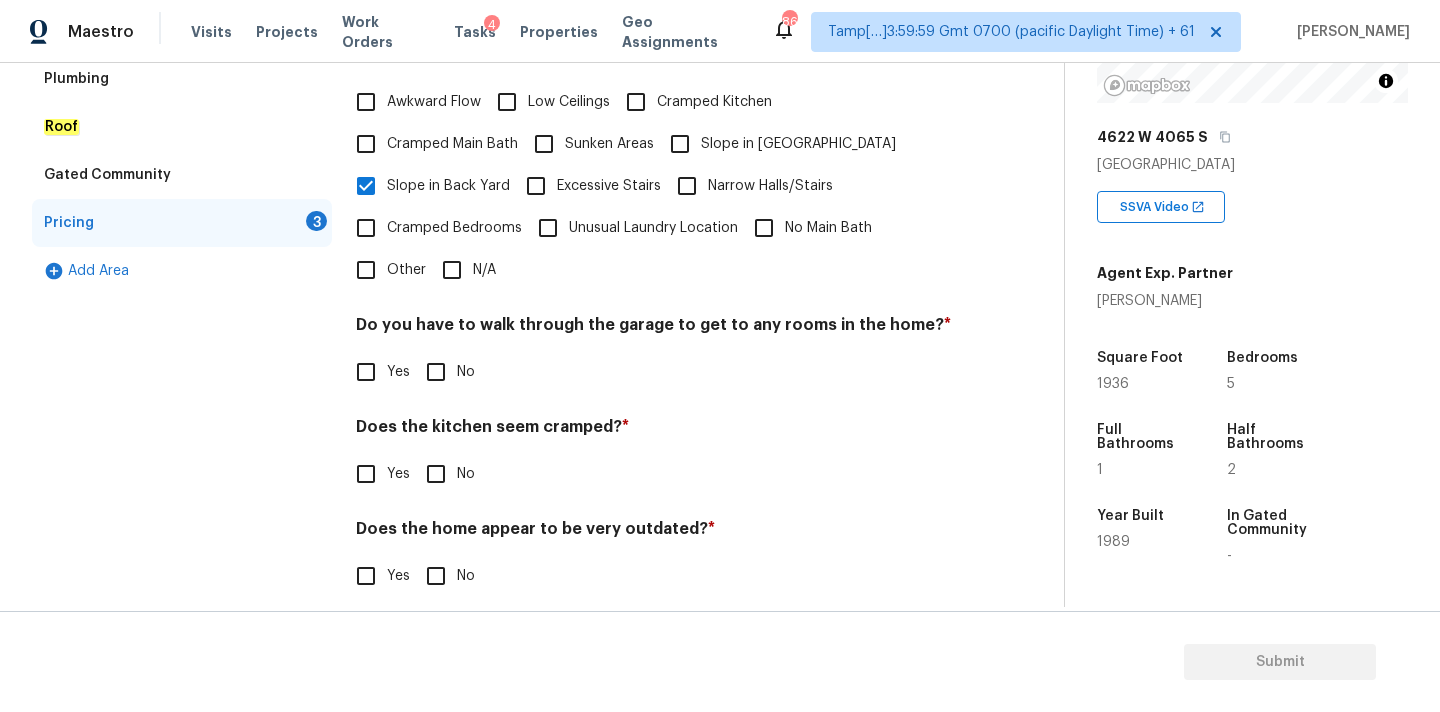click on "No" at bounding box center [436, 372] 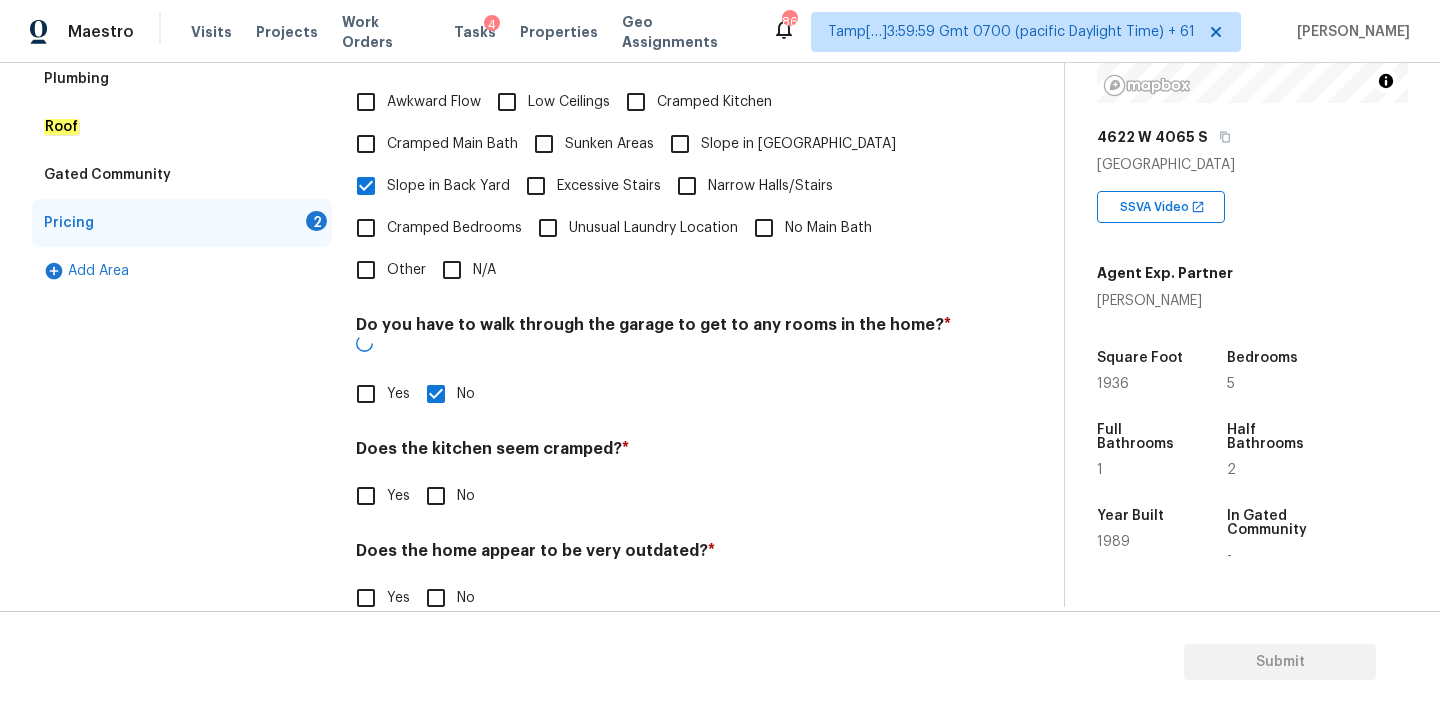 click on "No" at bounding box center (436, 496) 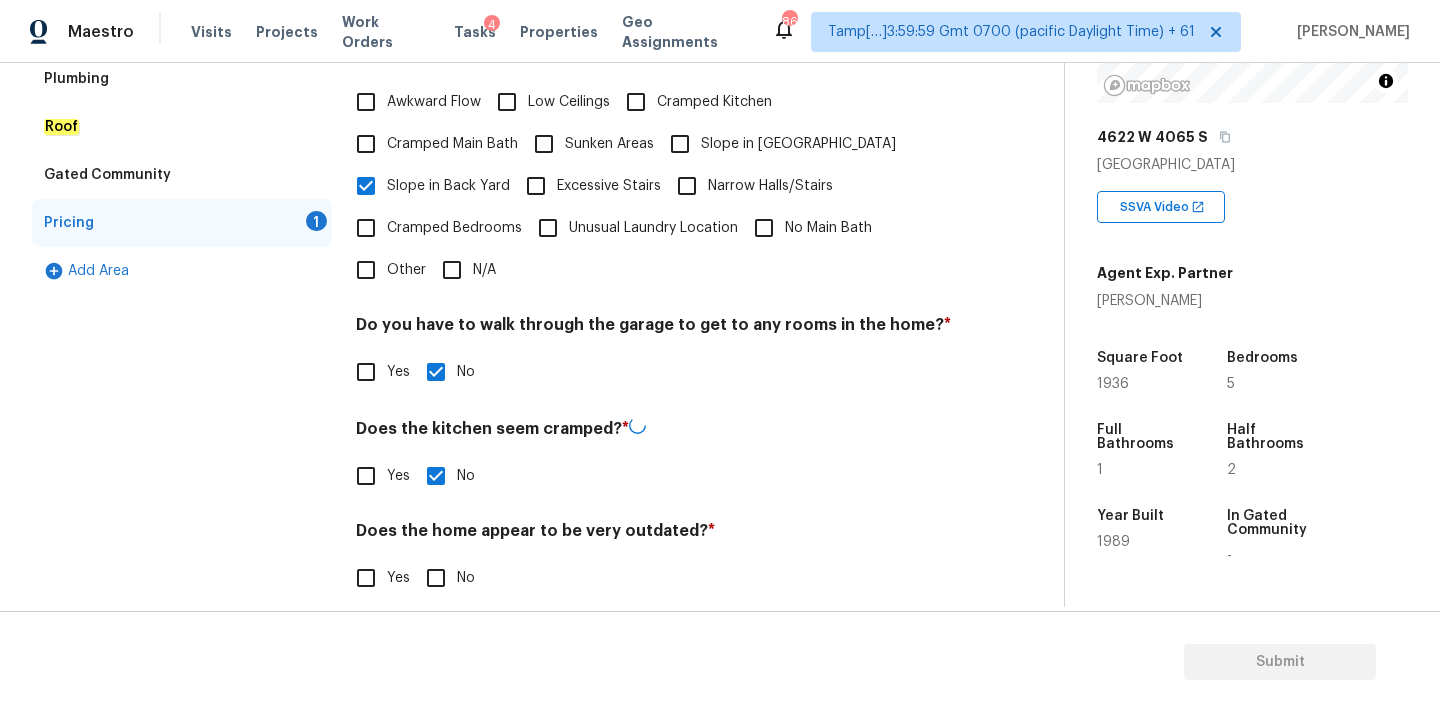 click on "No" at bounding box center (436, 578) 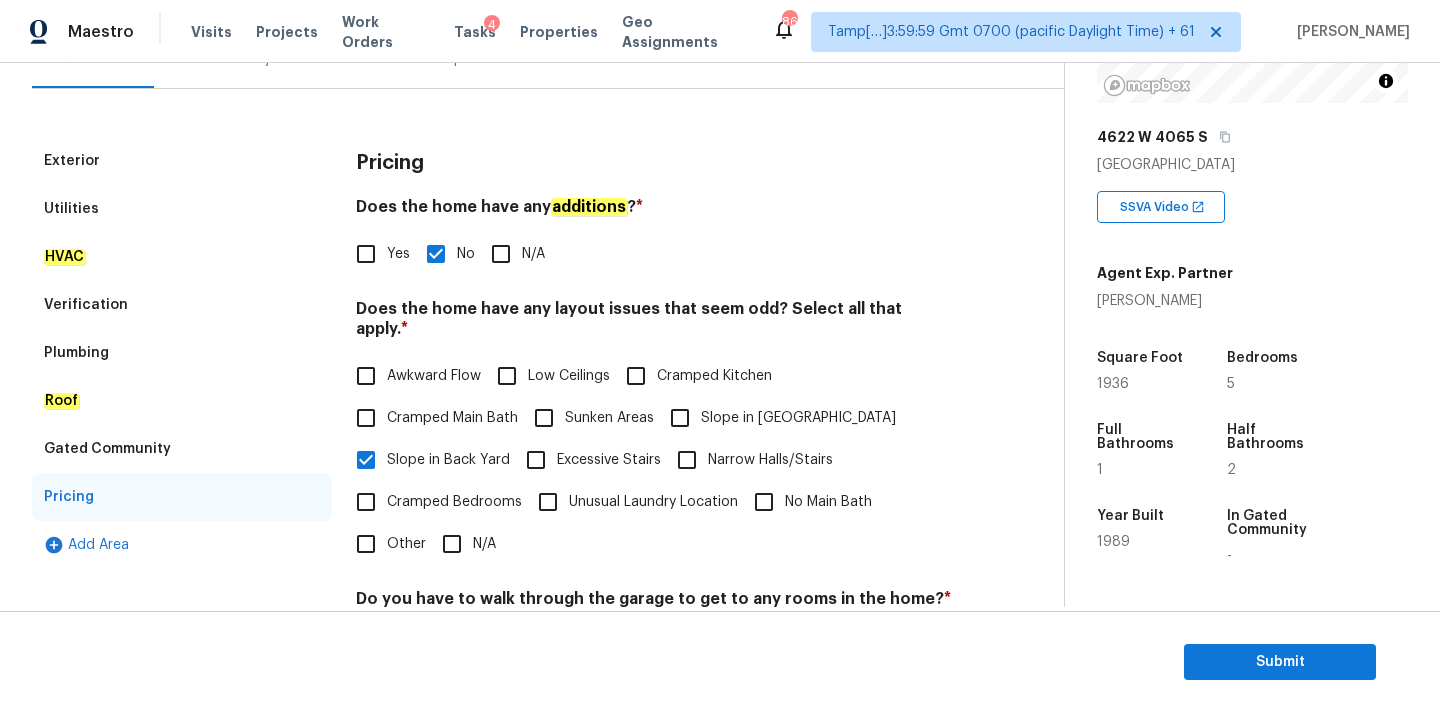 scroll, scrollTop: 0, scrollLeft: 0, axis: both 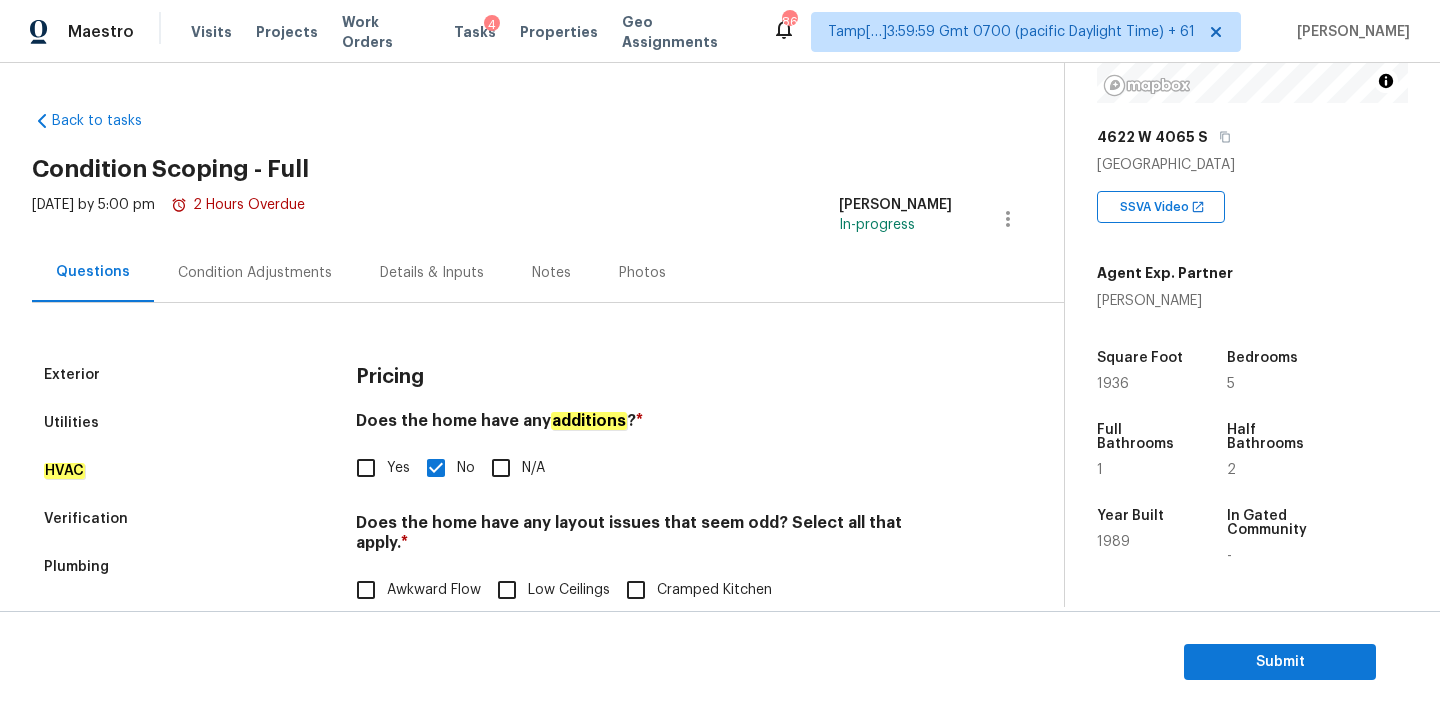 click on "Condition Adjustments" at bounding box center [255, 273] 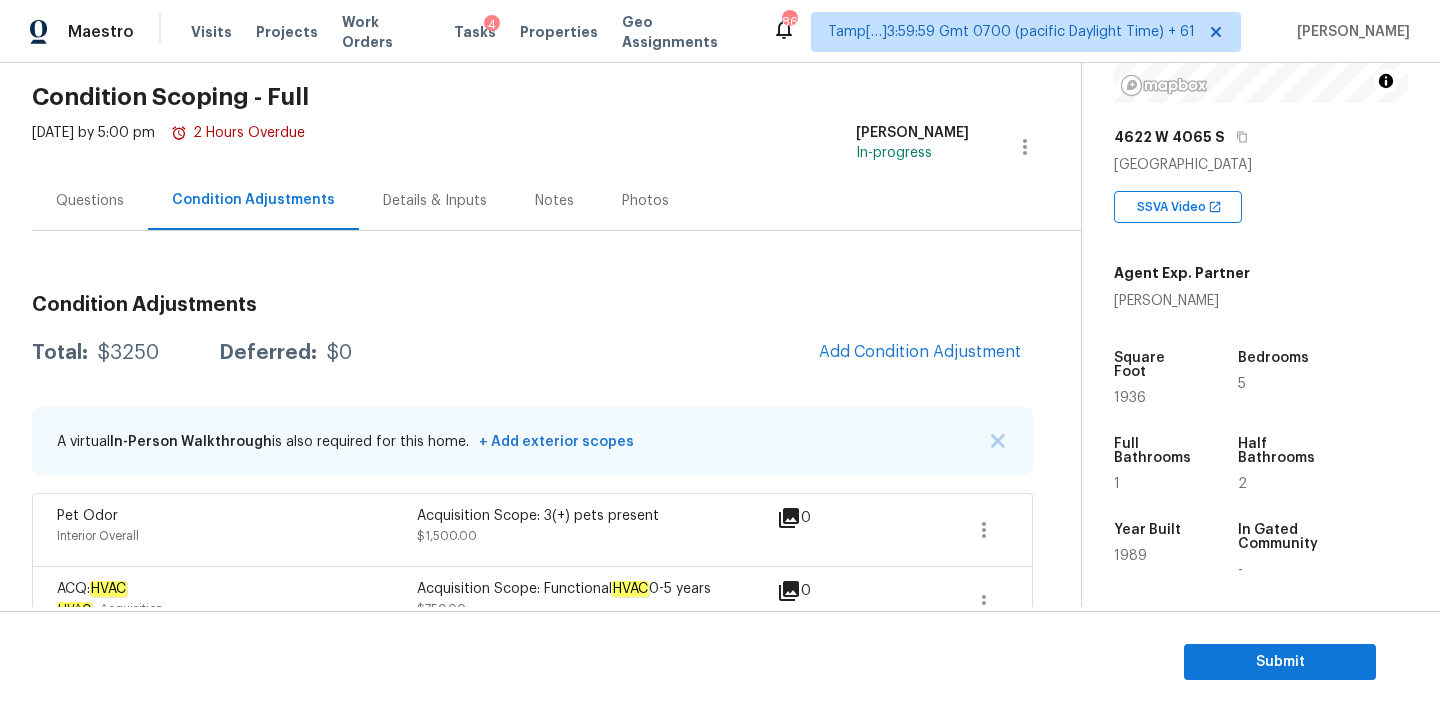 scroll, scrollTop: 196, scrollLeft: 0, axis: vertical 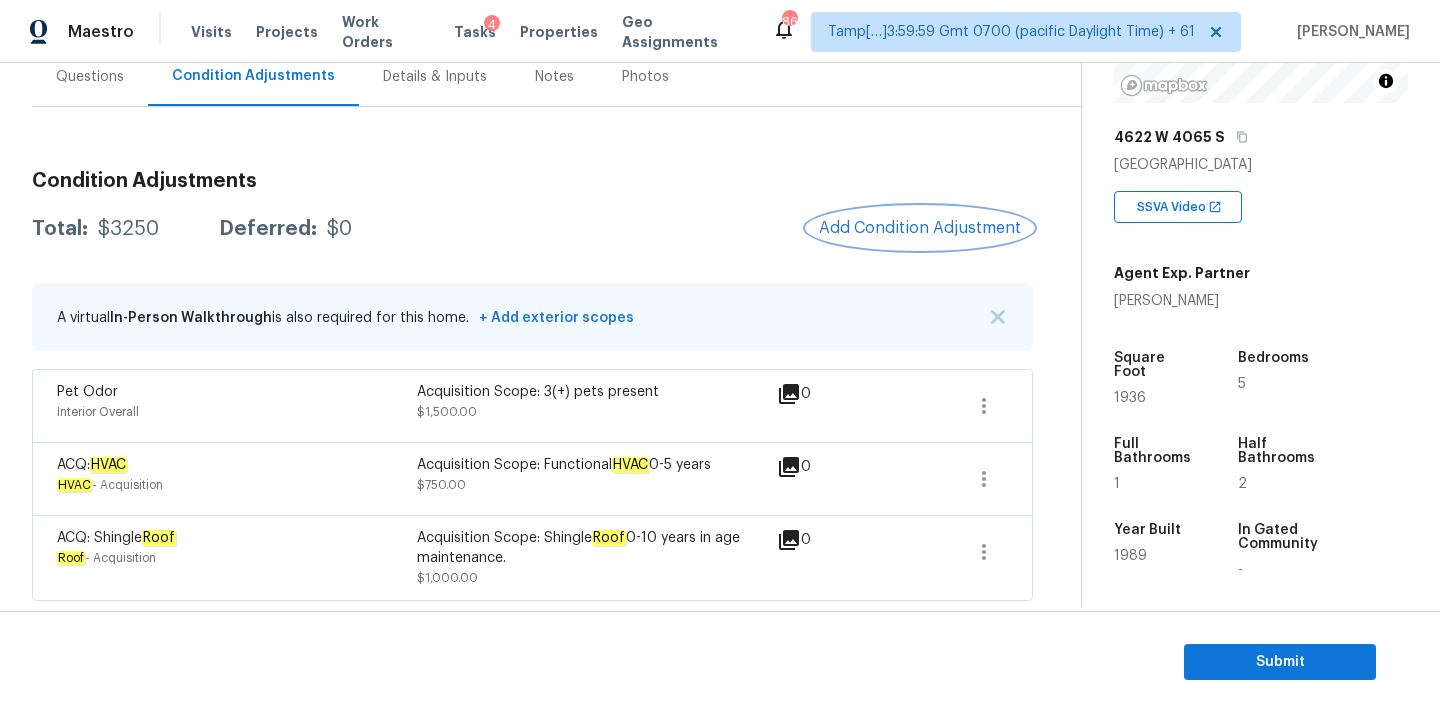 click on "Add Condition Adjustment" at bounding box center (920, 228) 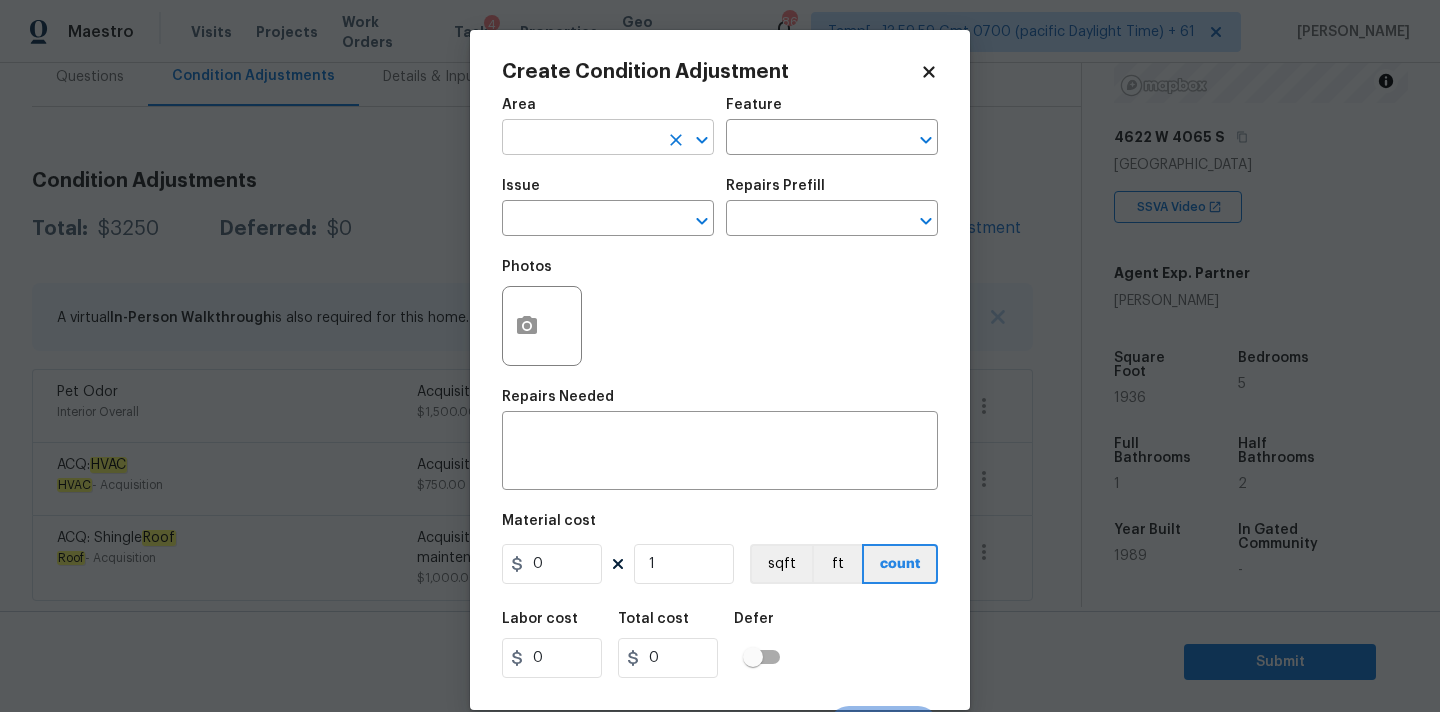 click at bounding box center (580, 139) 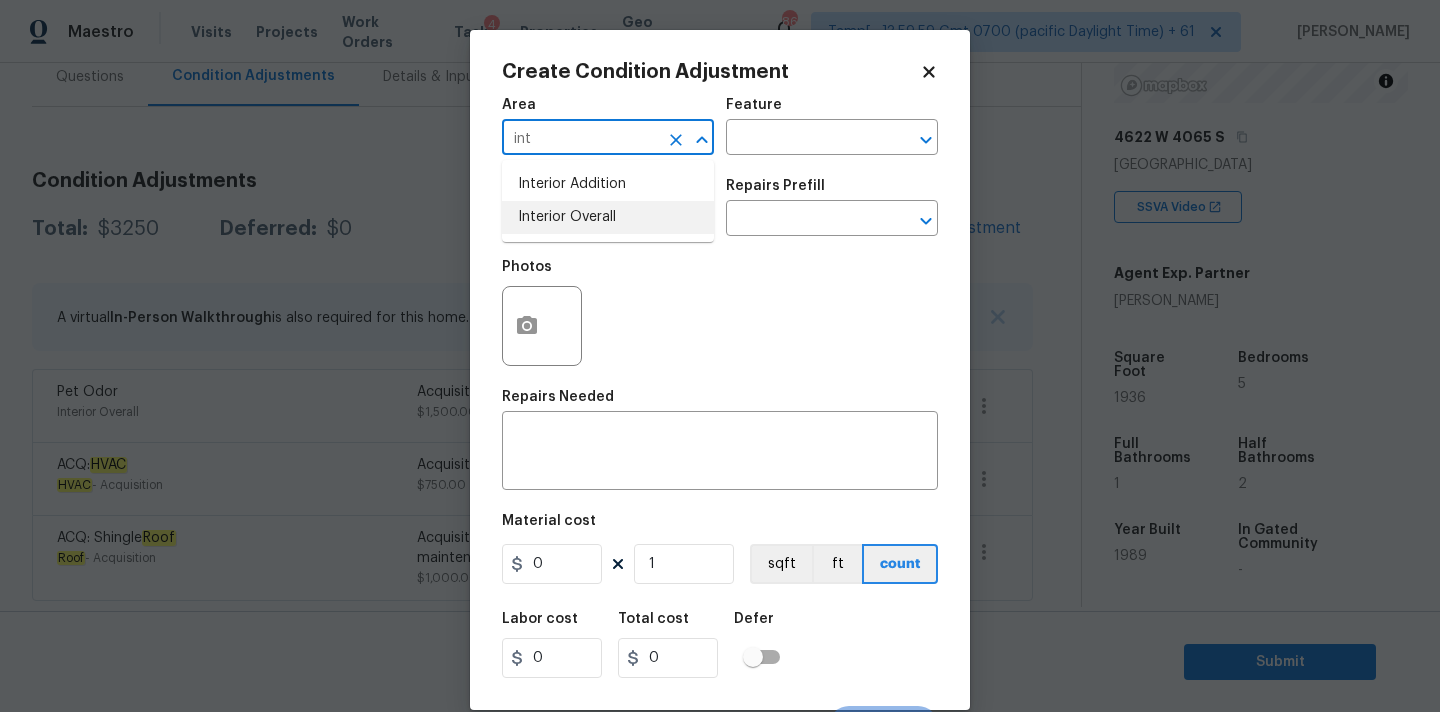click on "Interior Overall" at bounding box center (608, 217) 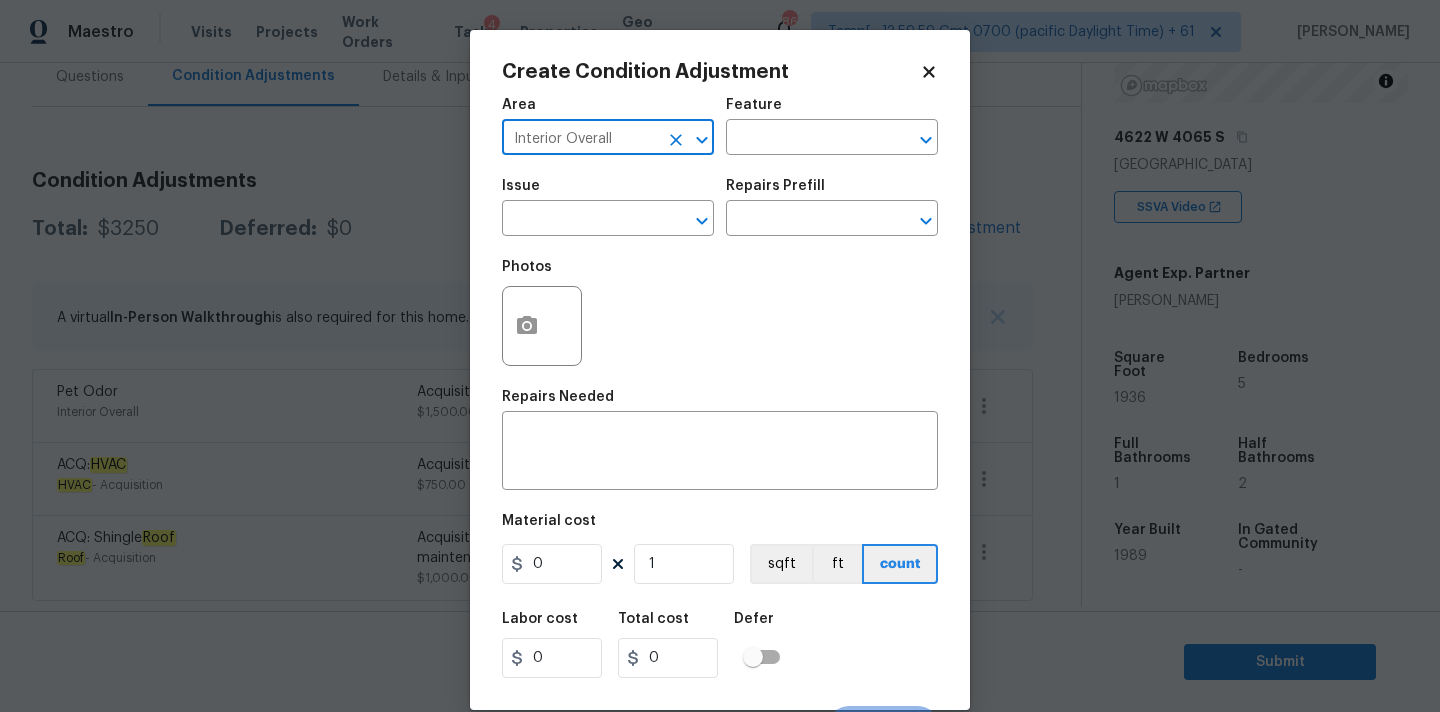 type on "Interior Overall" 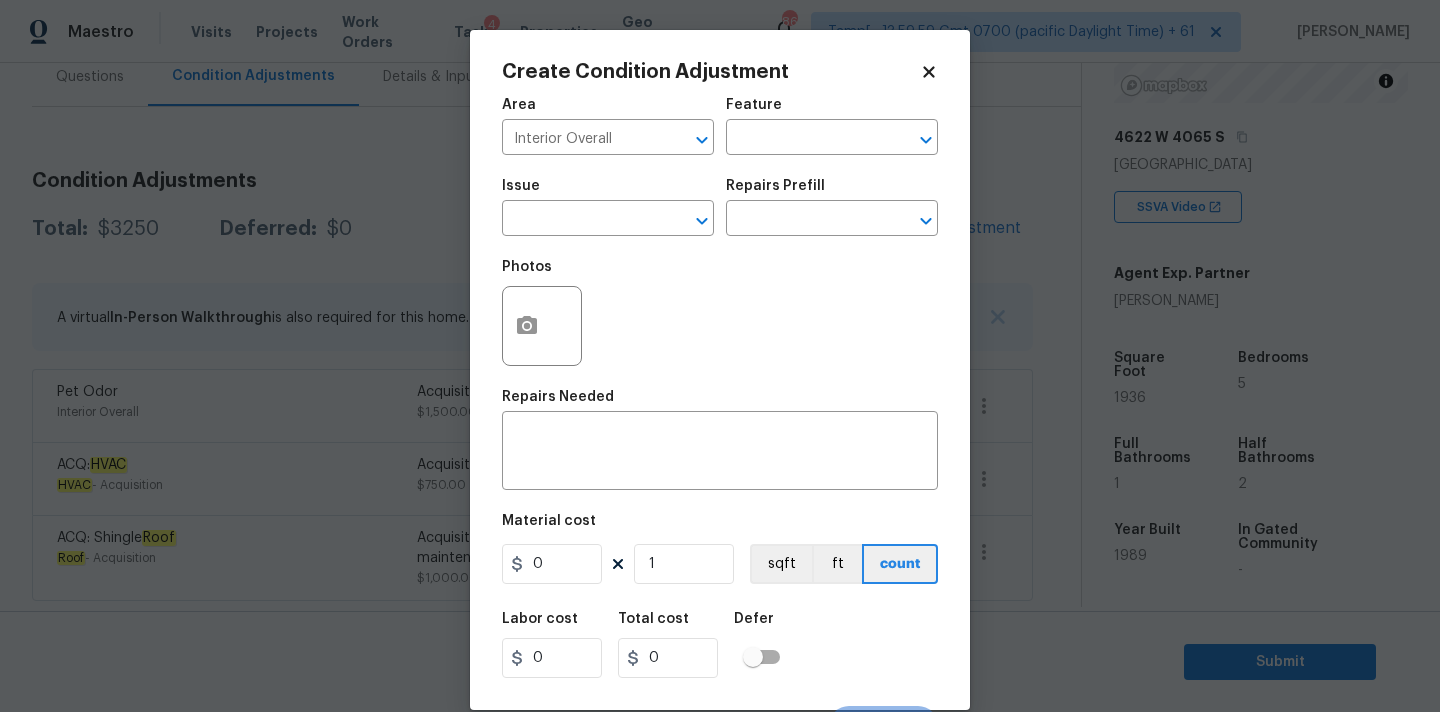click on "Create Condition Adjustment Area Interior Overall ​ Feature ​ Issue ​ Repairs Prefill ​ Photos Repairs Needed x ​ Material cost 0 1 sqft ft count Labor cost 0 Total cost 0 Defer Cancel Create" at bounding box center (720, 370) 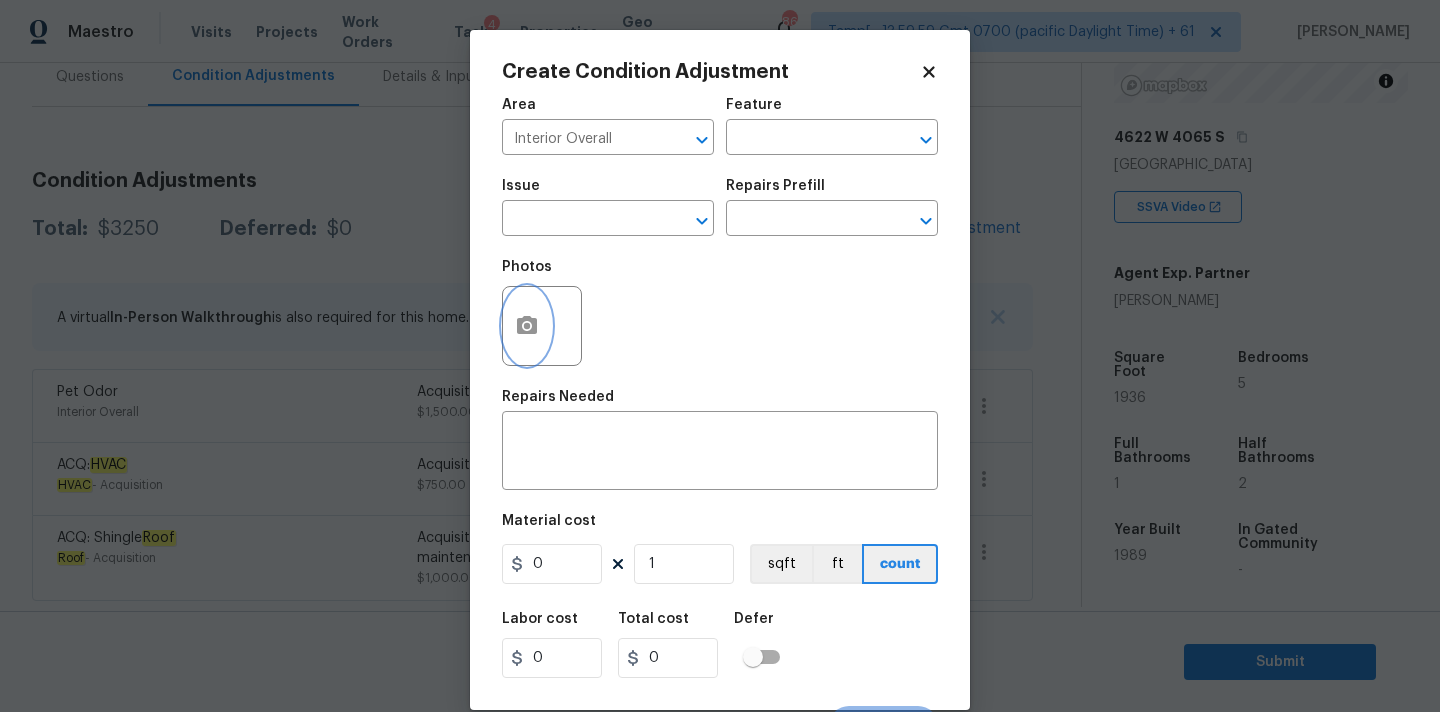 click 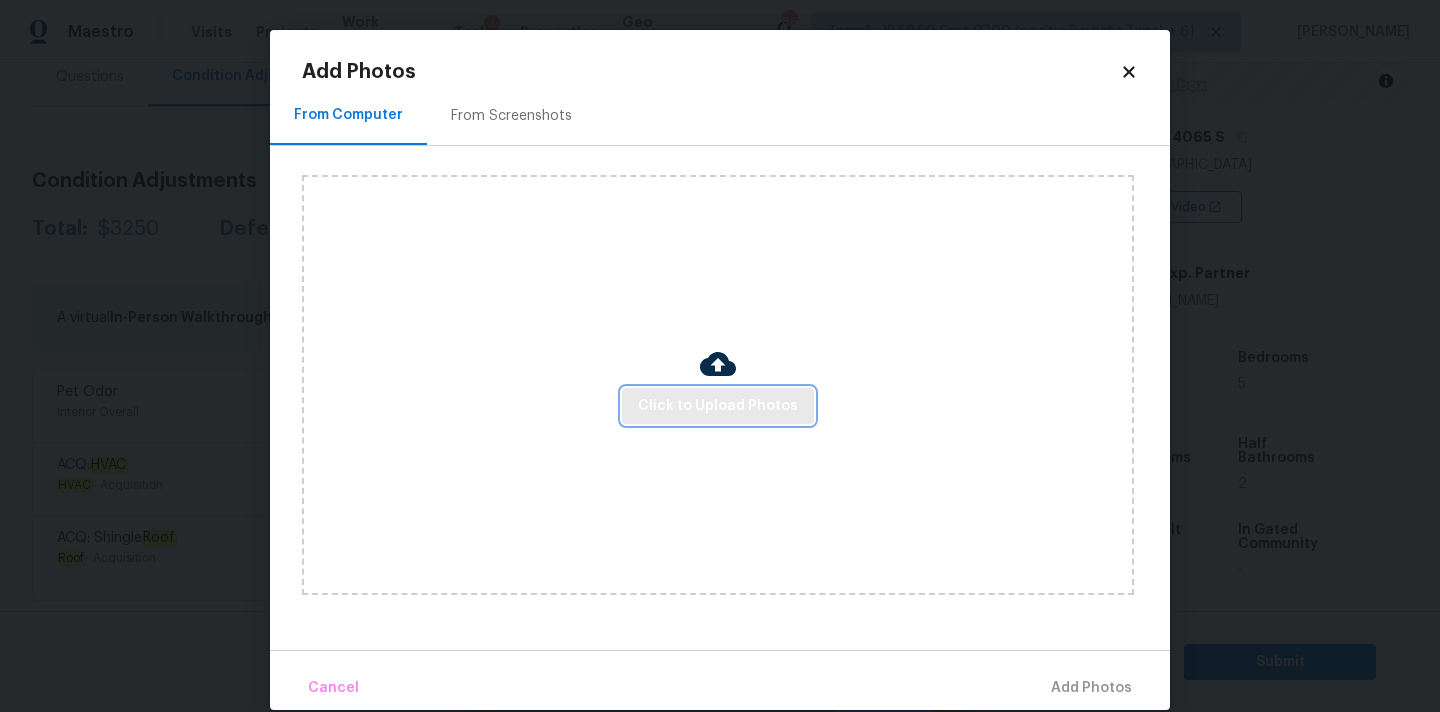 click on "Click to Upload Photos" at bounding box center (718, 406) 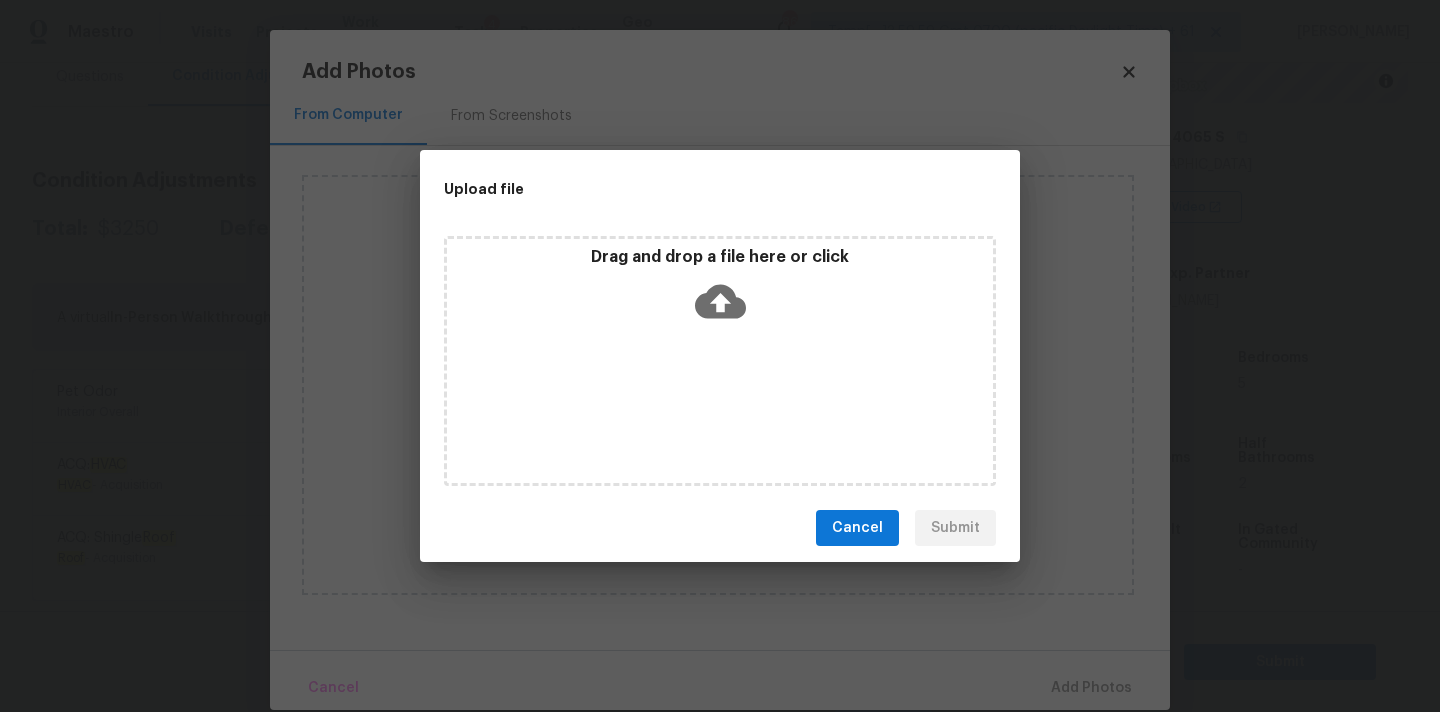 click 